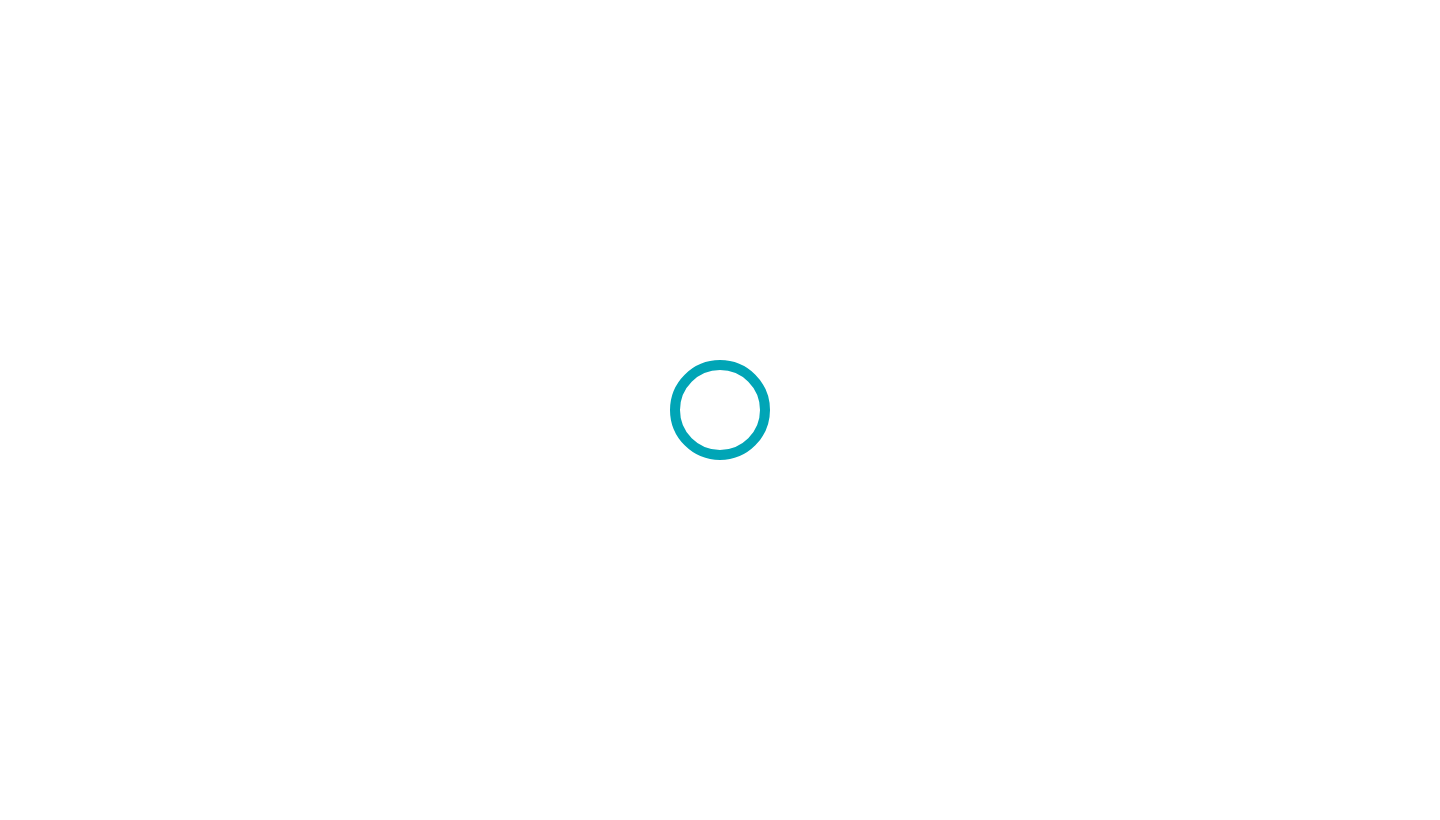scroll, scrollTop: 0, scrollLeft: 0, axis: both 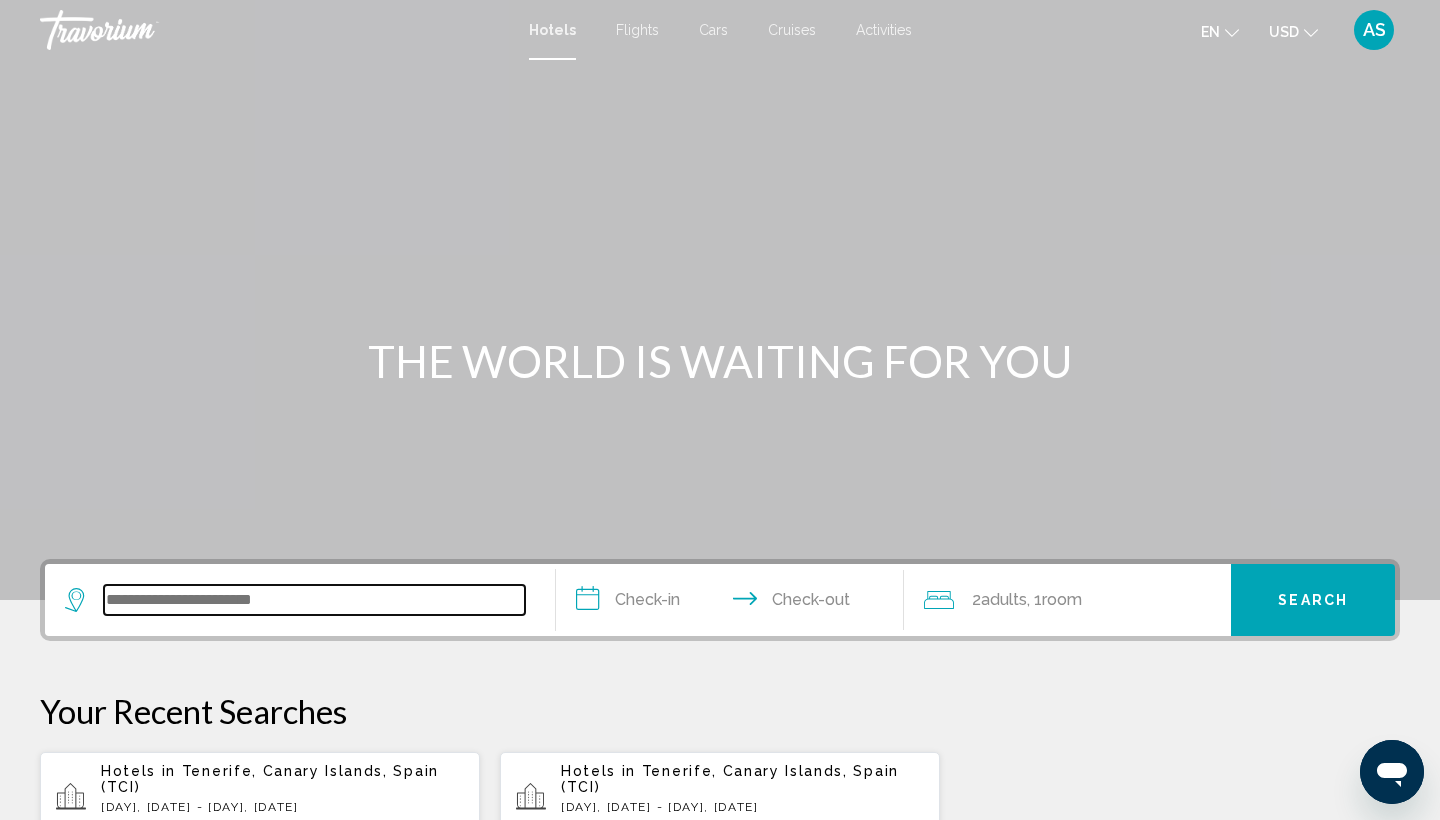 click at bounding box center [314, 600] 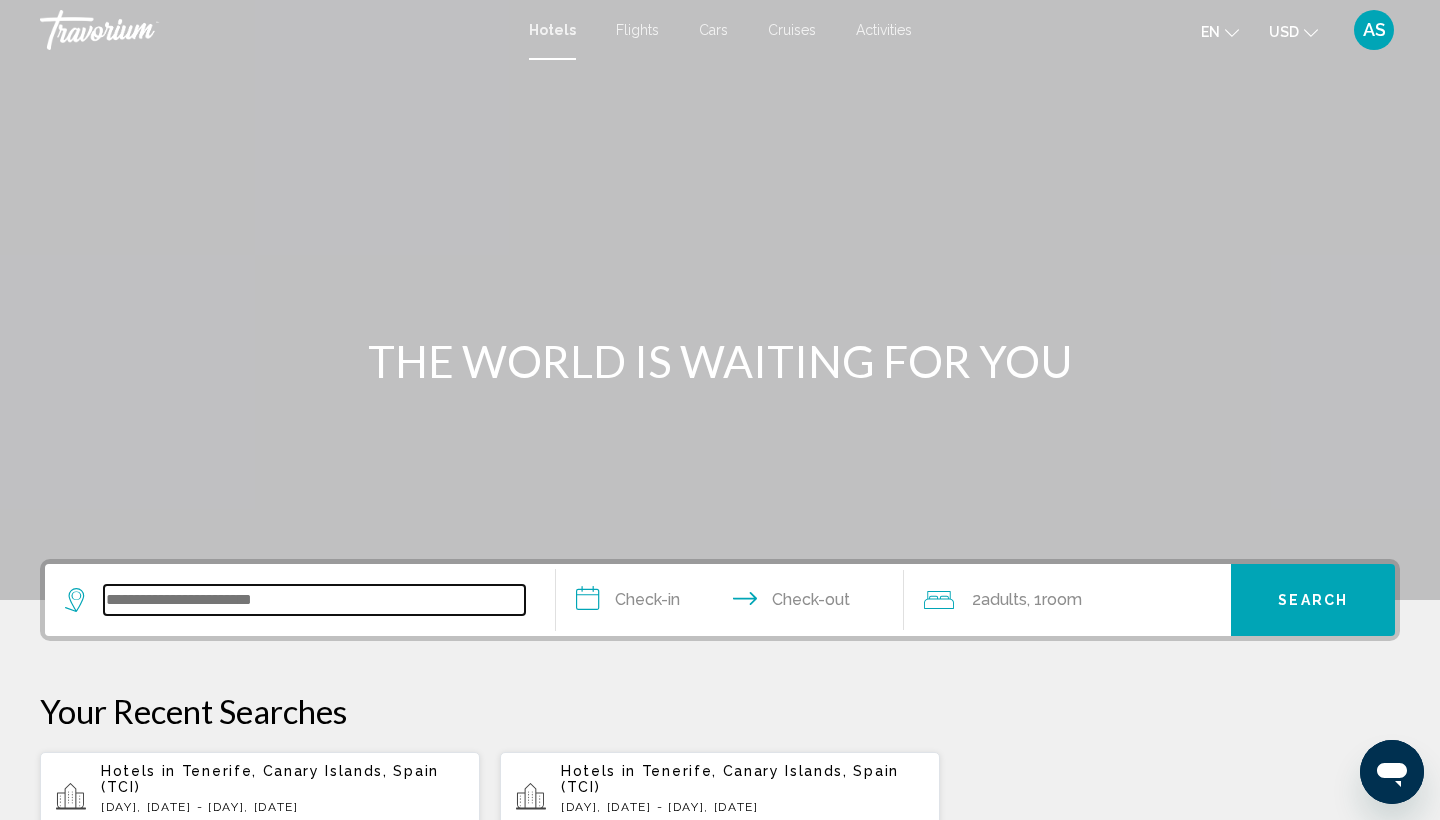 scroll, scrollTop: 0, scrollLeft: 0, axis: both 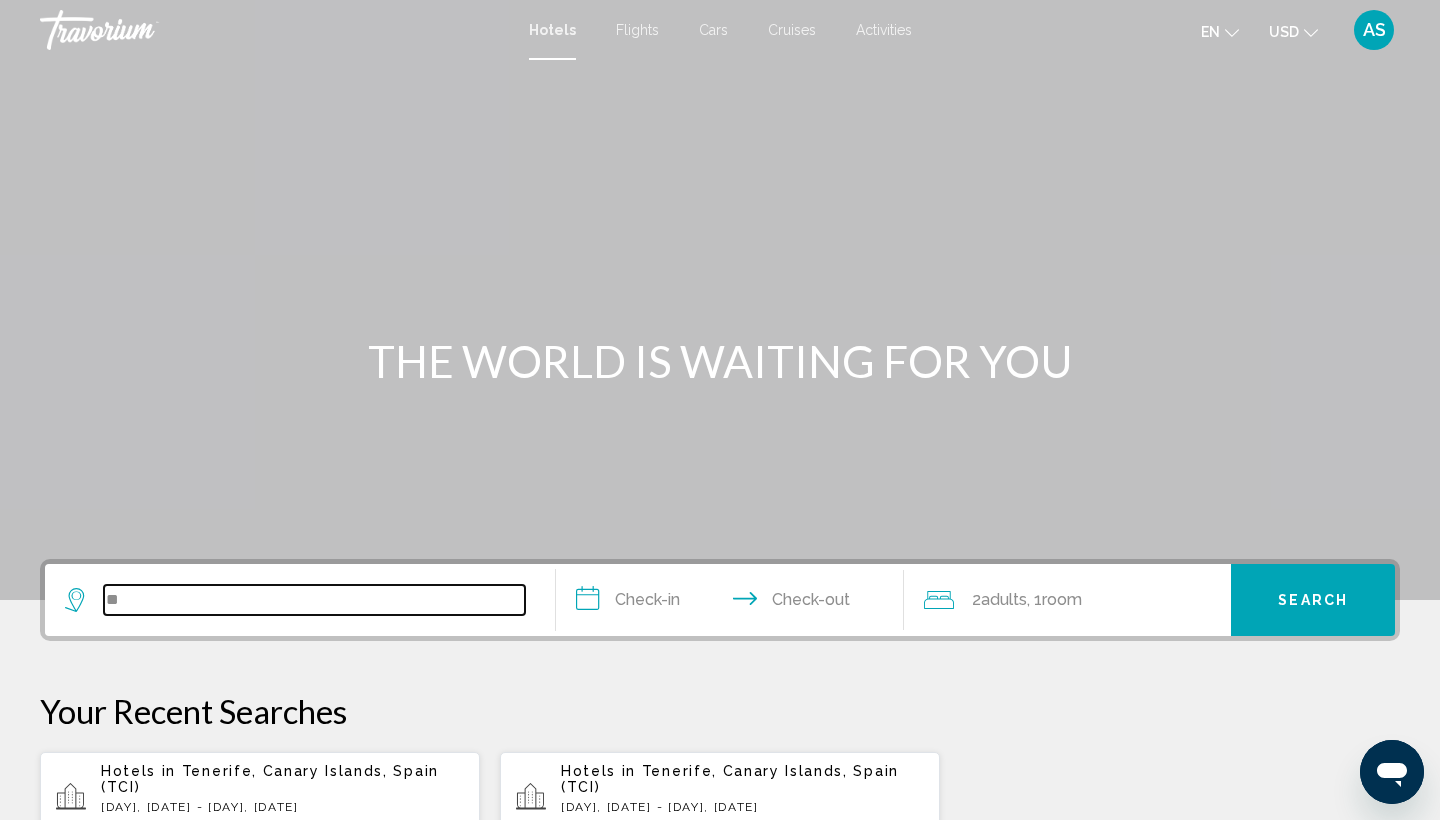 type on "*" 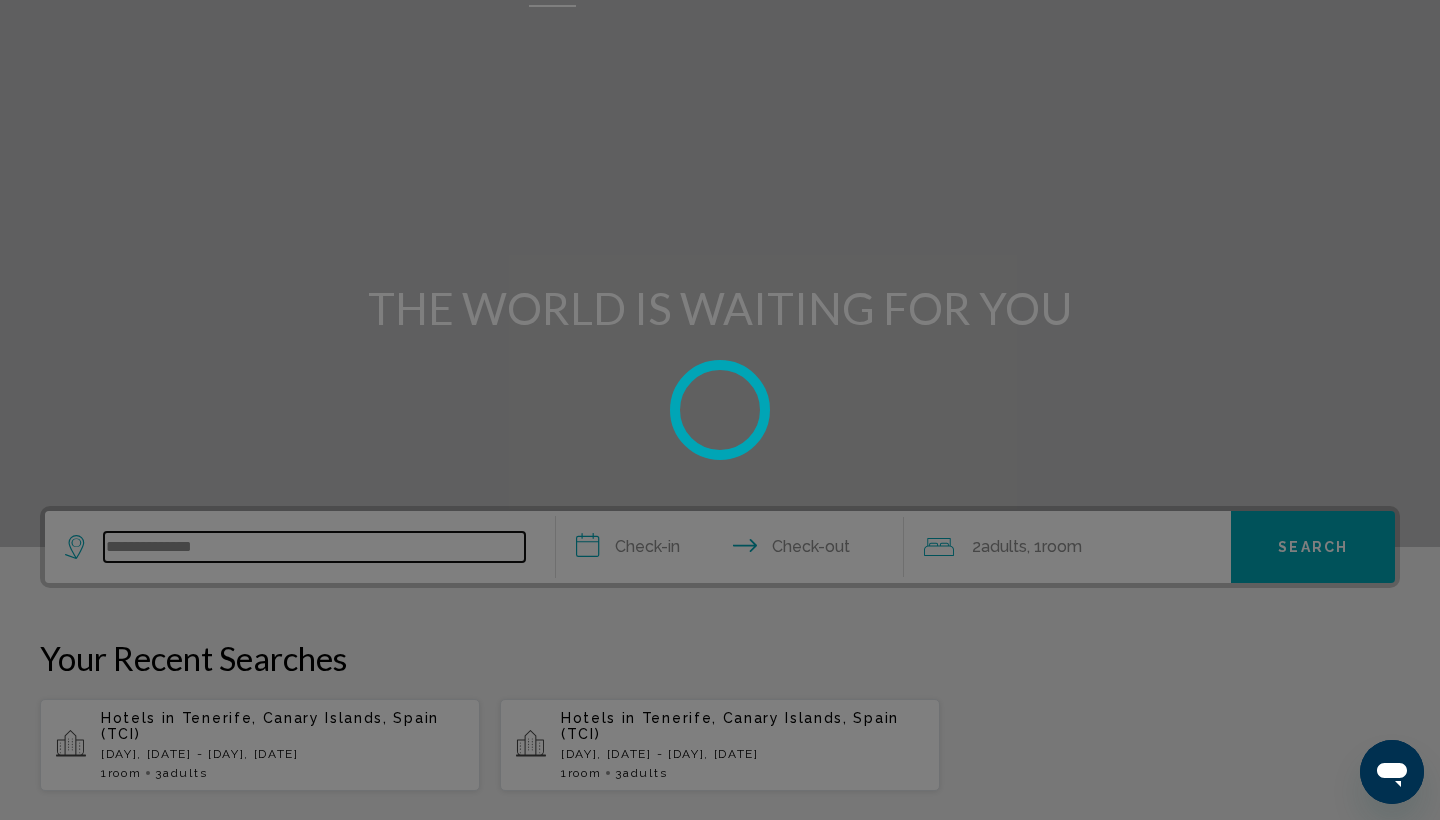 scroll, scrollTop: 52, scrollLeft: 0, axis: vertical 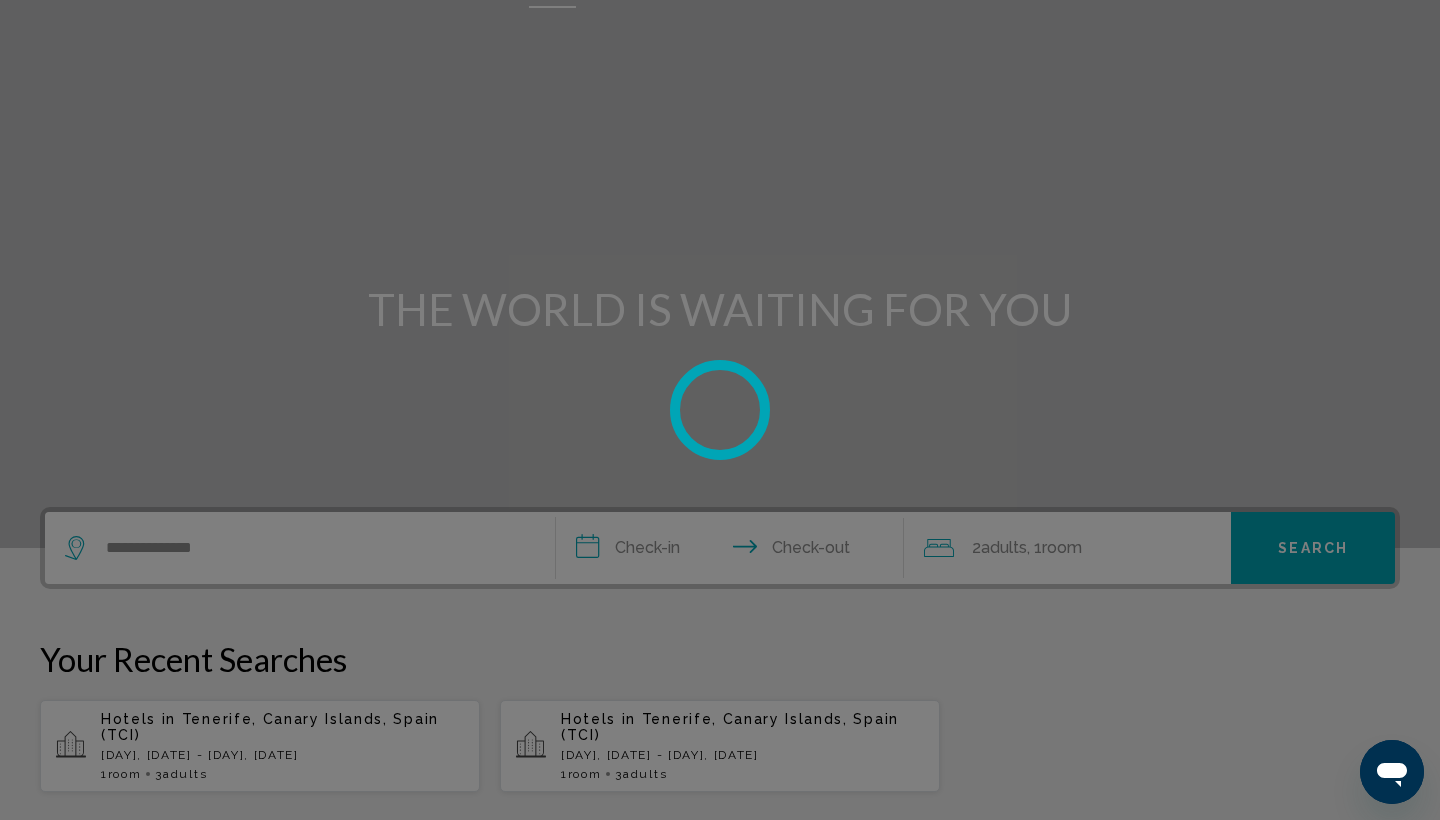click at bounding box center (720, 410) 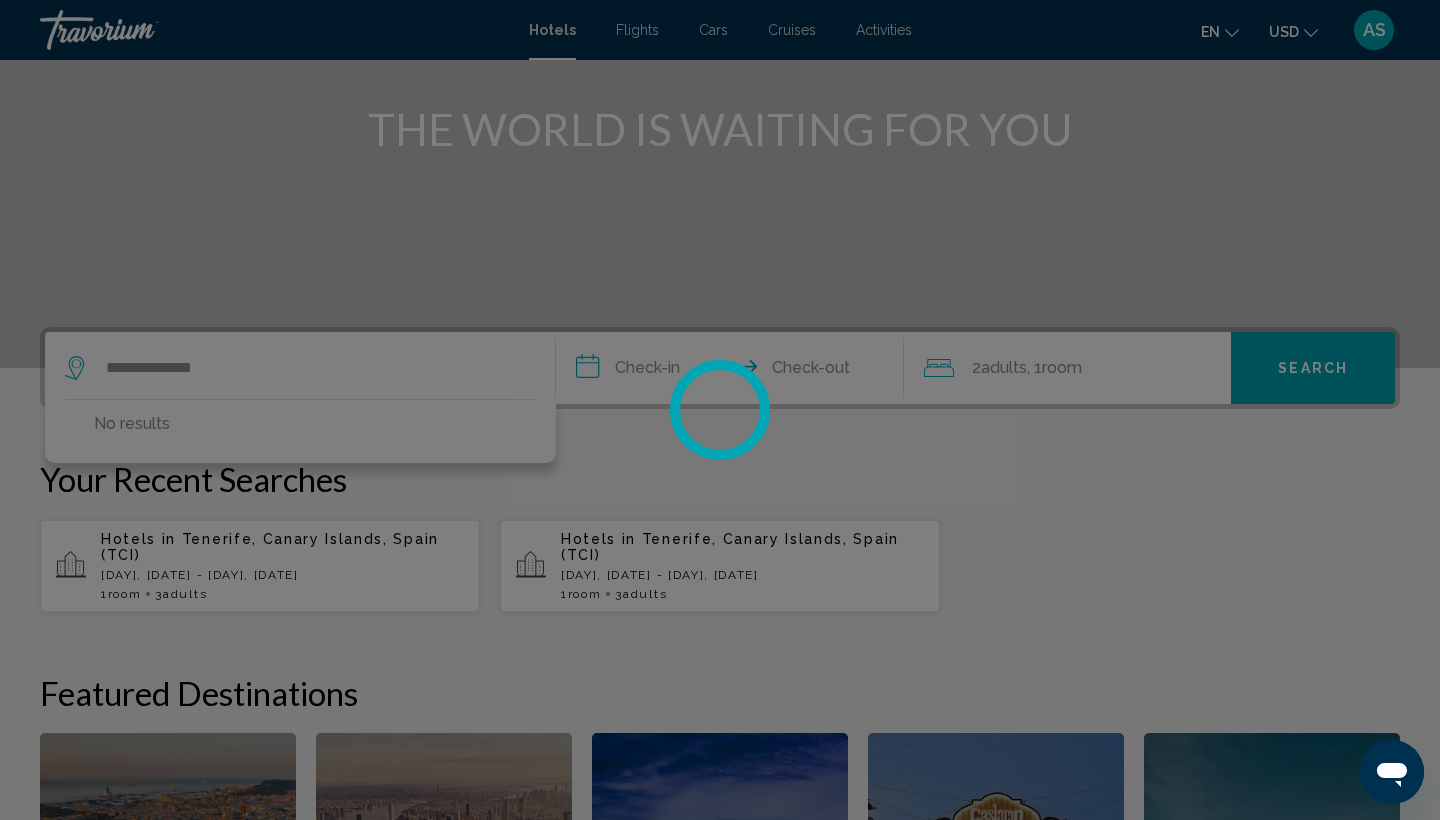 scroll, scrollTop: 231, scrollLeft: 0, axis: vertical 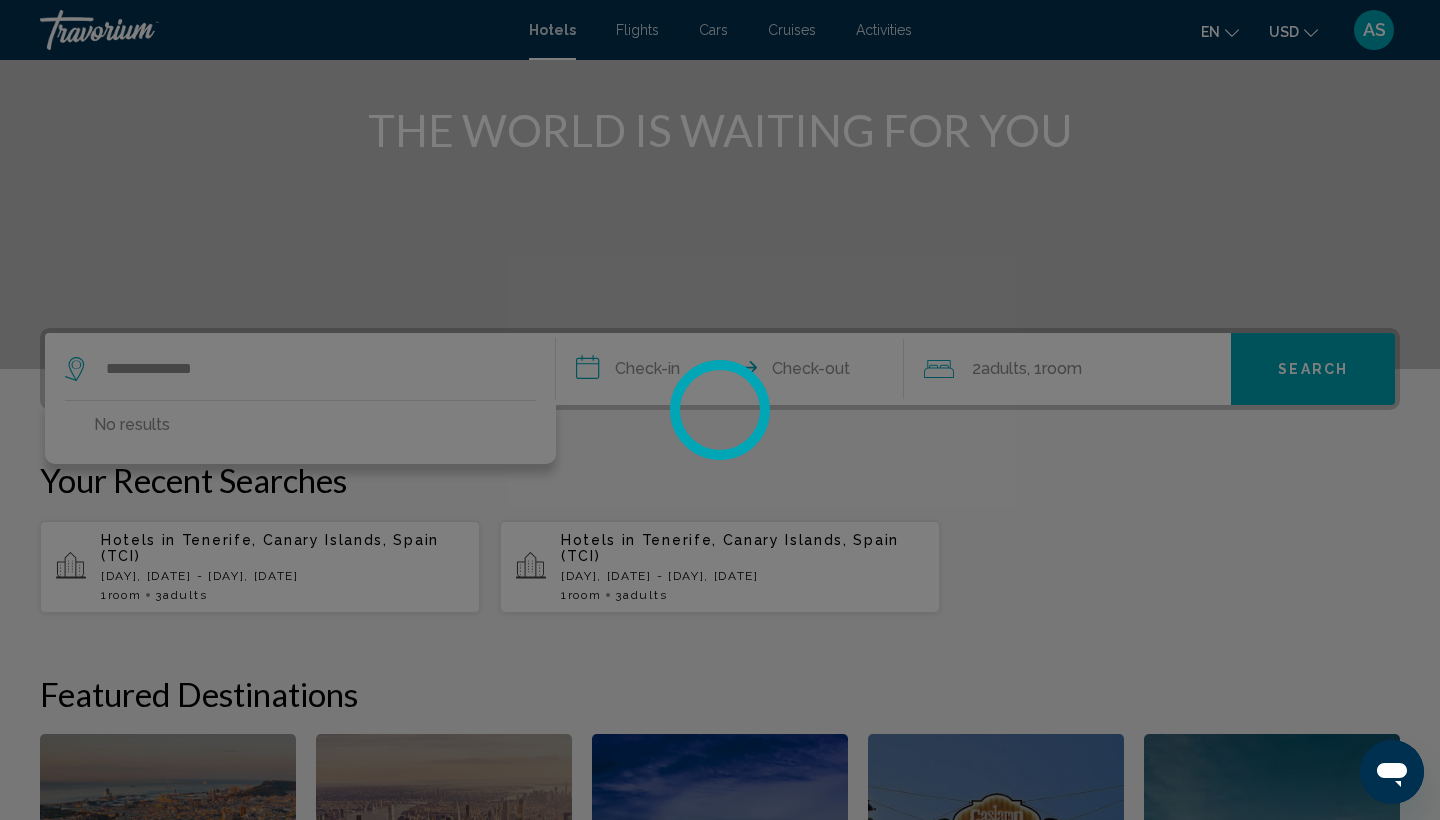 click at bounding box center [720, 410] 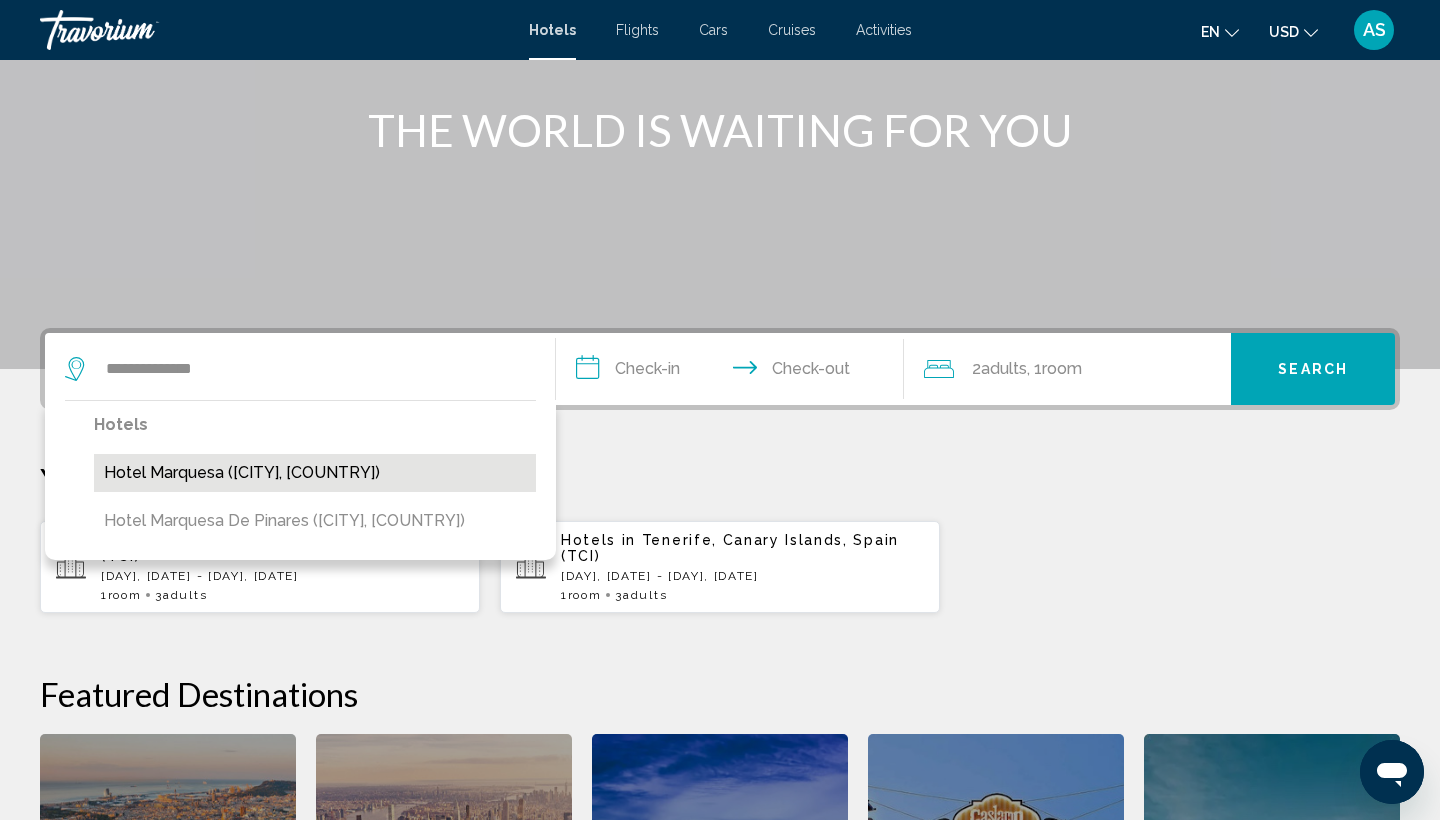 click on "Hotel Marquesa (Puerto De La Cruz, ES)" at bounding box center [315, 473] 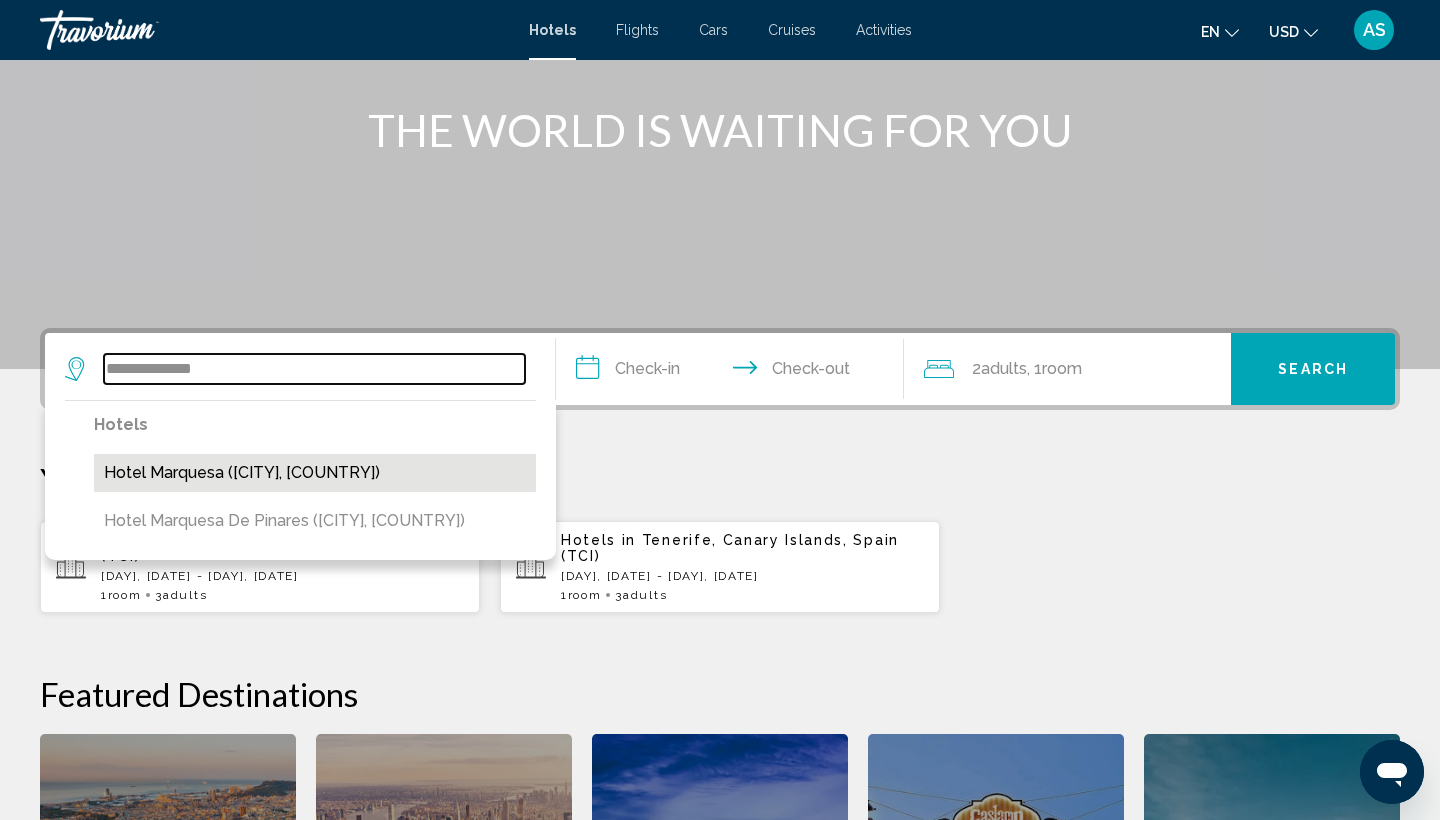 type on "**********" 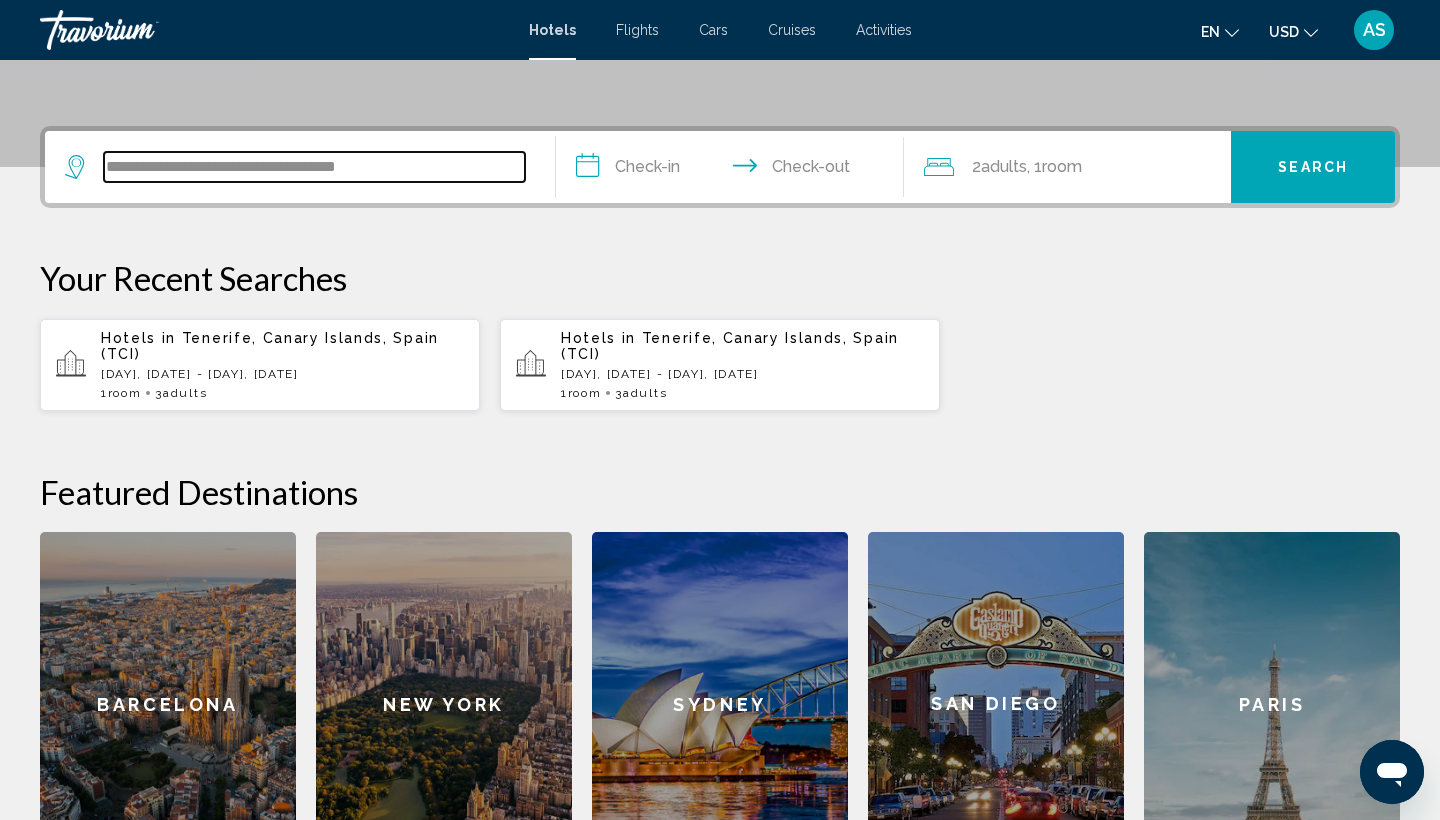 scroll, scrollTop: 494, scrollLeft: 0, axis: vertical 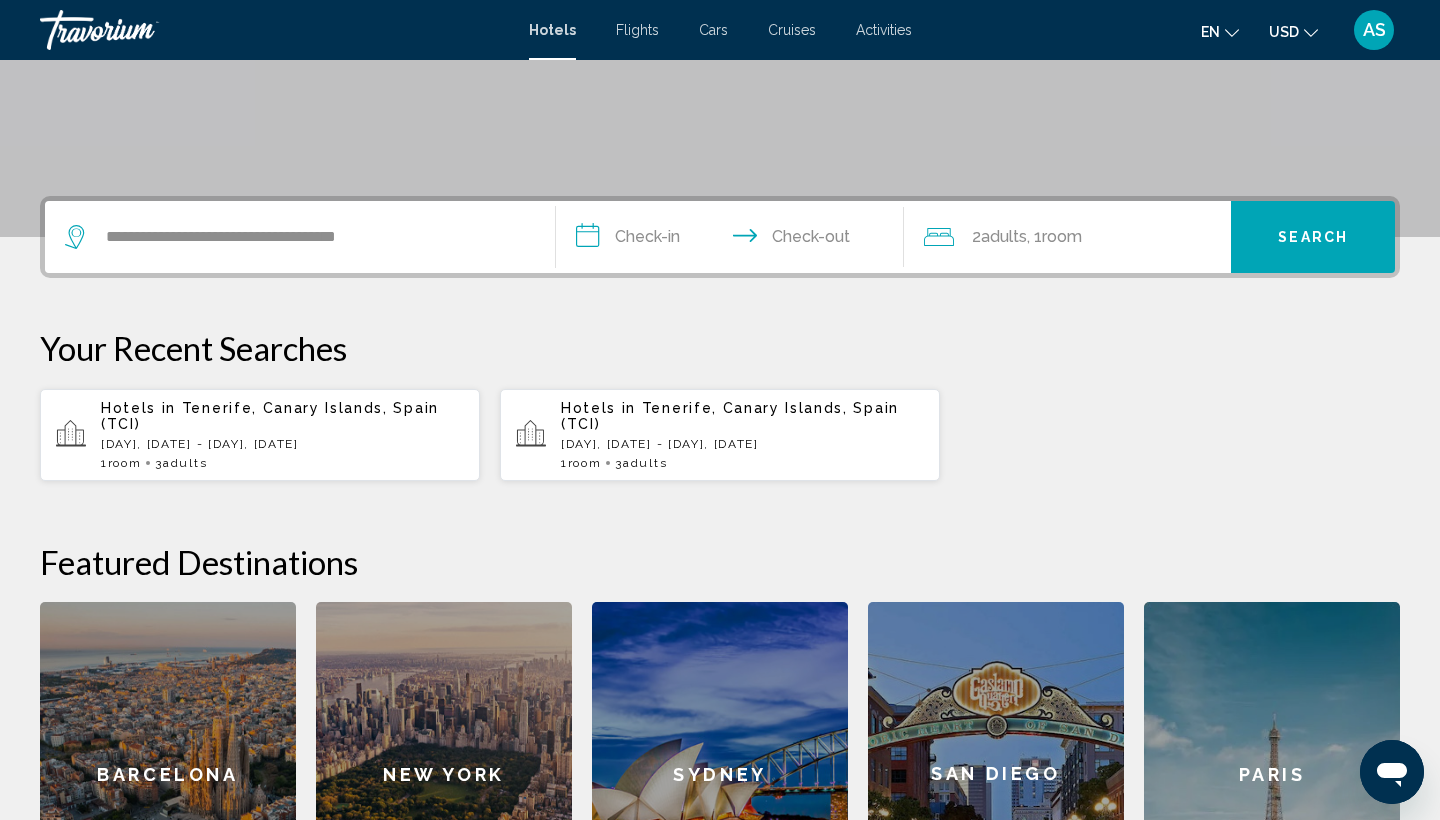 click on "**********" at bounding box center [734, 240] 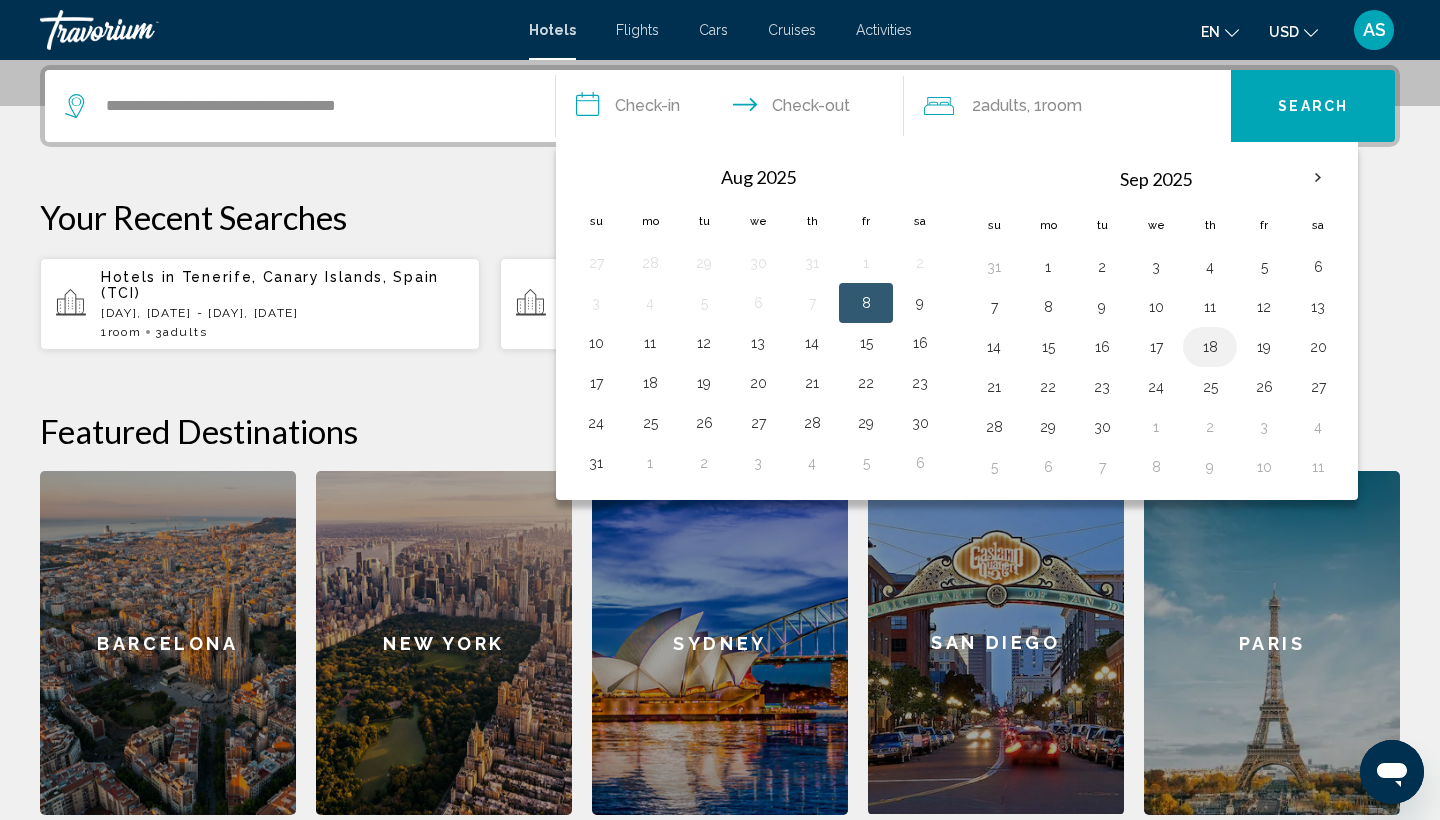 click on "18" at bounding box center (1210, 347) 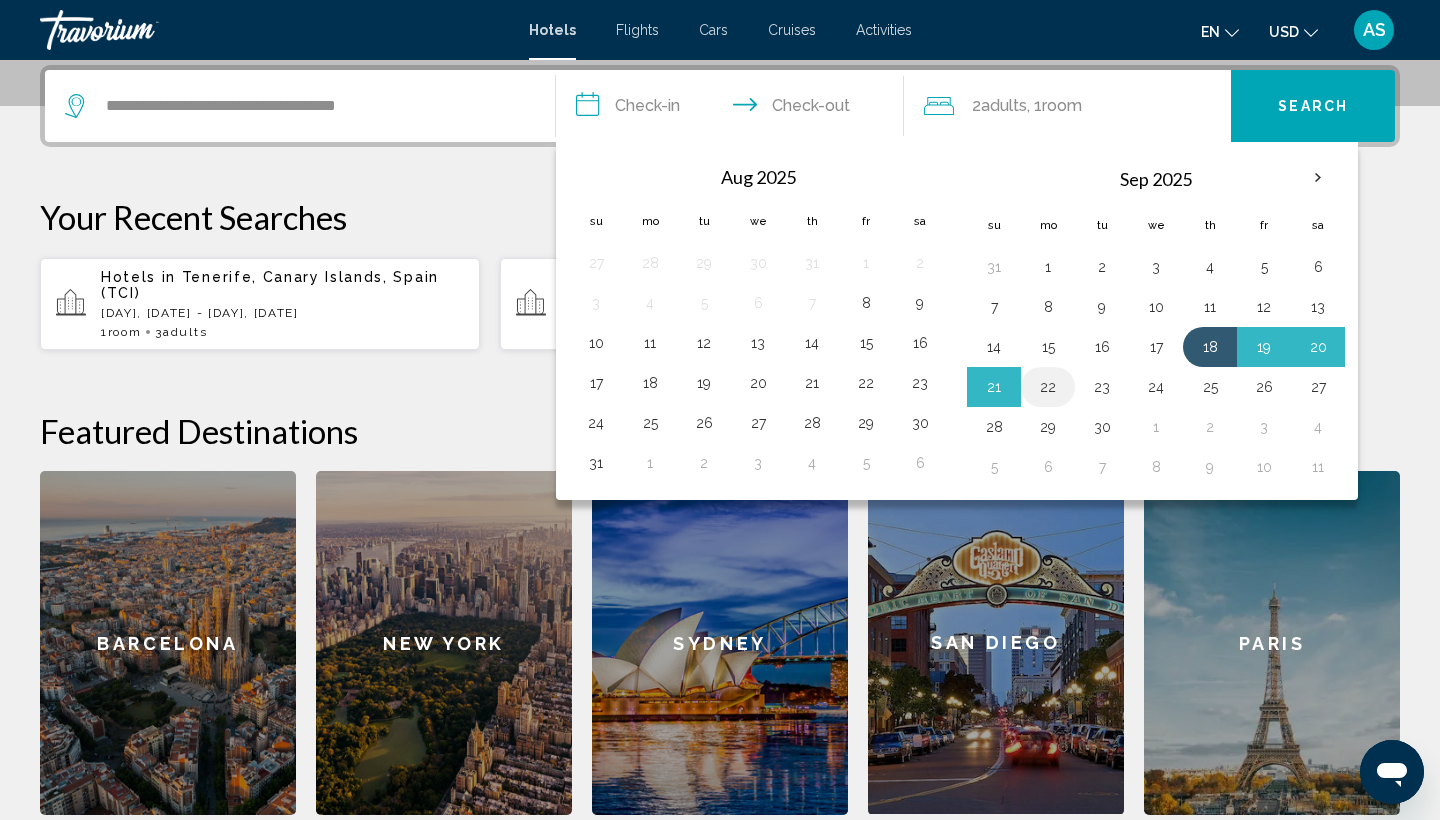 click on "22" at bounding box center (1048, 387) 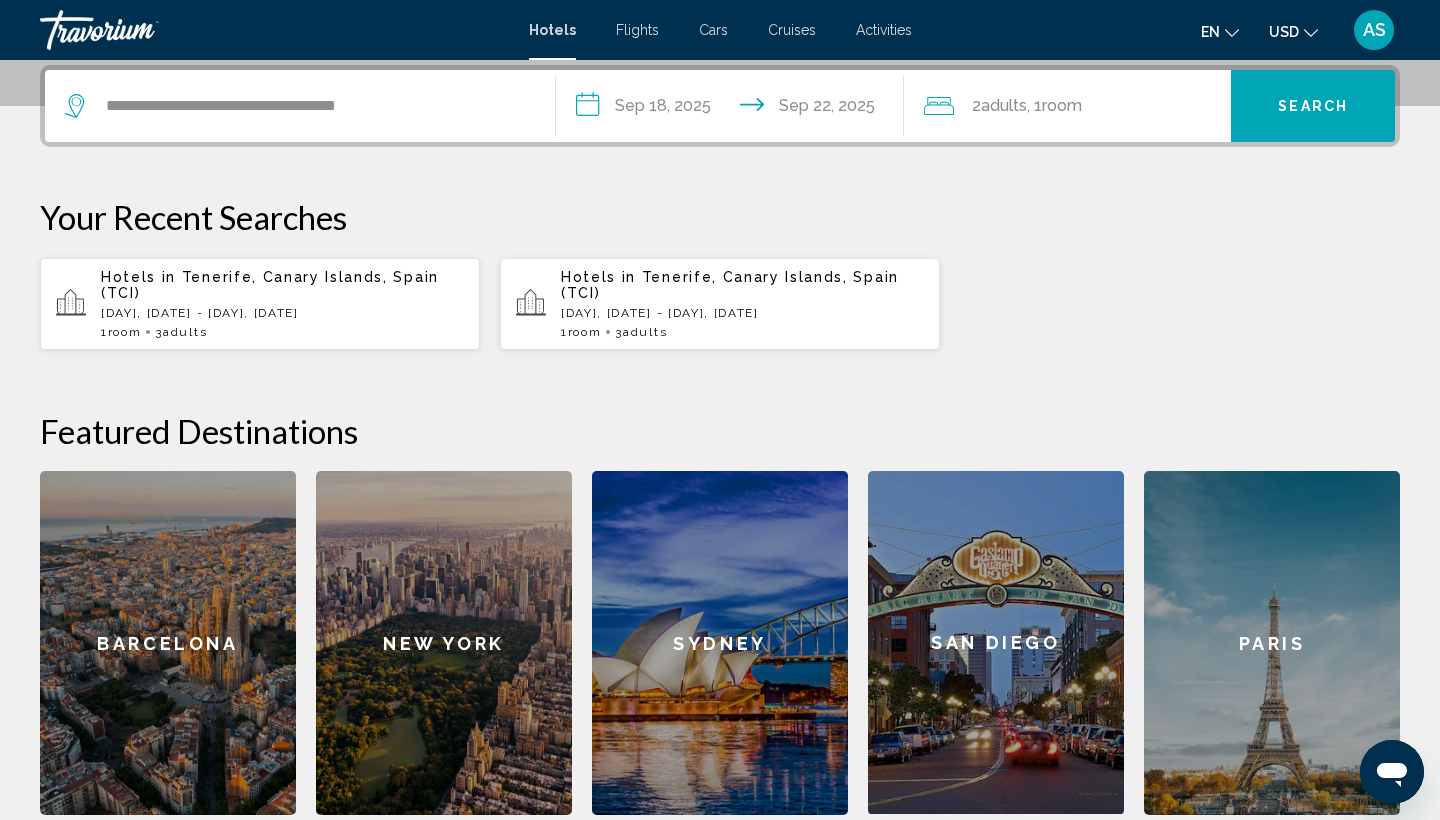 click on "Search" at bounding box center [1313, 107] 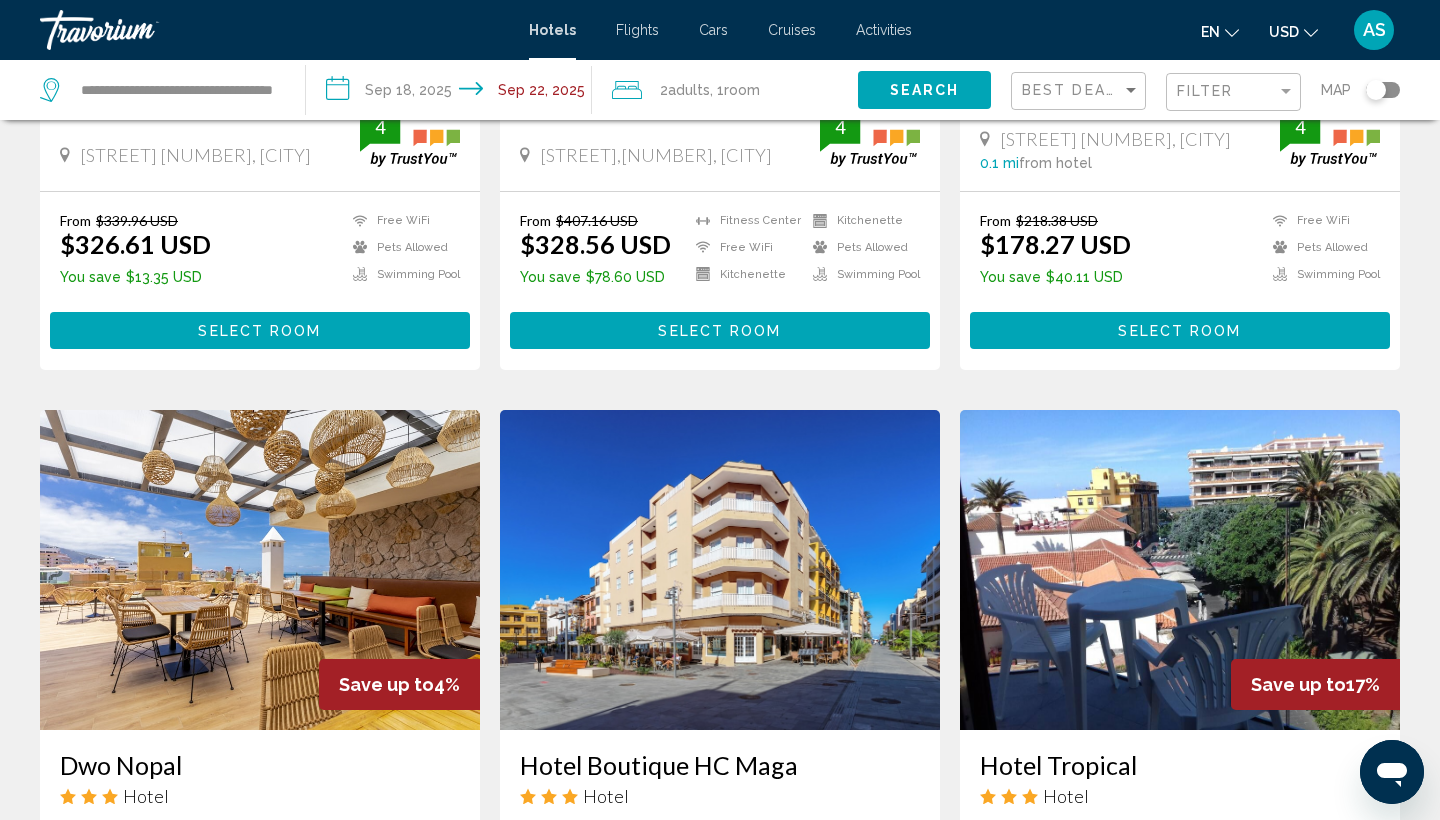 scroll, scrollTop: 0, scrollLeft: 0, axis: both 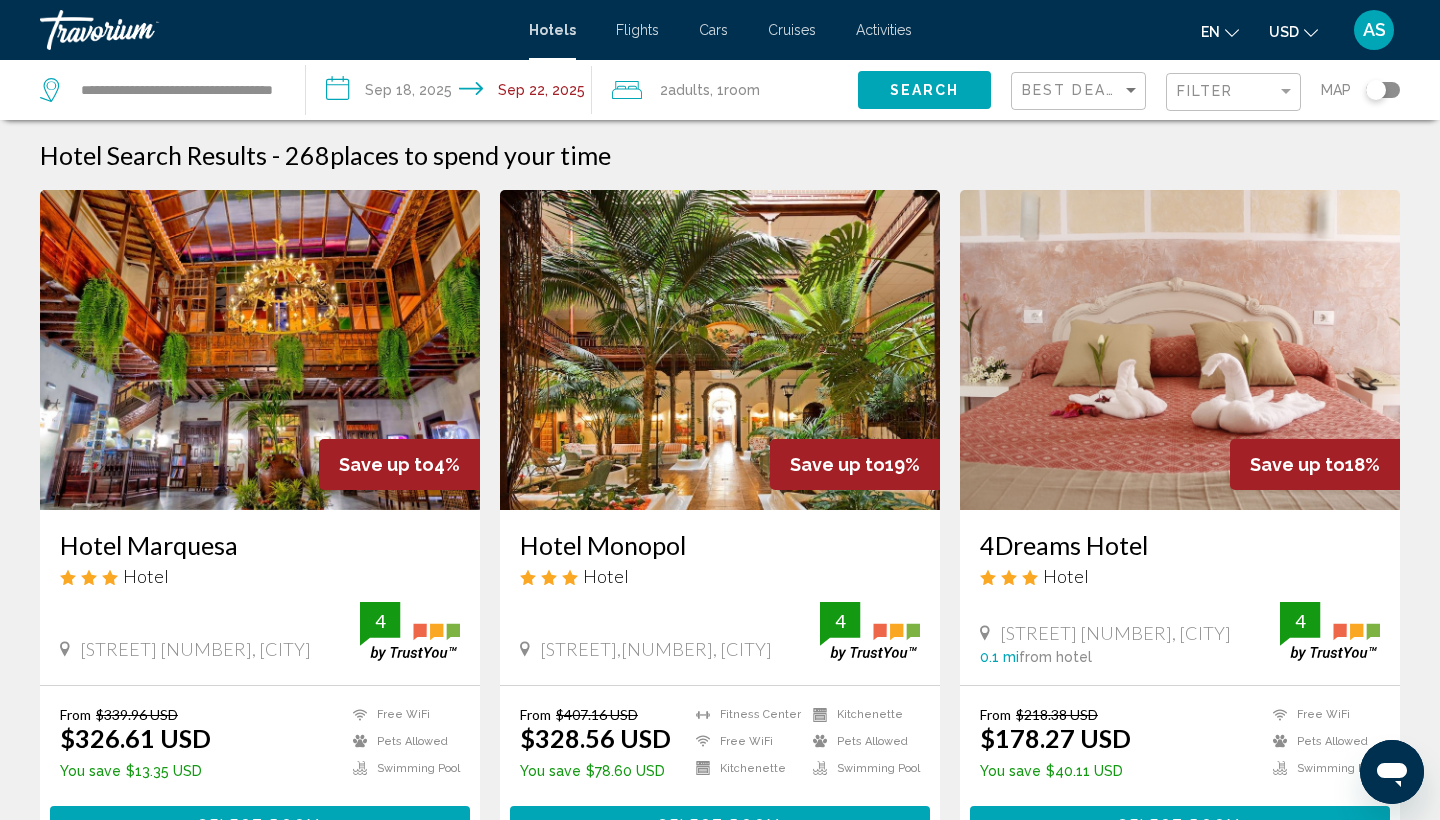 click at bounding box center [260, 350] 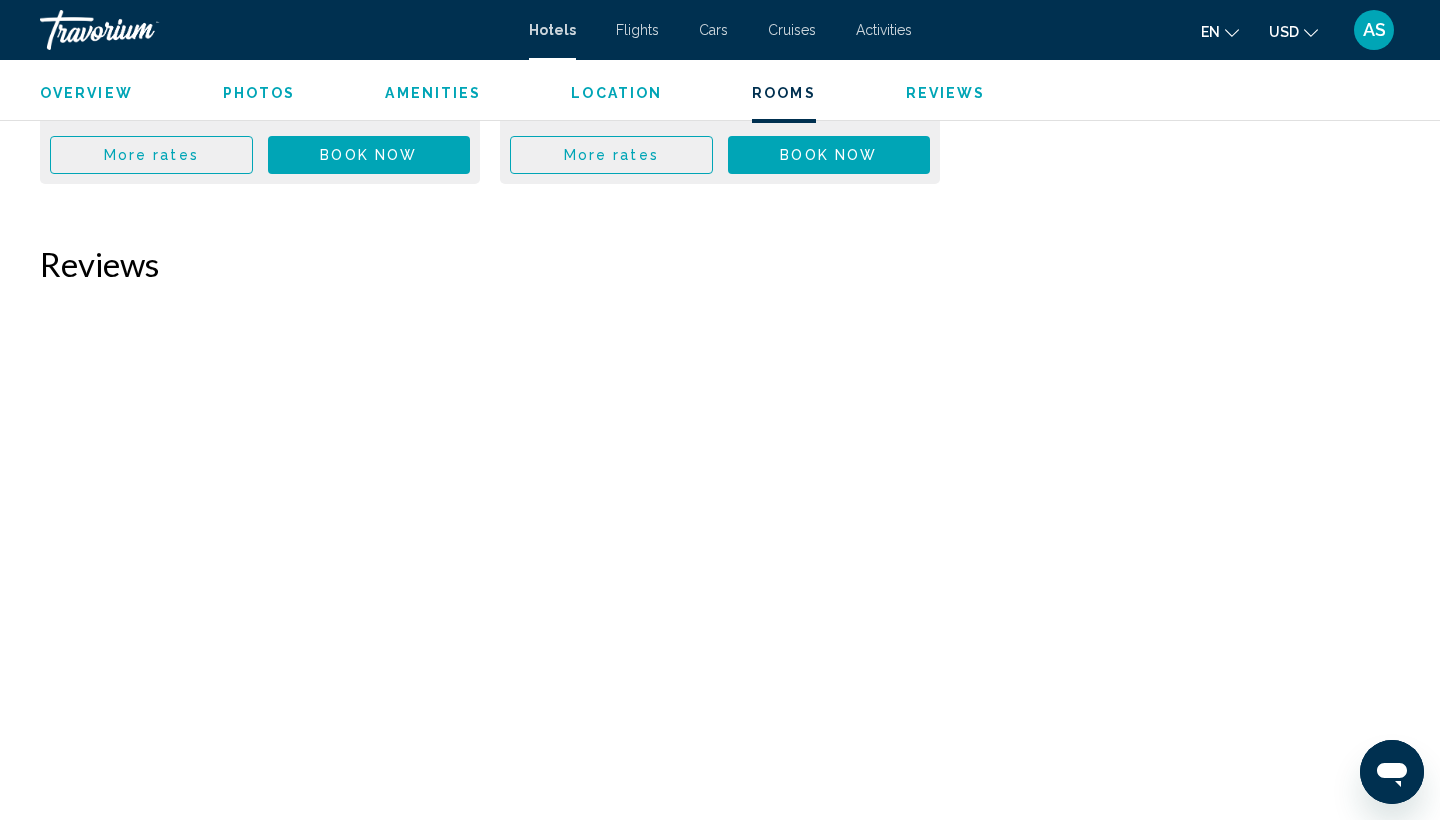 scroll, scrollTop: 3970, scrollLeft: 0, axis: vertical 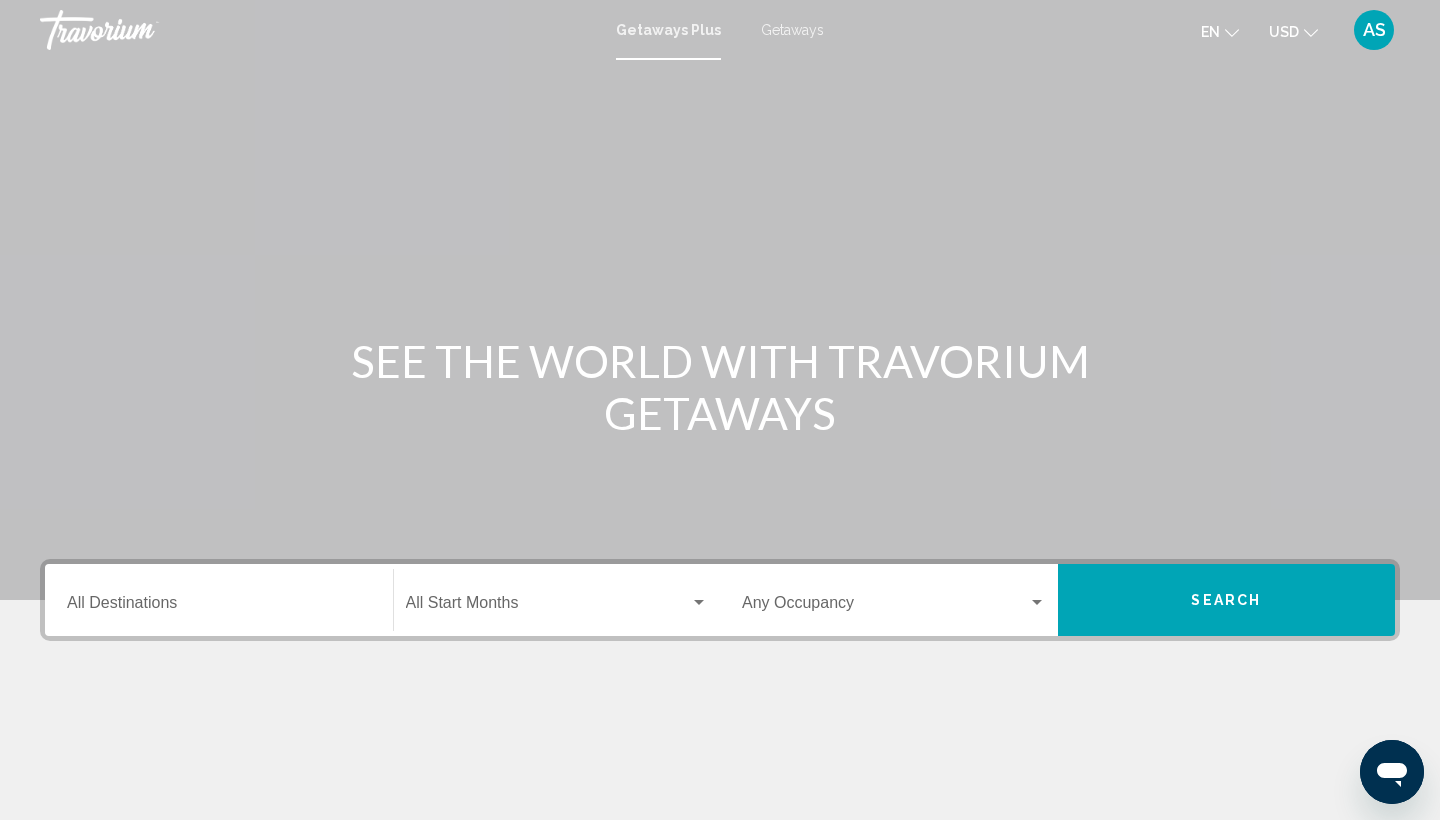 click on "Getaways" at bounding box center [792, 30] 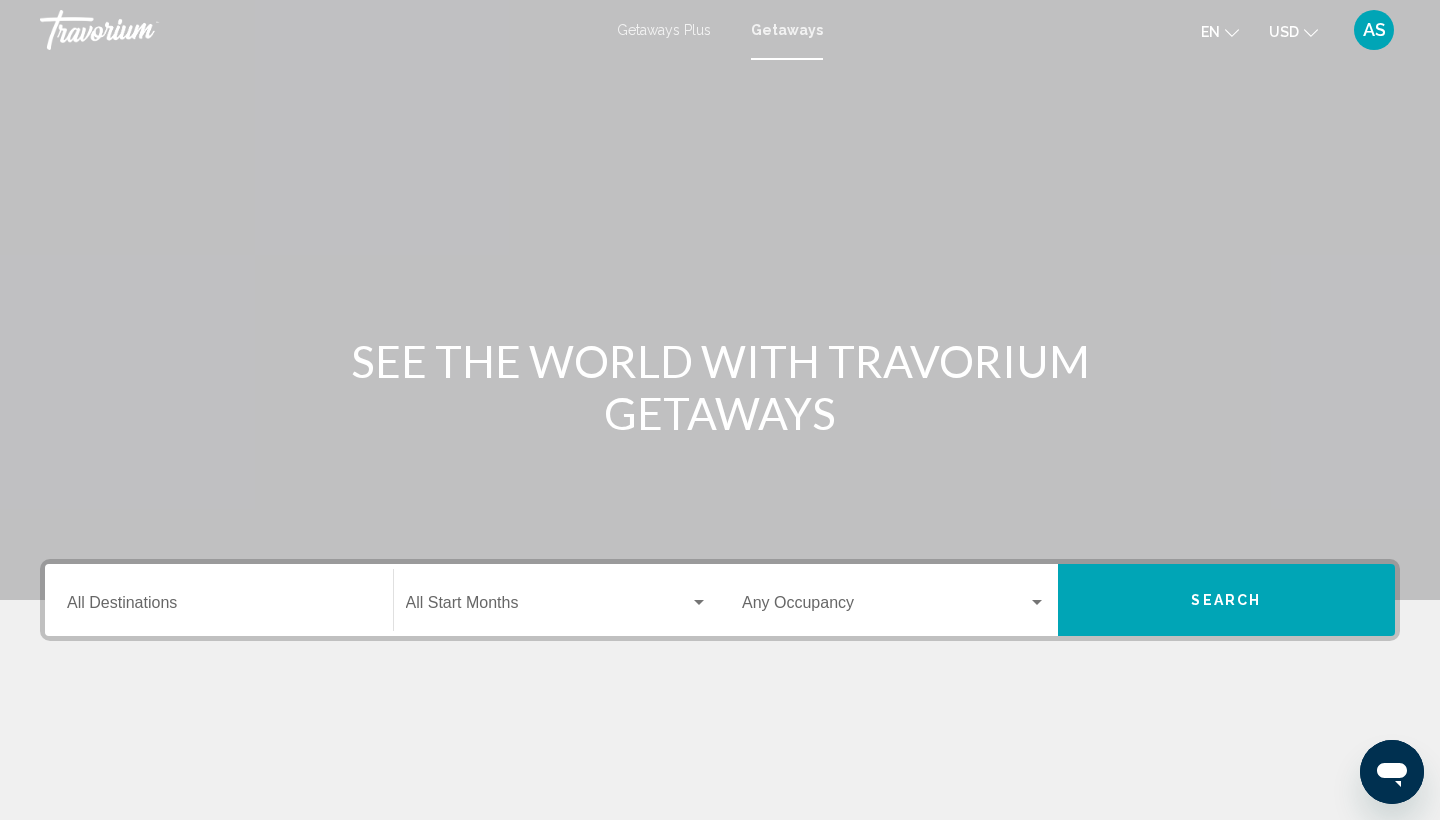 click on "Destination All Destinations" at bounding box center (219, 600) 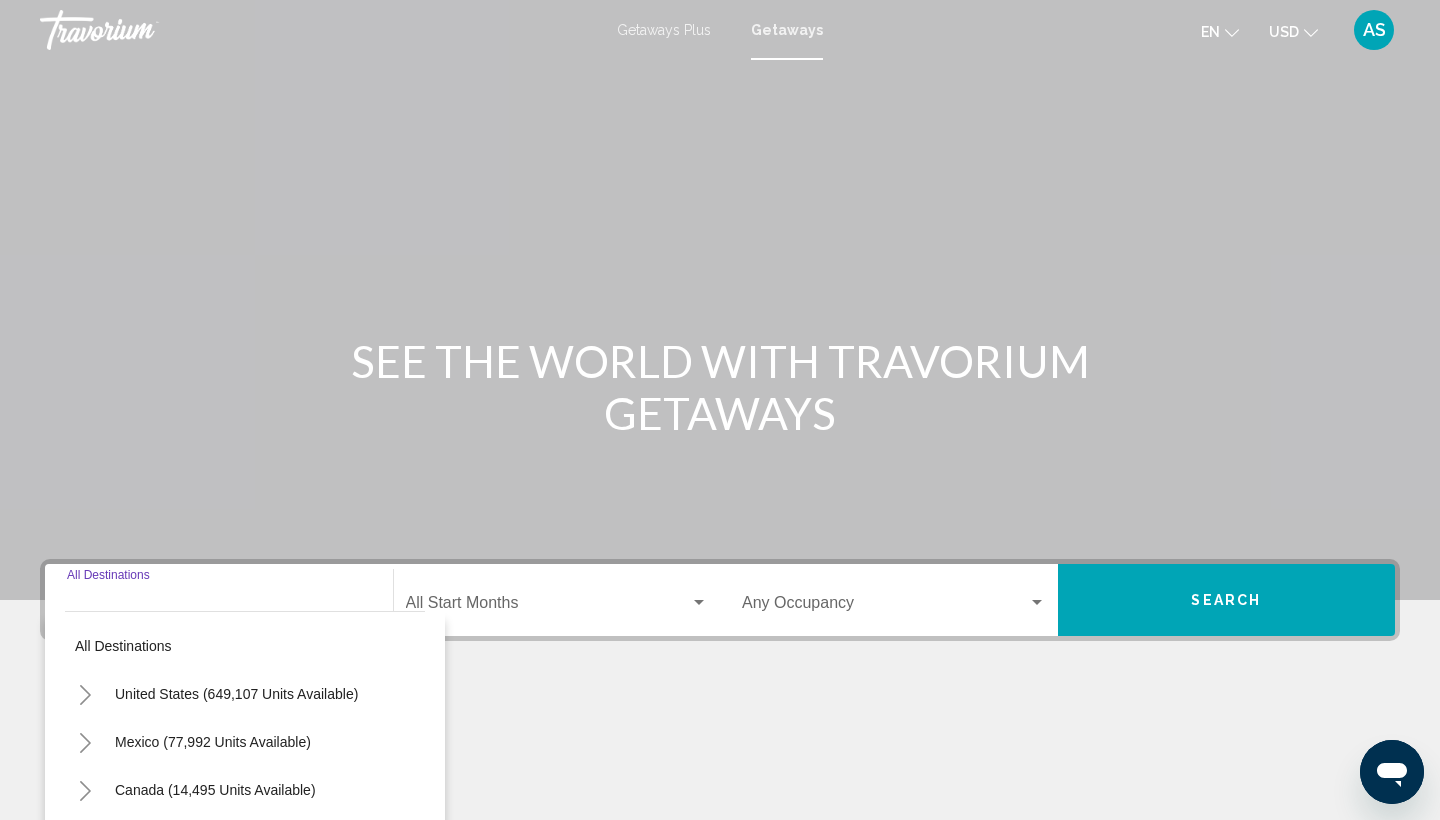 scroll, scrollTop: 266, scrollLeft: 0, axis: vertical 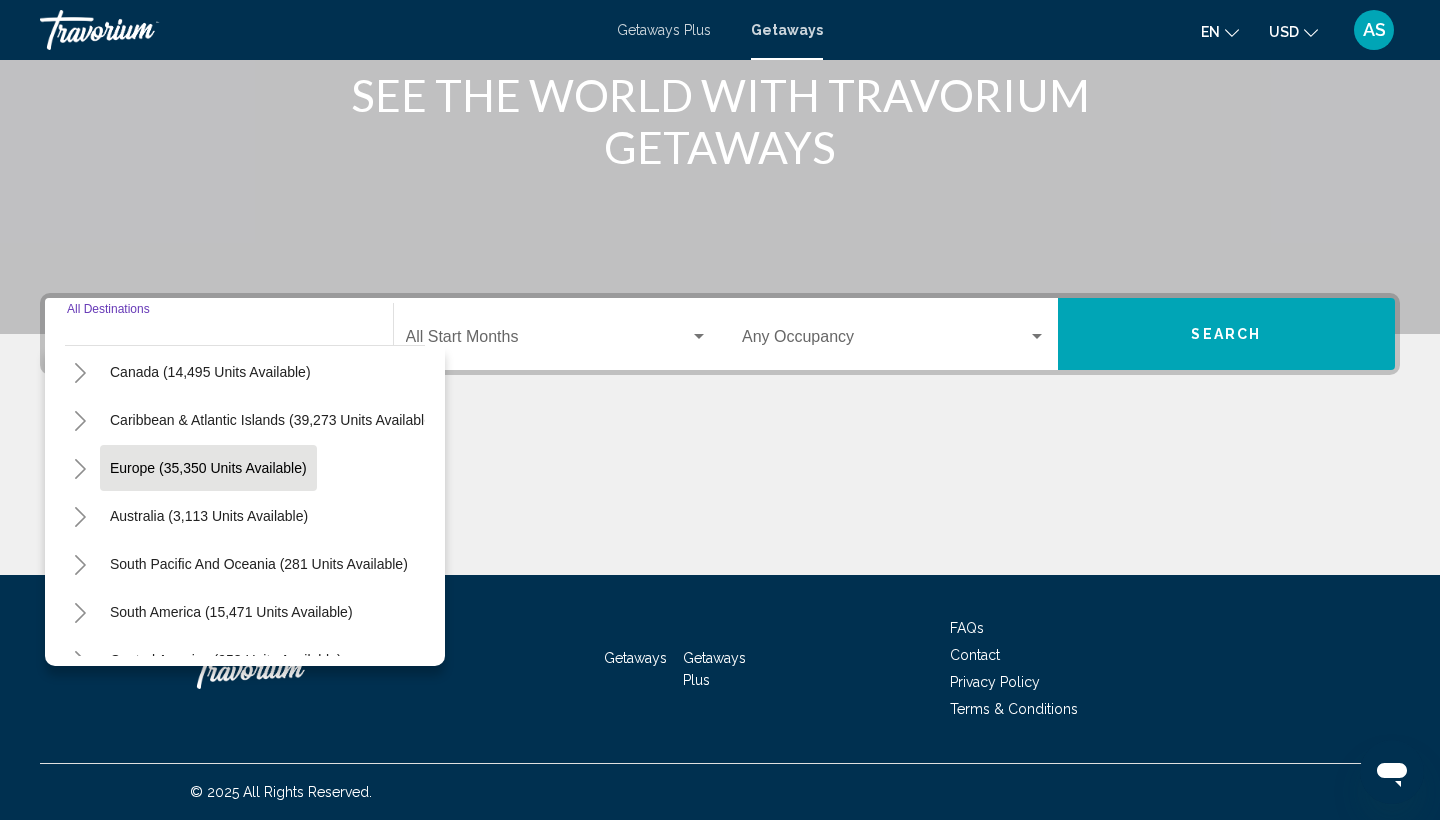 click on "Europe (35,350 units available)" at bounding box center (209, 516) 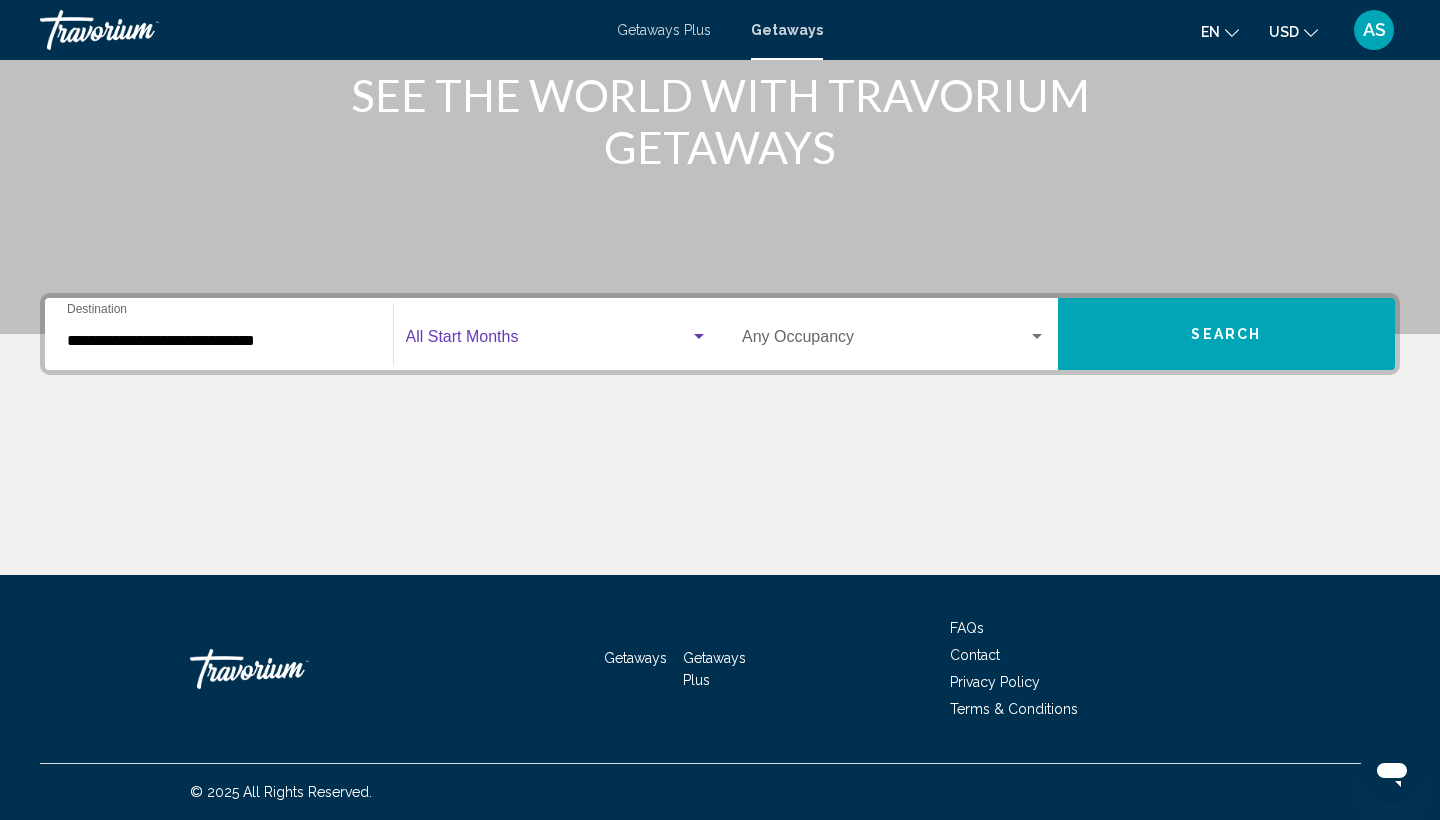 click at bounding box center (548, 341) 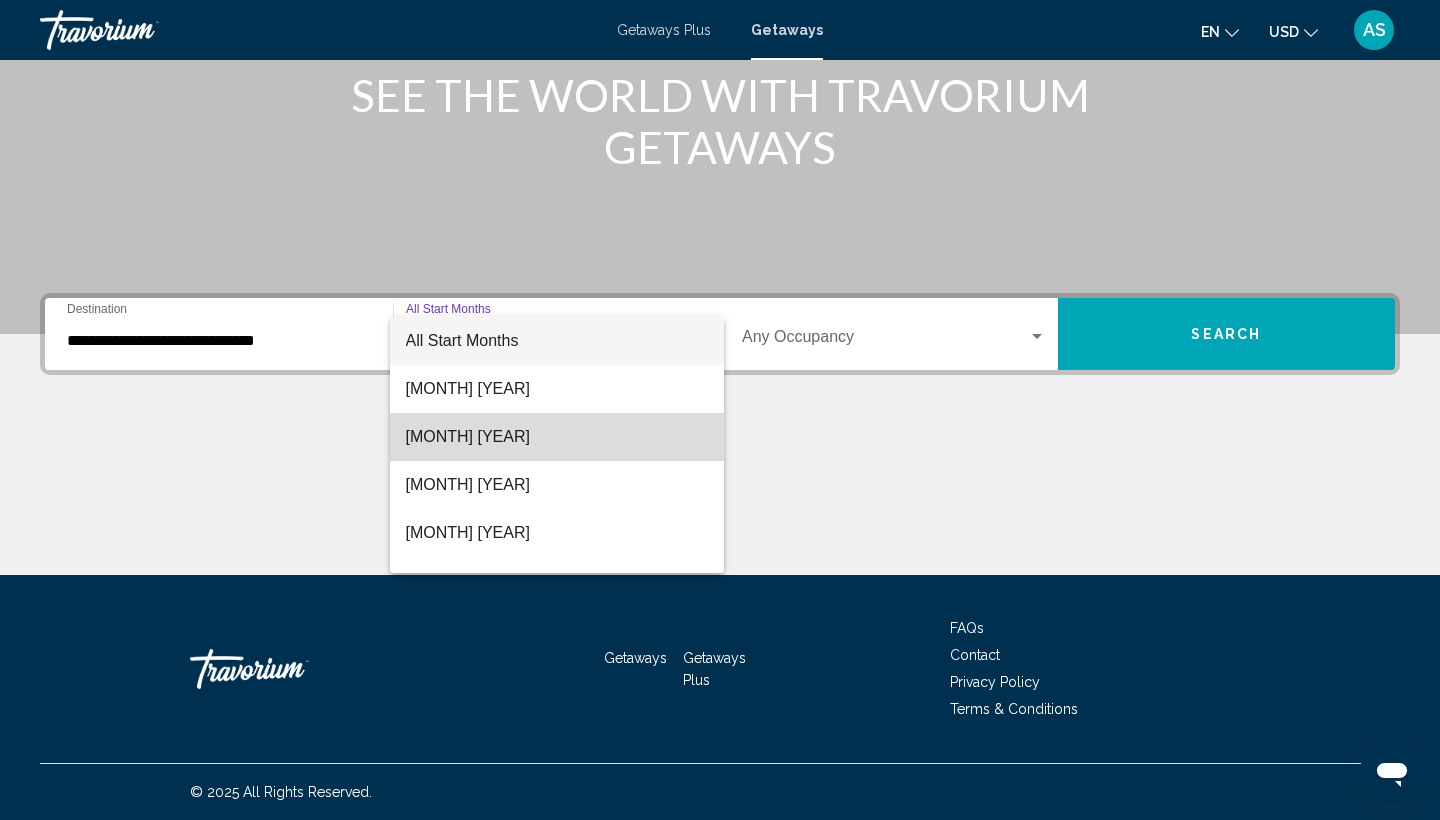 click on "září 2025" at bounding box center (557, 437) 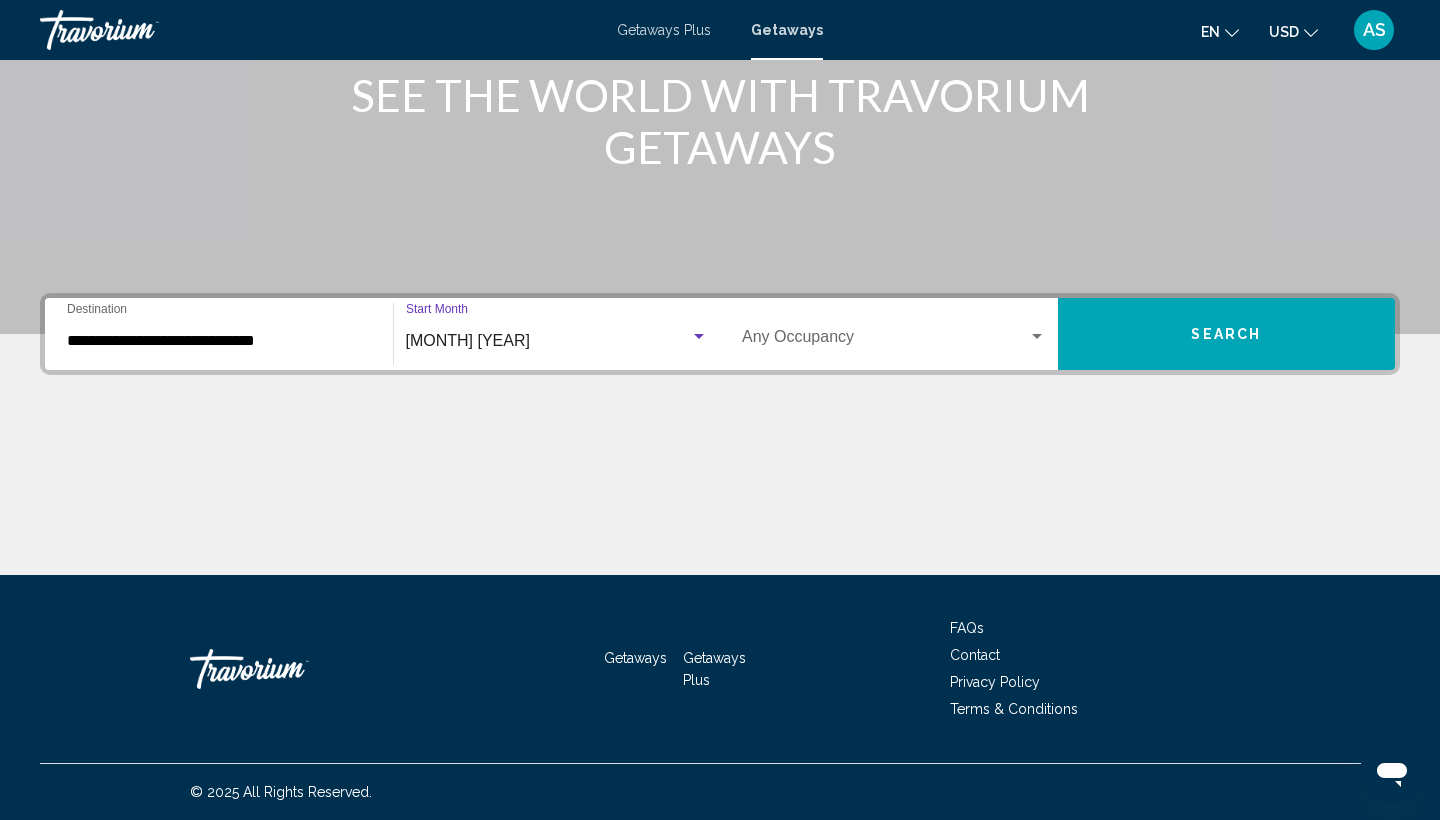 click on "Occupancy Any Occupancy" at bounding box center (894, 334) 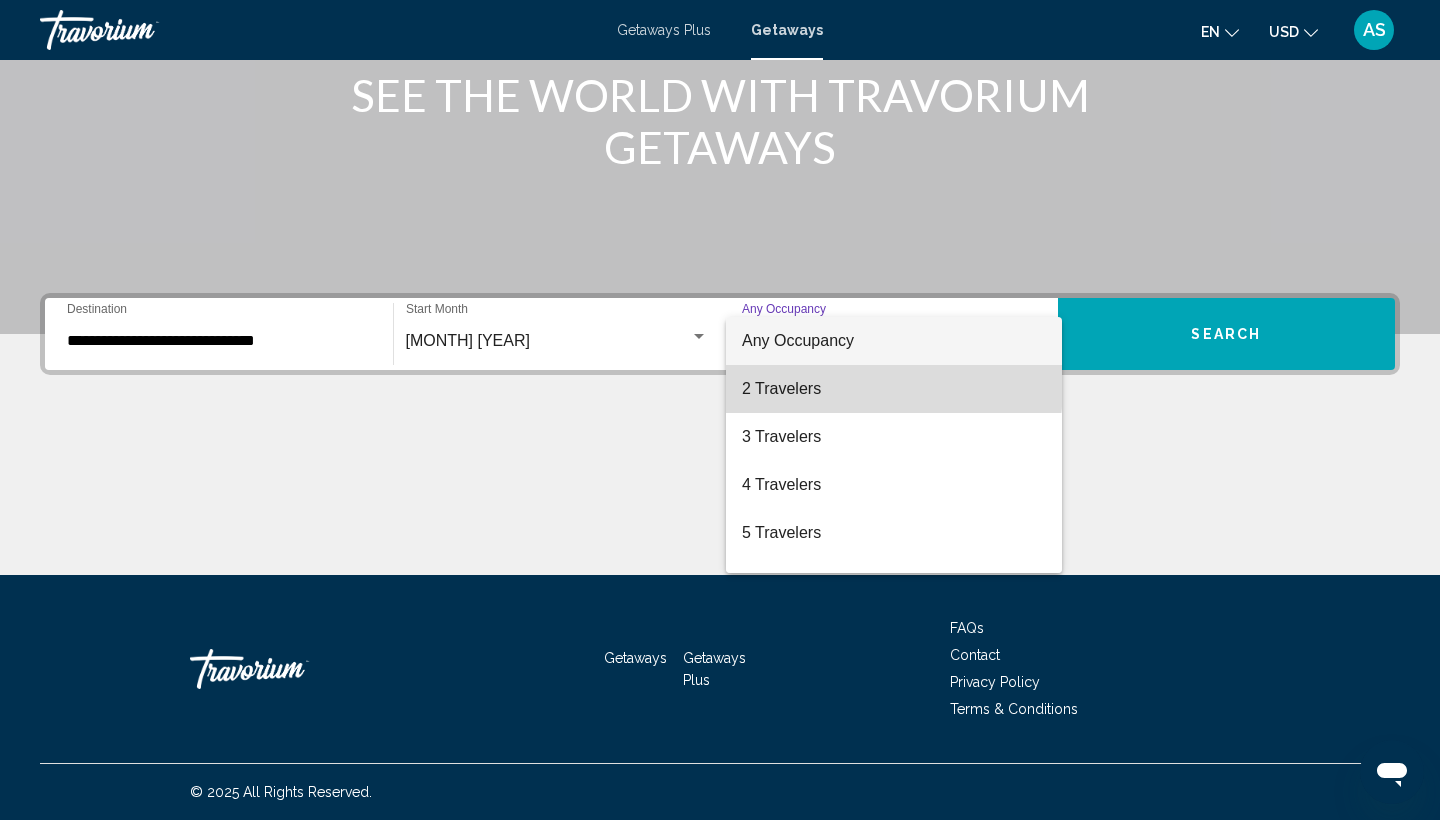 click on "2 Travelers" at bounding box center [894, 389] 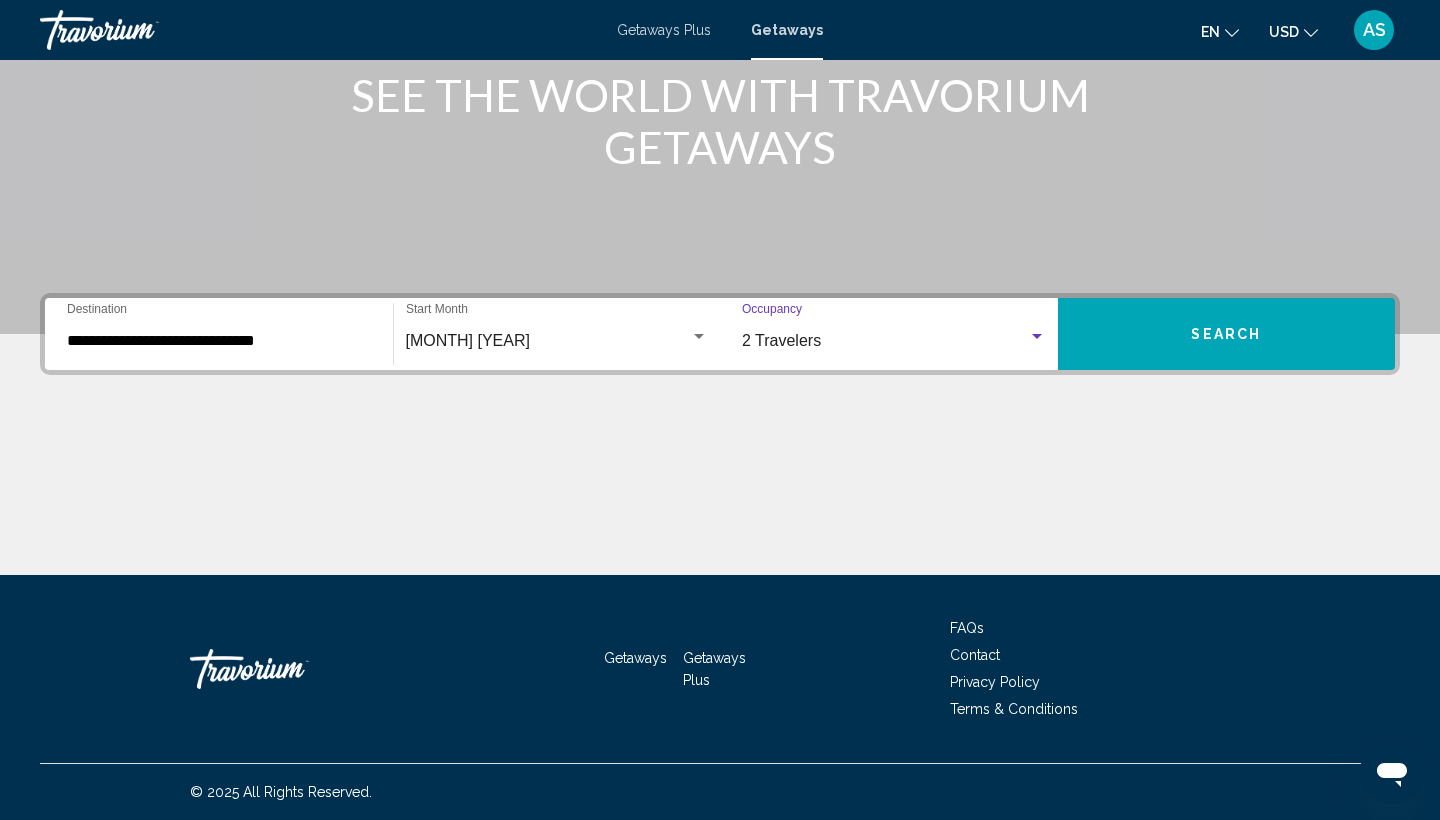 click on "Search" at bounding box center [1227, 334] 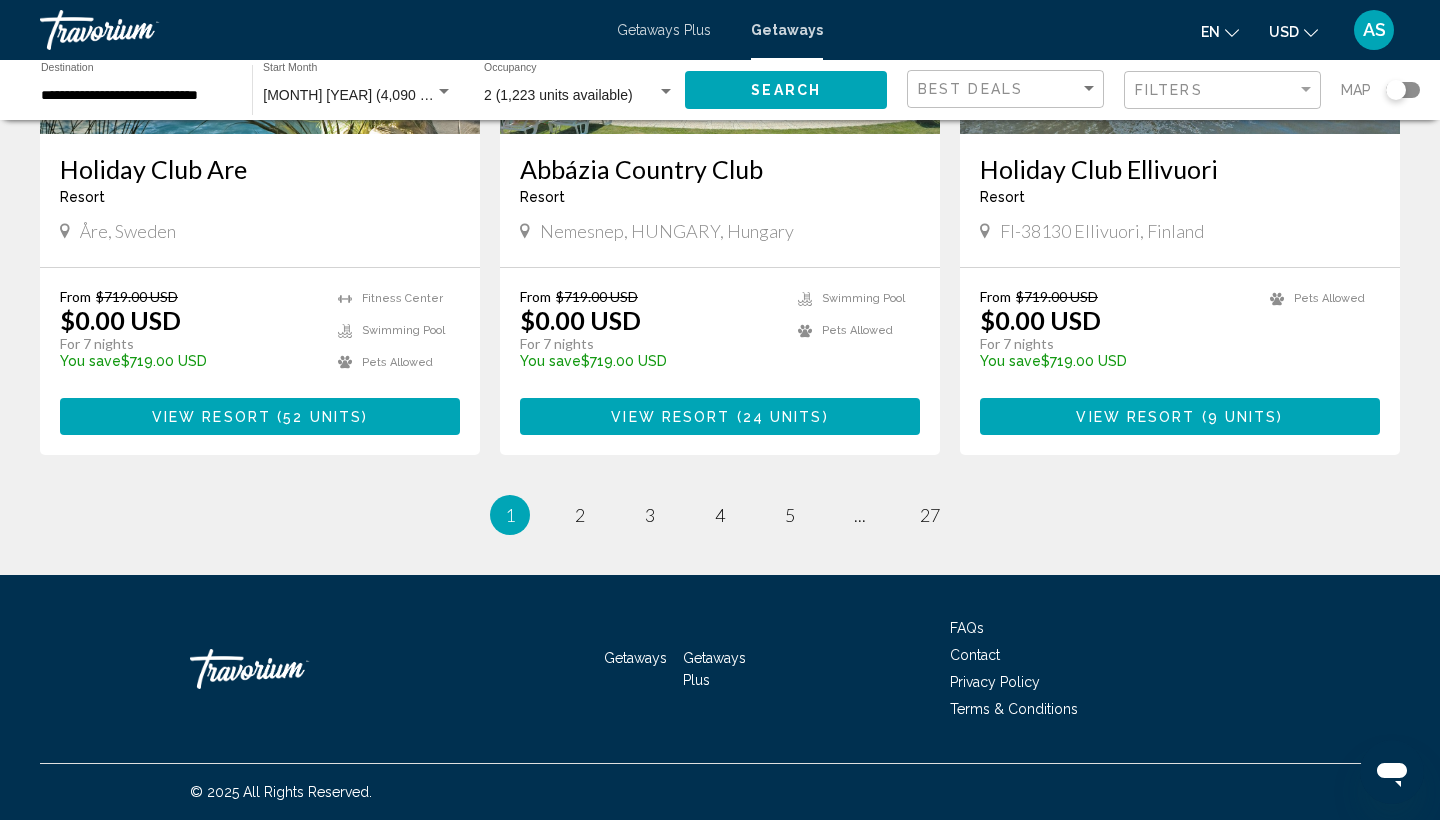 scroll, scrollTop: 2441, scrollLeft: 0, axis: vertical 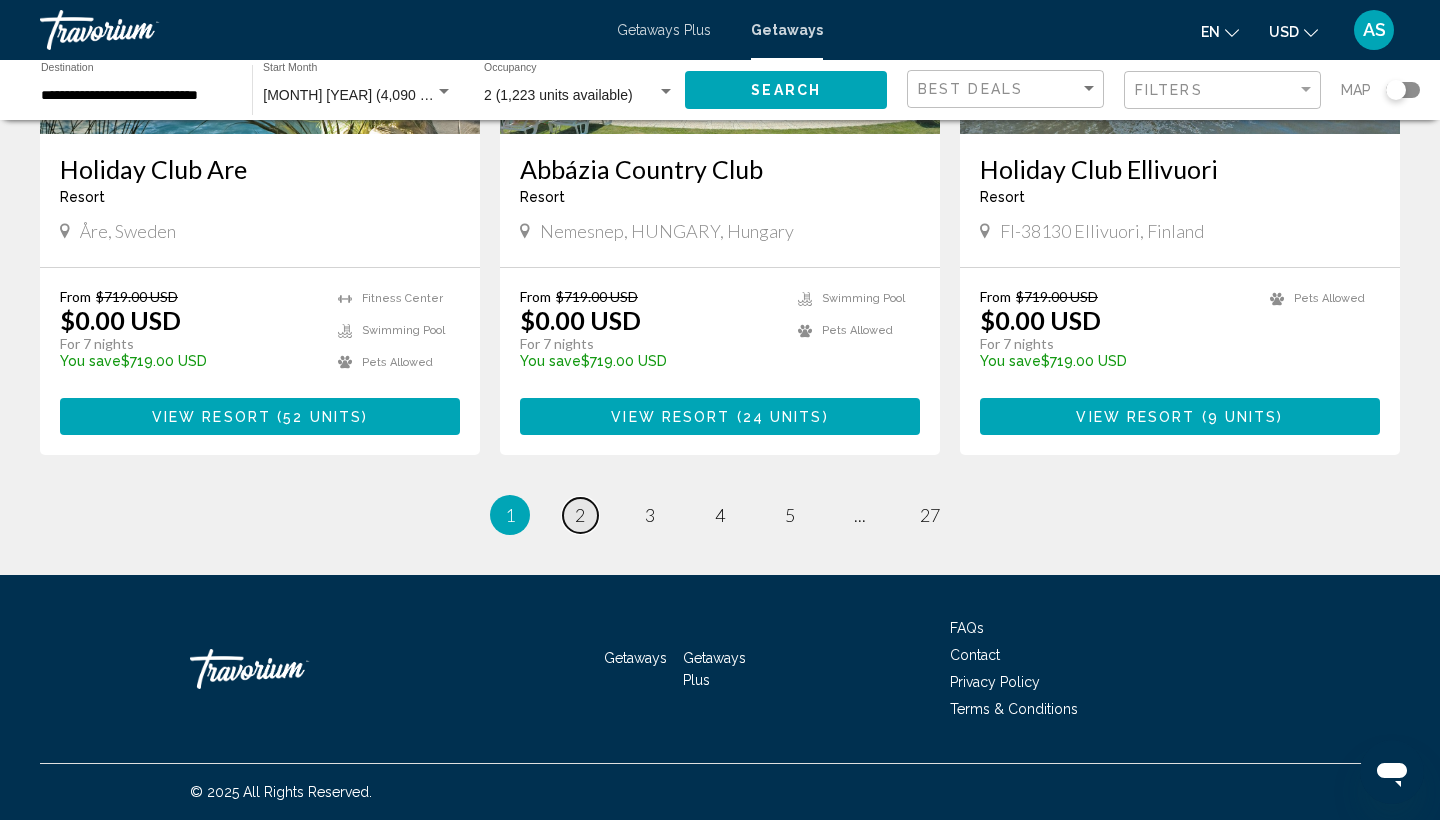click on "page  2" at bounding box center (580, 515) 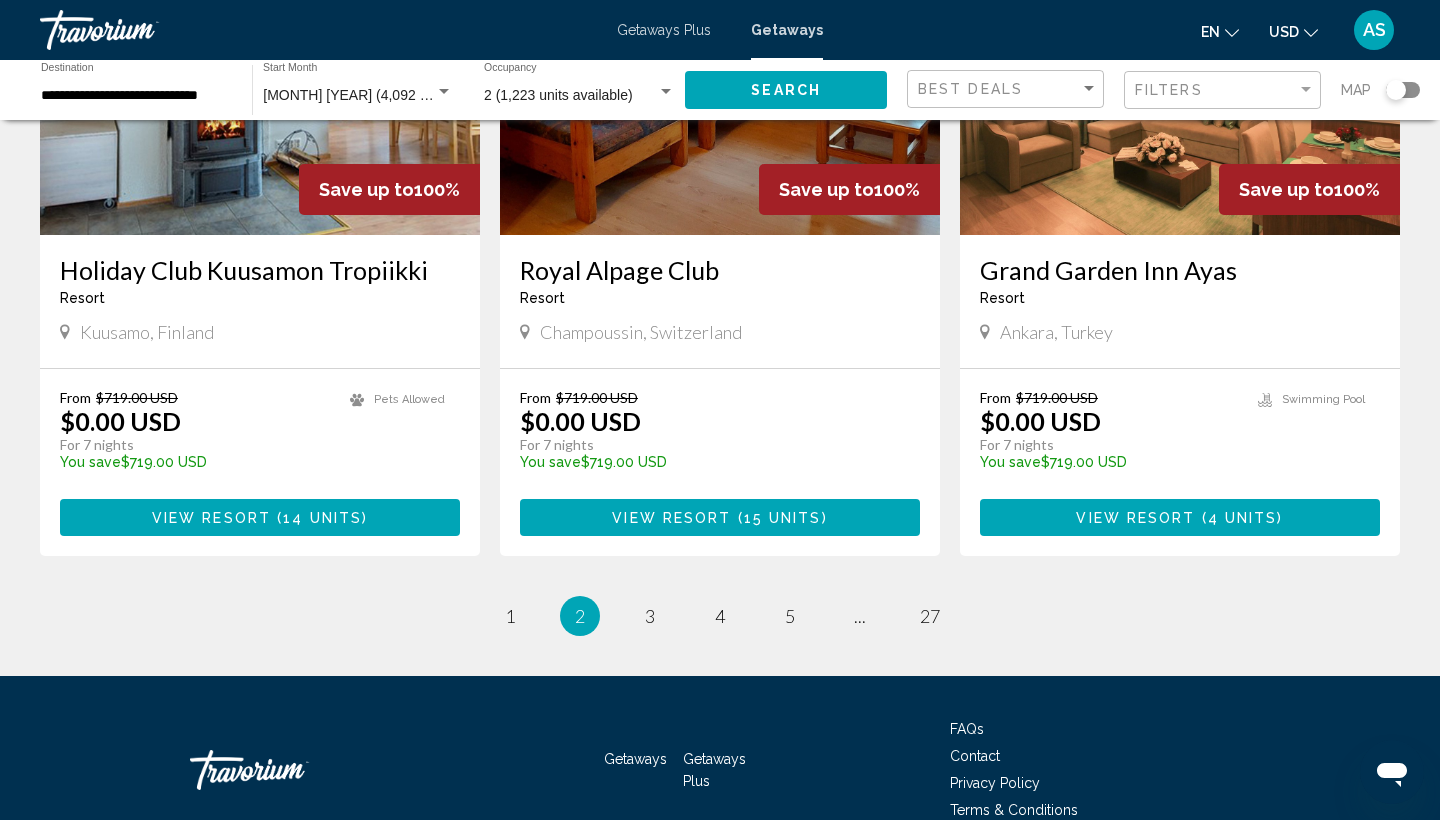 scroll, scrollTop: 2341, scrollLeft: 0, axis: vertical 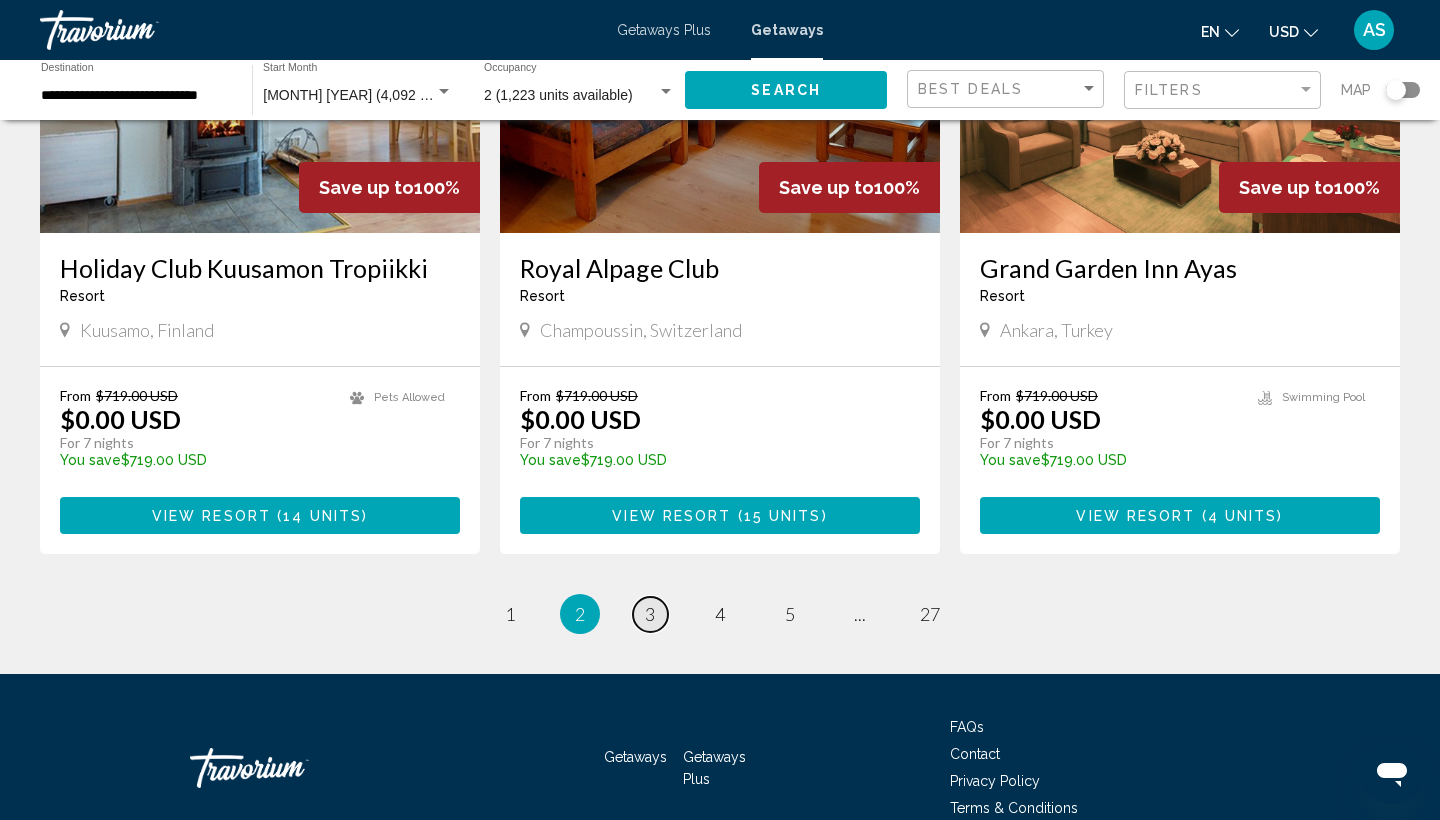 click on "3" at bounding box center (650, 614) 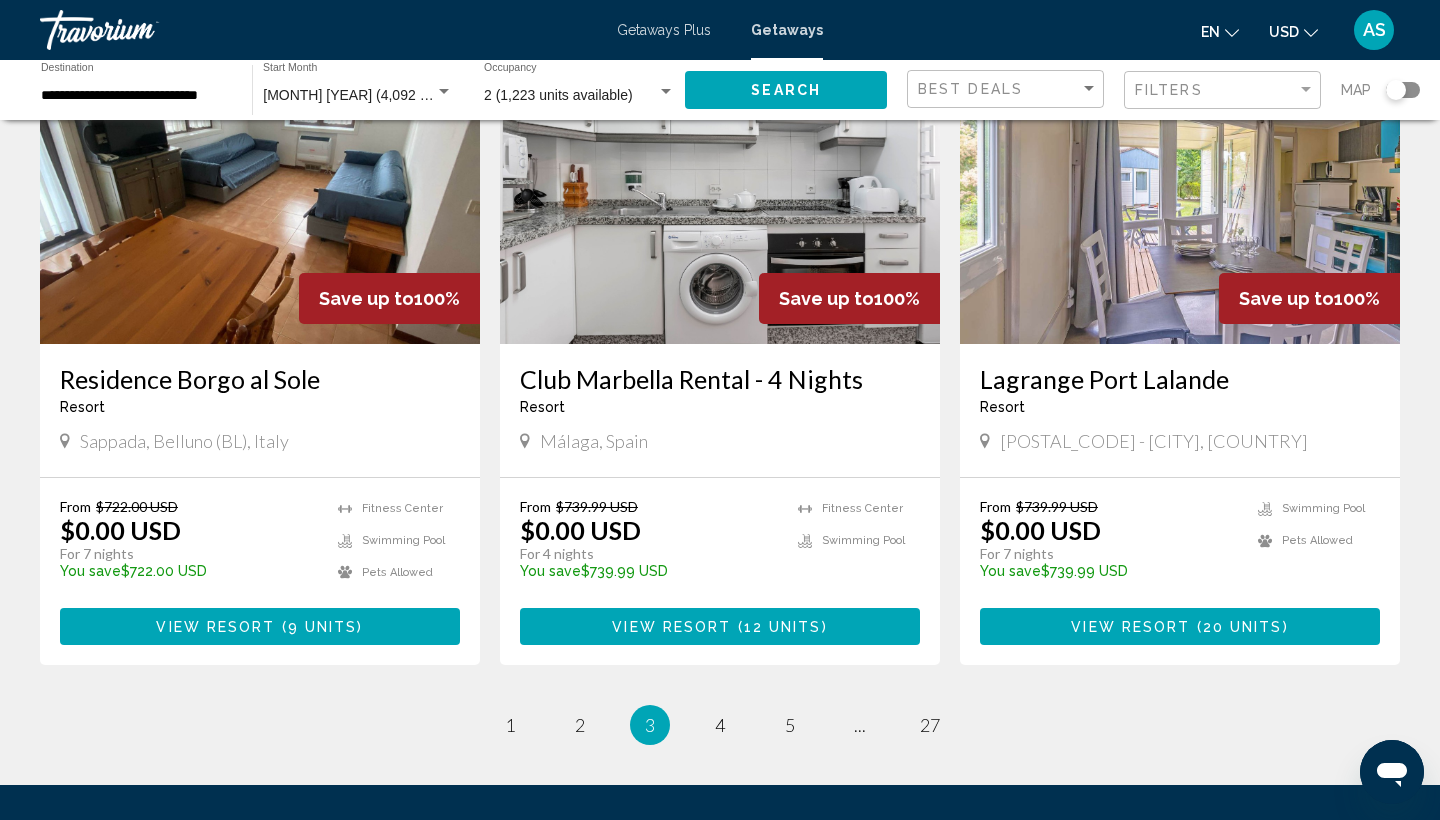 scroll, scrollTop: 2232, scrollLeft: 0, axis: vertical 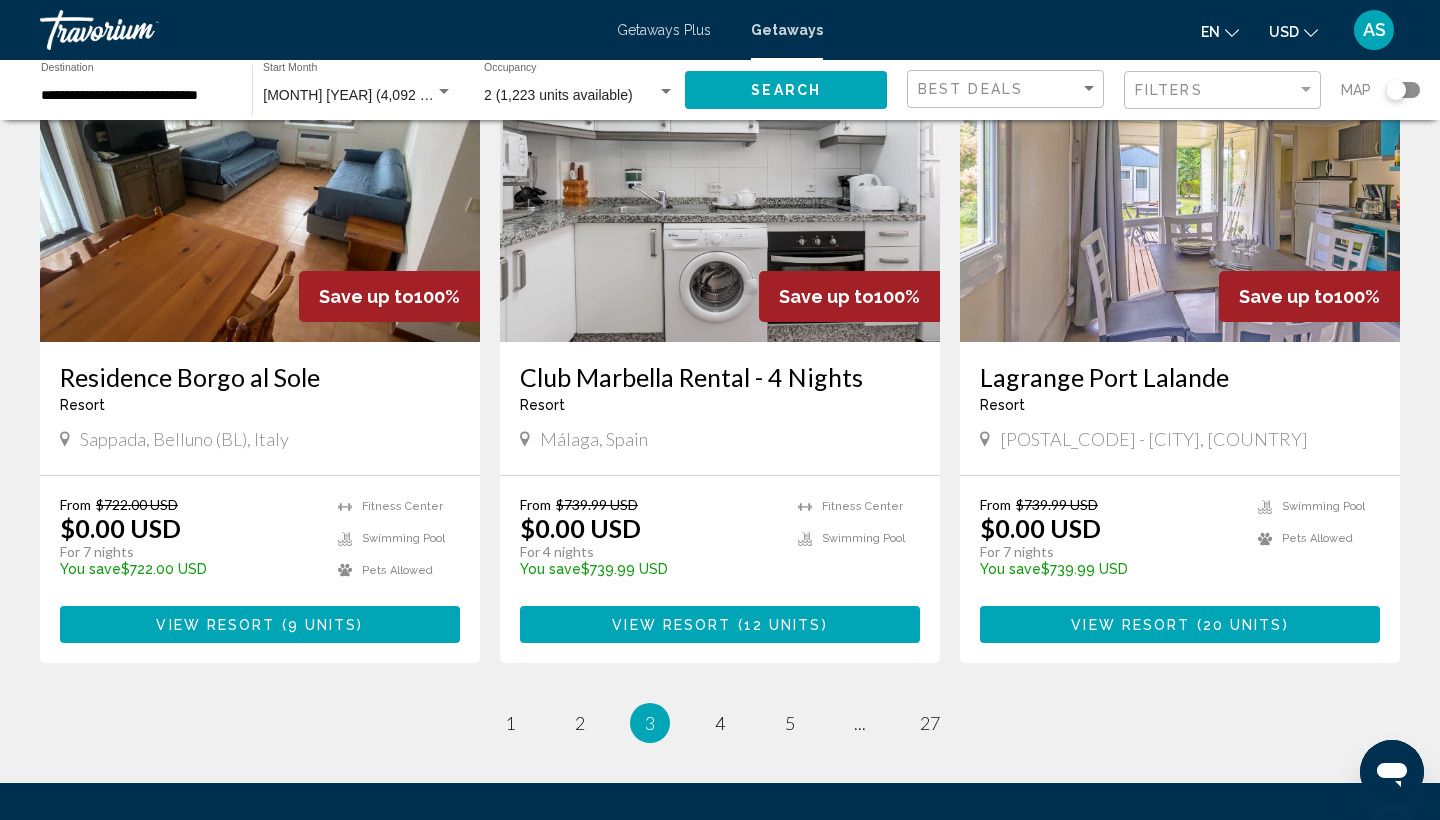 click on "3 / 27  page  1 page  2 You're on page  3 page  4 page  5 page  ... page  27" at bounding box center [720, 723] 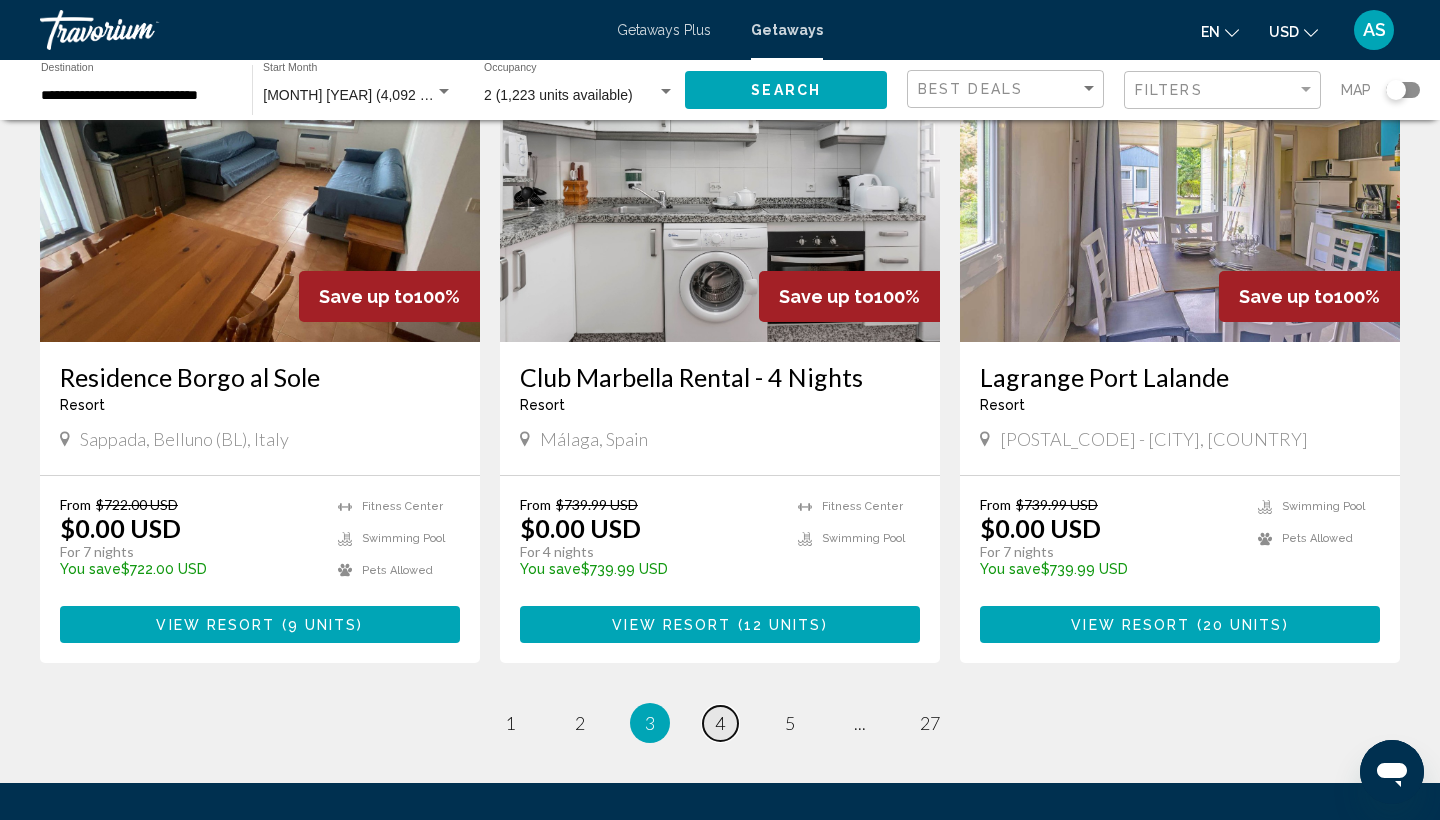 click on "4" at bounding box center [720, 723] 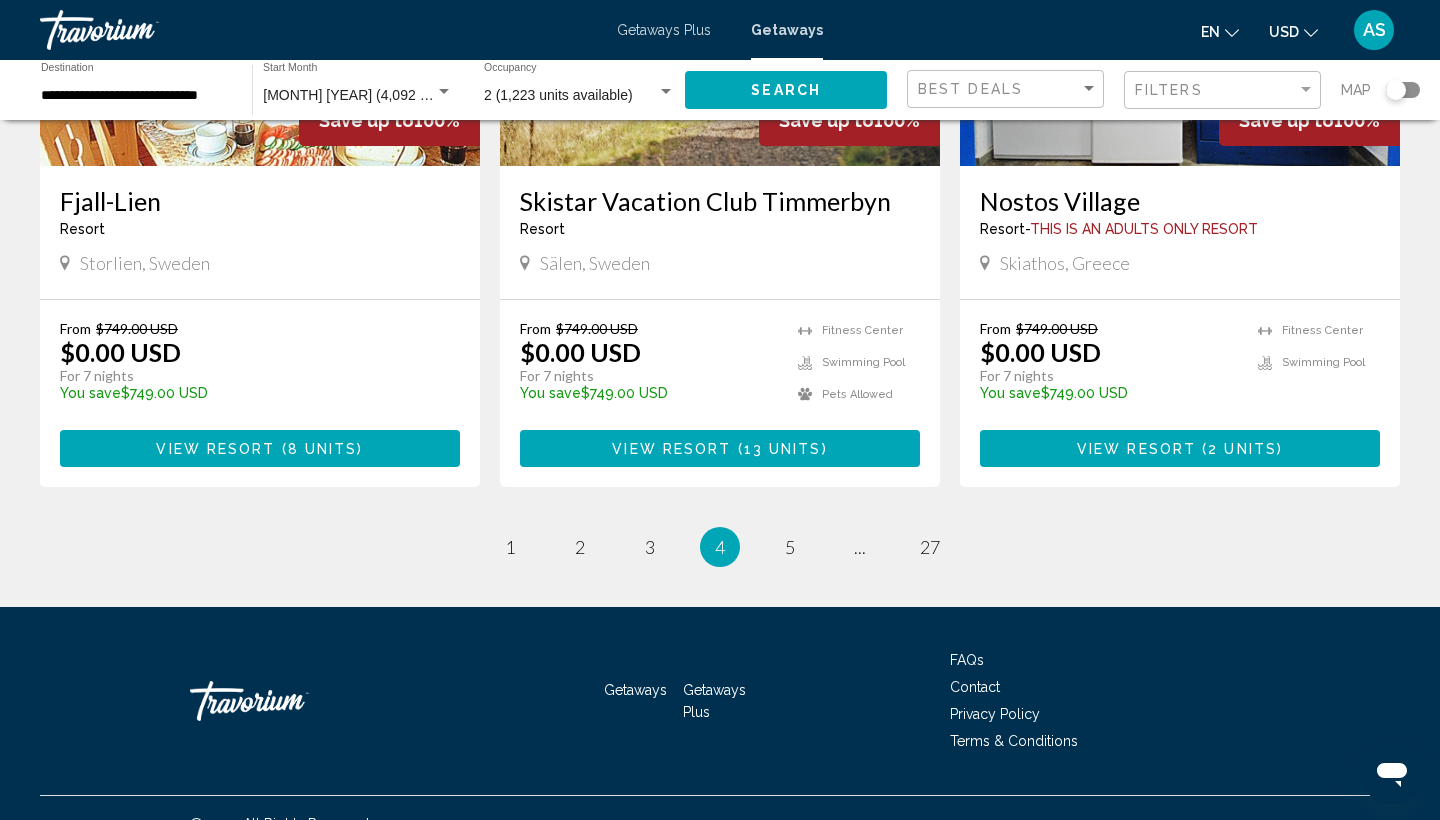 scroll, scrollTop: 2410, scrollLeft: 0, axis: vertical 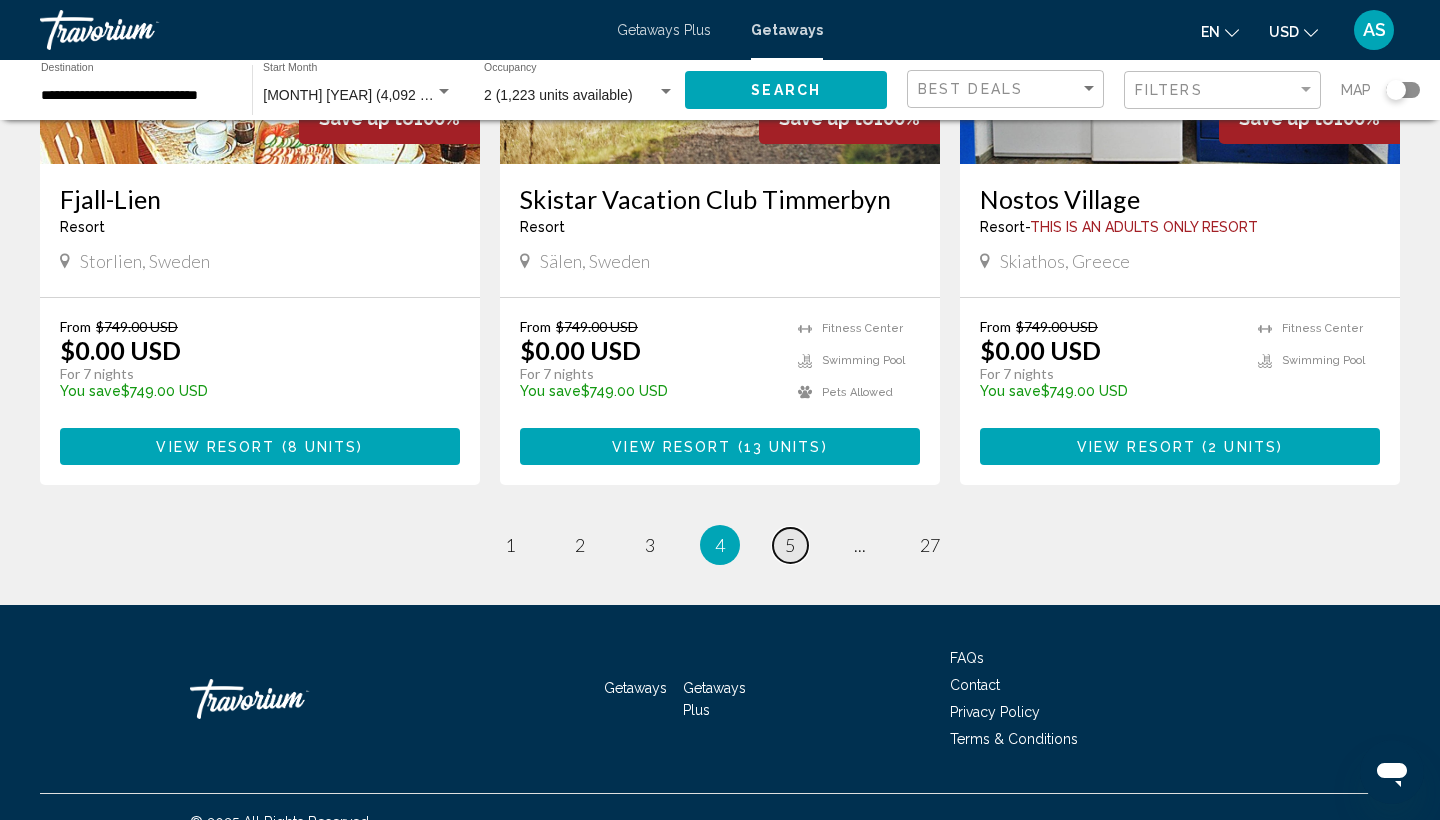 click on "5" at bounding box center (790, 545) 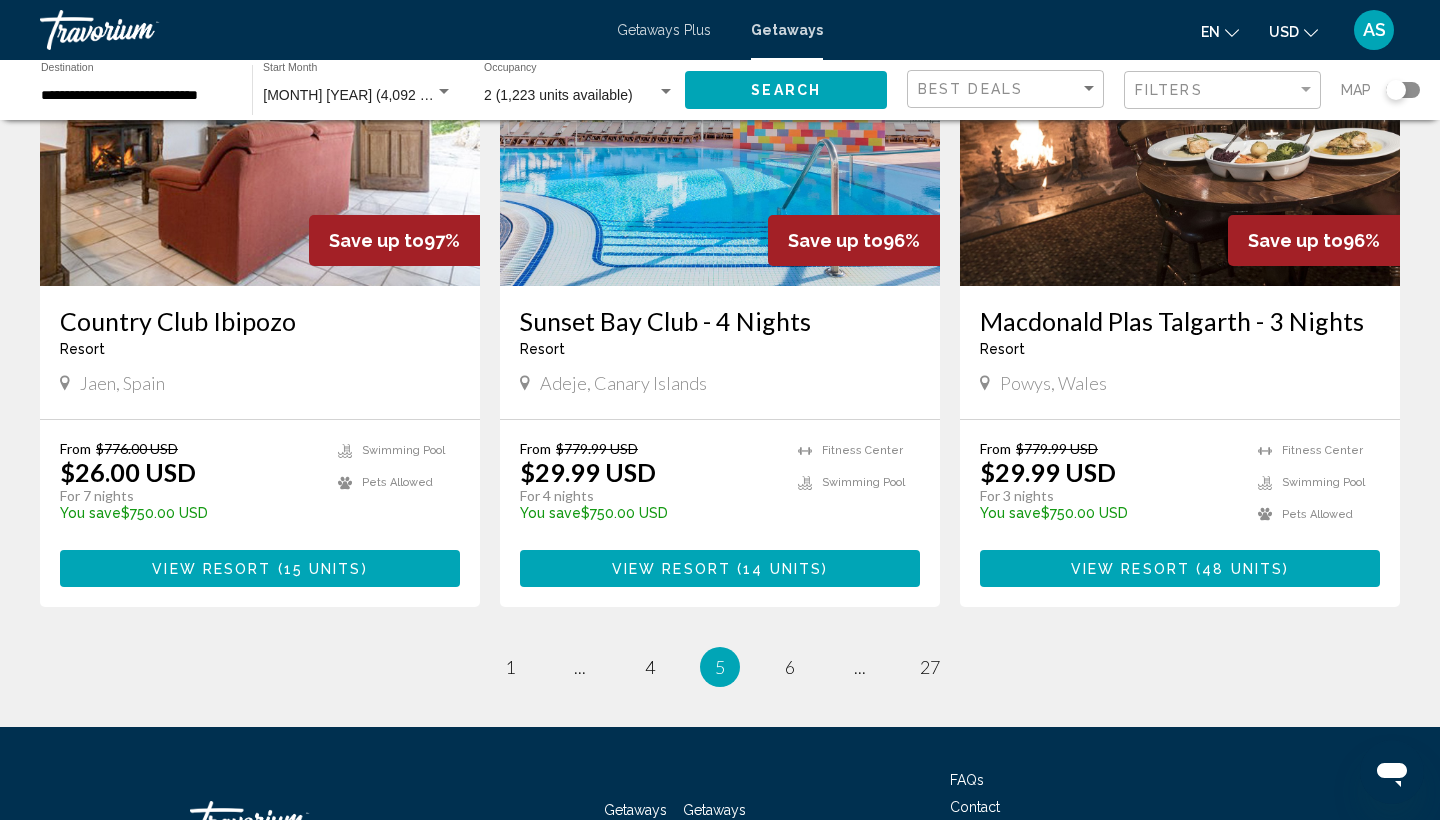scroll, scrollTop: 2320, scrollLeft: 0, axis: vertical 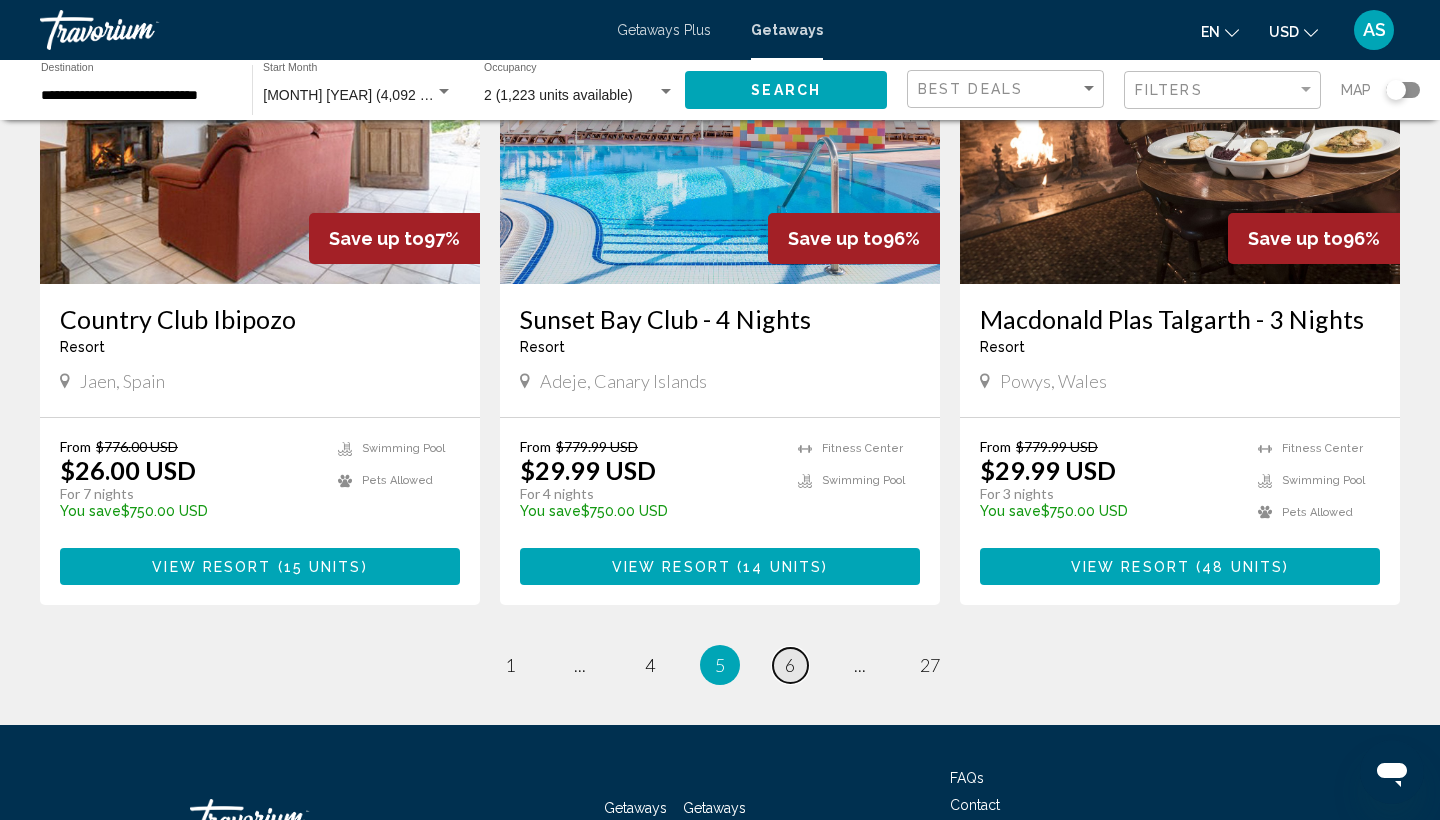 click on "6" at bounding box center [790, 665] 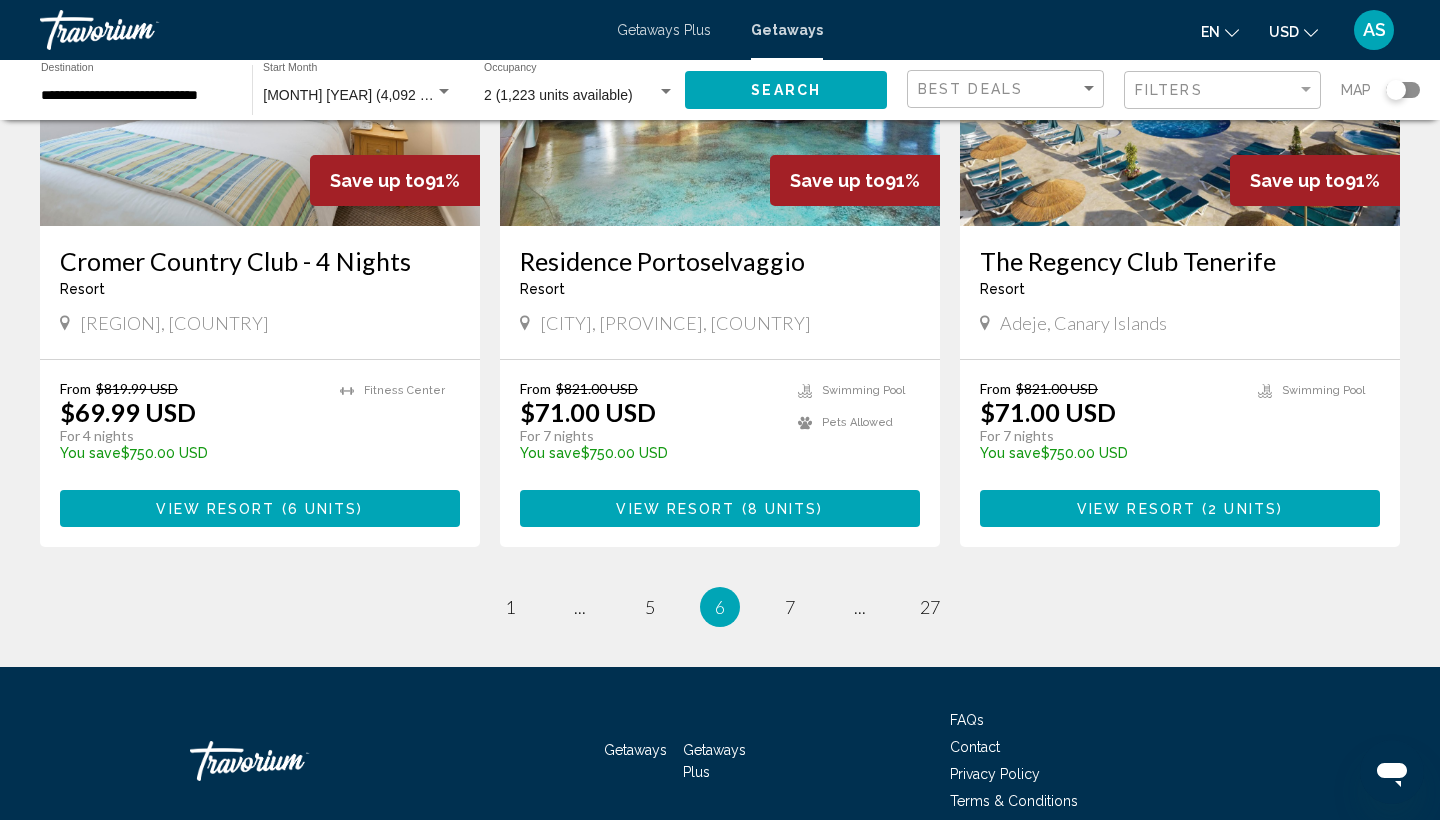 scroll, scrollTop: 2378, scrollLeft: 0, axis: vertical 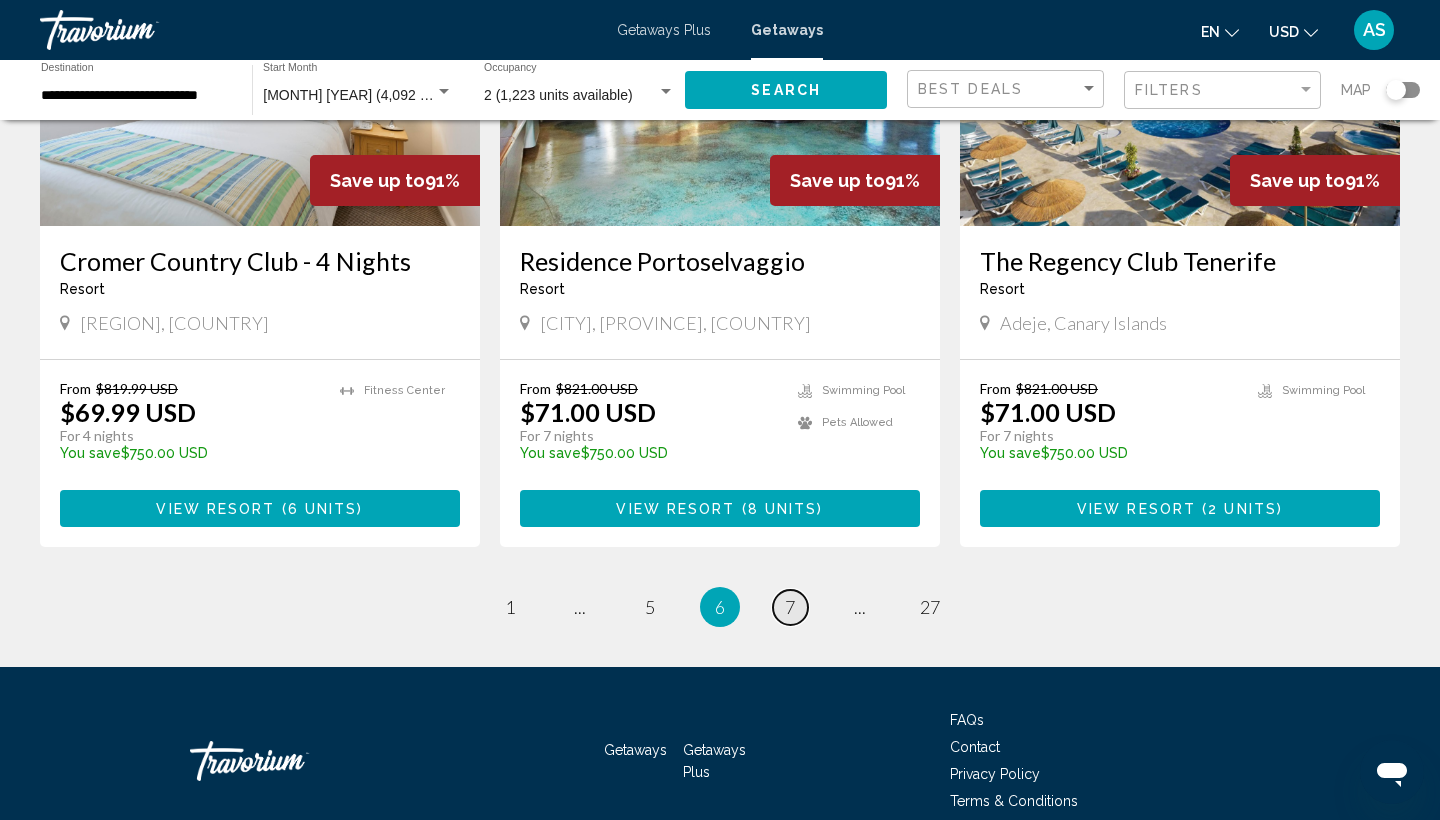 click on "7" at bounding box center (790, 607) 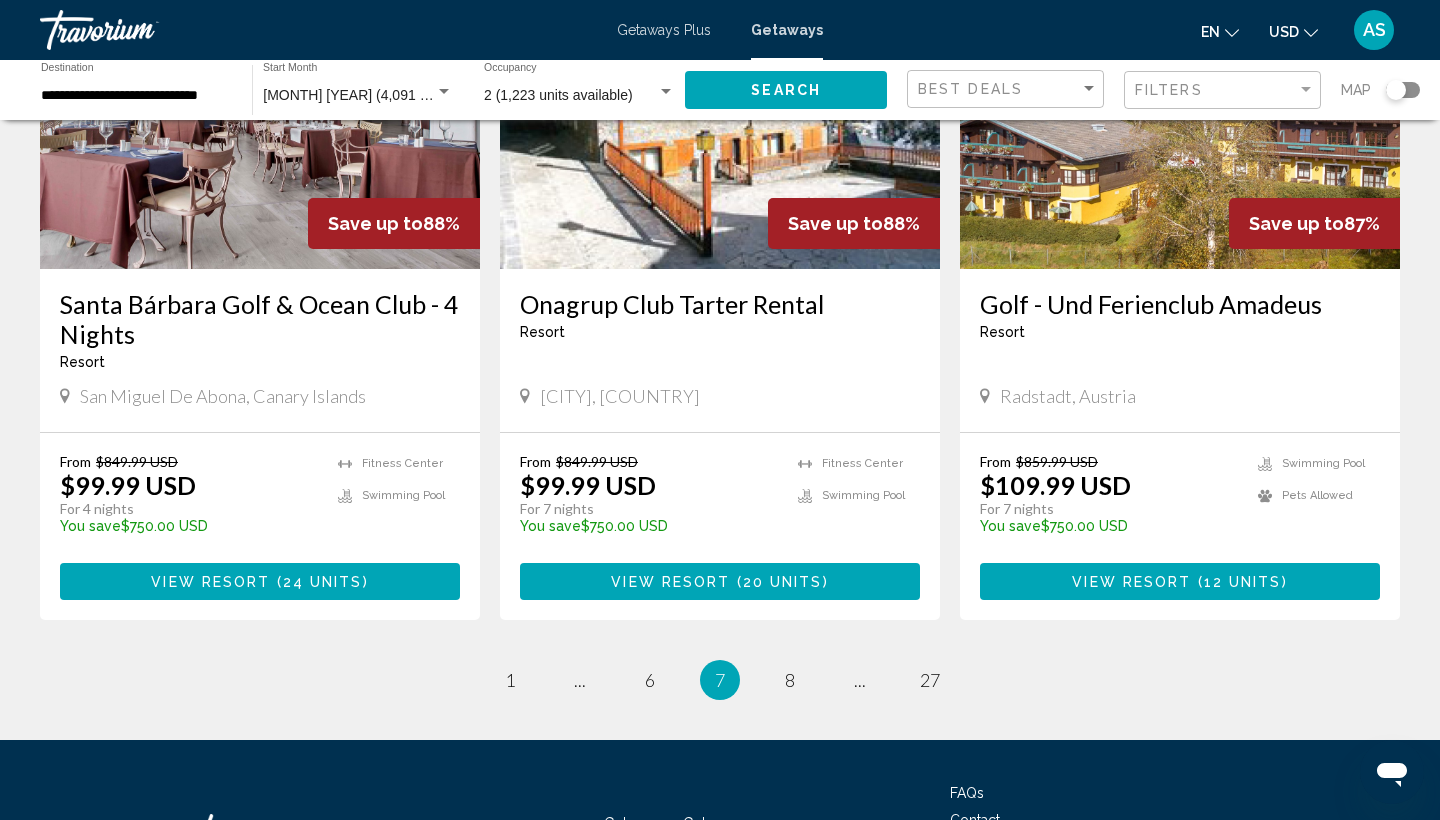 scroll, scrollTop: 2309, scrollLeft: 0, axis: vertical 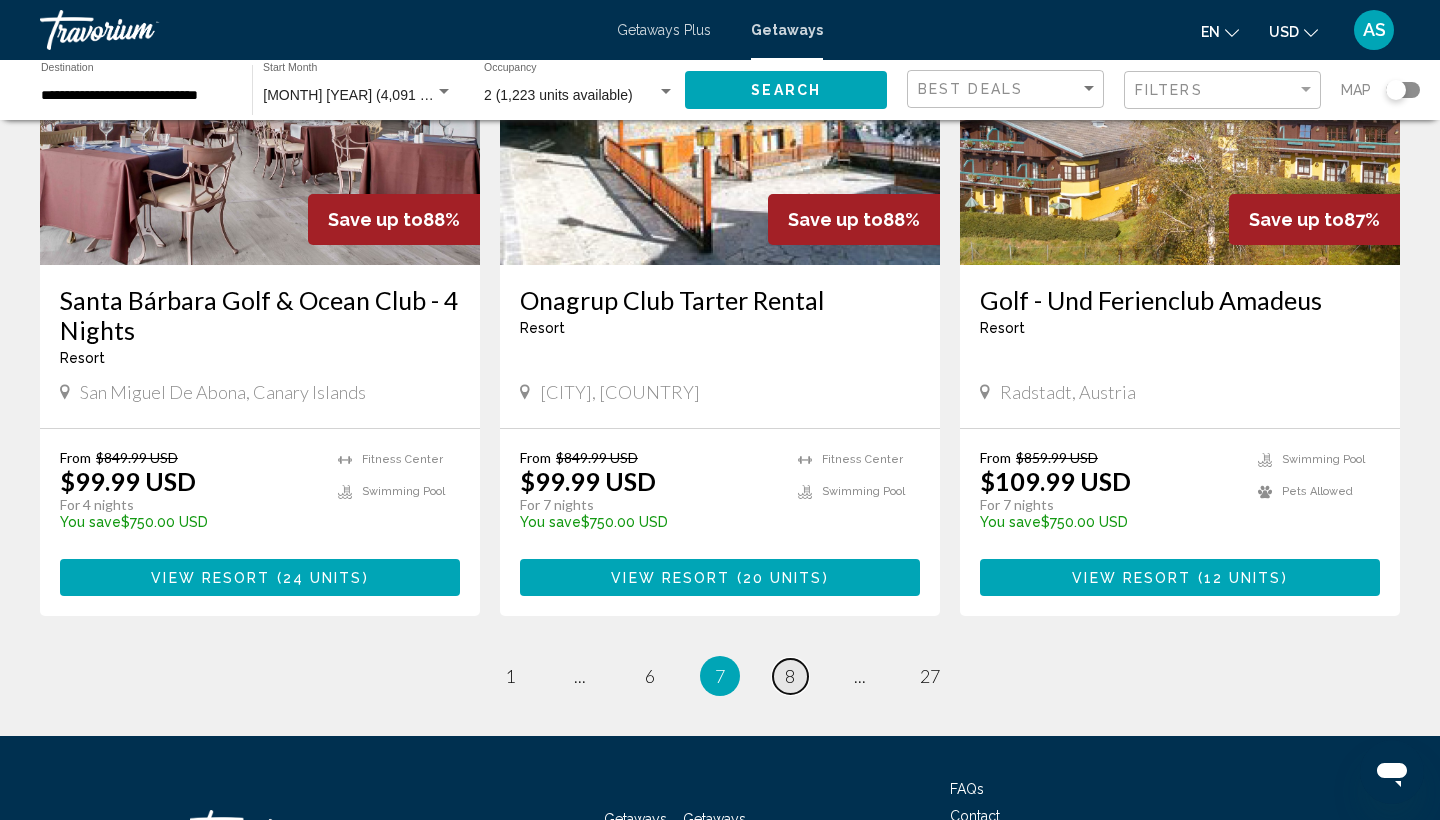 click on "8" at bounding box center [790, 676] 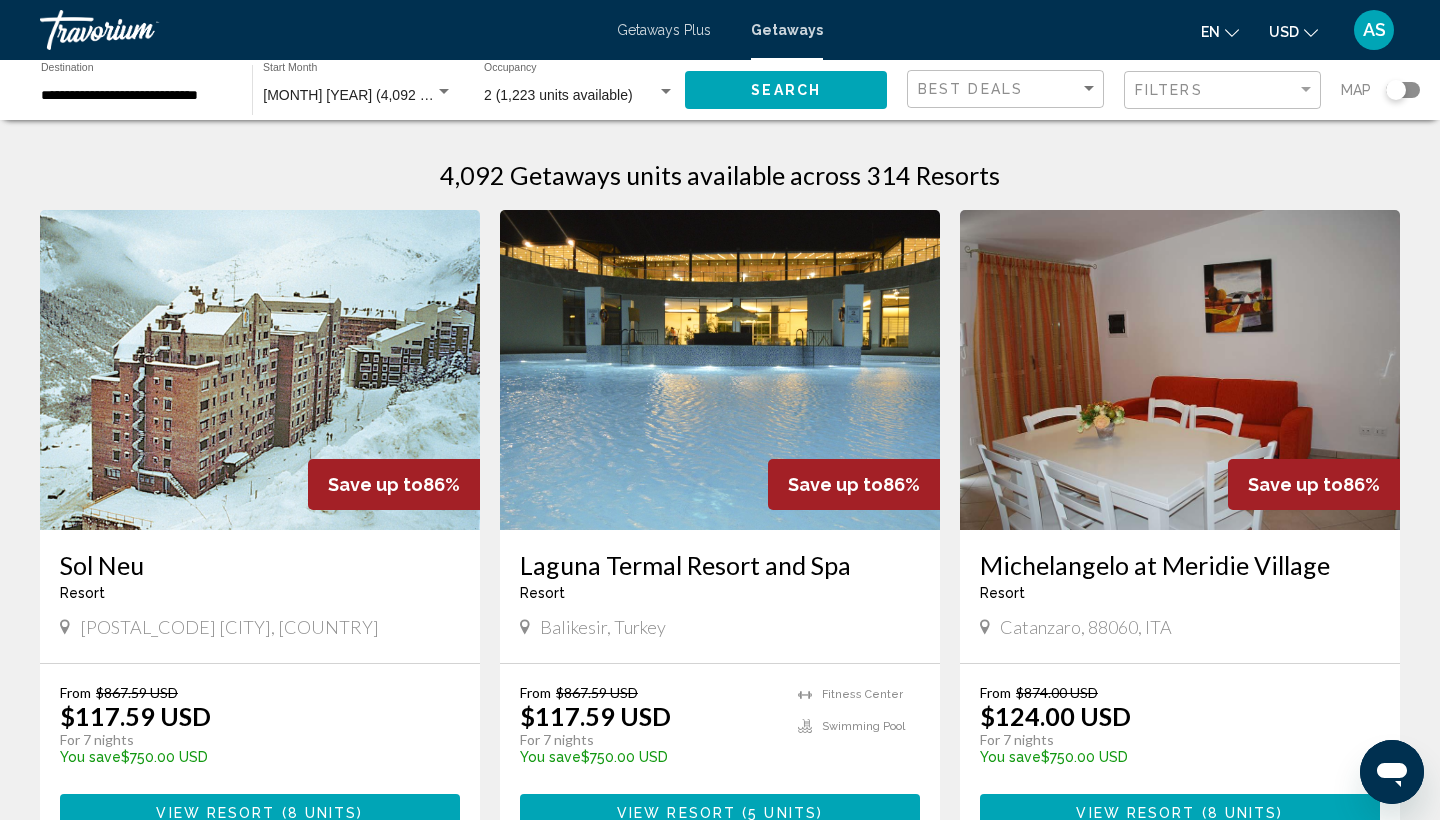 scroll, scrollTop: 0, scrollLeft: 0, axis: both 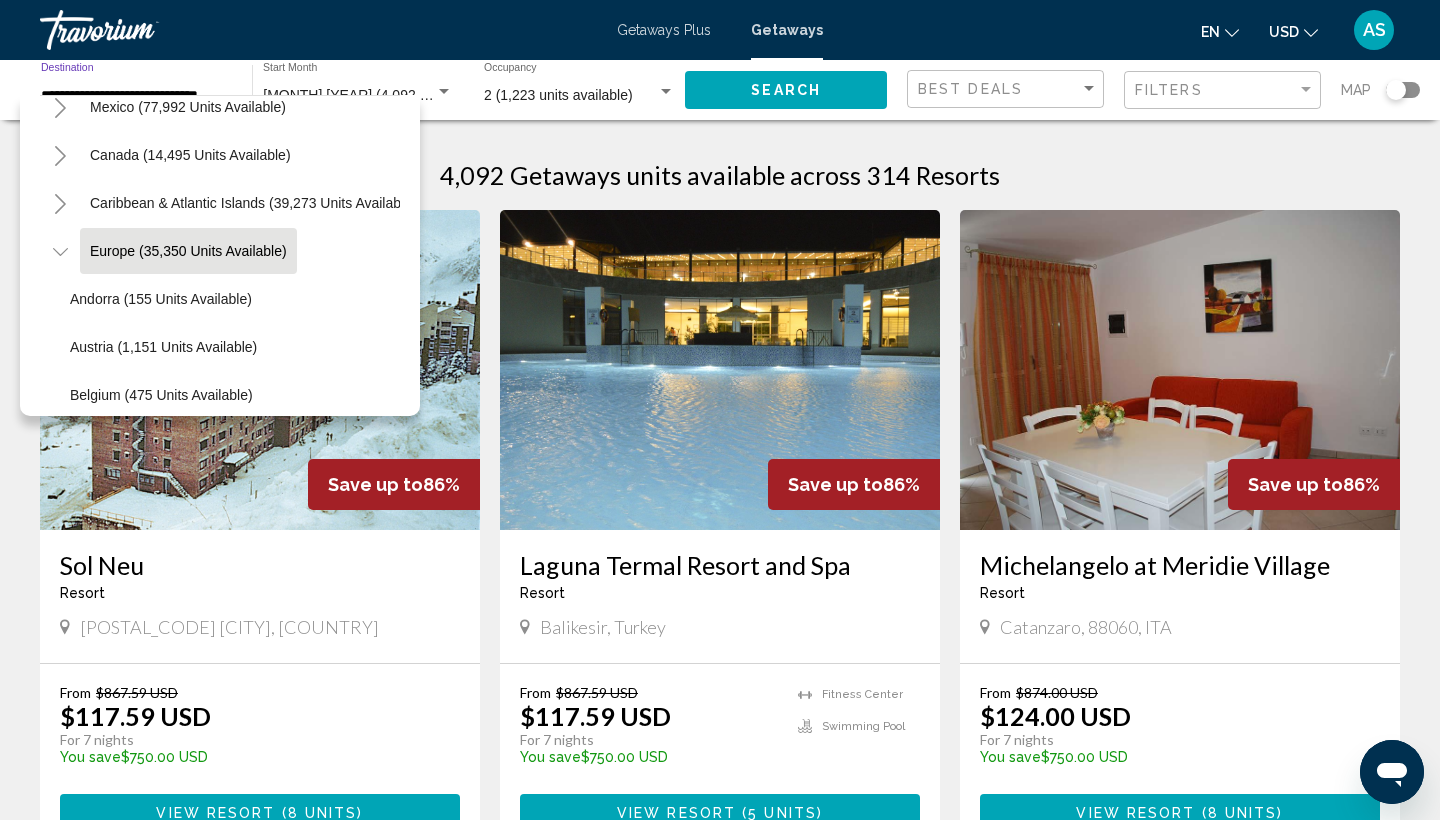 click on "4,092 Getaways units available across 314 Resorts" at bounding box center [720, 175] 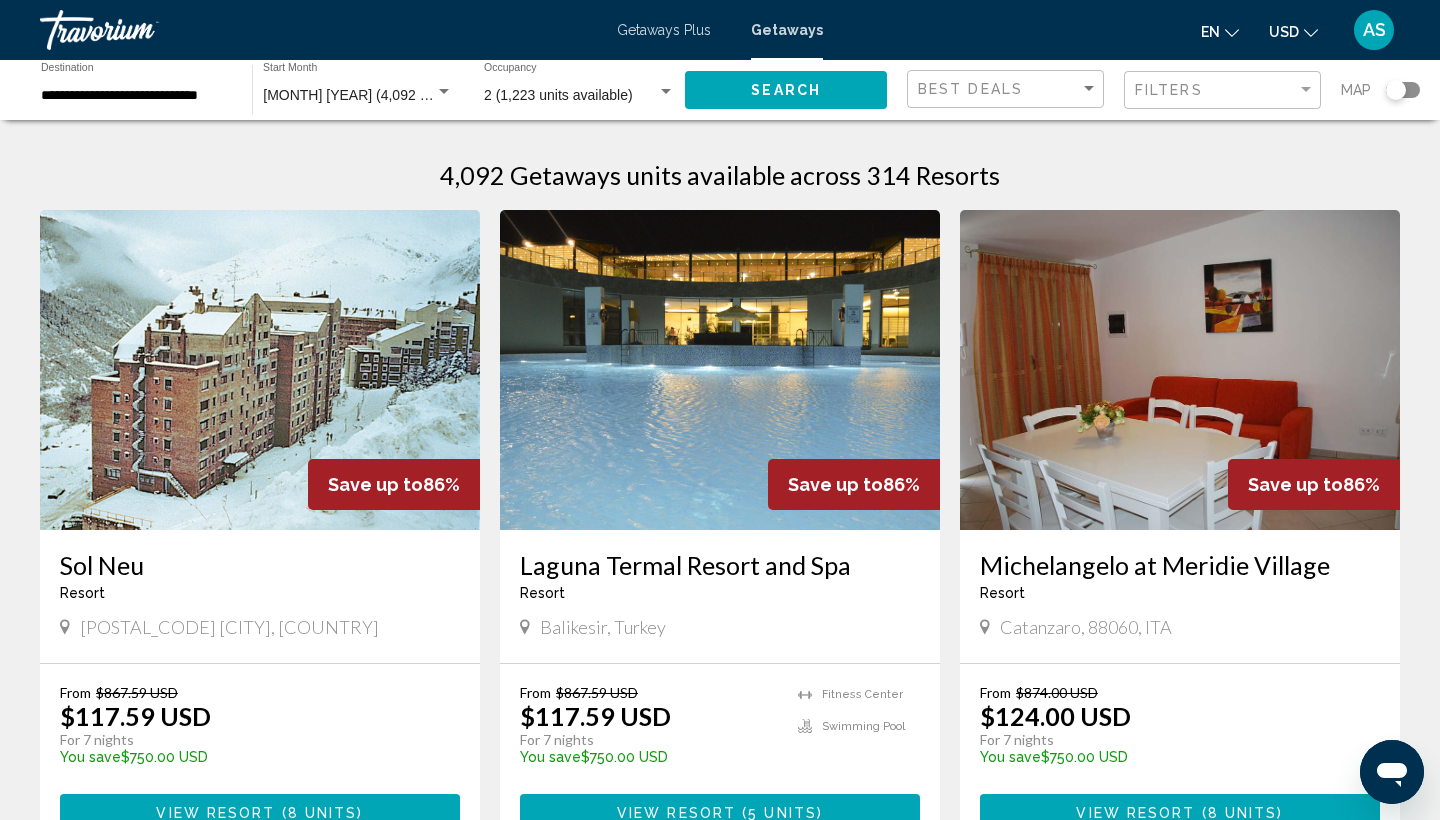 scroll, scrollTop: 0, scrollLeft: 0, axis: both 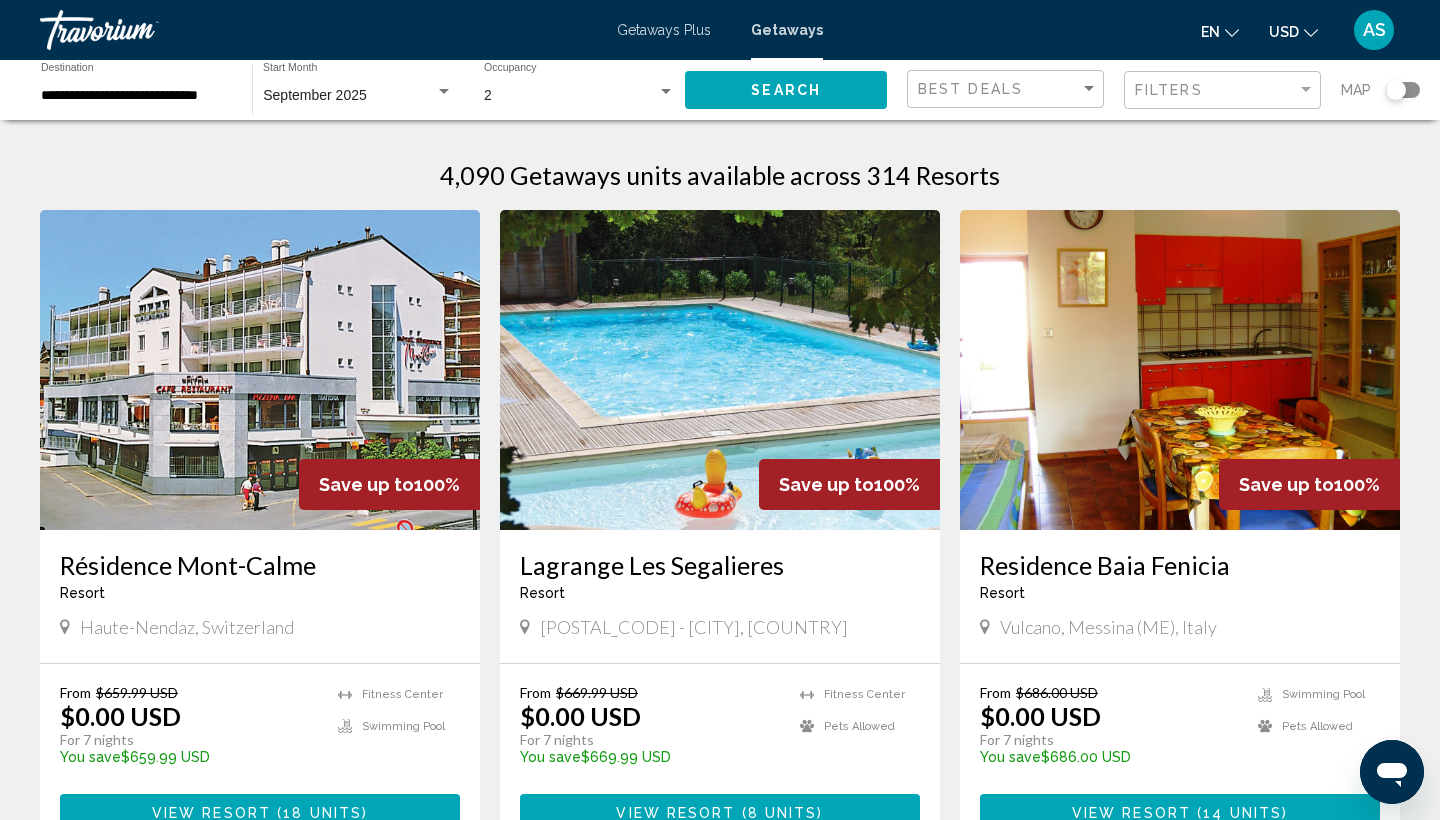click on "Getaways Plus" at bounding box center (664, 30) 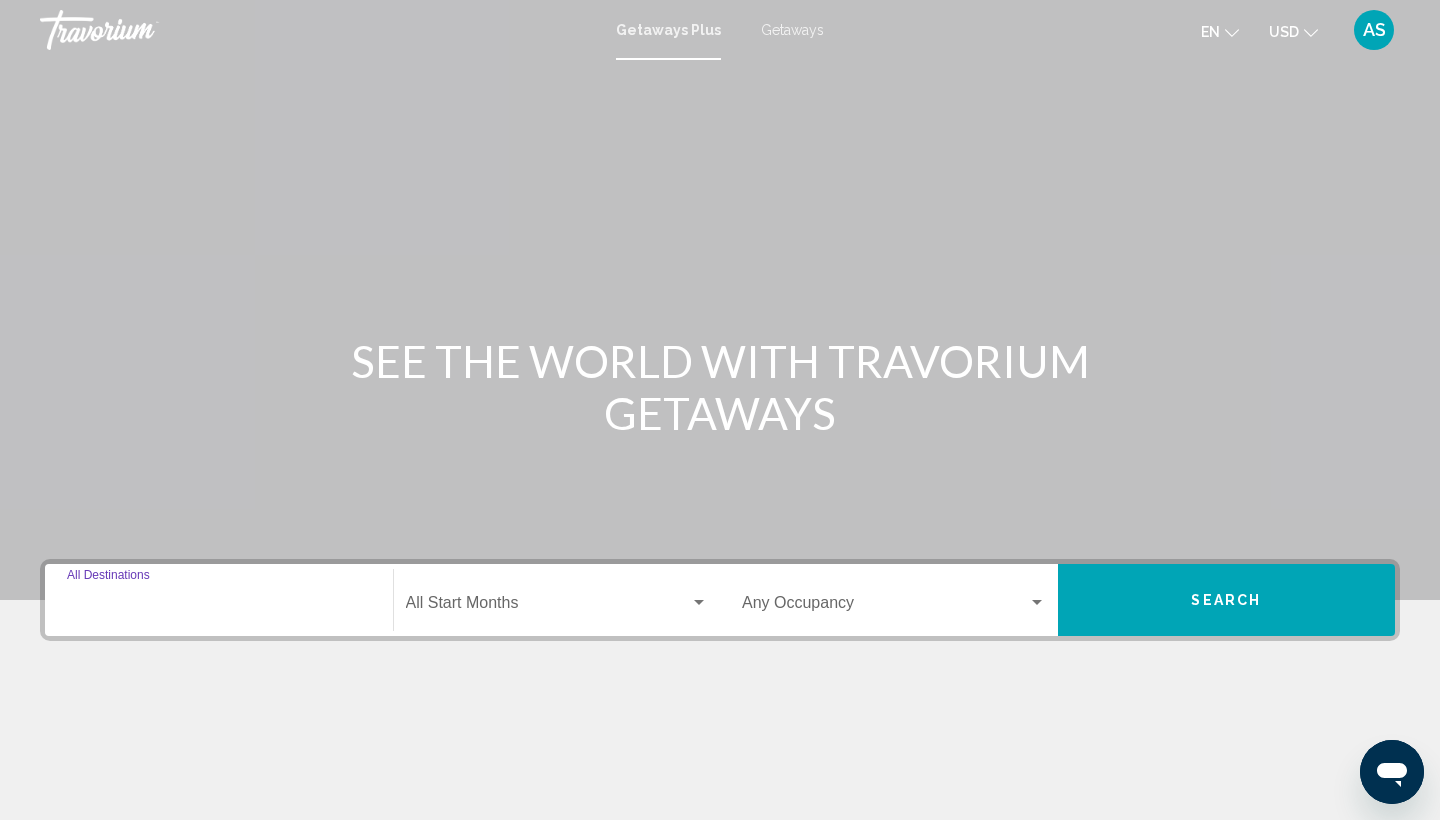 click on "Destination All Destinations" at bounding box center [219, 607] 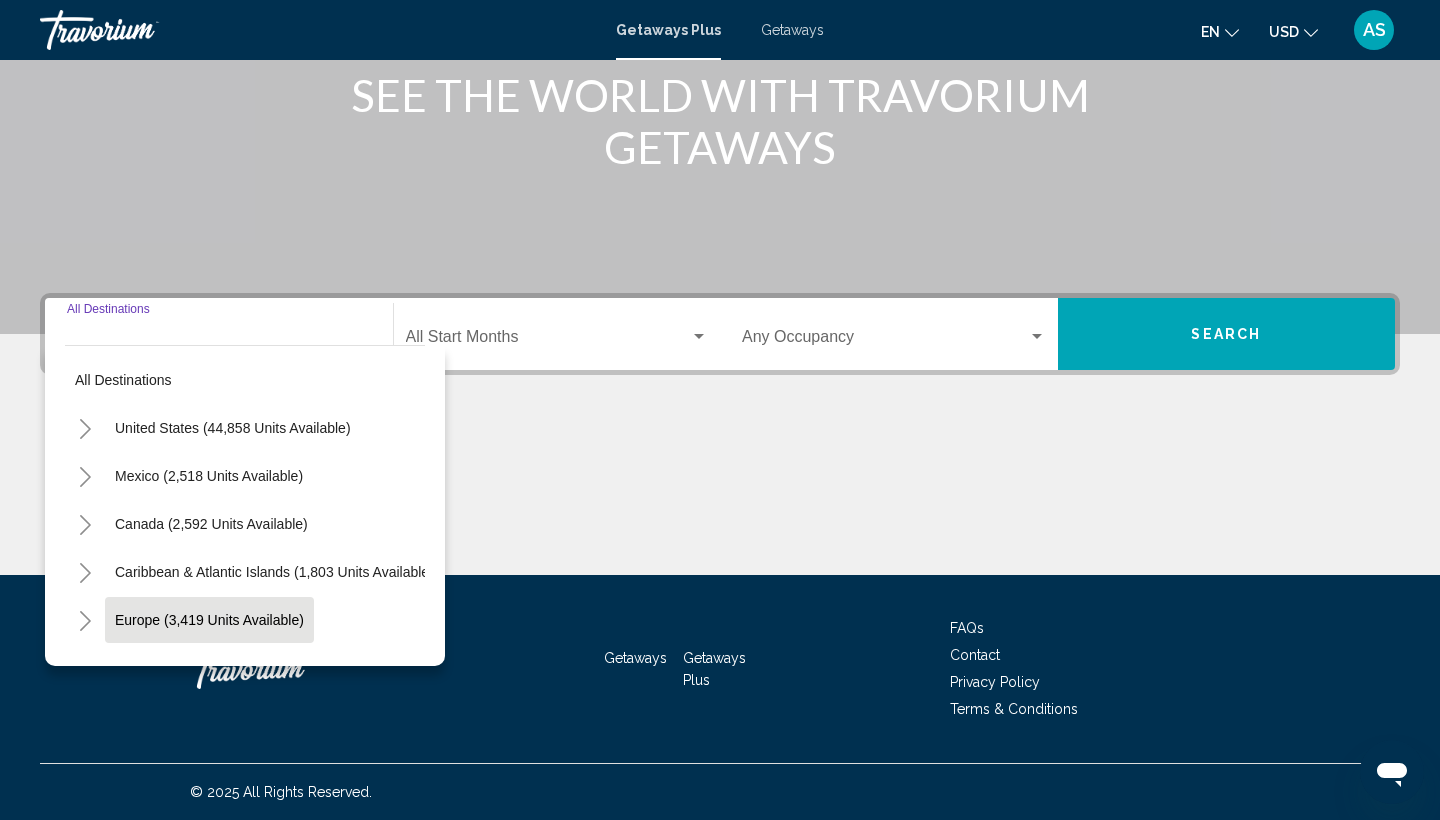 click on "Europe (3,419 units available)" at bounding box center [208, 668] 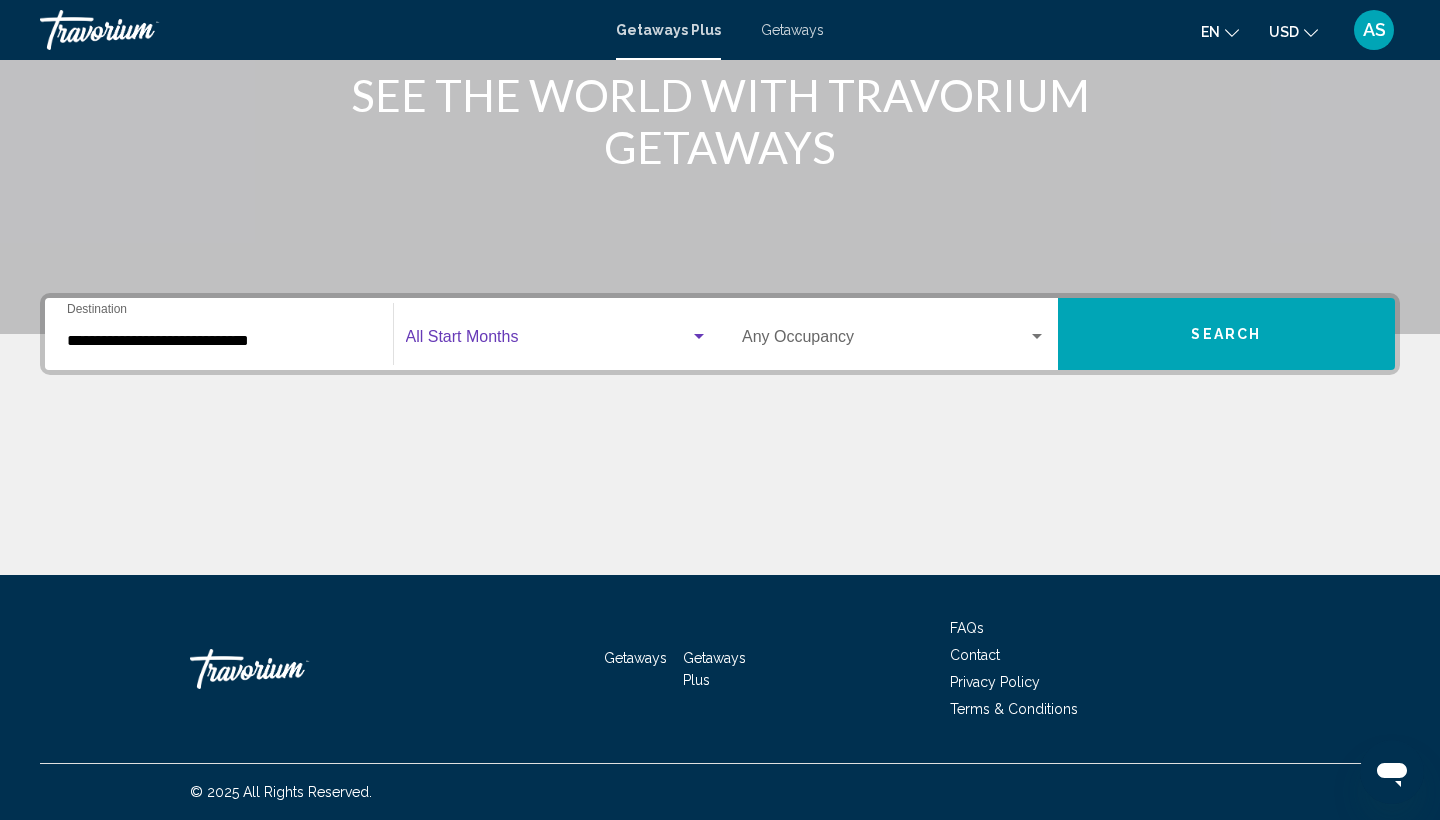 click at bounding box center (548, 341) 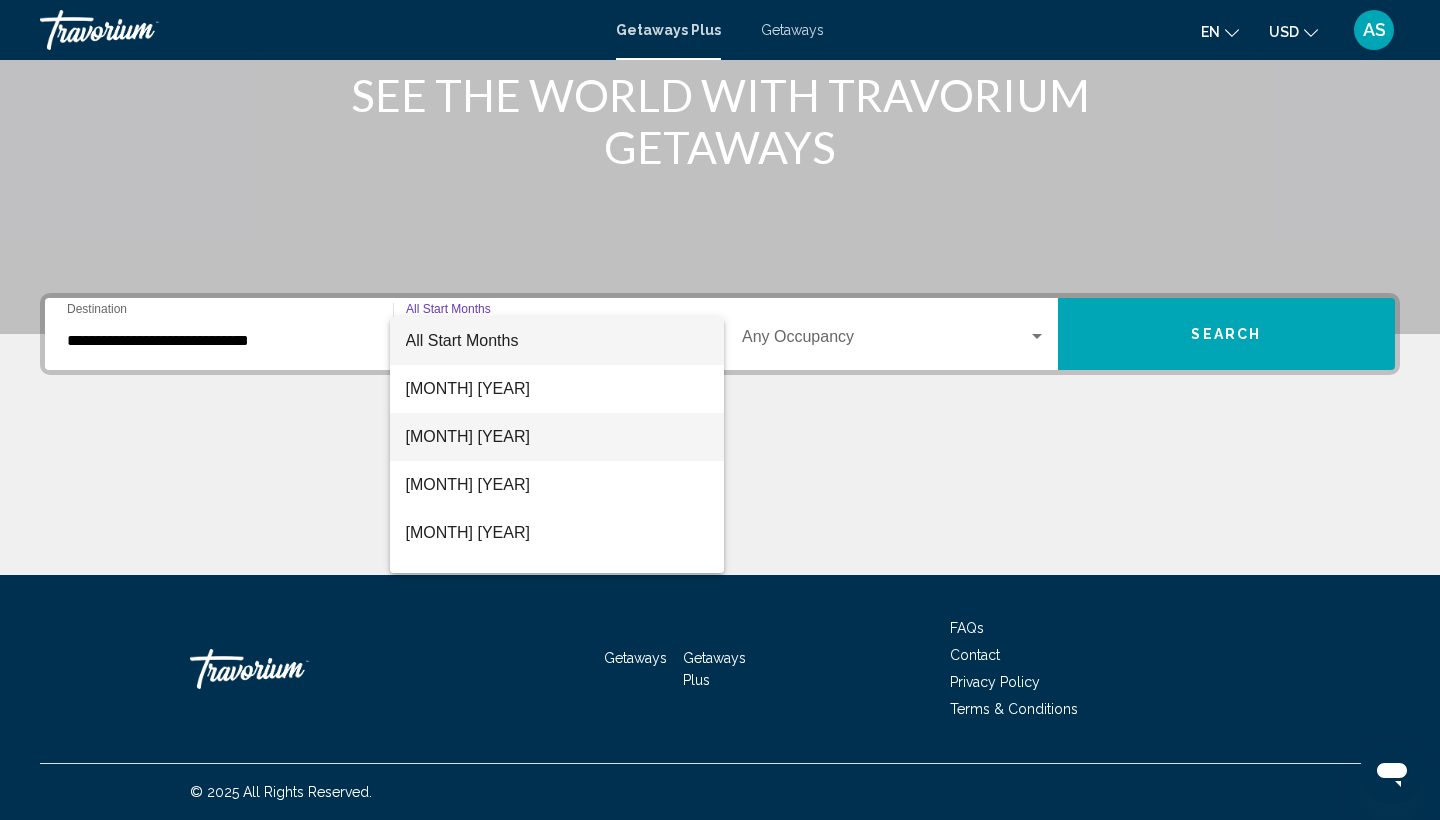 click on "září 2025" at bounding box center (557, 437) 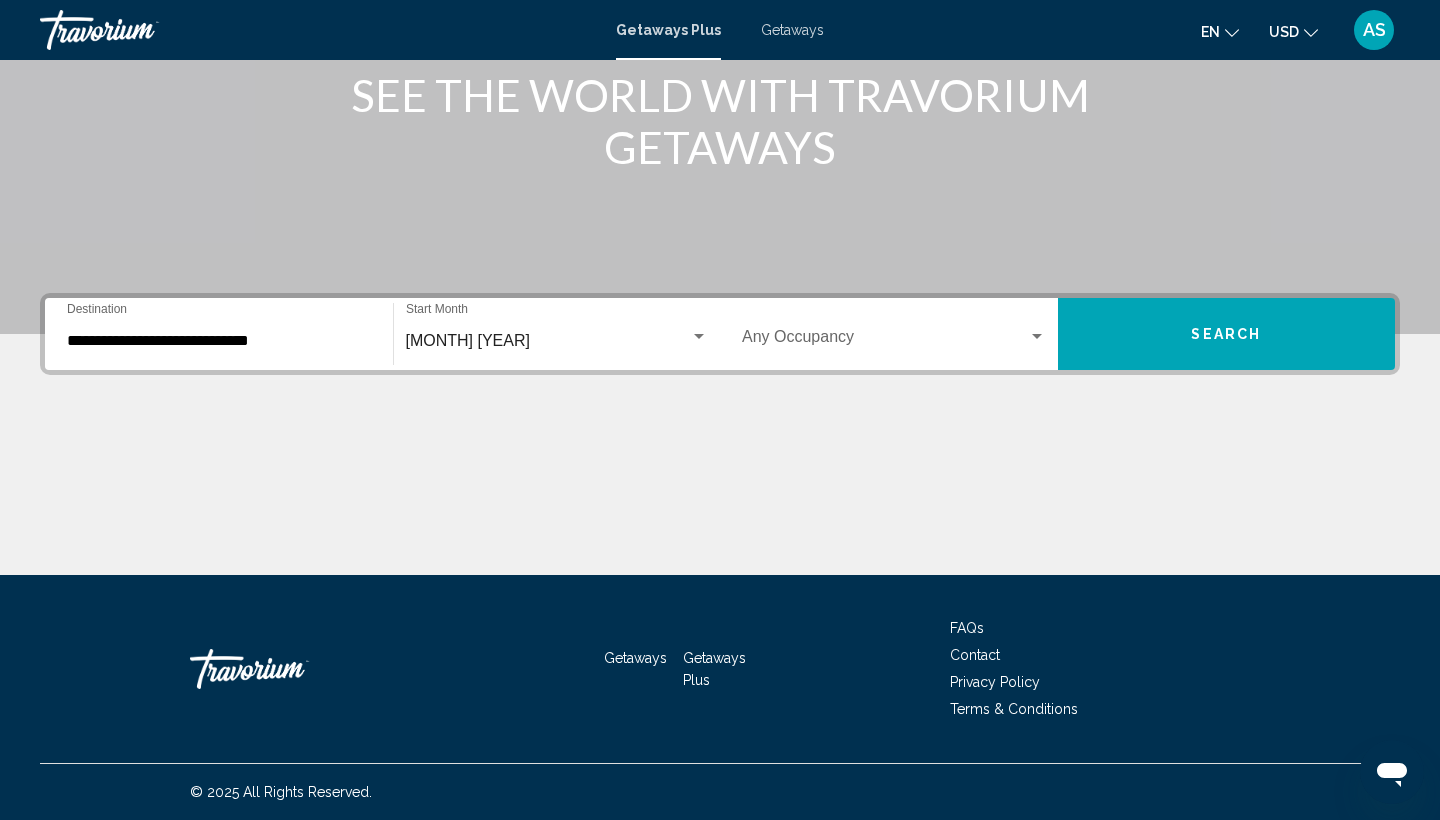 click on "Occupancy Any Occupancy" at bounding box center [894, 334] 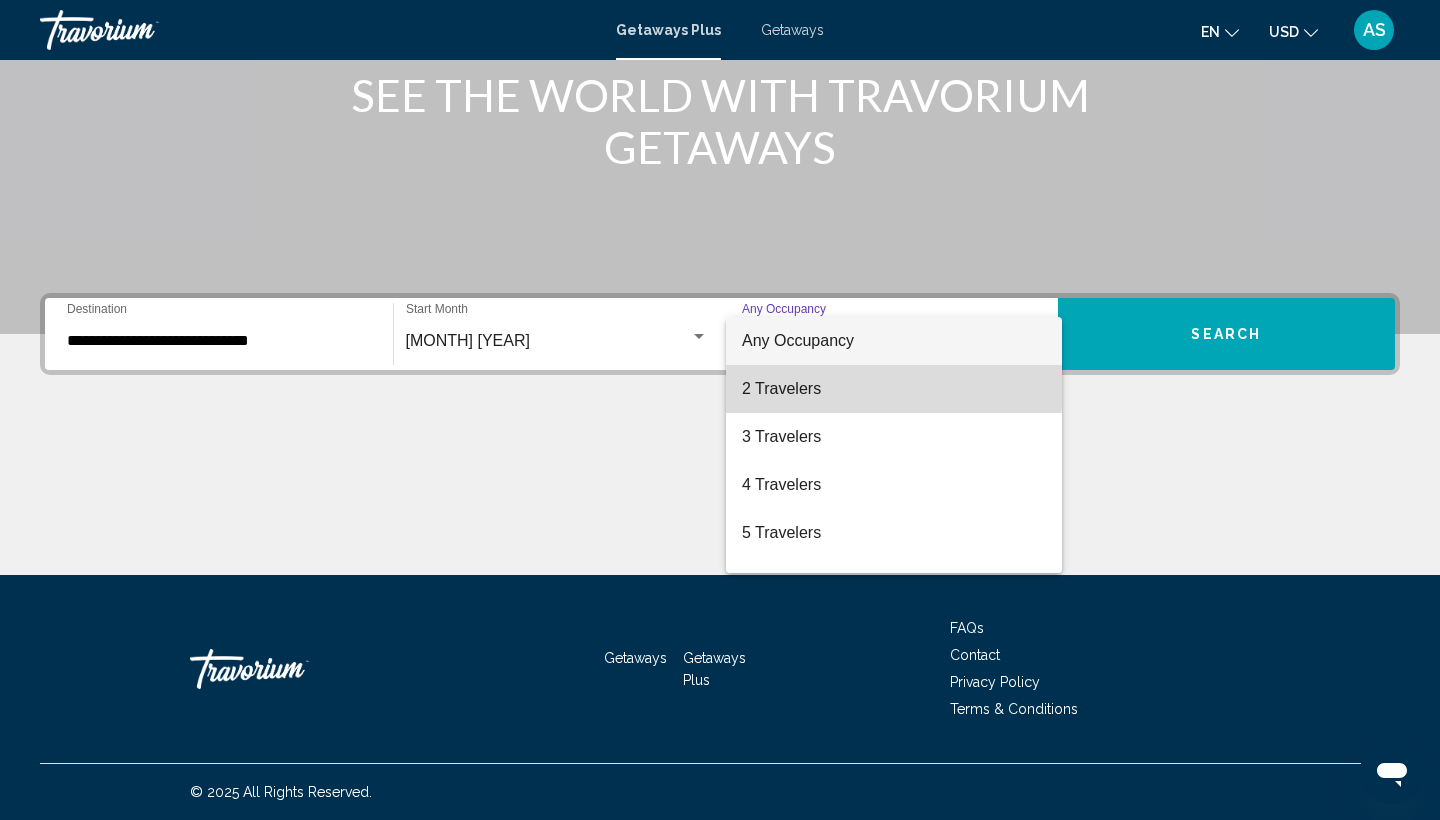 click on "2 Travelers" at bounding box center (894, 389) 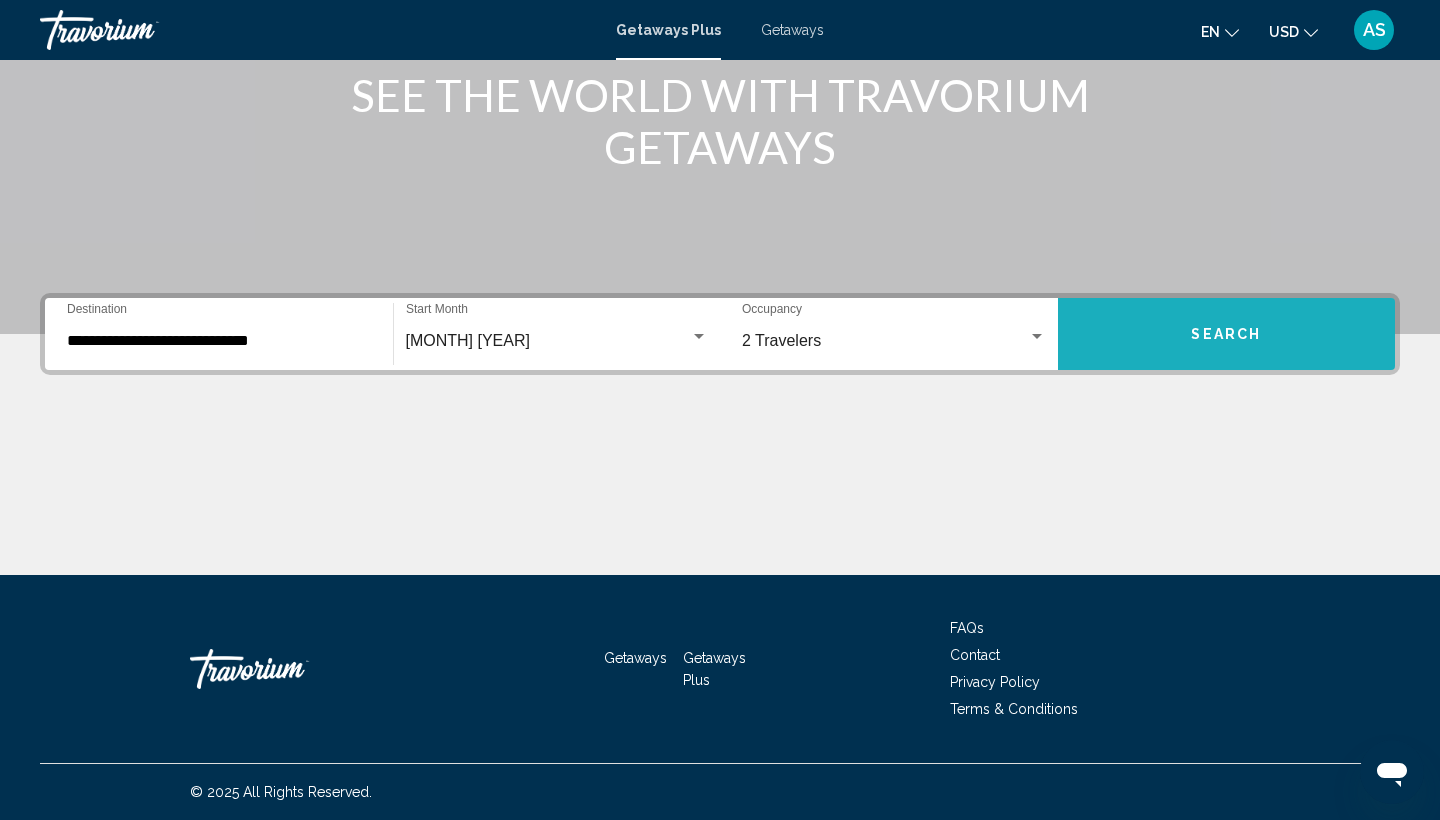 click on "Search" at bounding box center (1227, 334) 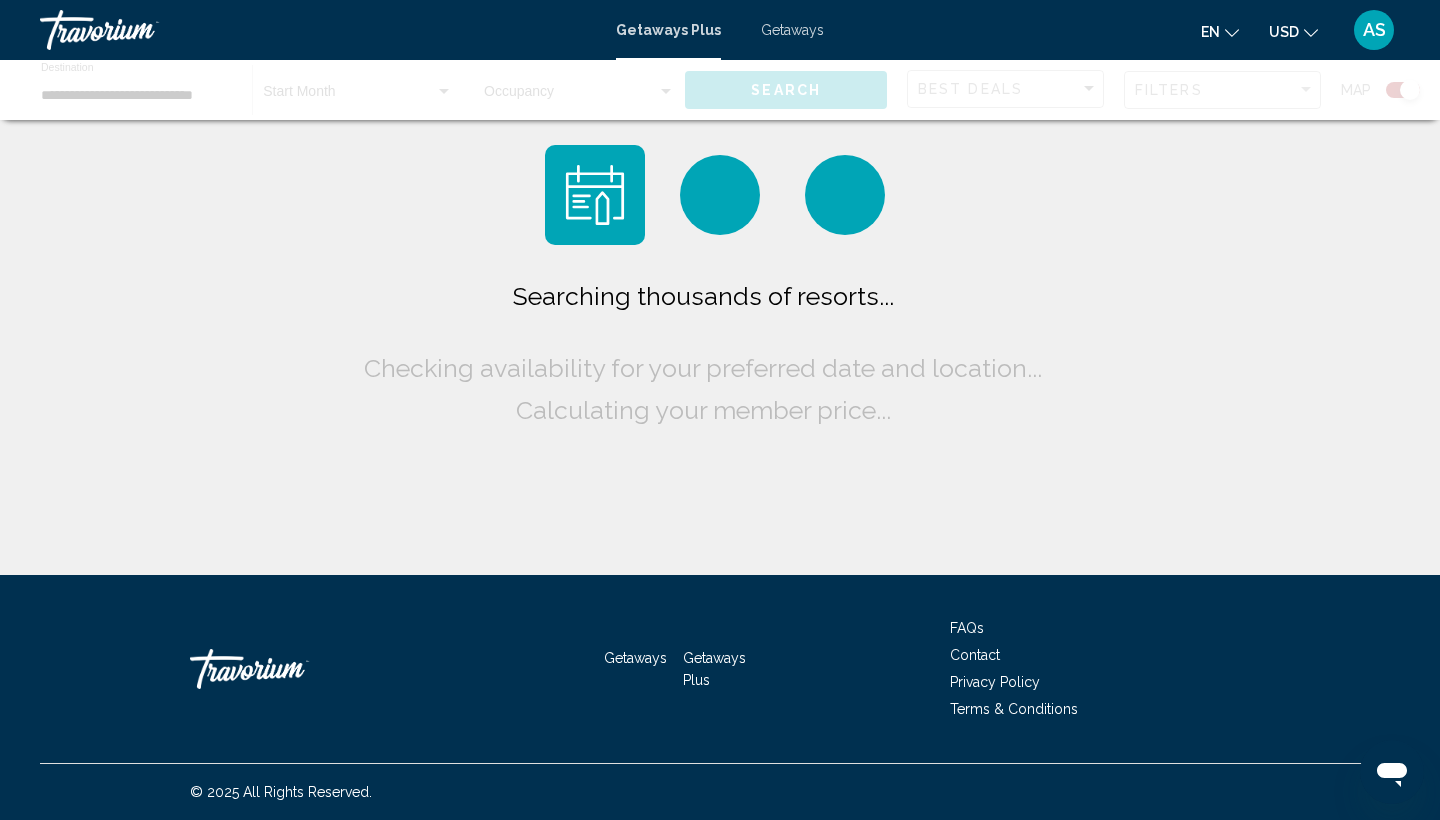 scroll, scrollTop: 0, scrollLeft: 0, axis: both 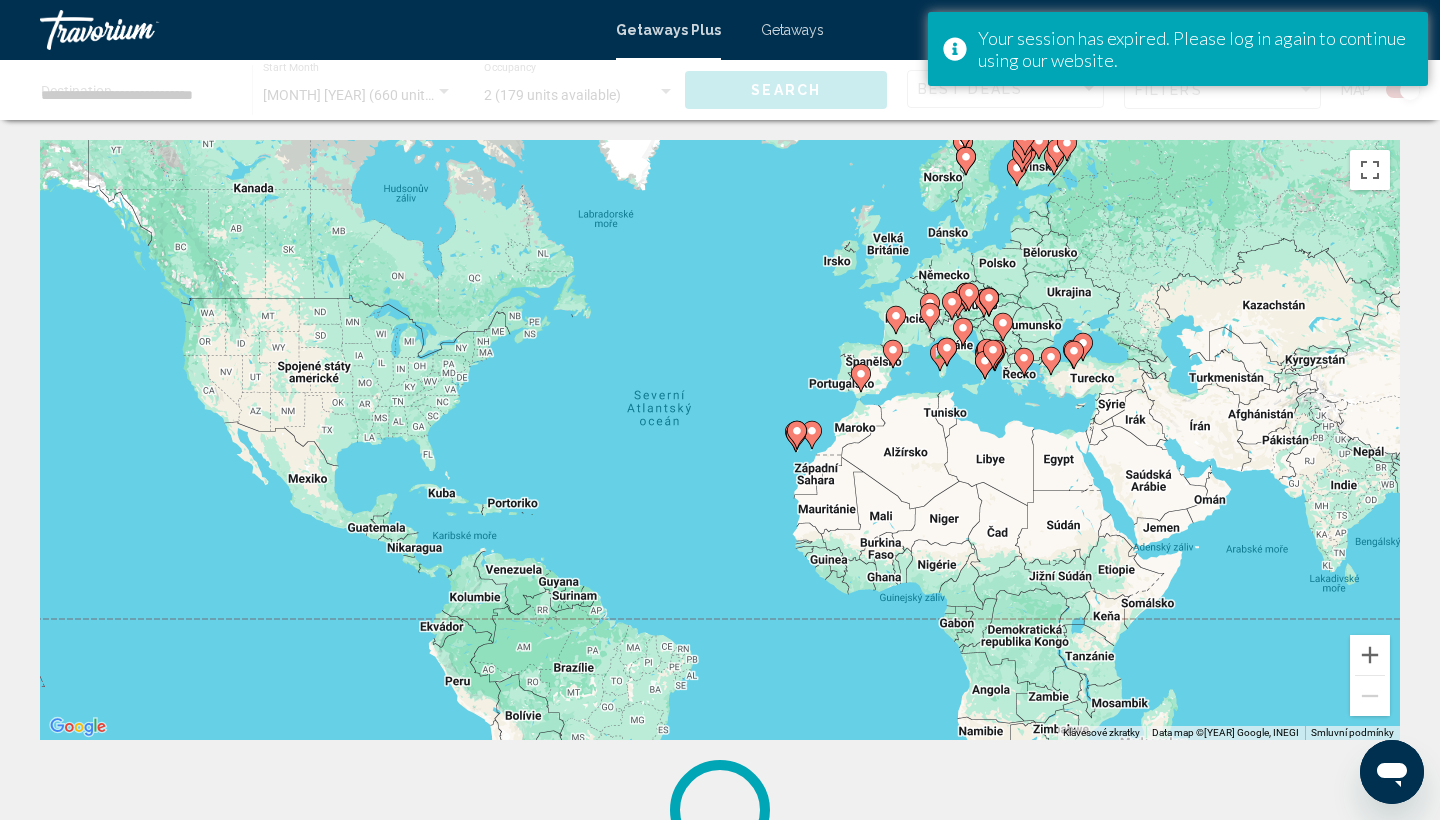 click on "Getaways" at bounding box center [782, 30] 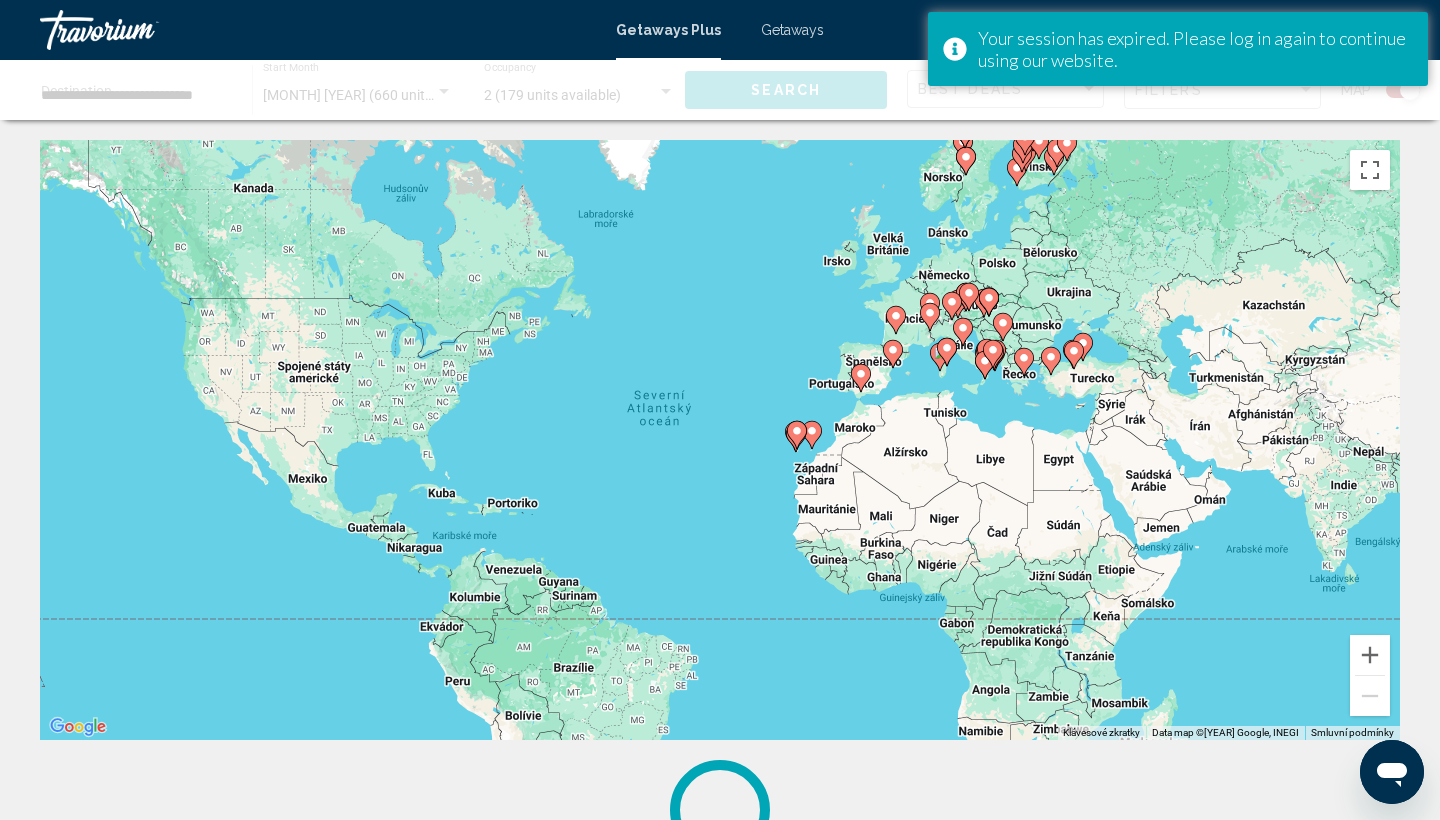 click on "Getaways" at bounding box center (792, 30) 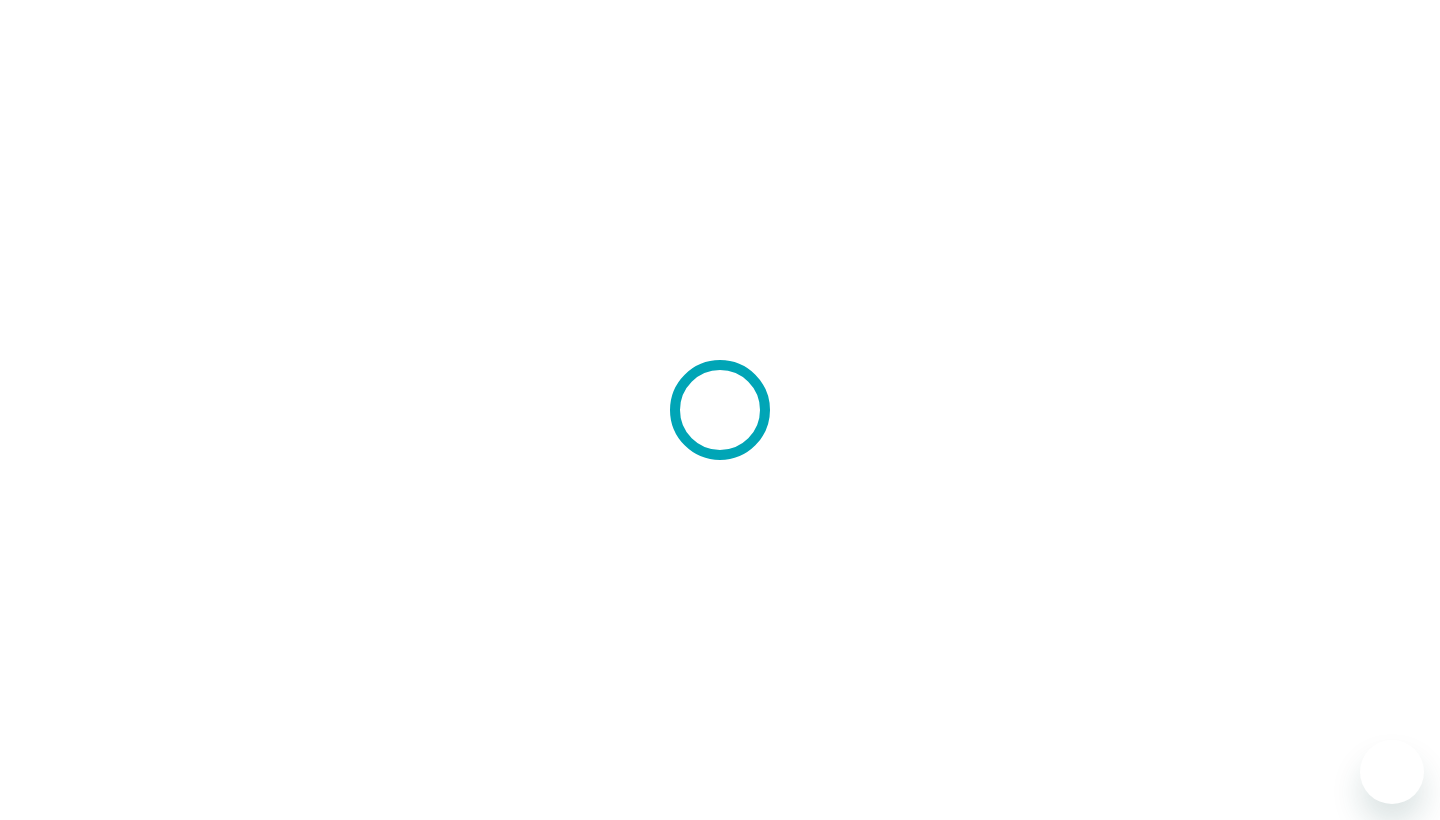 scroll, scrollTop: 0, scrollLeft: 0, axis: both 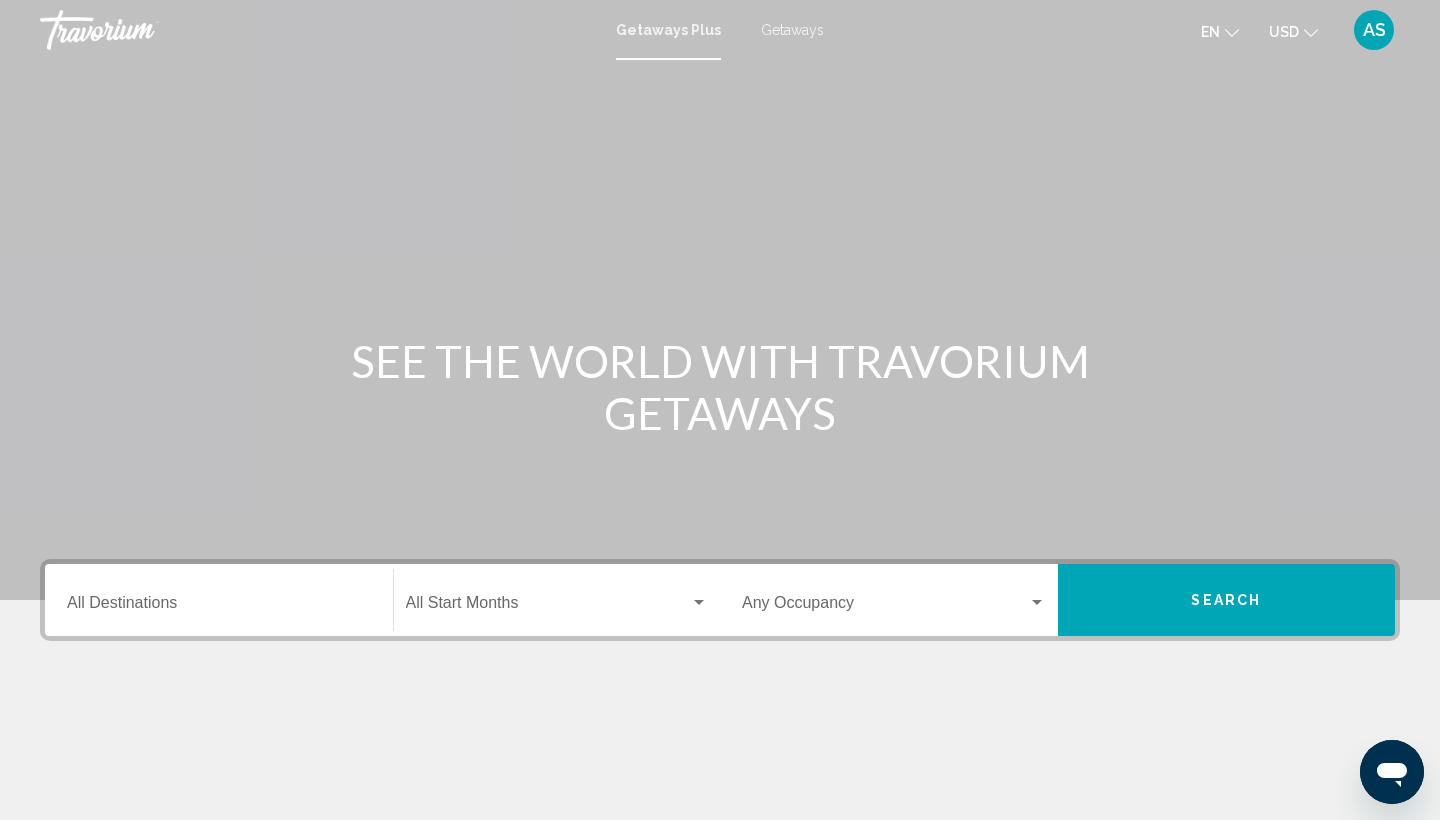 click on "Getaways" at bounding box center [792, 30] 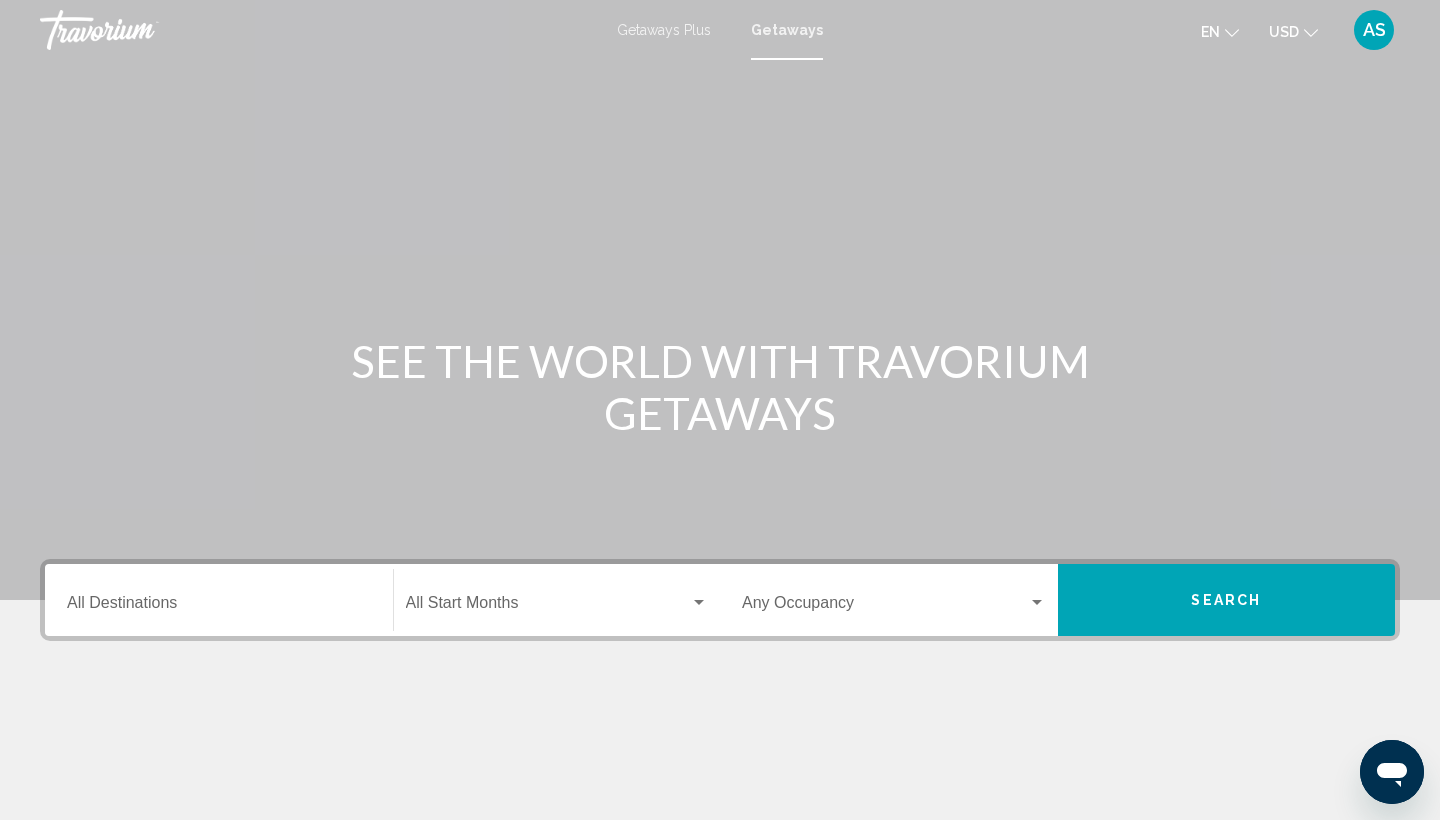 click on "Destination All Destinations" at bounding box center (219, 600) 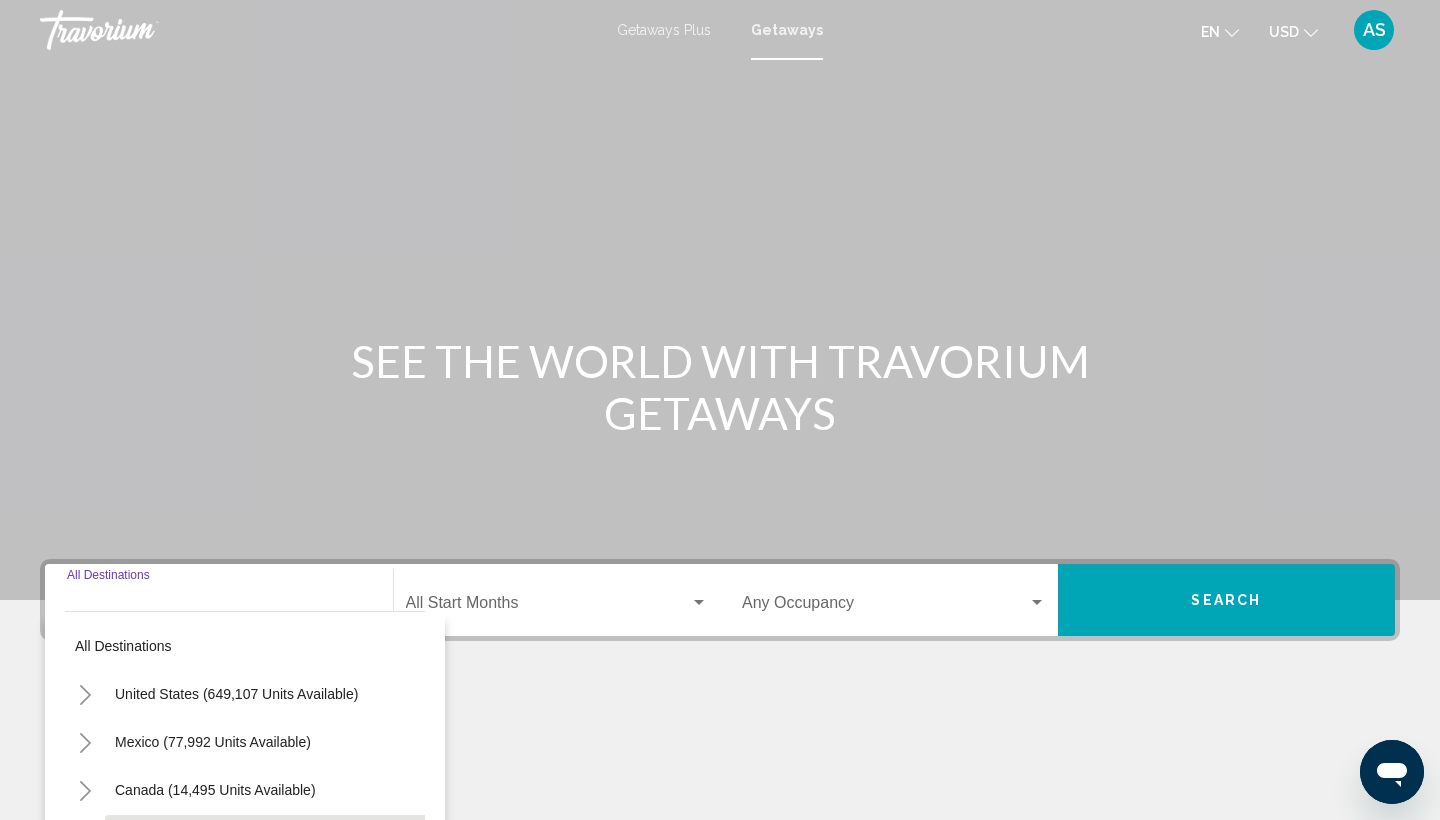 scroll, scrollTop: 266, scrollLeft: 0, axis: vertical 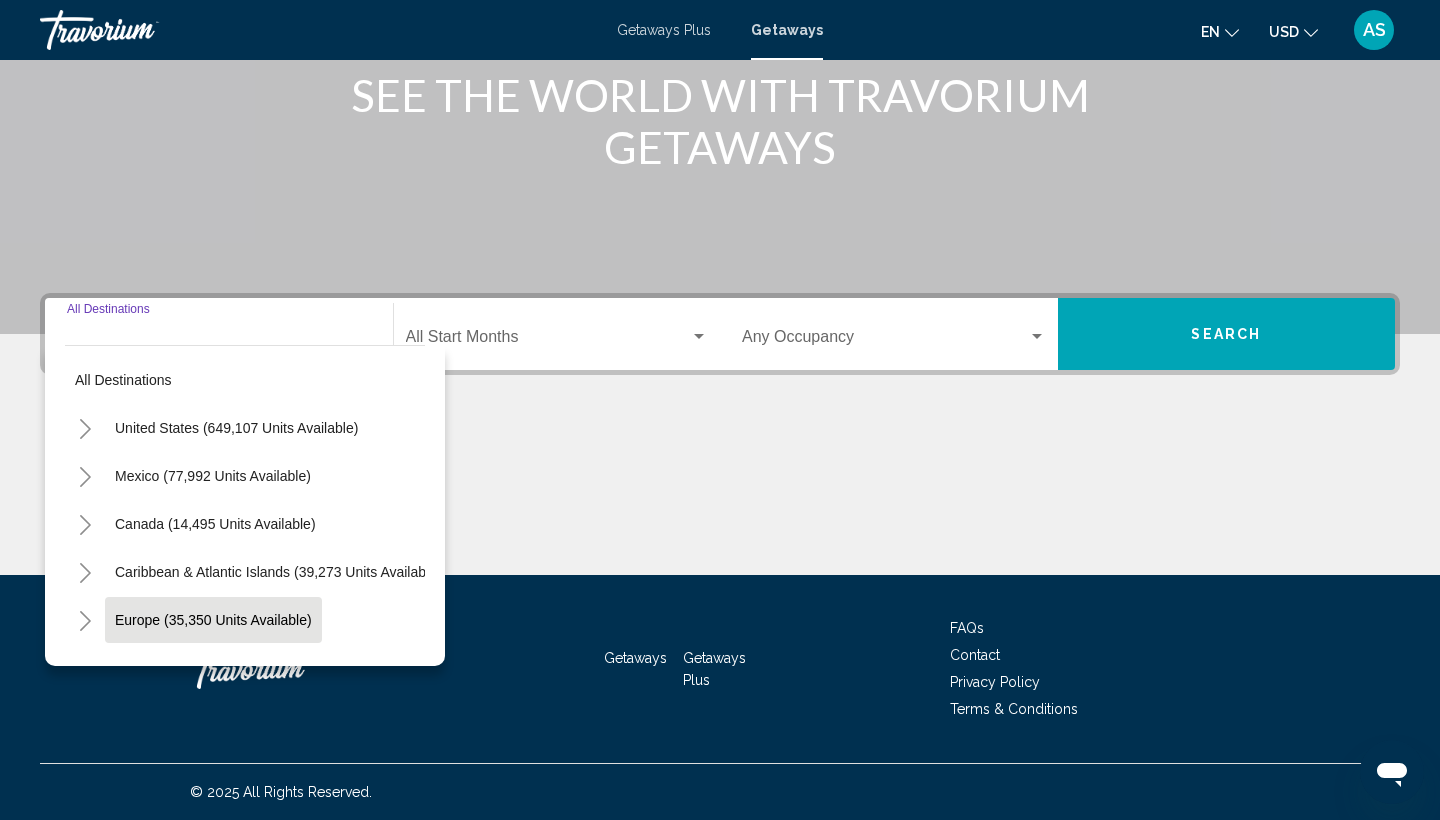 click on "Europe (35,350 units available)" at bounding box center [214, 668] 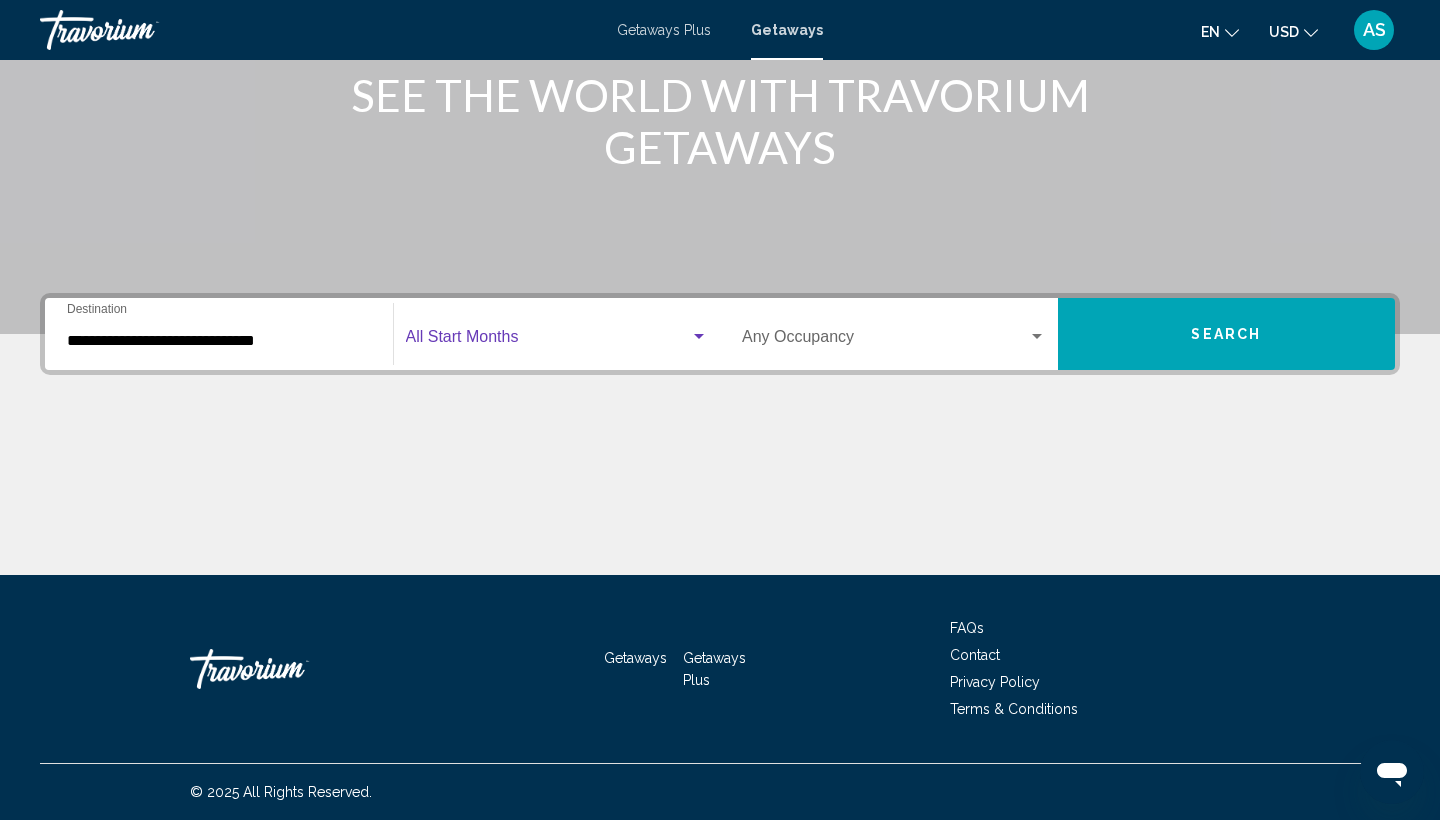 click at bounding box center [548, 341] 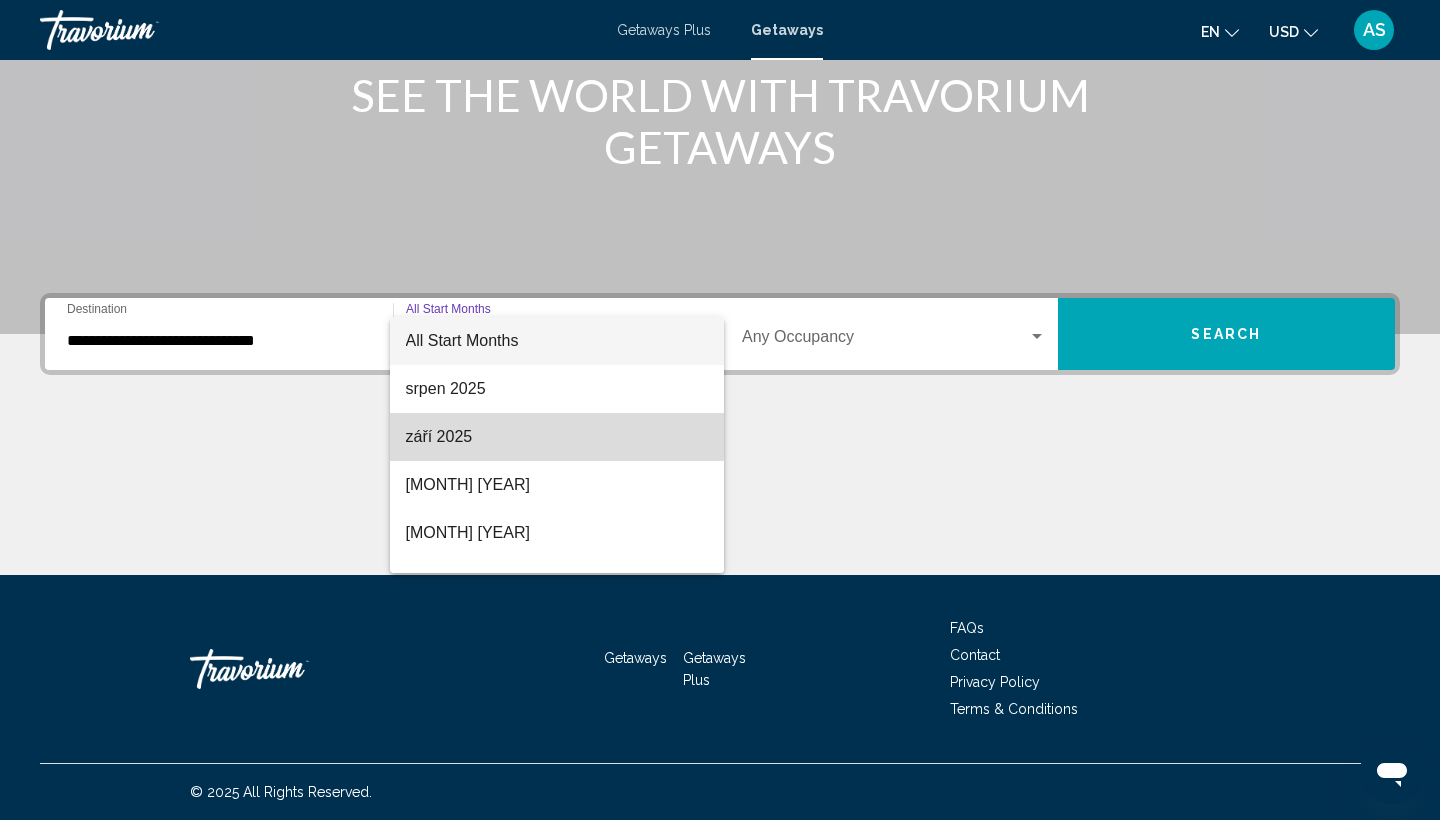 click on "září 2025" at bounding box center [557, 437] 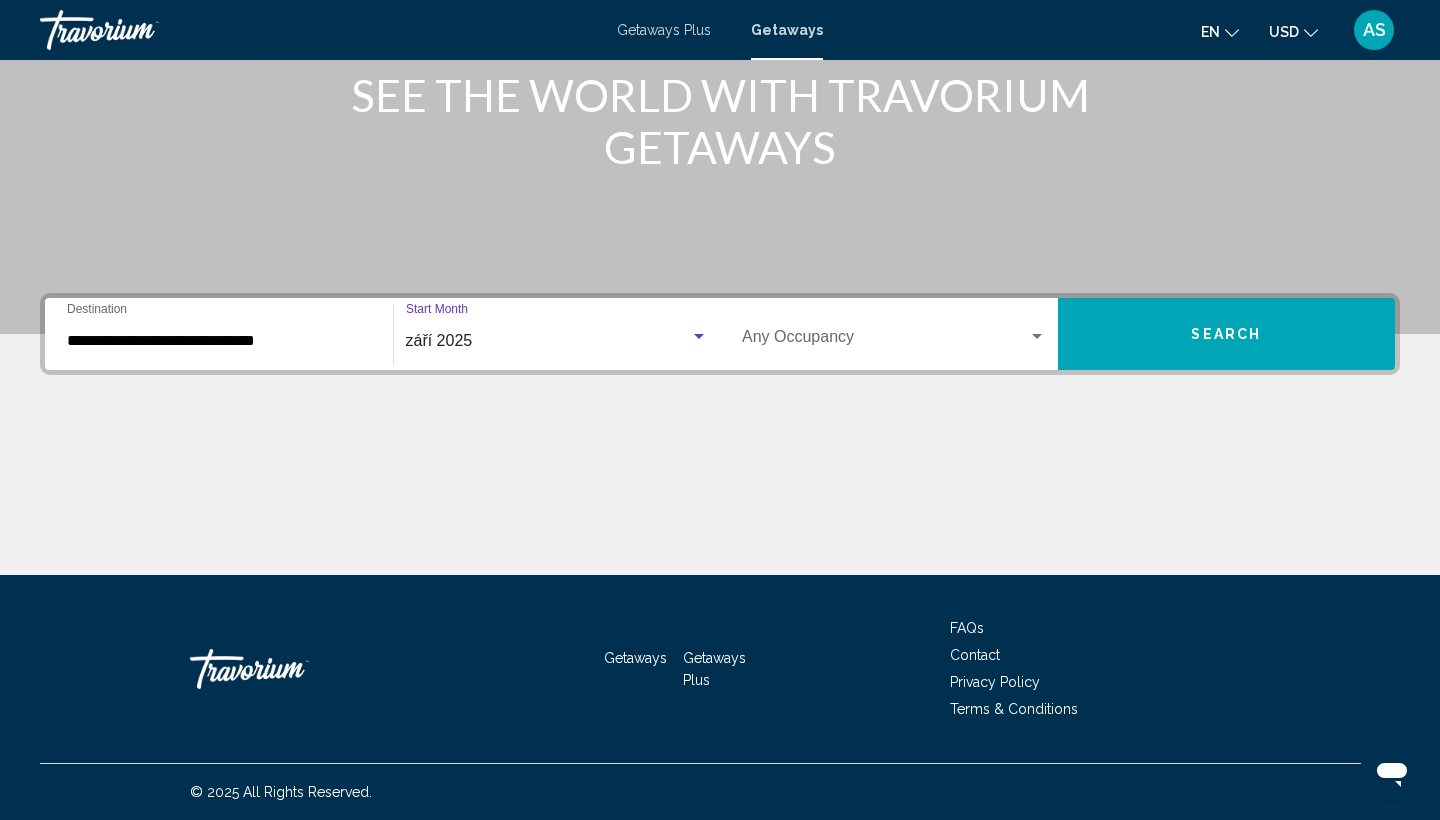click on "Occupancy Any Occupancy" at bounding box center (894, 334) 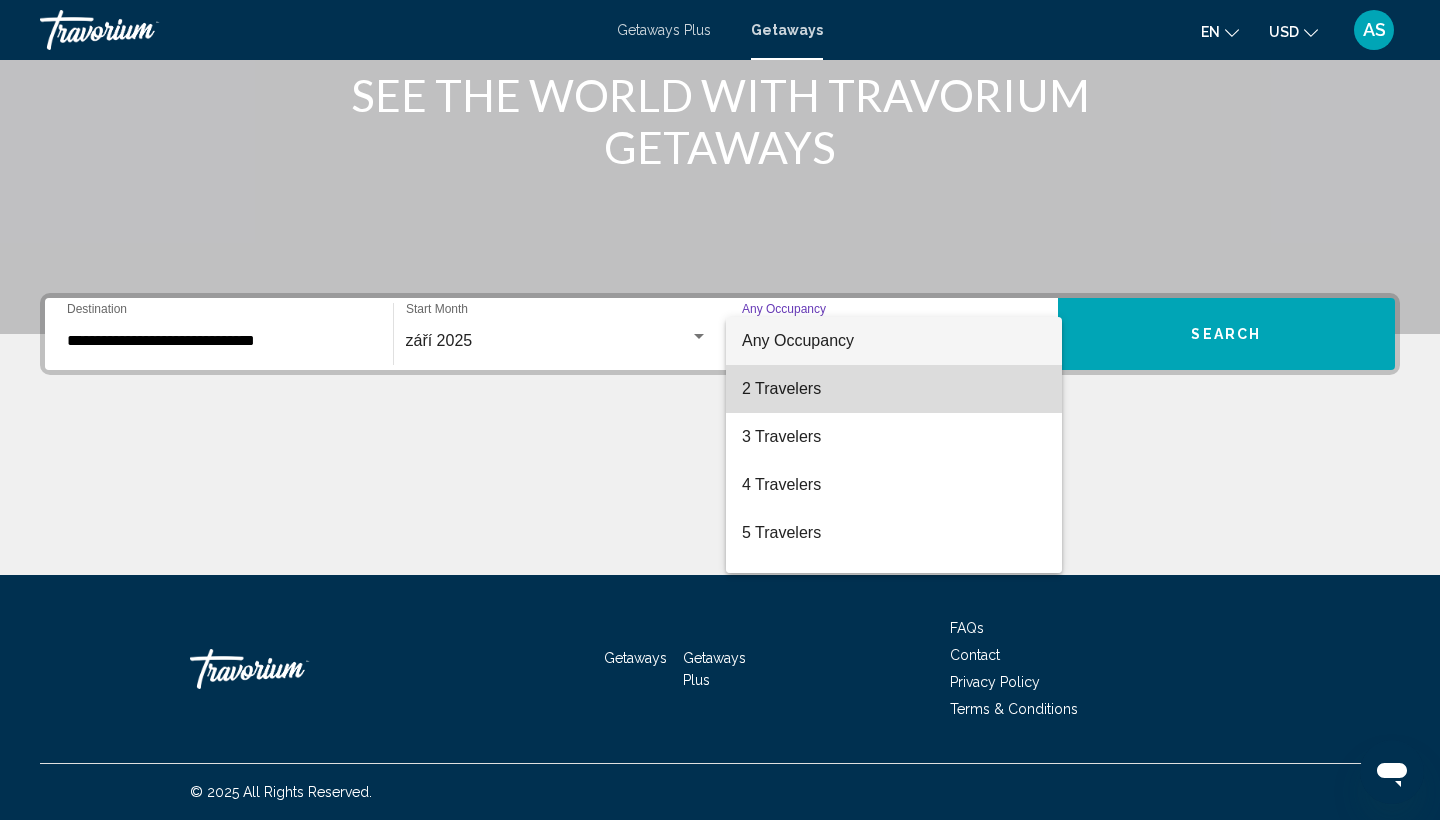 click on "2 Travelers" at bounding box center [894, 389] 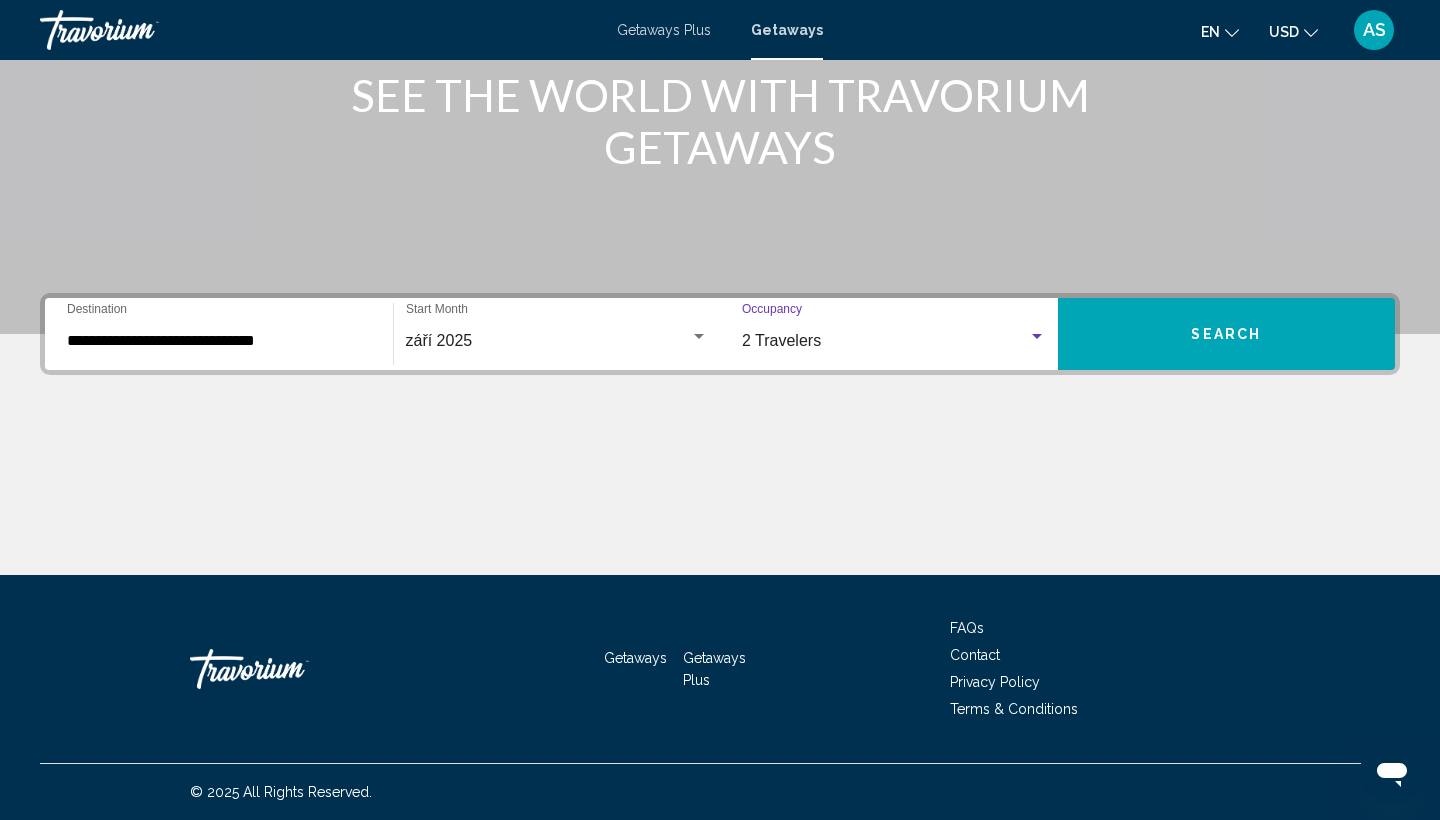 click on "Search" at bounding box center (1226, 335) 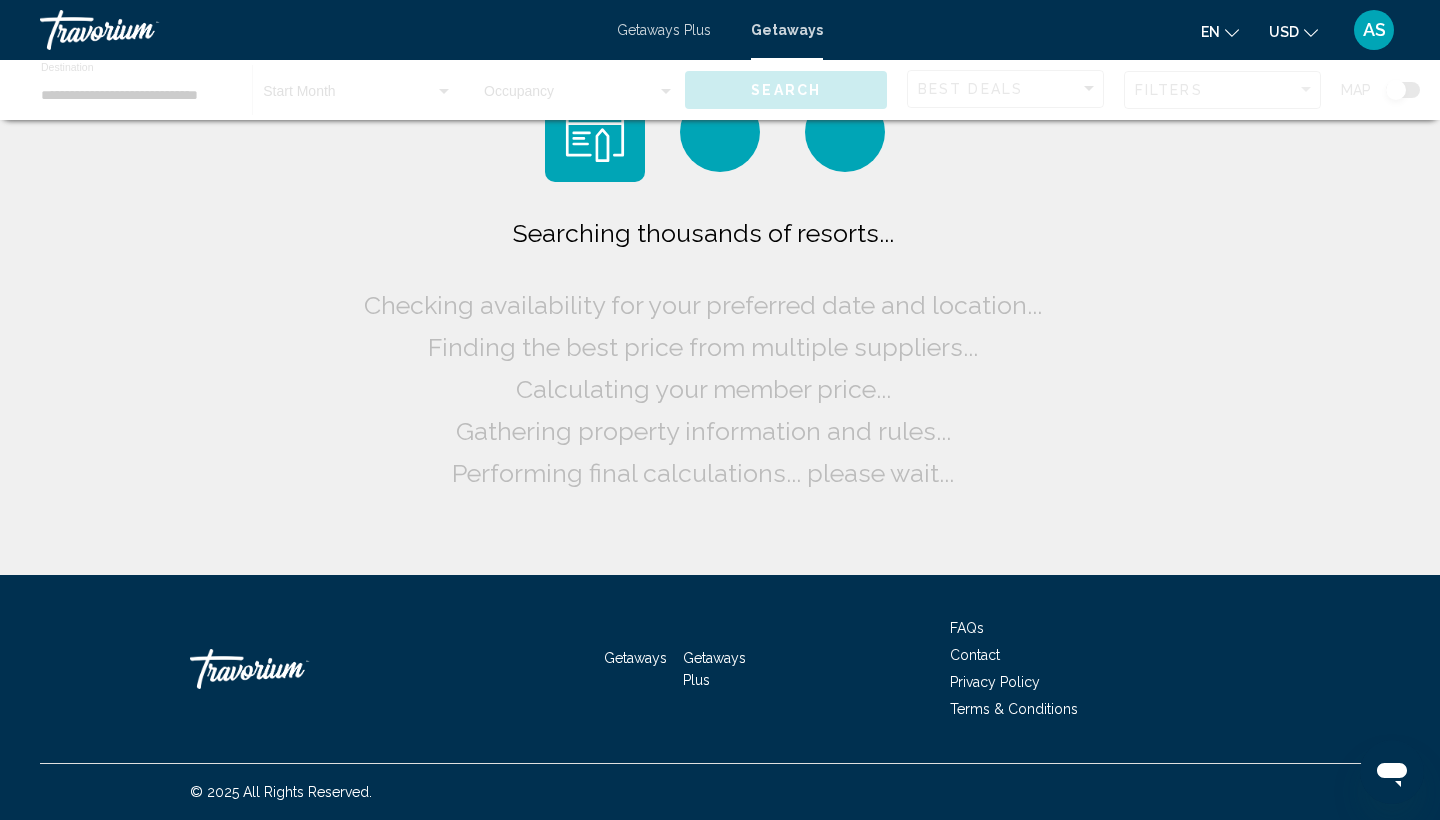 scroll, scrollTop: 0, scrollLeft: 0, axis: both 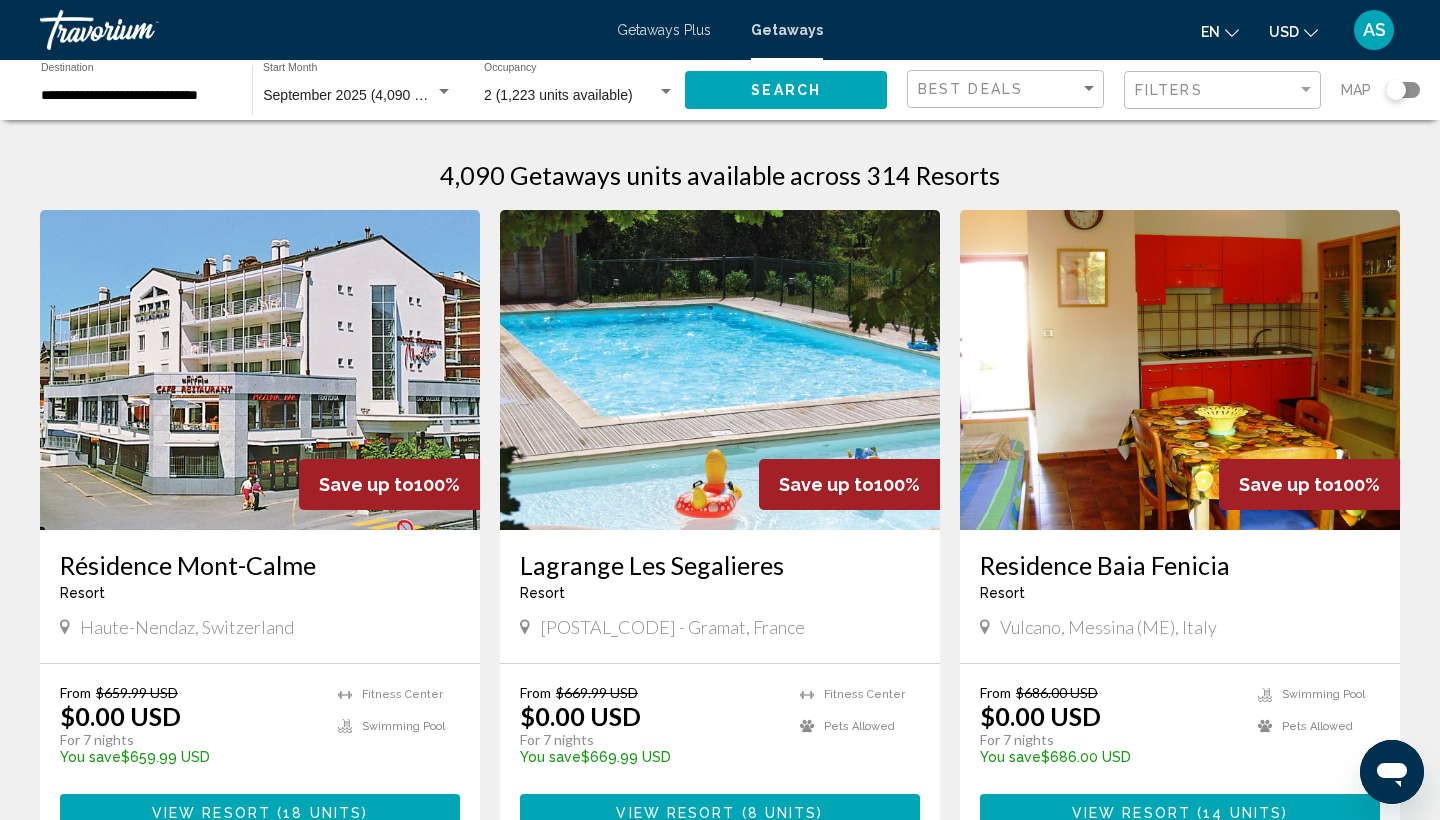 click on "**********" 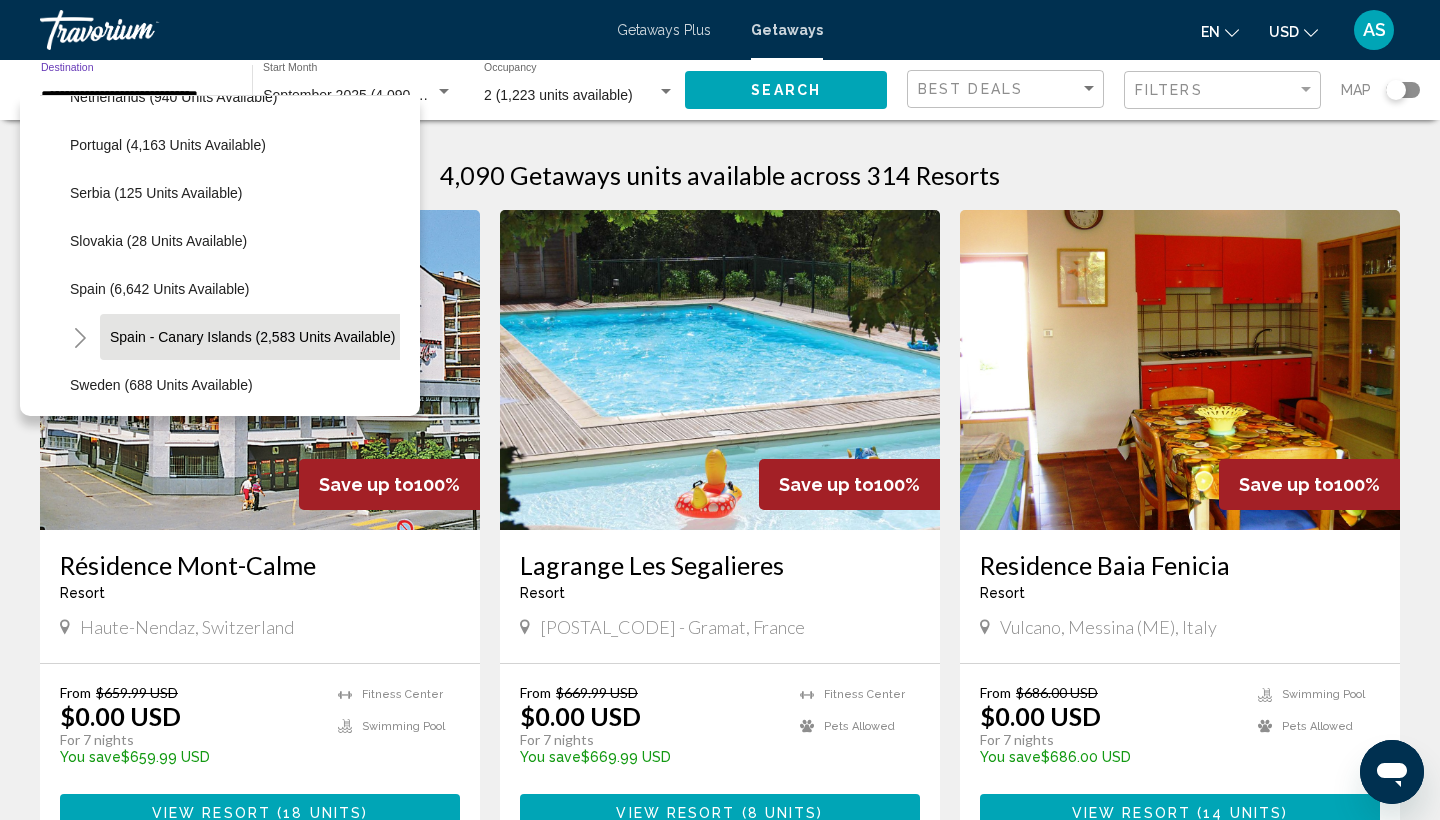 scroll, scrollTop: 933, scrollLeft: 0, axis: vertical 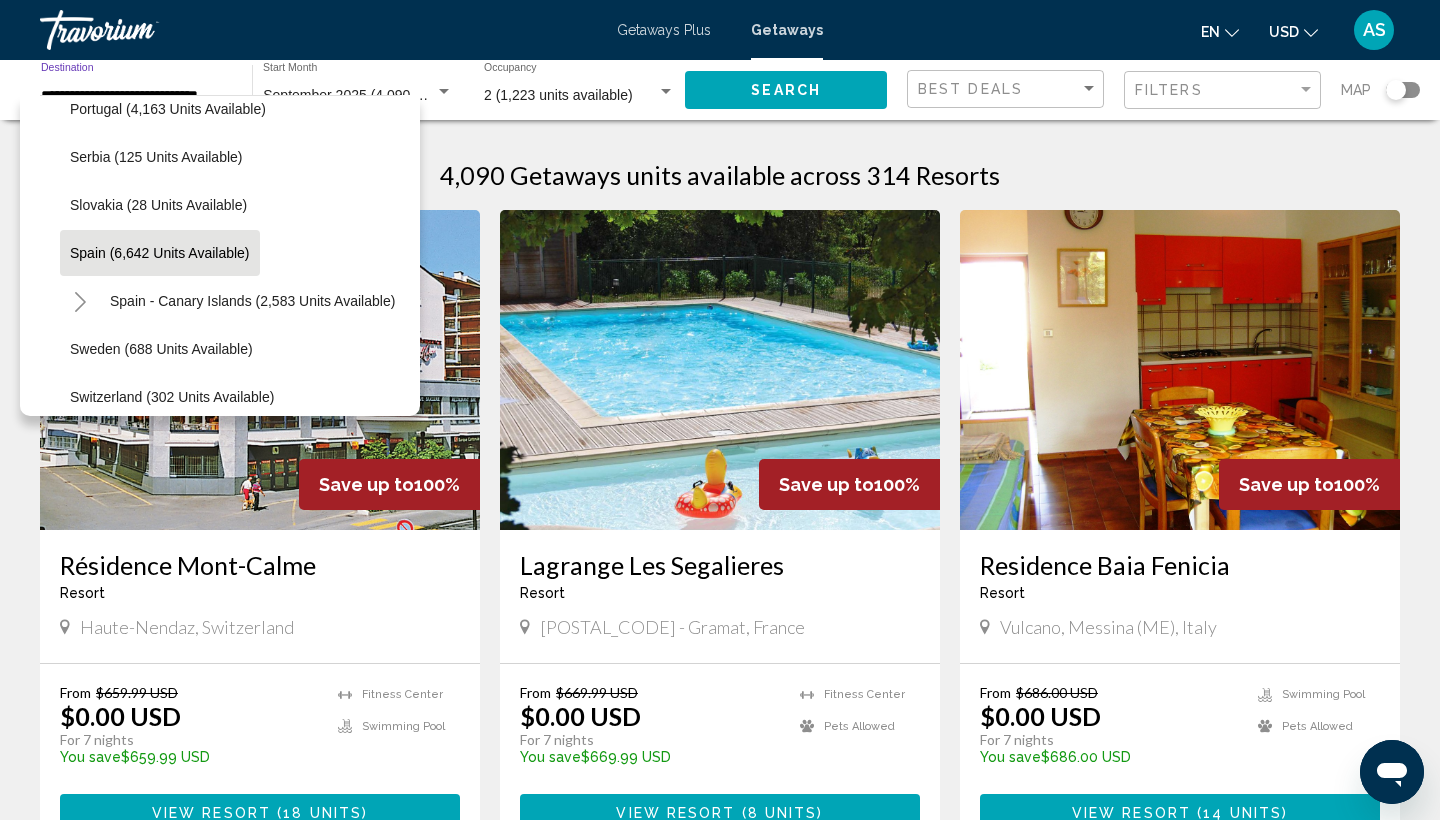 click on "Spain (6,642 units available)" 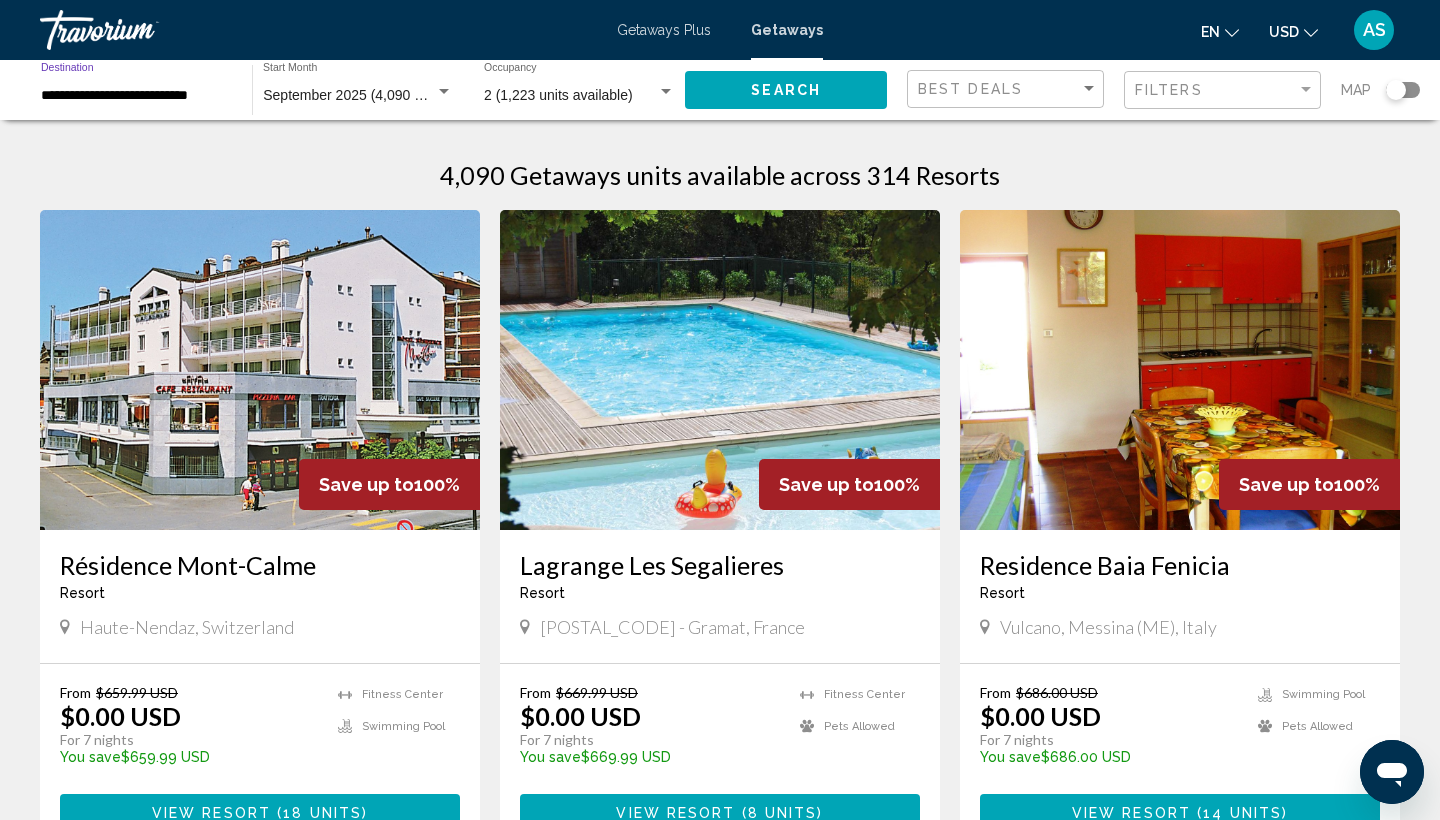 click on "Search" 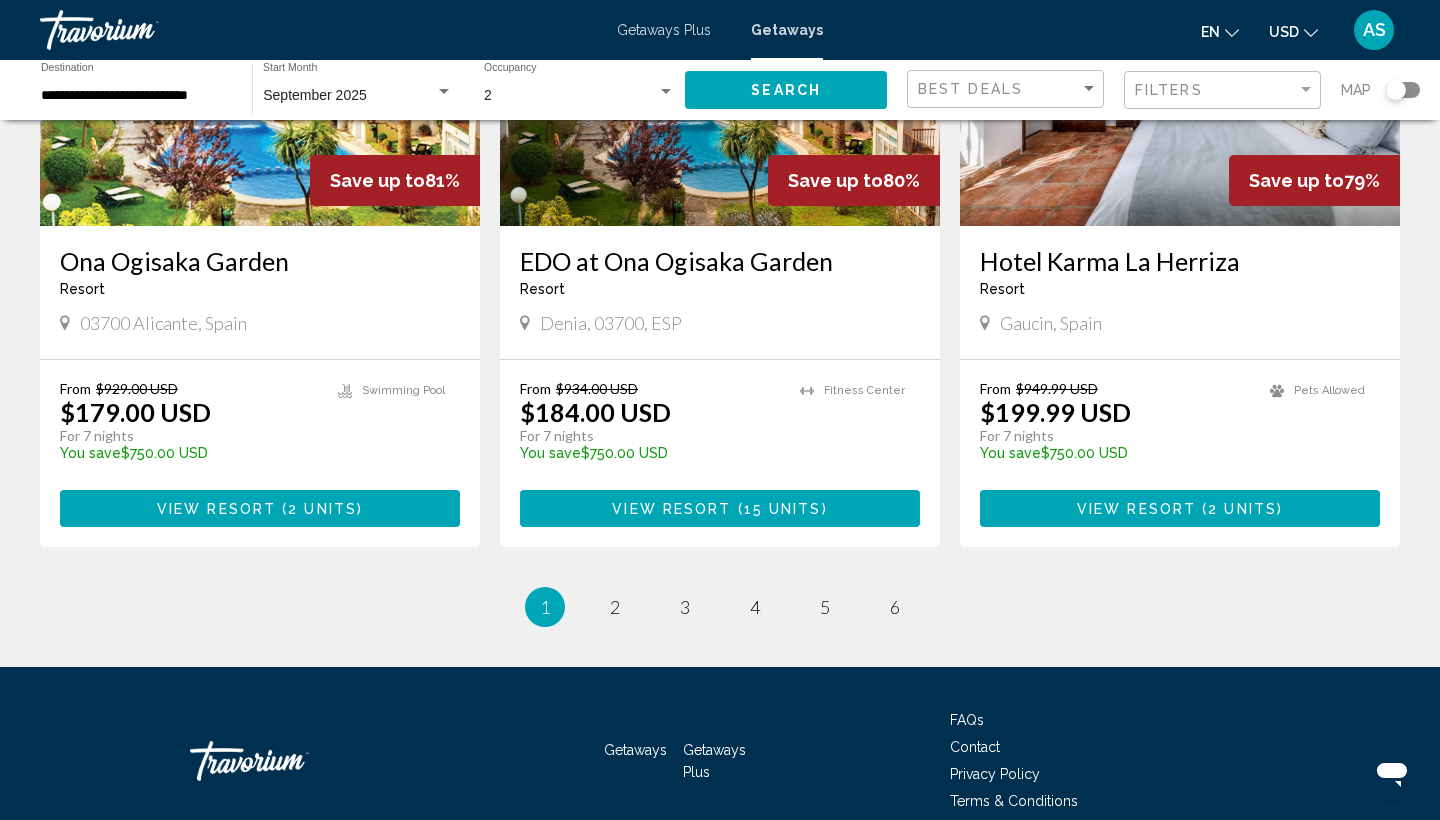 scroll, scrollTop: 2339, scrollLeft: 0, axis: vertical 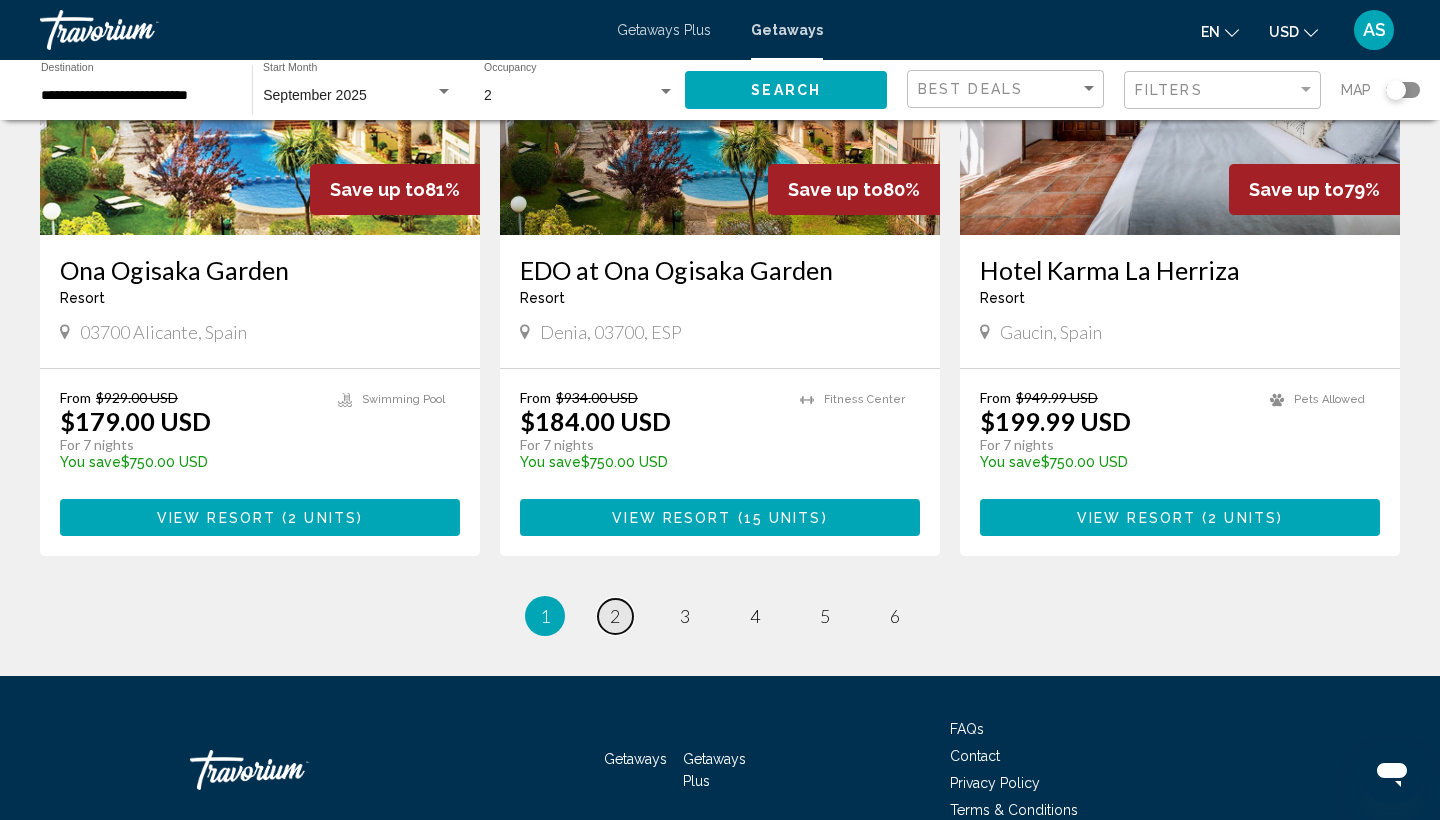 click on "2" at bounding box center [615, 616] 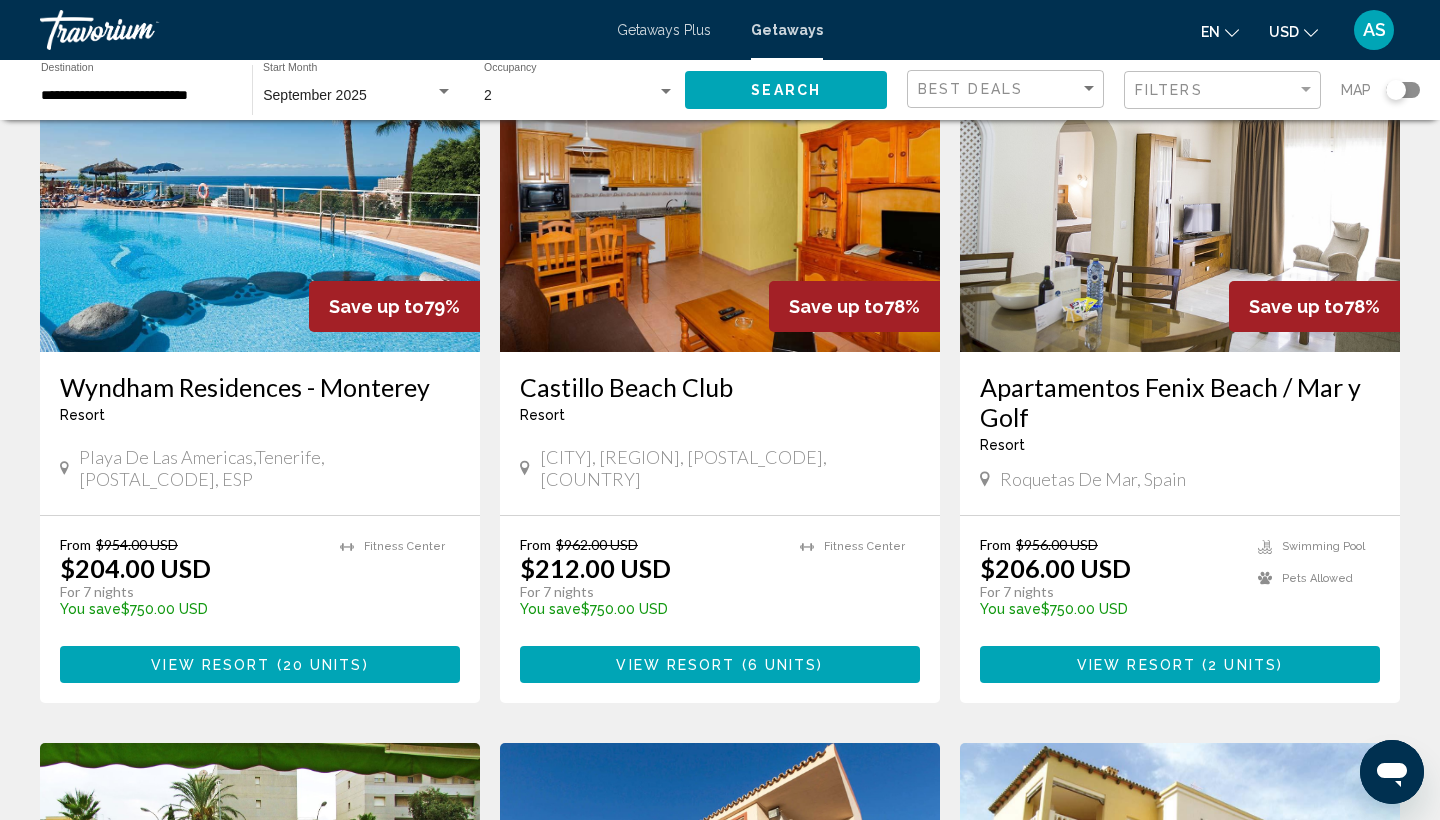 scroll, scrollTop: 161, scrollLeft: 0, axis: vertical 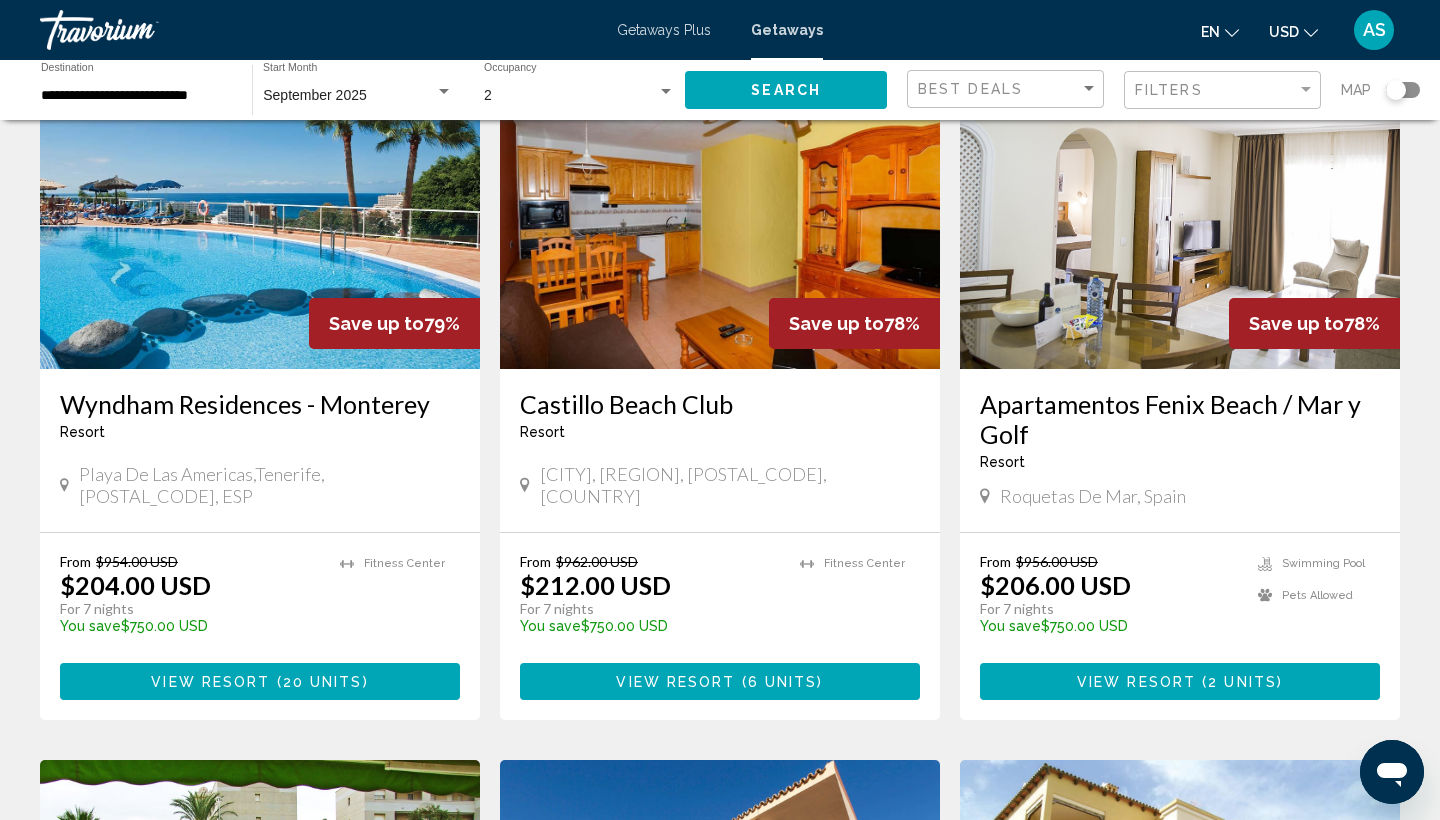 click at bounding box center (260, 209) 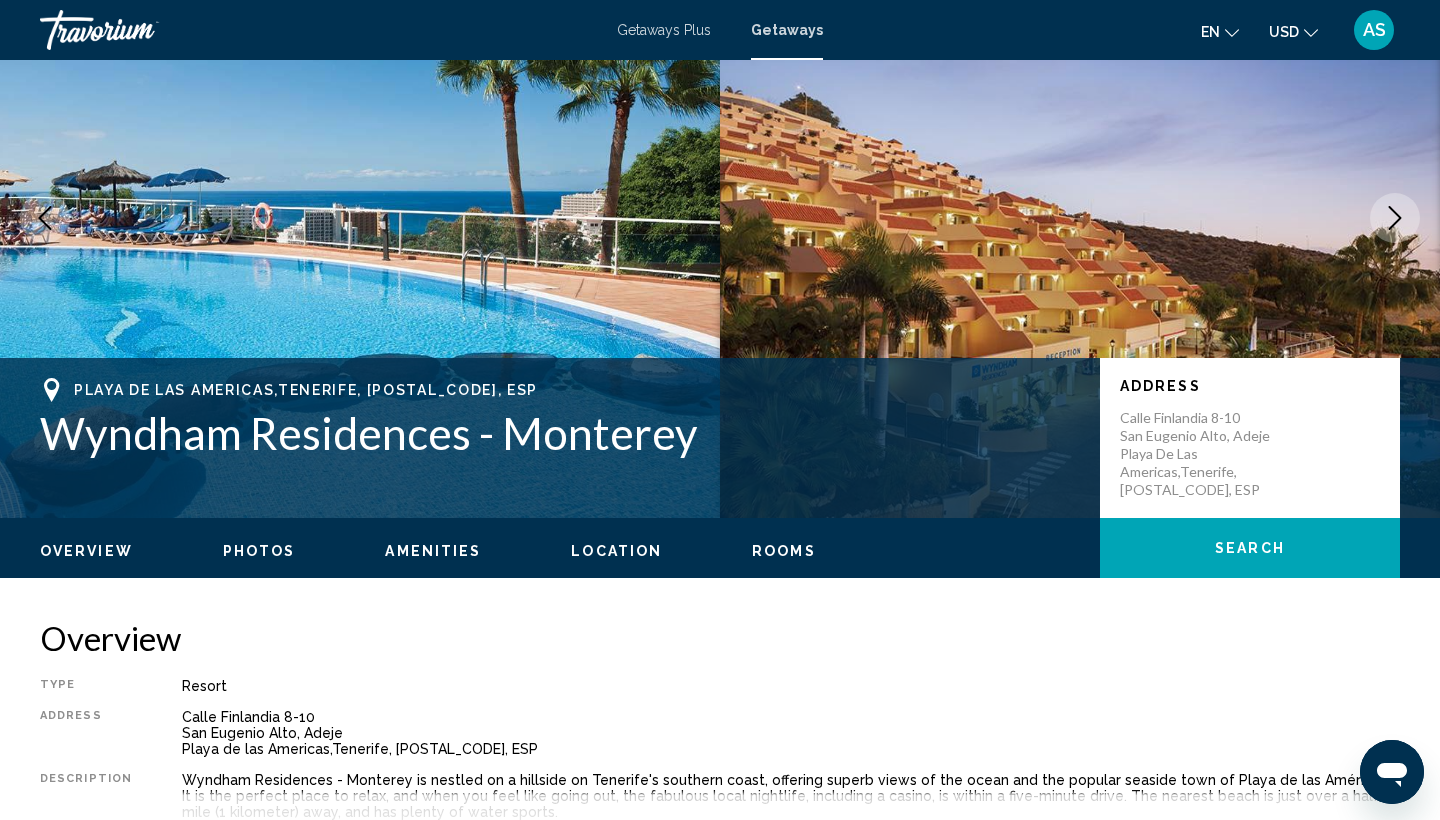 scroll, scrollTop: 142, scrollLeft: 0, axis: vertical 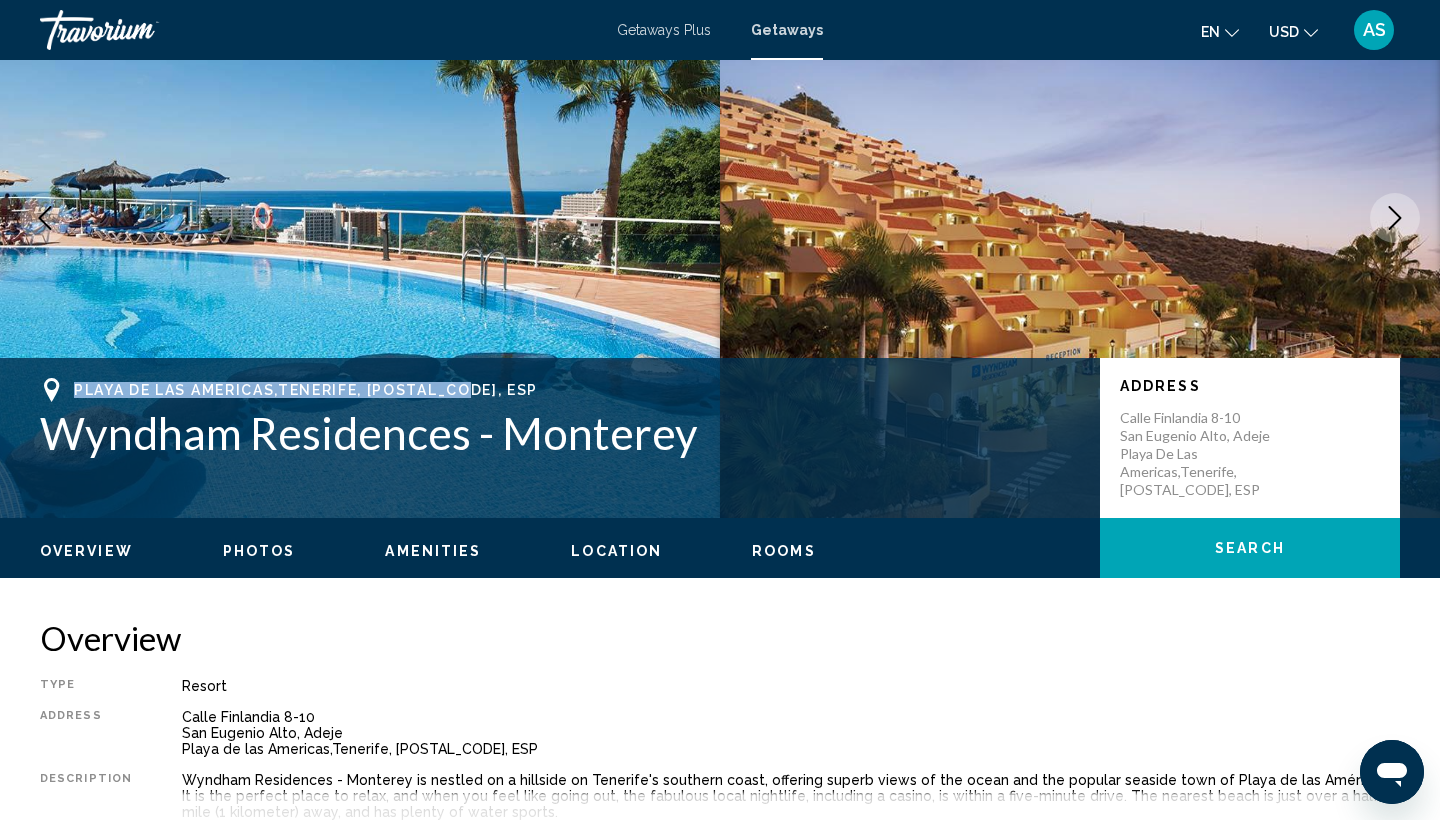 drag, startPoint x: 74, startPoint y: 377, endPoint x: 467, endPoint y: 380, distance: 393.01144 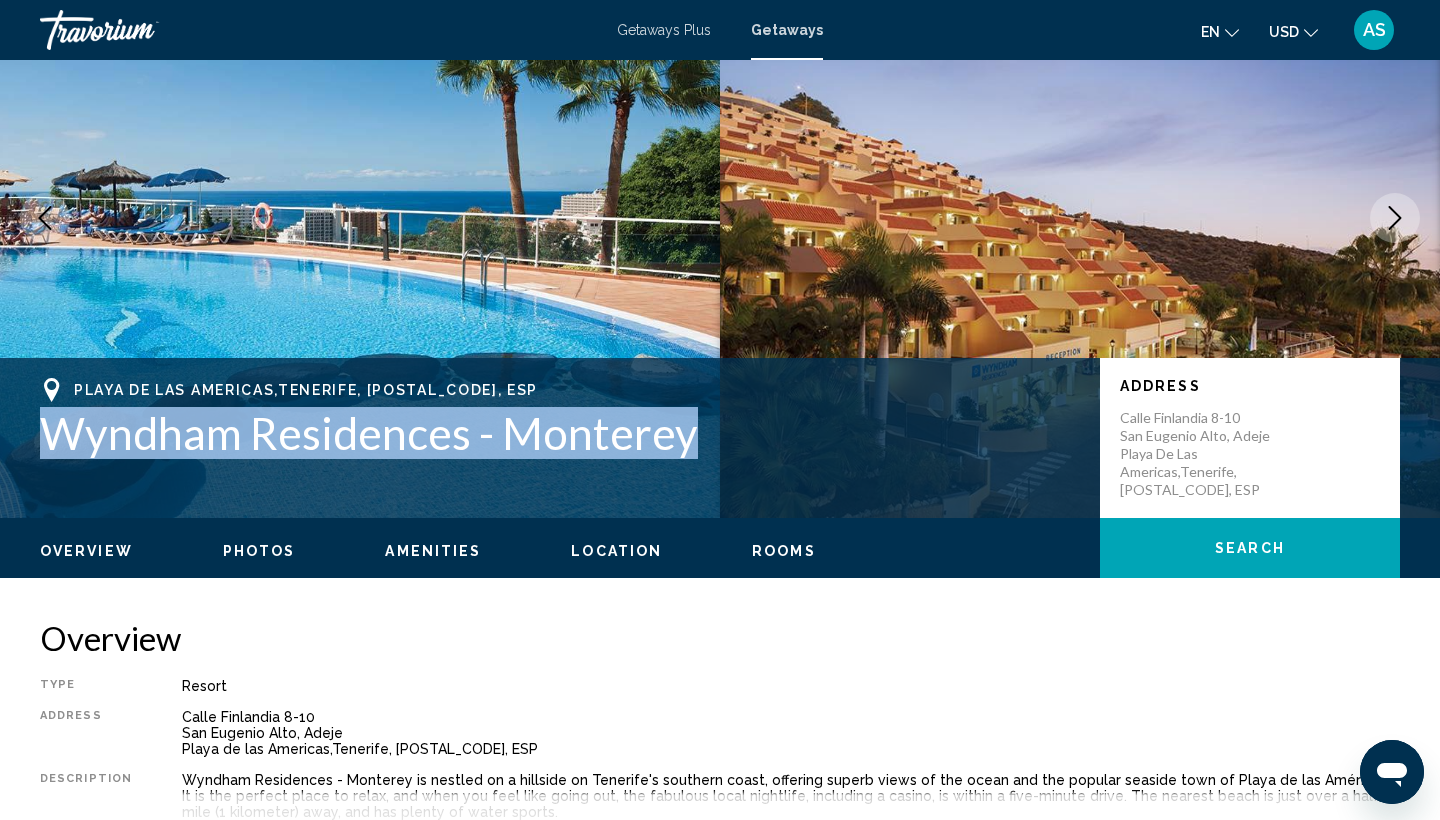 drag, startPoint x: 42, startPoint y: 431, endPoint x: 728, endPoint y: 423, distance: 686.04663 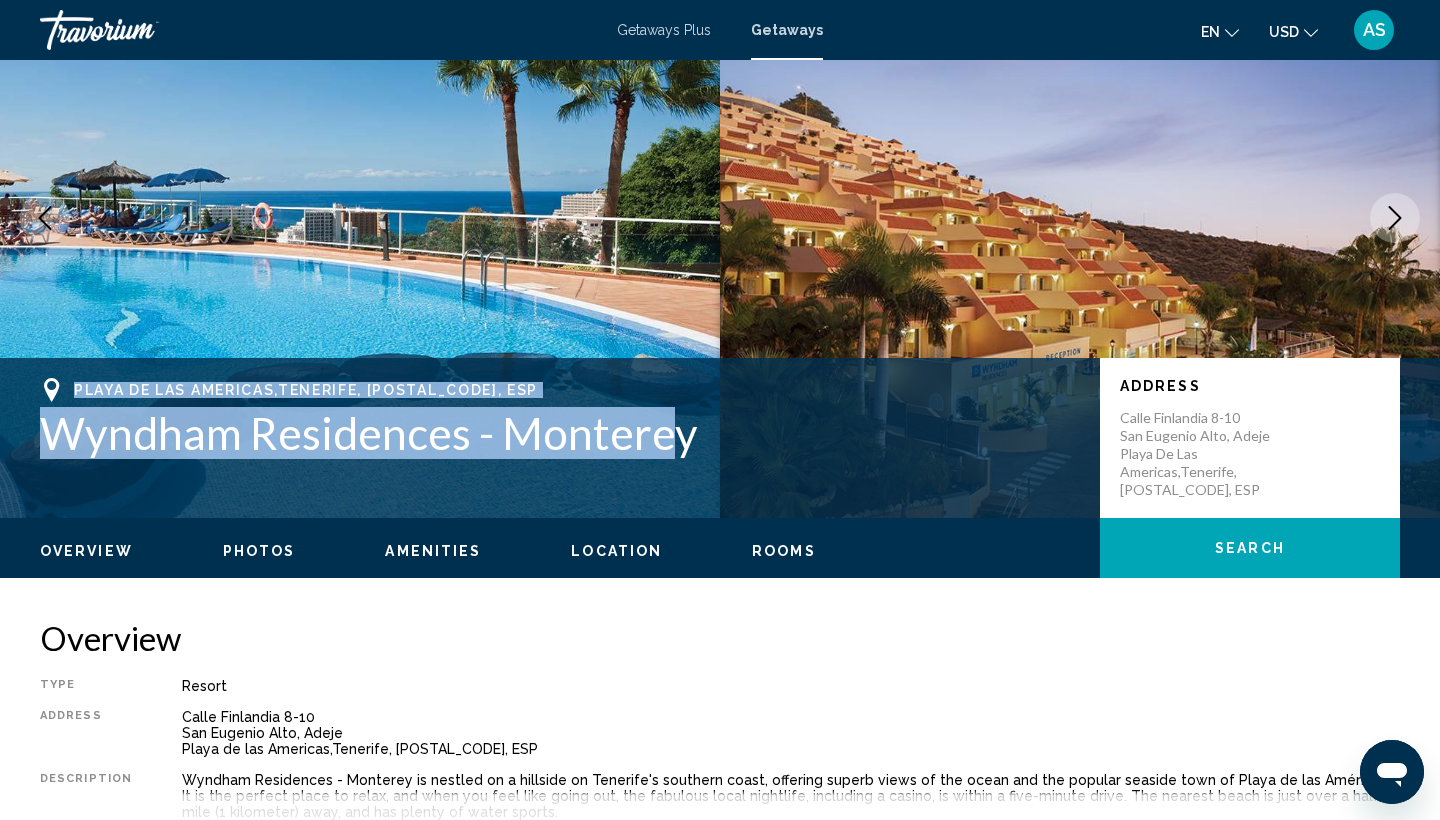 drag, startPoint x: 78, startPoint y: 369, endPoint x: 674, endPoint y: 416, distance: 597.85034 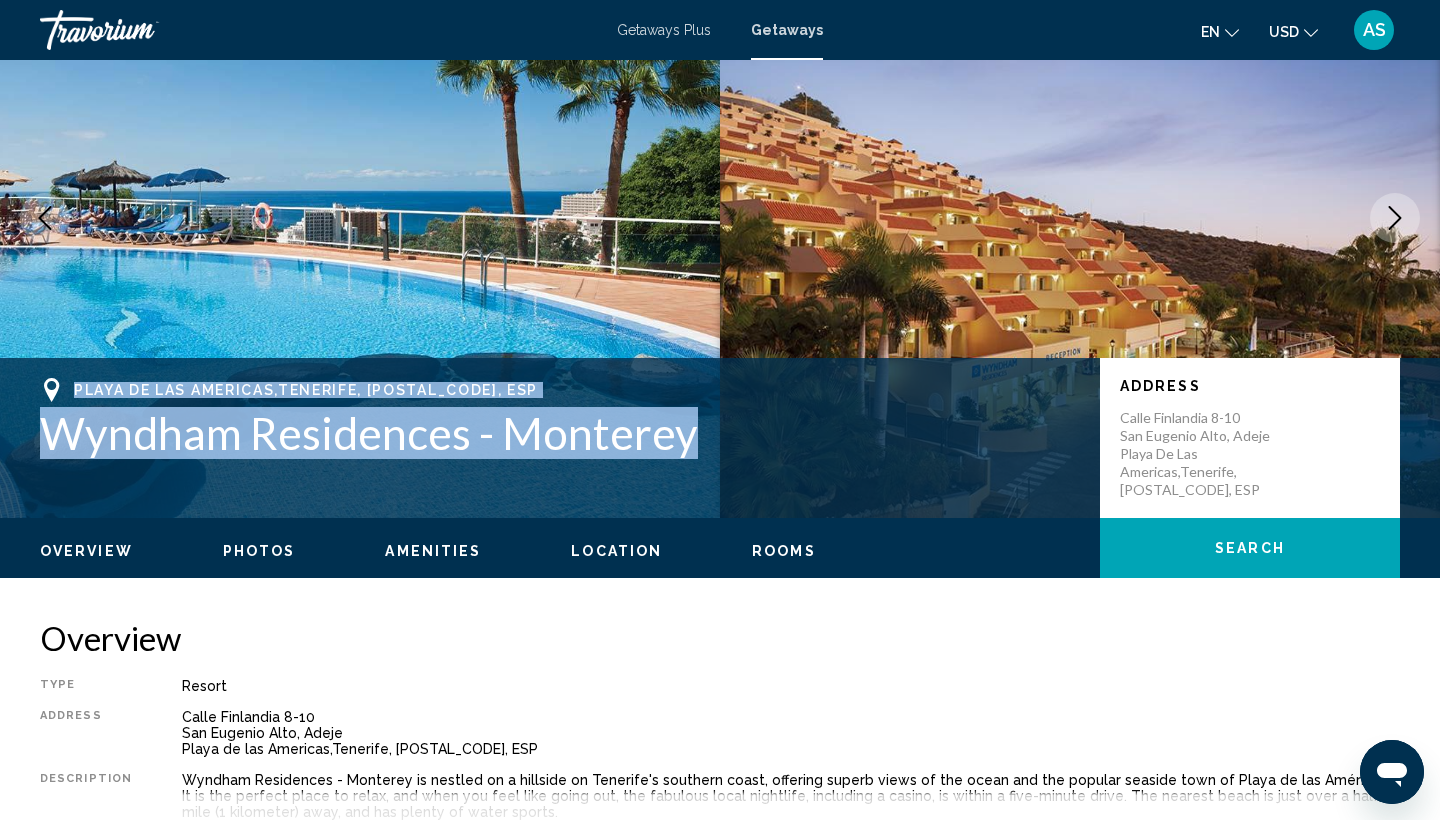 drag, startPoint x: 703, startPoint y: 435, endPoint x: 71, endPoint y: 379, distance: 634.47614 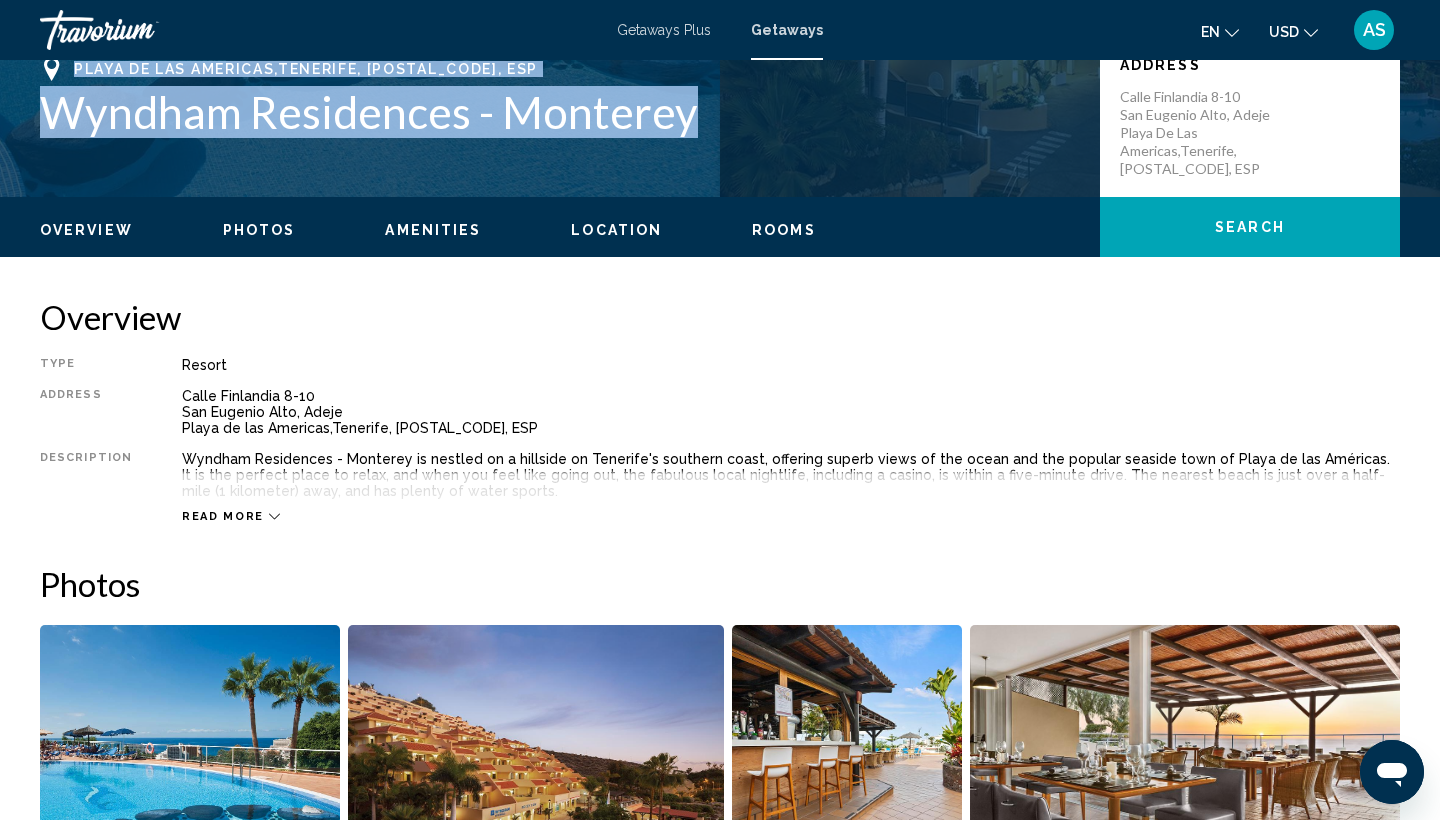 scroll, scrollTop: 463, scrollLeft: 0, axis: vertical 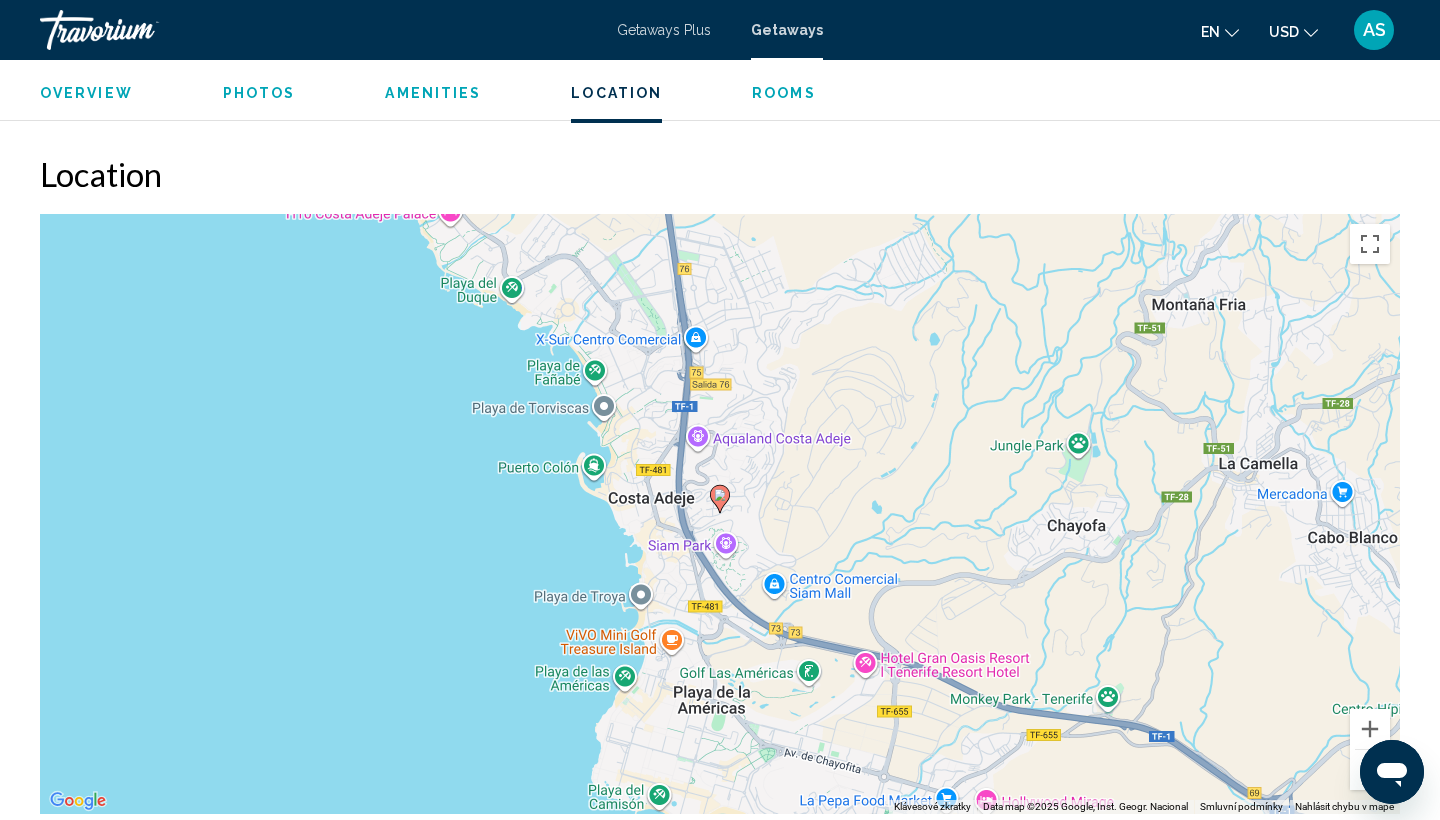 drag, startPoint x: 722, startPoint y: 549, endPoint x: 899, endPoint y: 452, distance: 201.83656 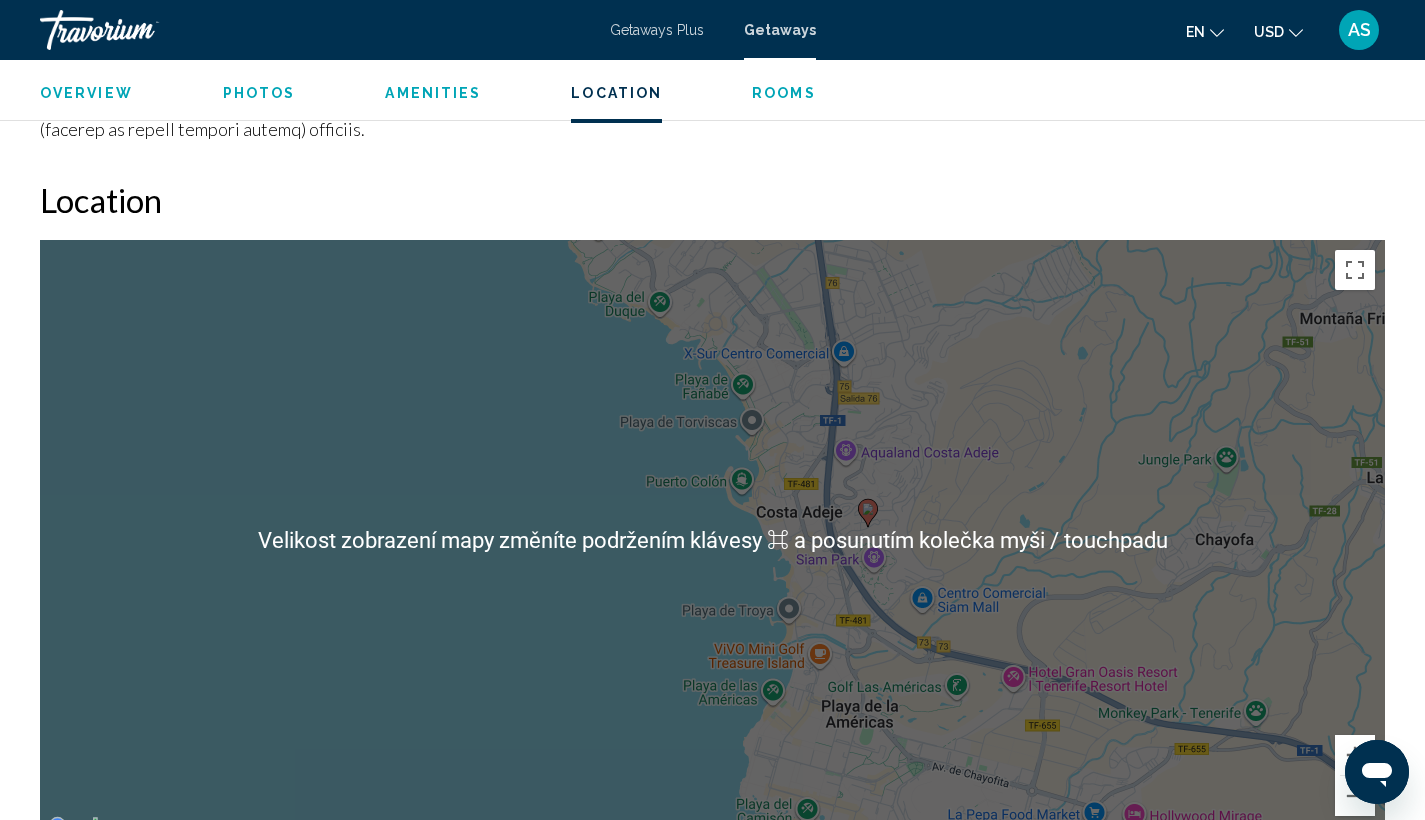 scroll, scrollTop: 2535, scrollLeft: 0, axis: vertical 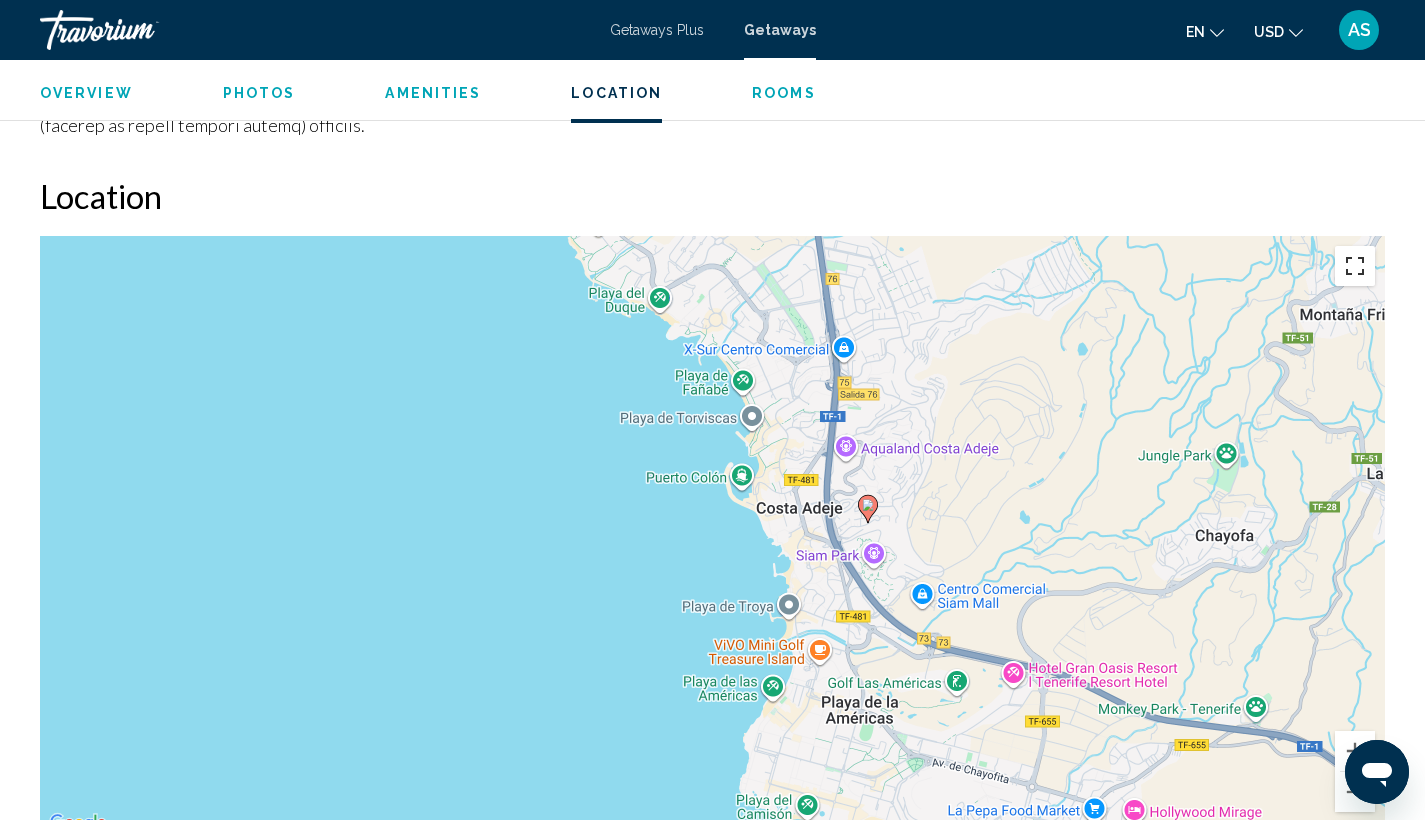 click at bounding box center (1355, 266) 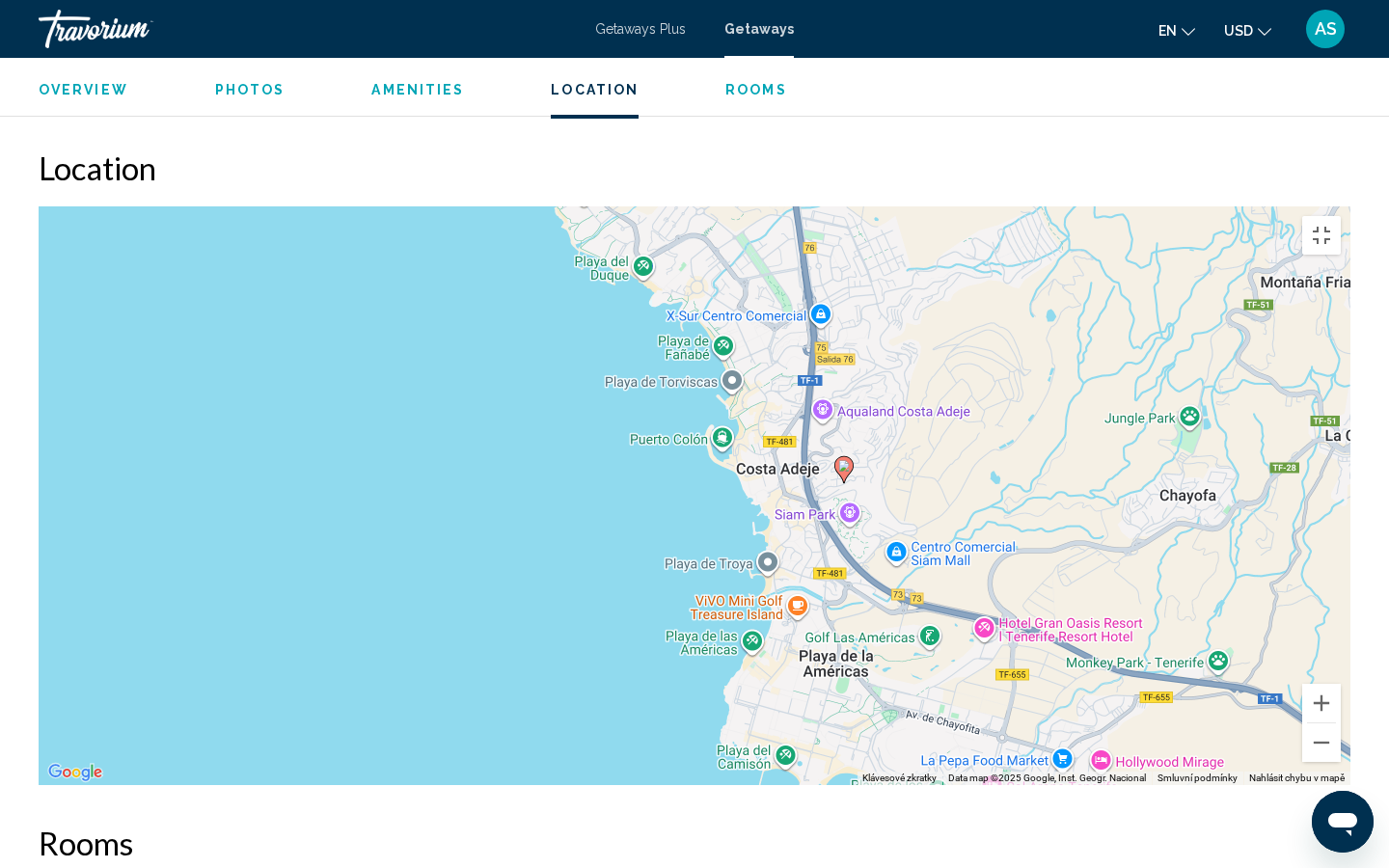 click 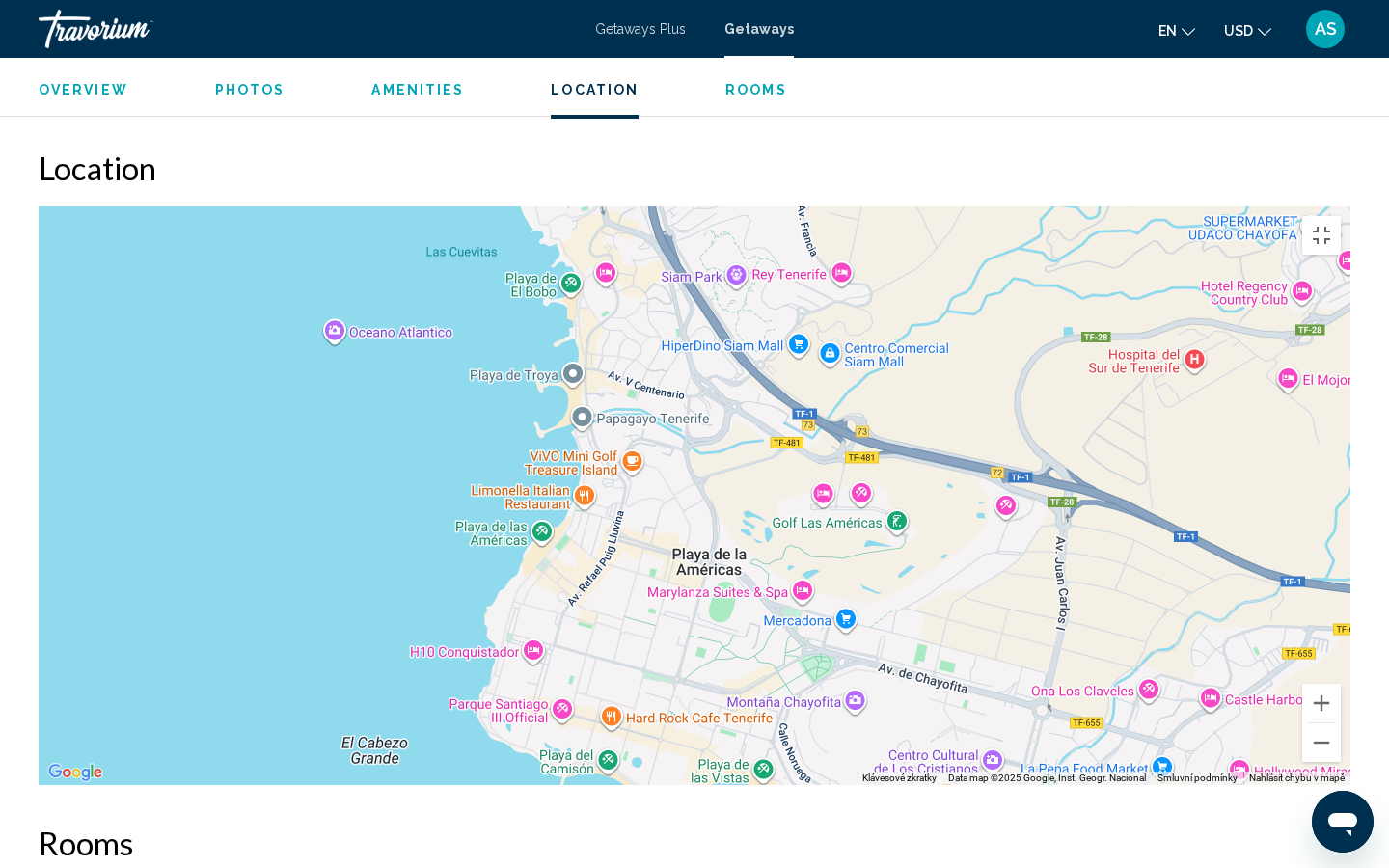 drag, startPoint x: 957, startPoint y: 674, endPoint x: 881, endPoint y: 418, distance: 267.04307 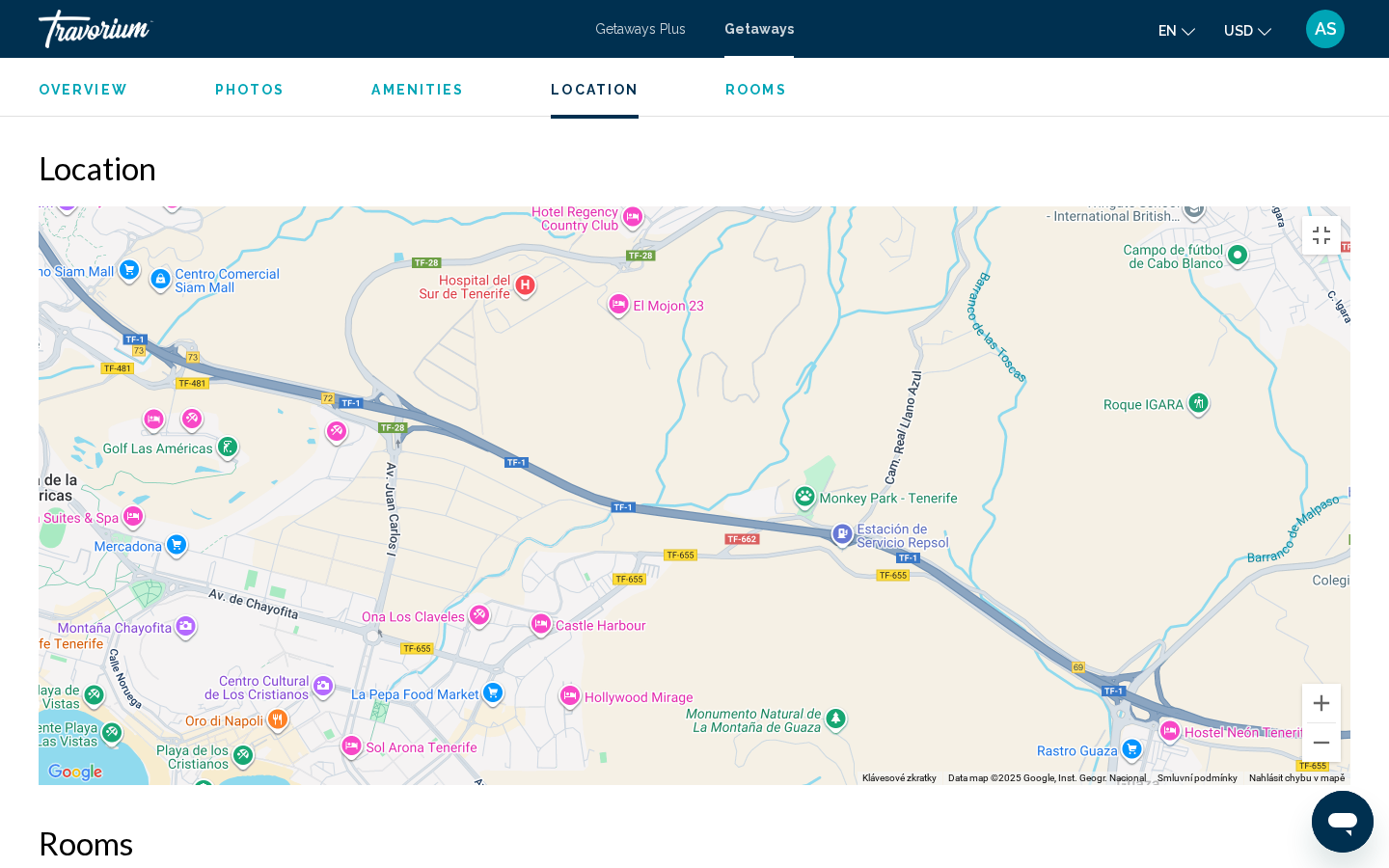 drag, startPoint x: 1123, startPoint y: 514, endPoint x: 449, endPoint y: 440, distance: 678.0501 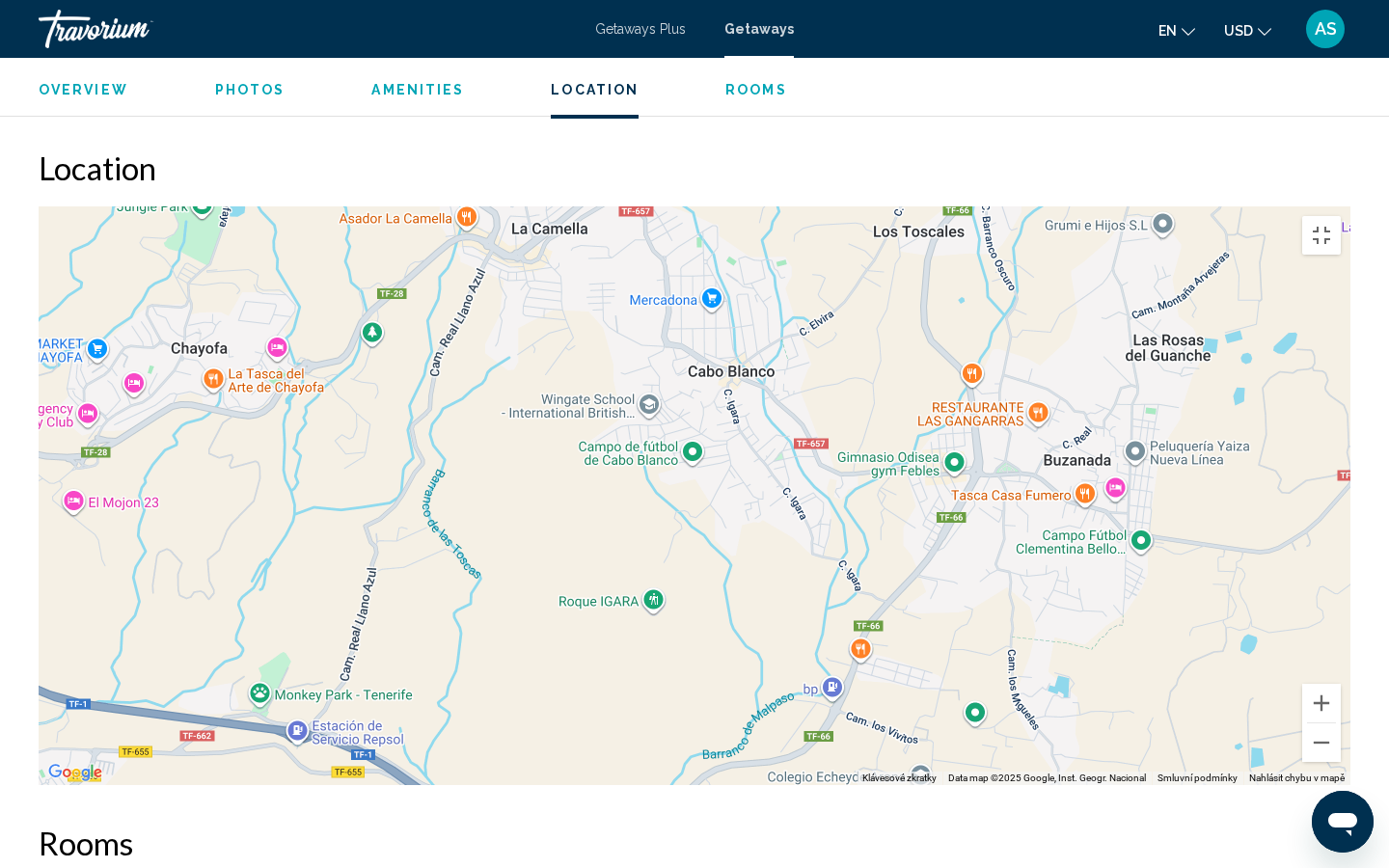 drag, startPoint x: 1150, startPoint y: 438, endPoint x: 626, endPoint y: 628, distance: 557.38317 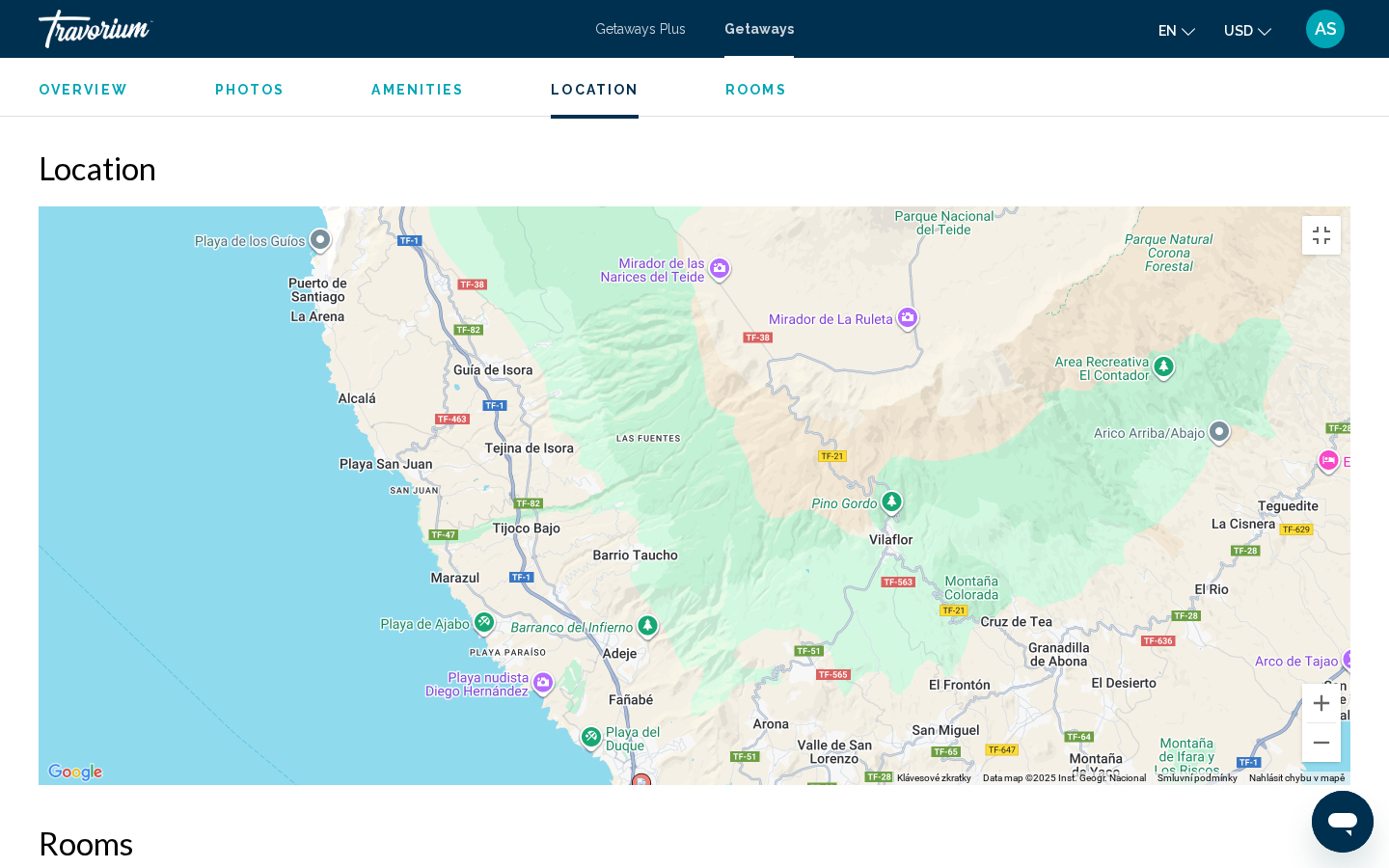 drag, startPoint x: 993, startPoint y: 225, endPoint x: 922, endPoint y: 568, distance: 350.27132 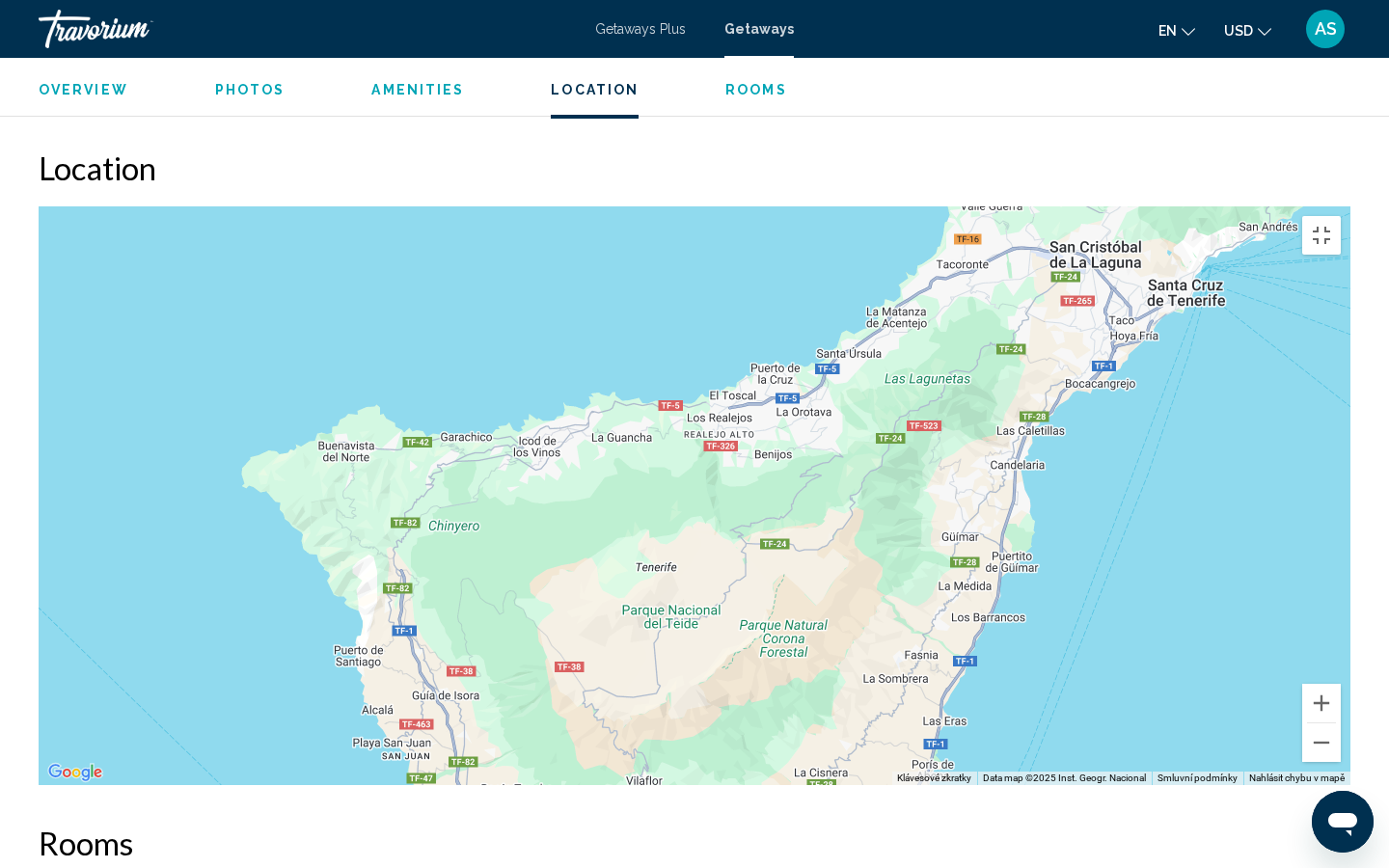 drag, startPoint x: 991, startPoint y: 420, endPoint x: 713, endPoint y: 640, distance: 354.51939 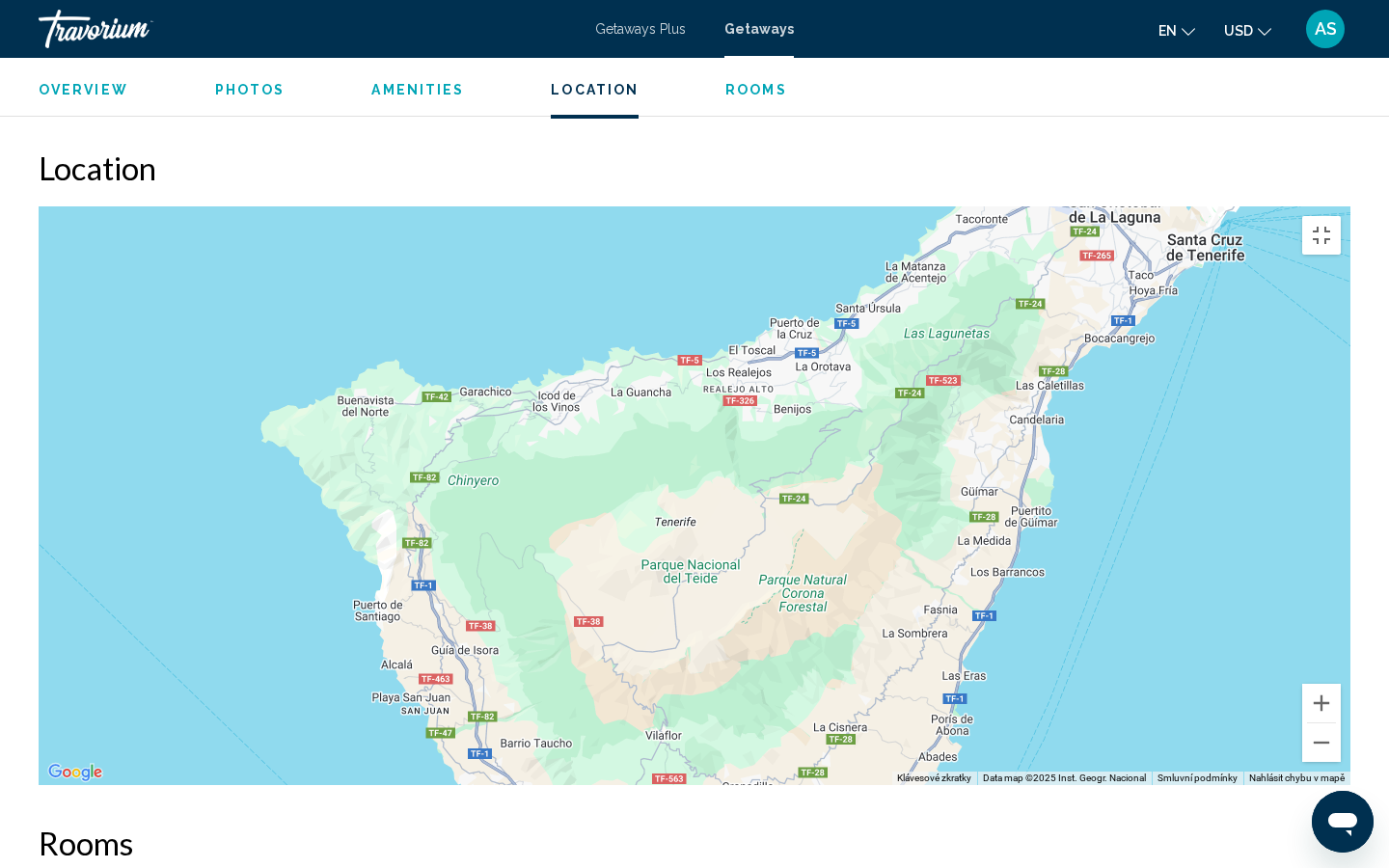 click on "Pokud chcete aktivovat možnost přetažení pomocí klávesnice, stiskněte Alt + Enter. Když je přetažení pomocí klávesnice aktivní, můžete značkou pohybovat pomocí šipek. Přetažení dokončíte stisknutím klávesy Enter. Klávesou Escape můžete akci zrušit." at bounding box center (694, 496) 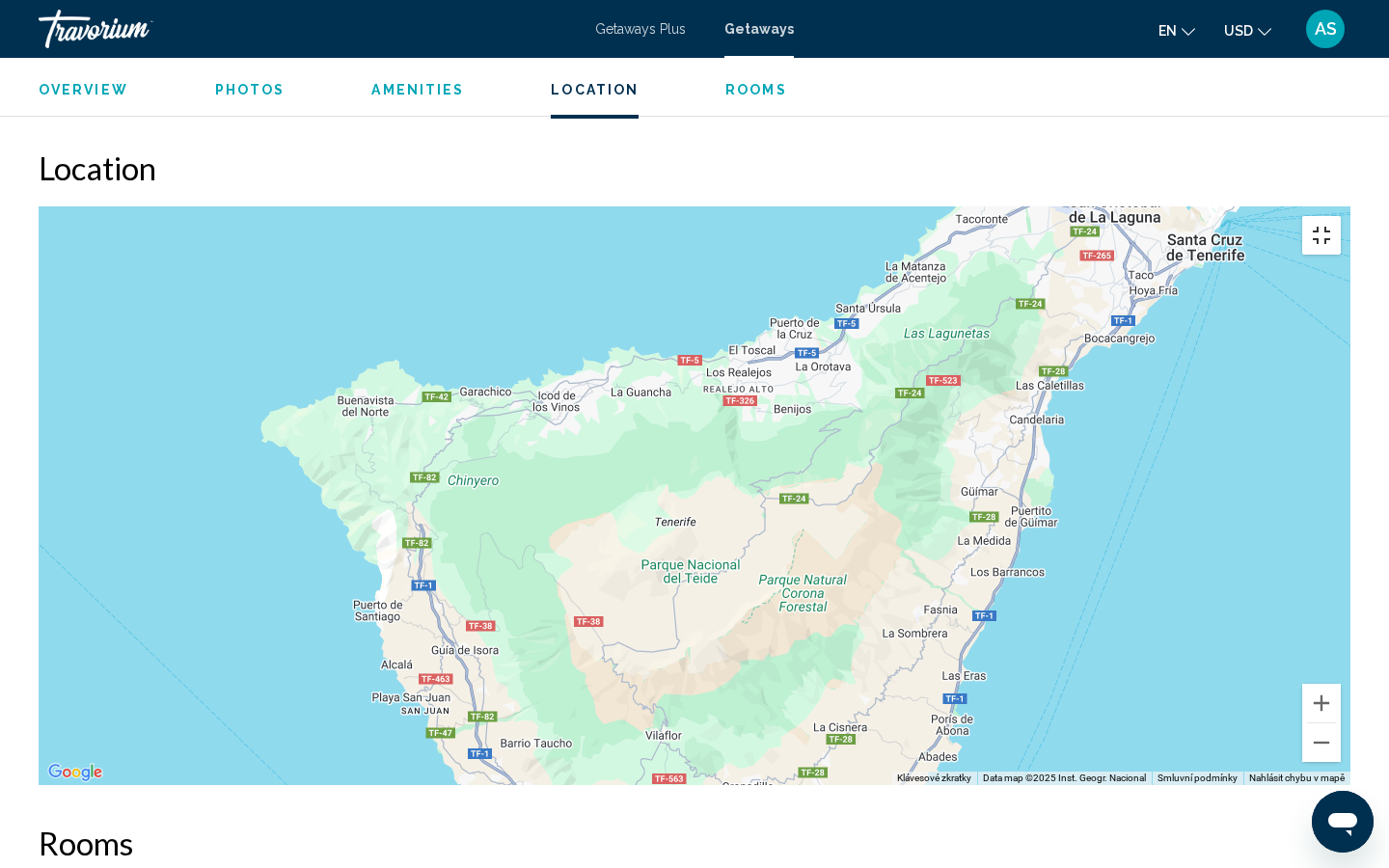 click at bounding box center [1321, 235] 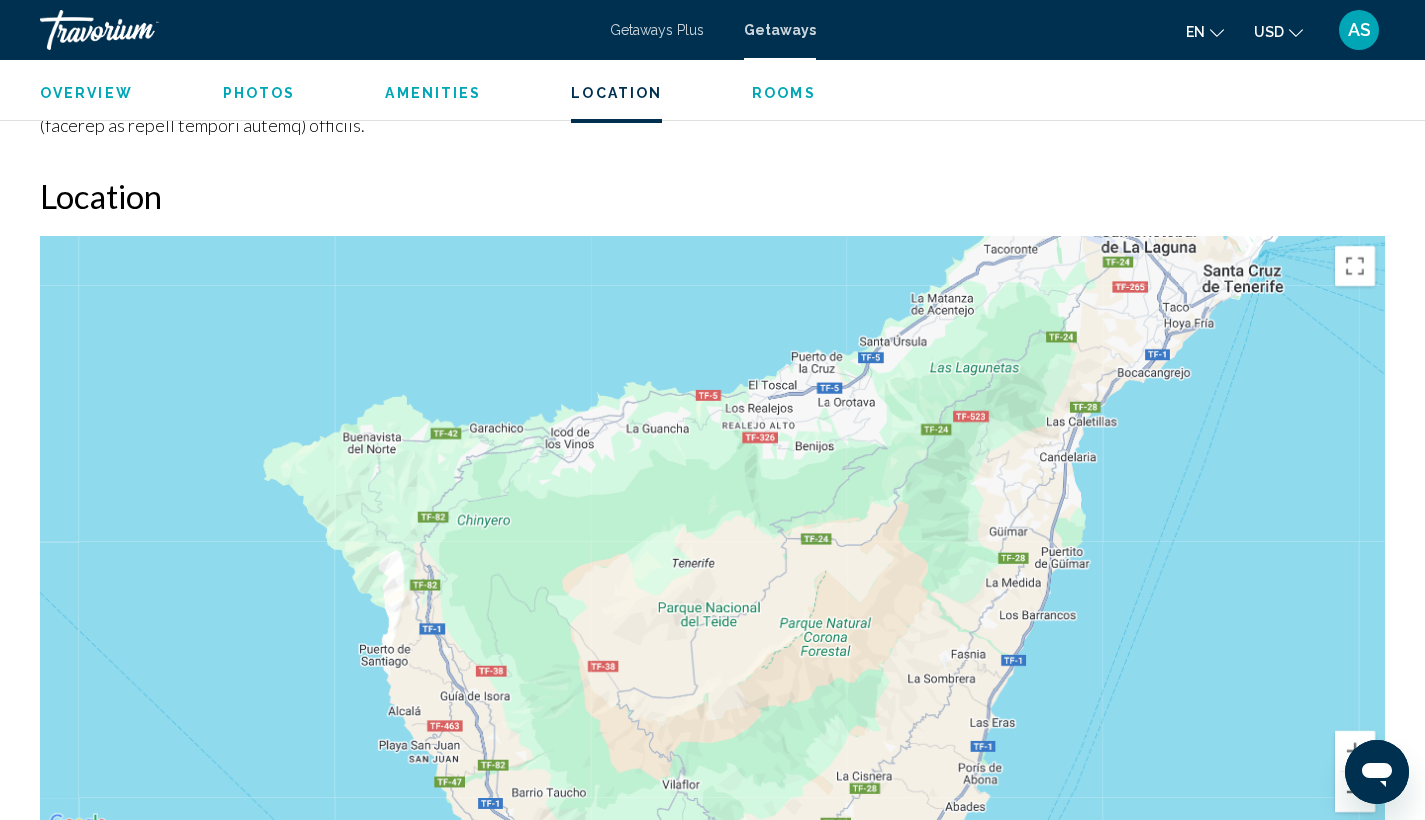 click on "Overview
Photos
Amenities
Location
Rooms
Search" 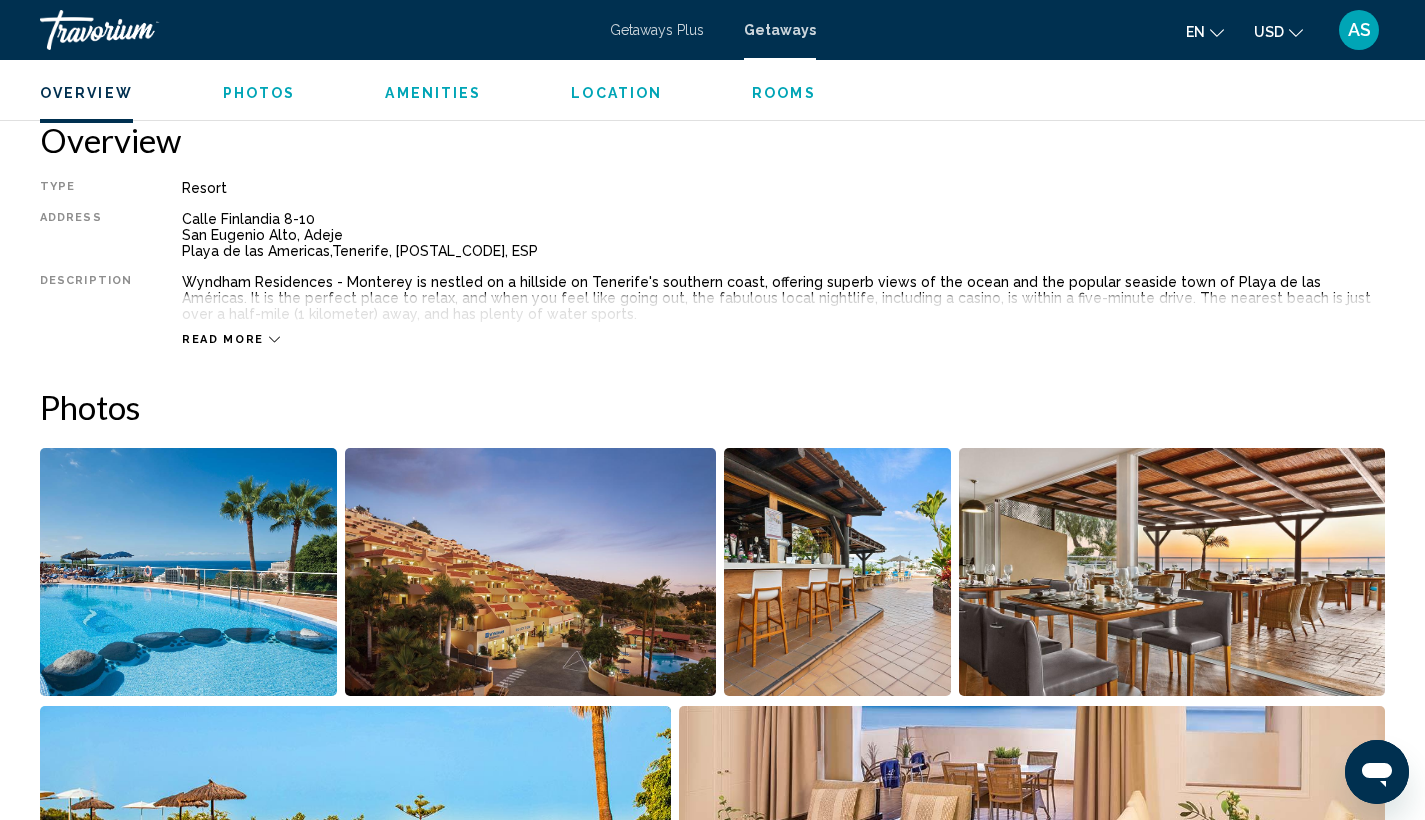 scroll, scrollTop: 637, scrollLeft: 0, axis: vertical 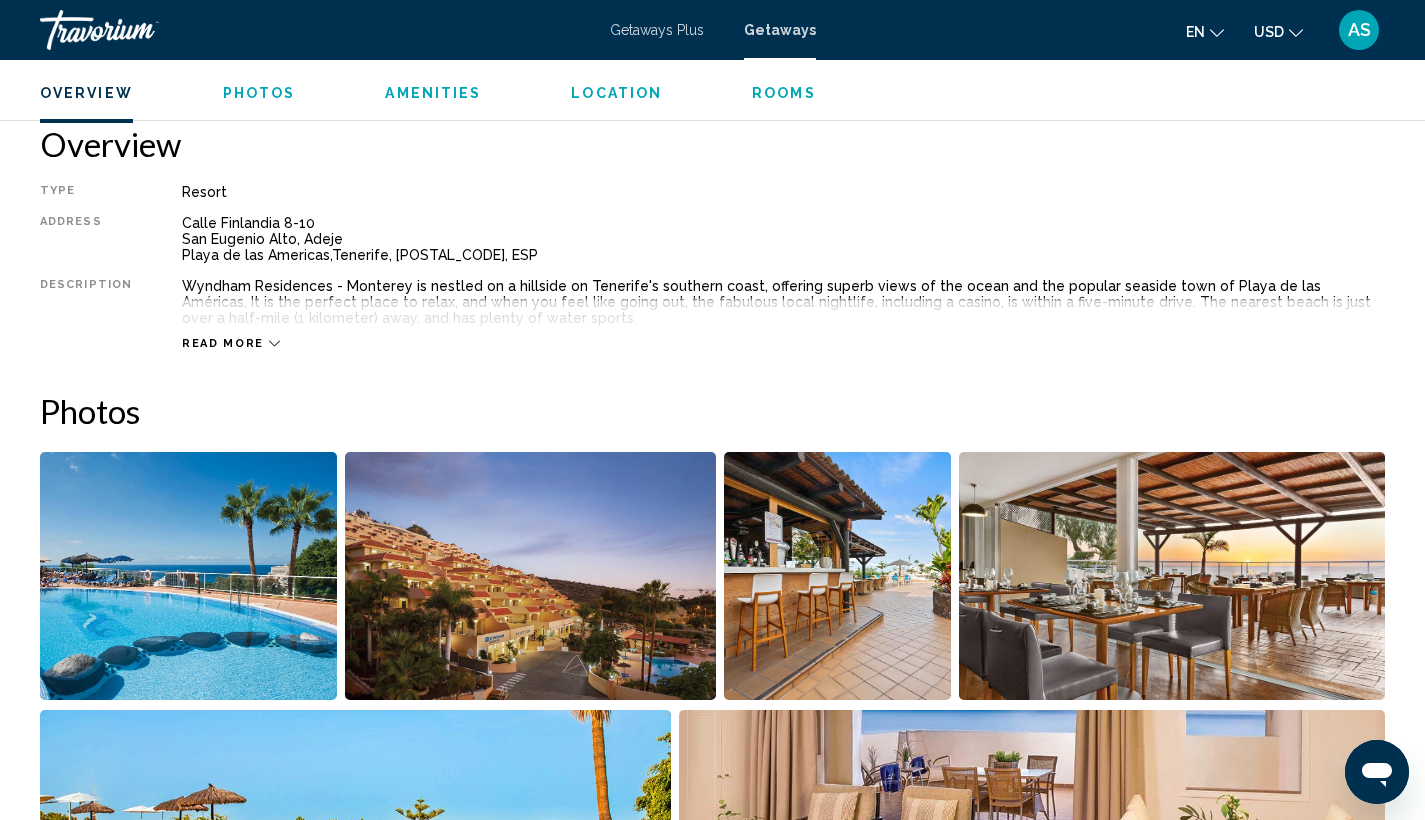 click on "Read more" at bounding box center [223, 343] 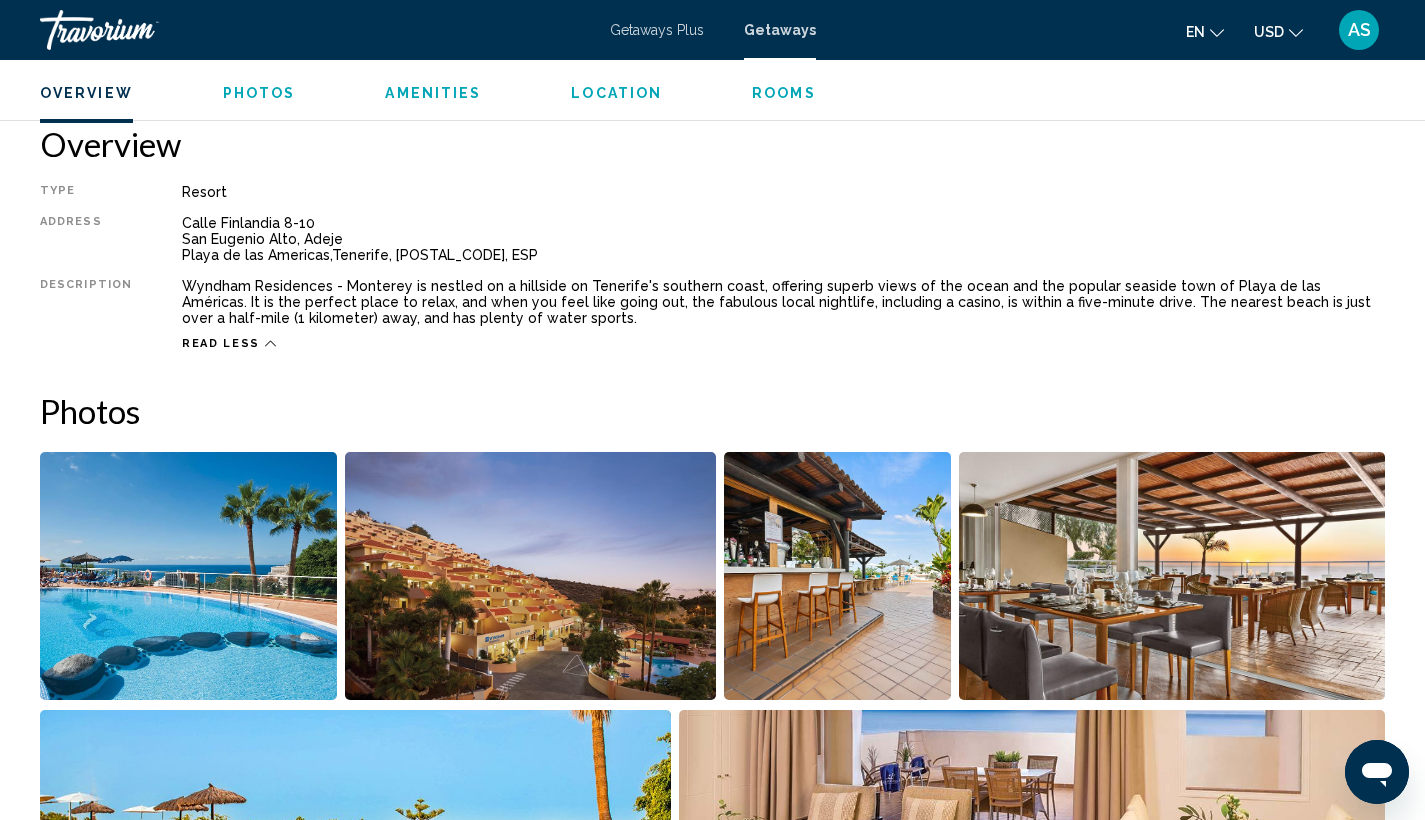scroll, scrollTop: 641, scrollLeft: 0, axis: vertical 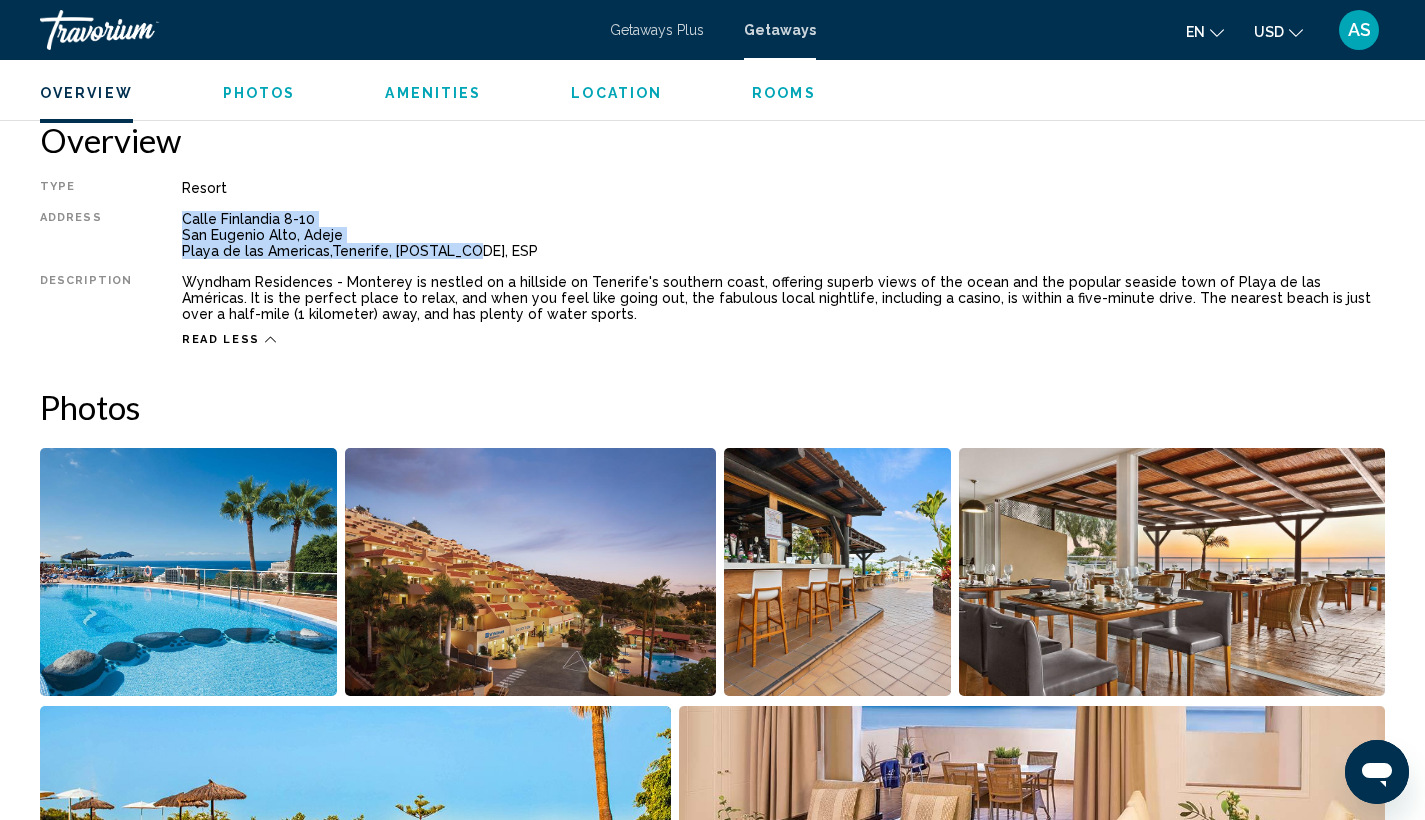drag, startPoint x: 177, startPoint y: 220, endPoint x: 420, endPoint y: 266, distance: 247.31558 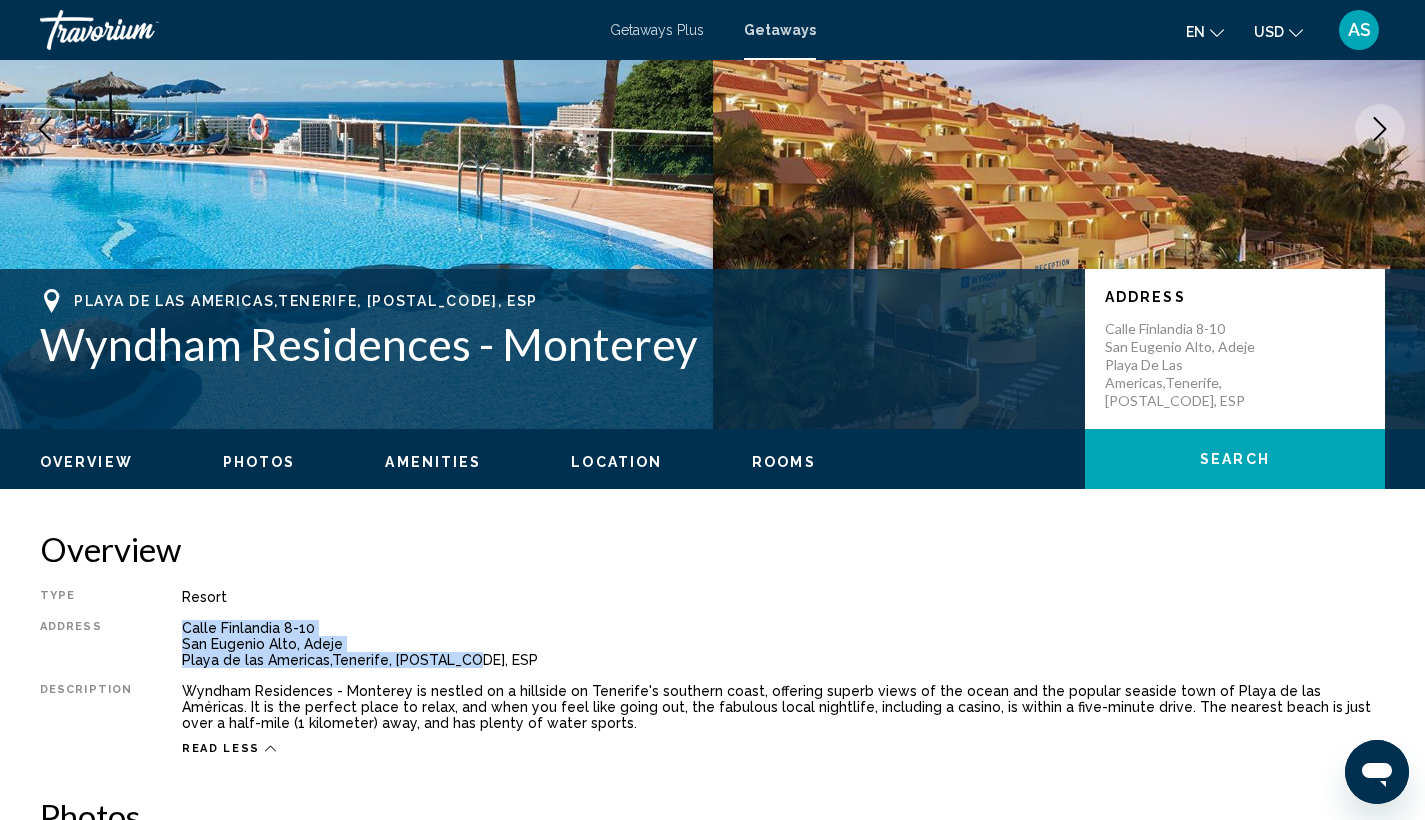 scroll, scrollTop: 101, scrollLeft: 0, axis: vertical 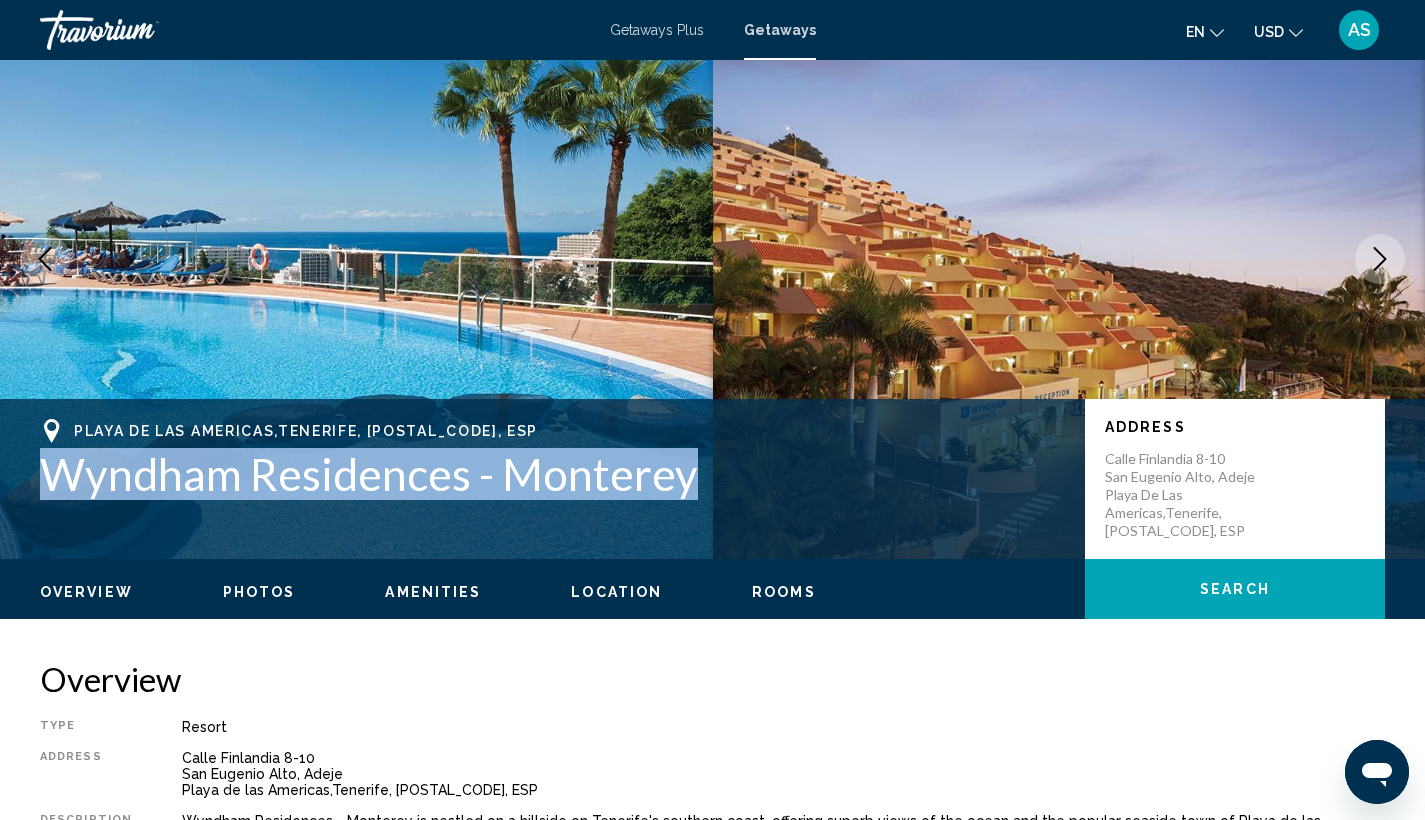 drag, startPoint x: 37, startPoint y: 460, endPoint x: 402, endPoint y: 480, distance: 365.54755 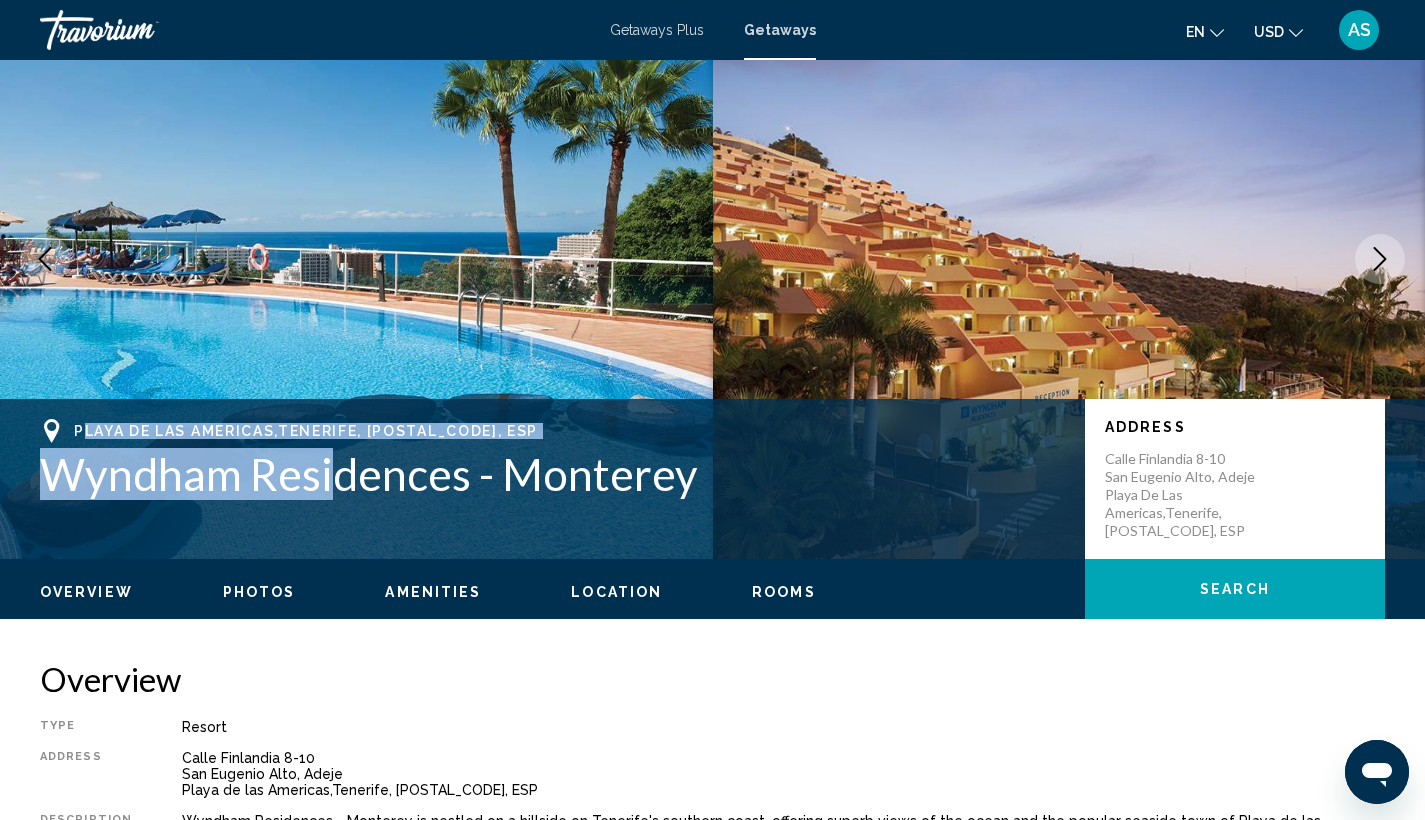 drag, startPoint x: 81, startPoint y: 414, endPoint x: 329, endPoint y: 477, distance: 255.87692 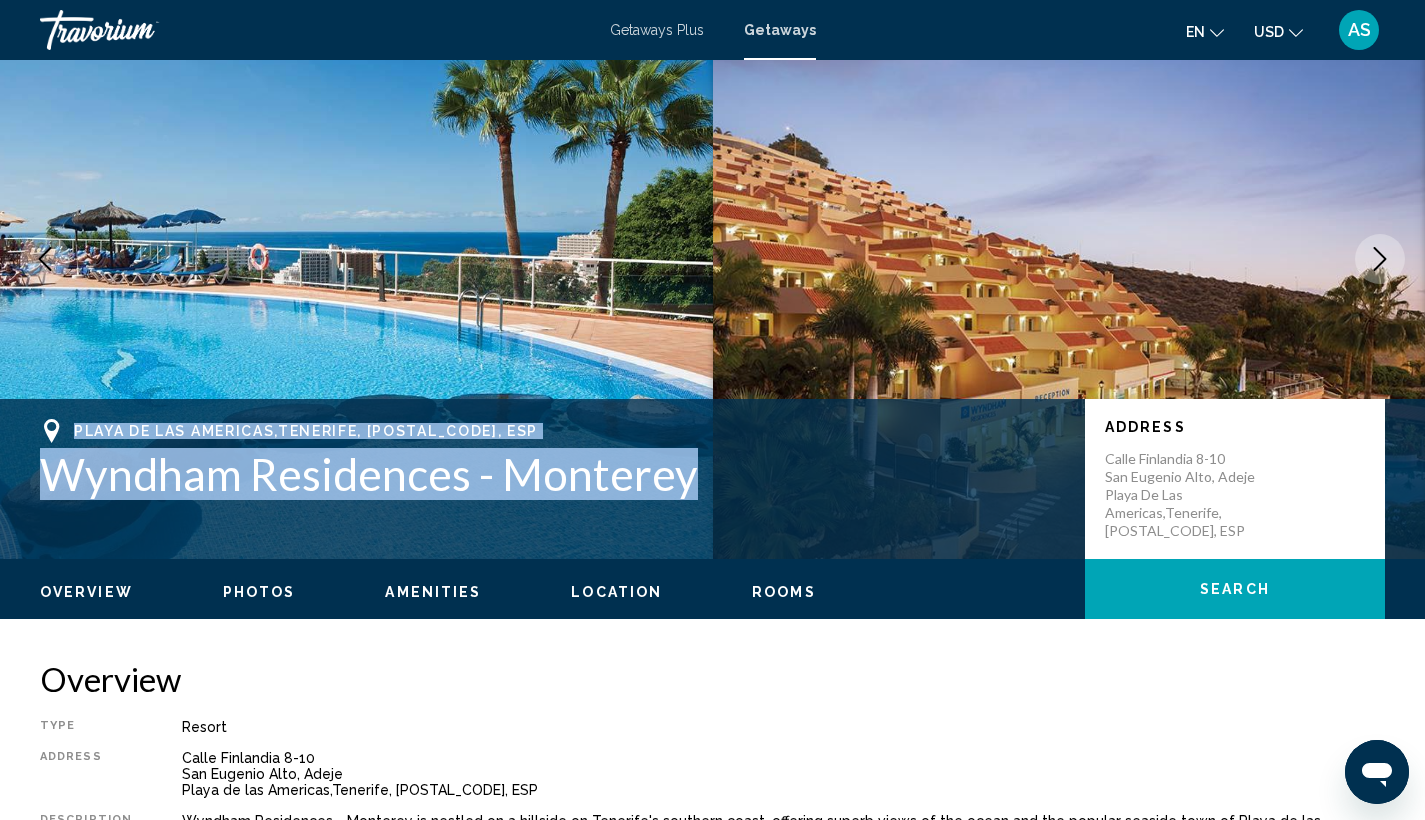 drag, startPoint x: 72, startPoint y: 418, endPoint x: 687, endPoint y: 471, distance: 617.27954 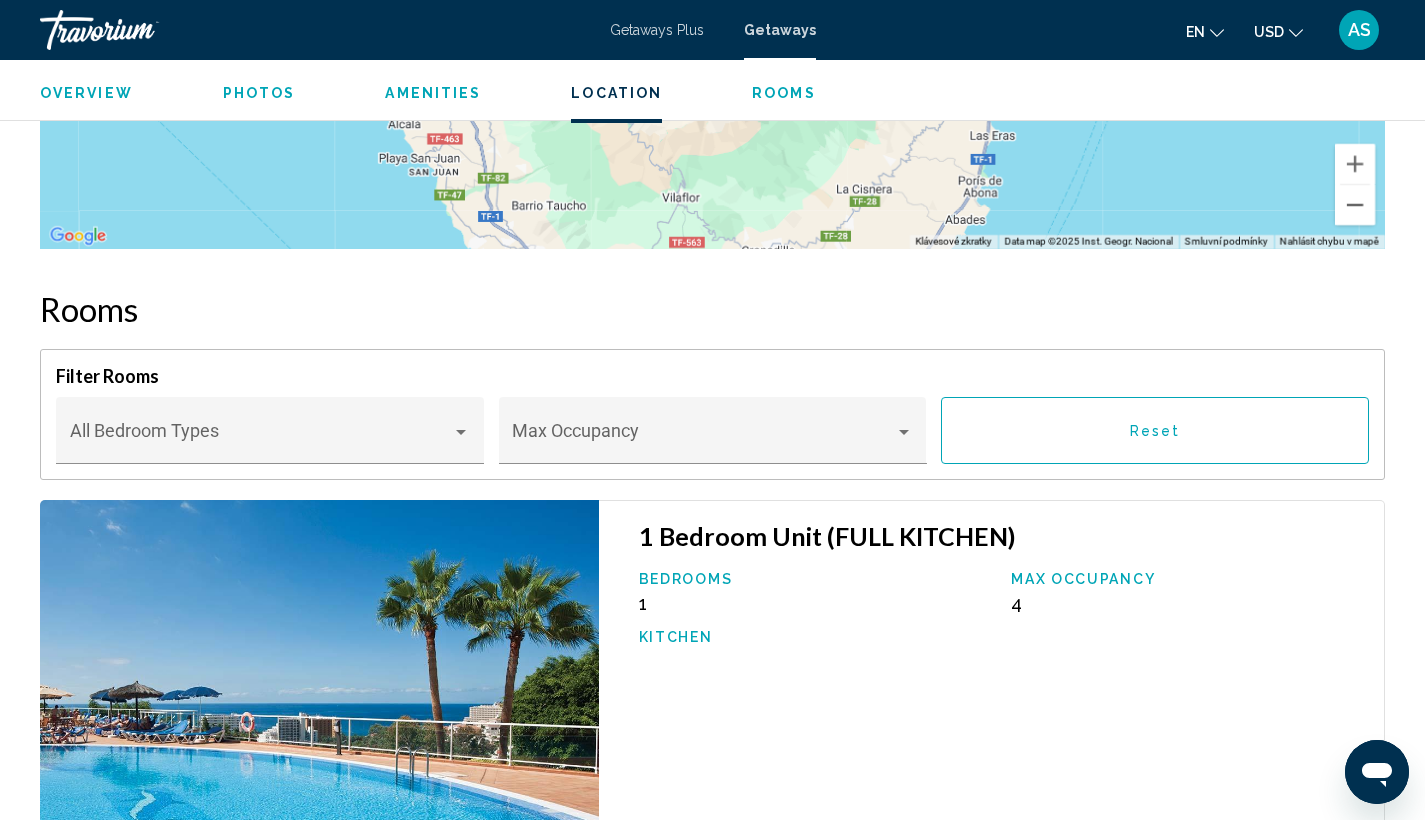 scroll, scrollTop: 3242, scrollLeft: 0, axis: vertical 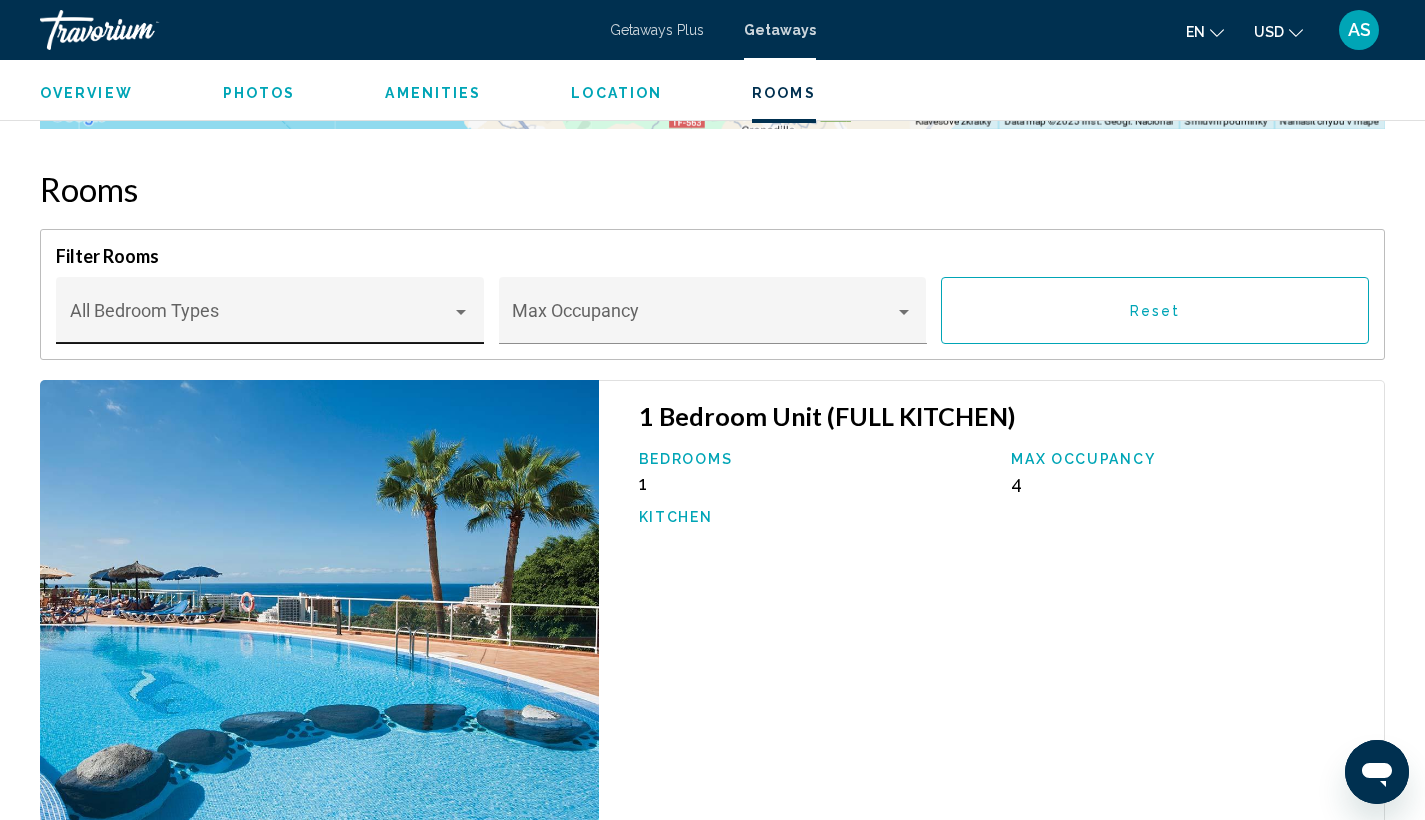 click on "Bedroom Types All Bedroom Types" at bounding box center [270, 310] 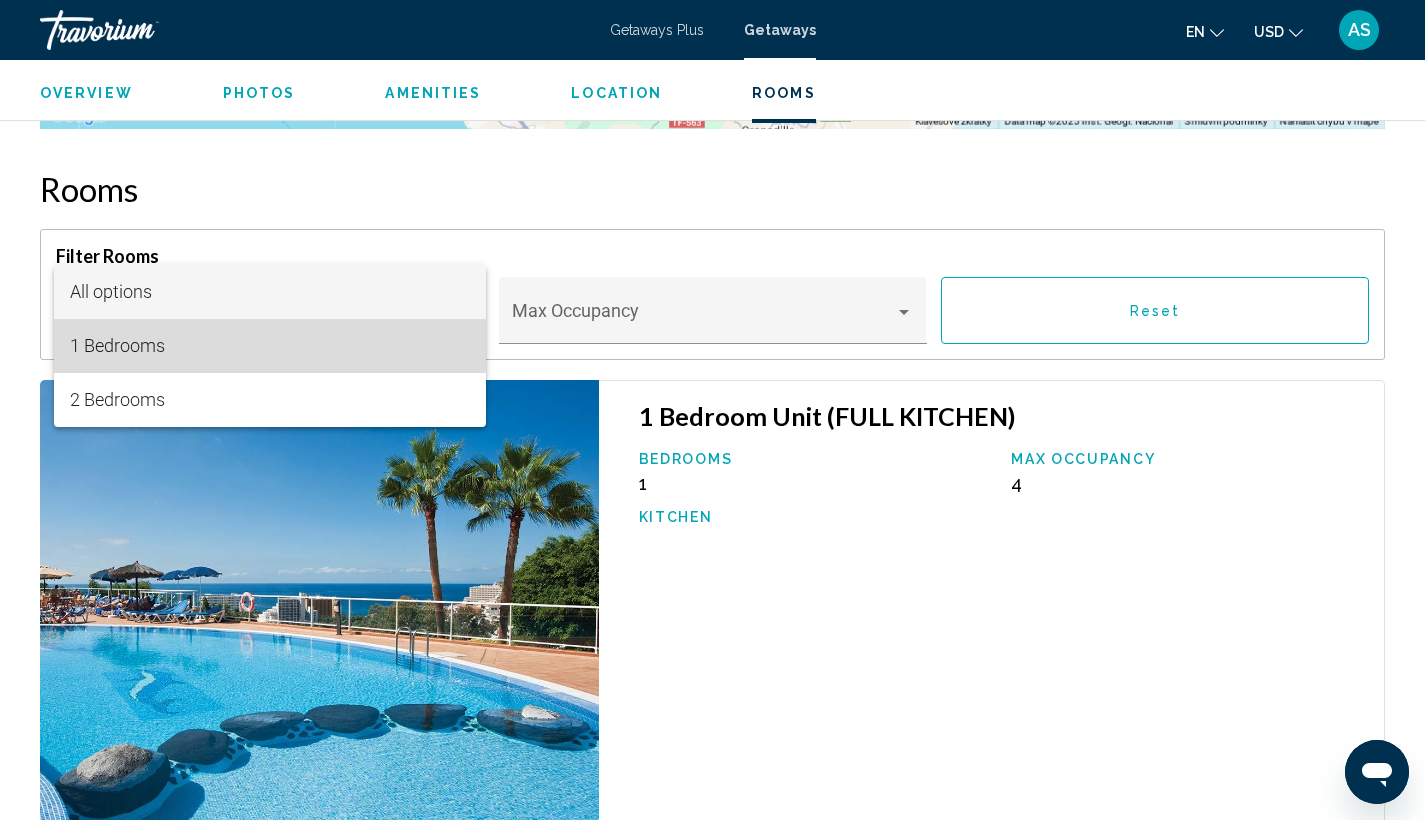 click on "1 Bedrooms" at bounding box center [270, 346] 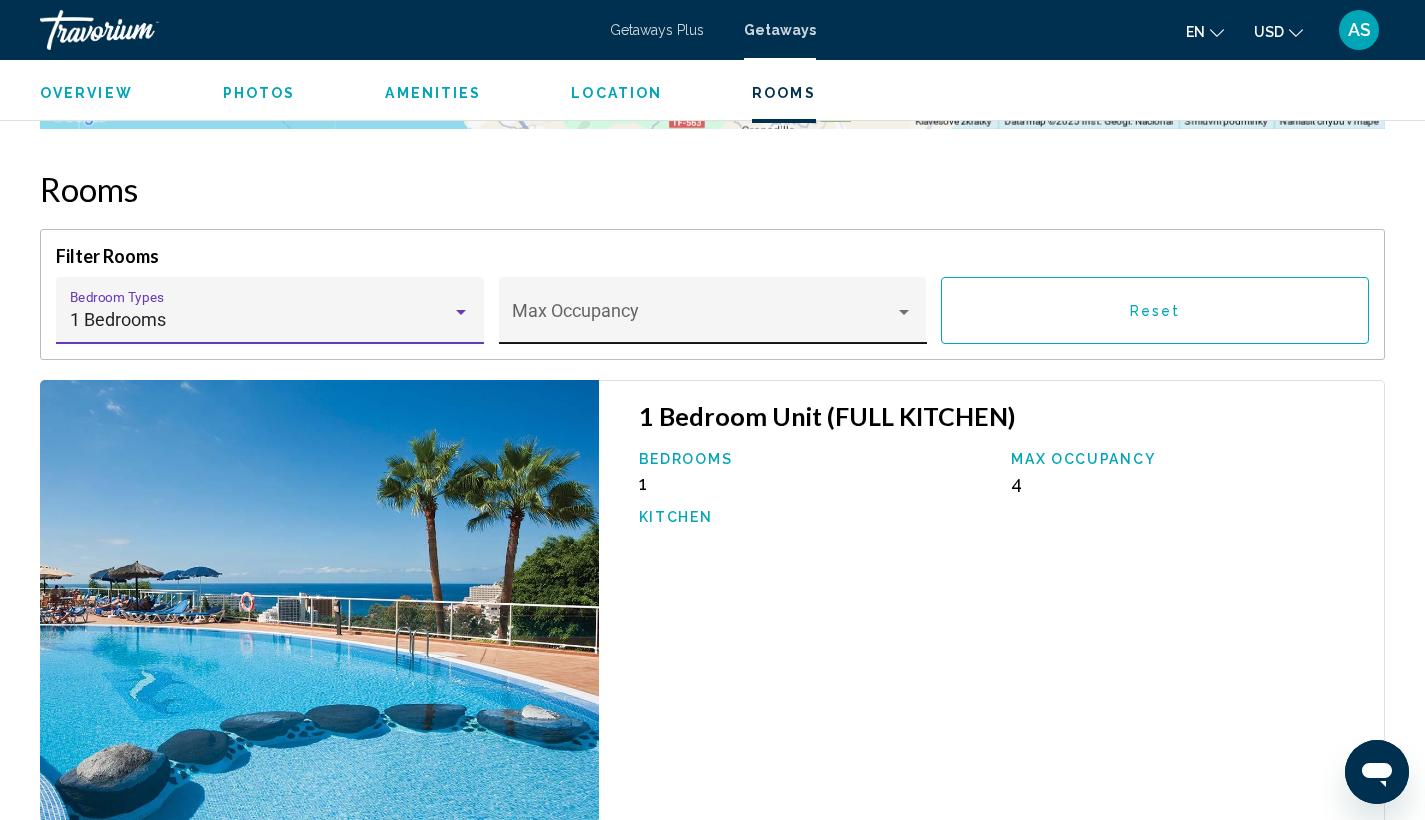 click on "Max Occupancy" at bounding box center (712, 317) 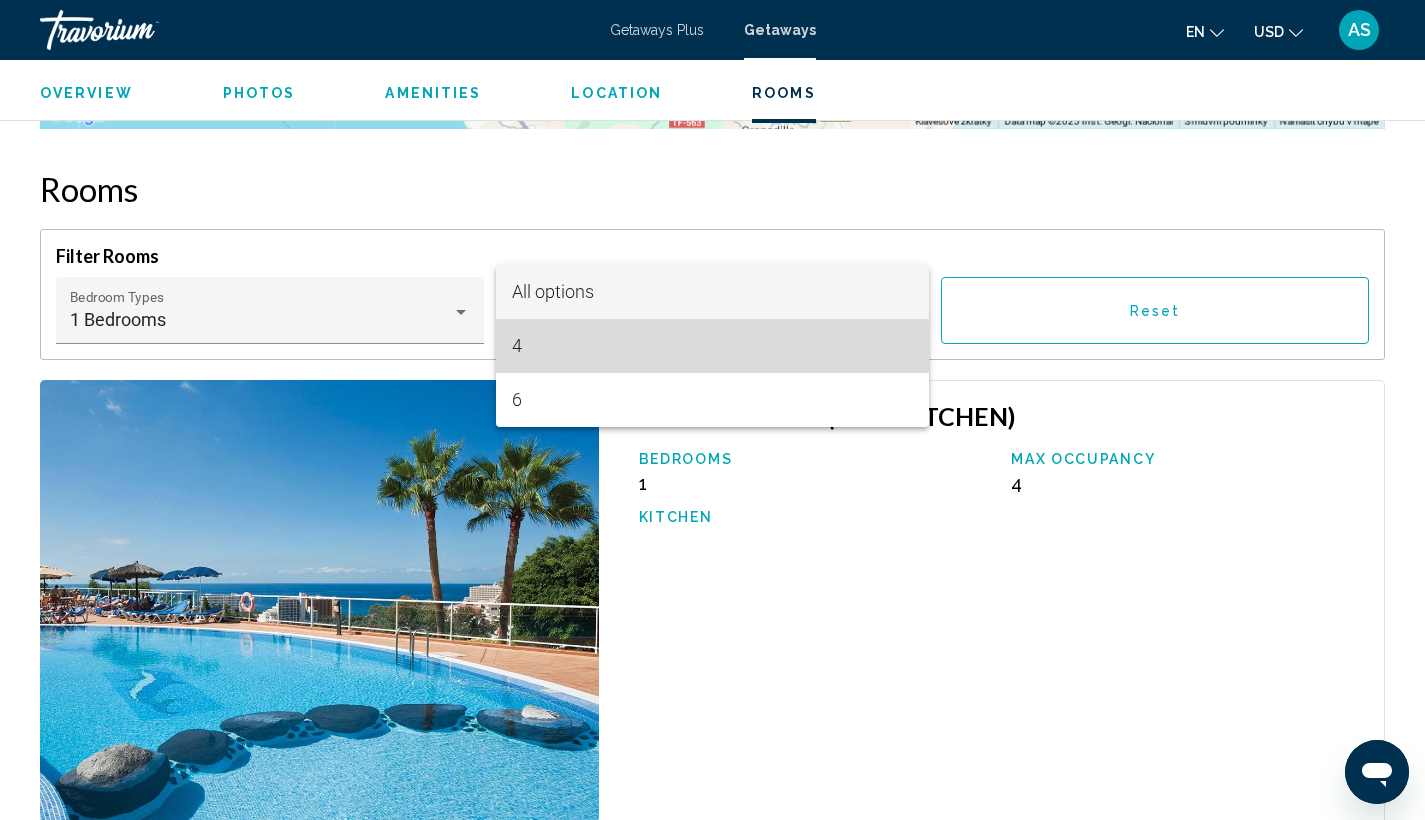 click on "4" at bounding box center (712, 346) 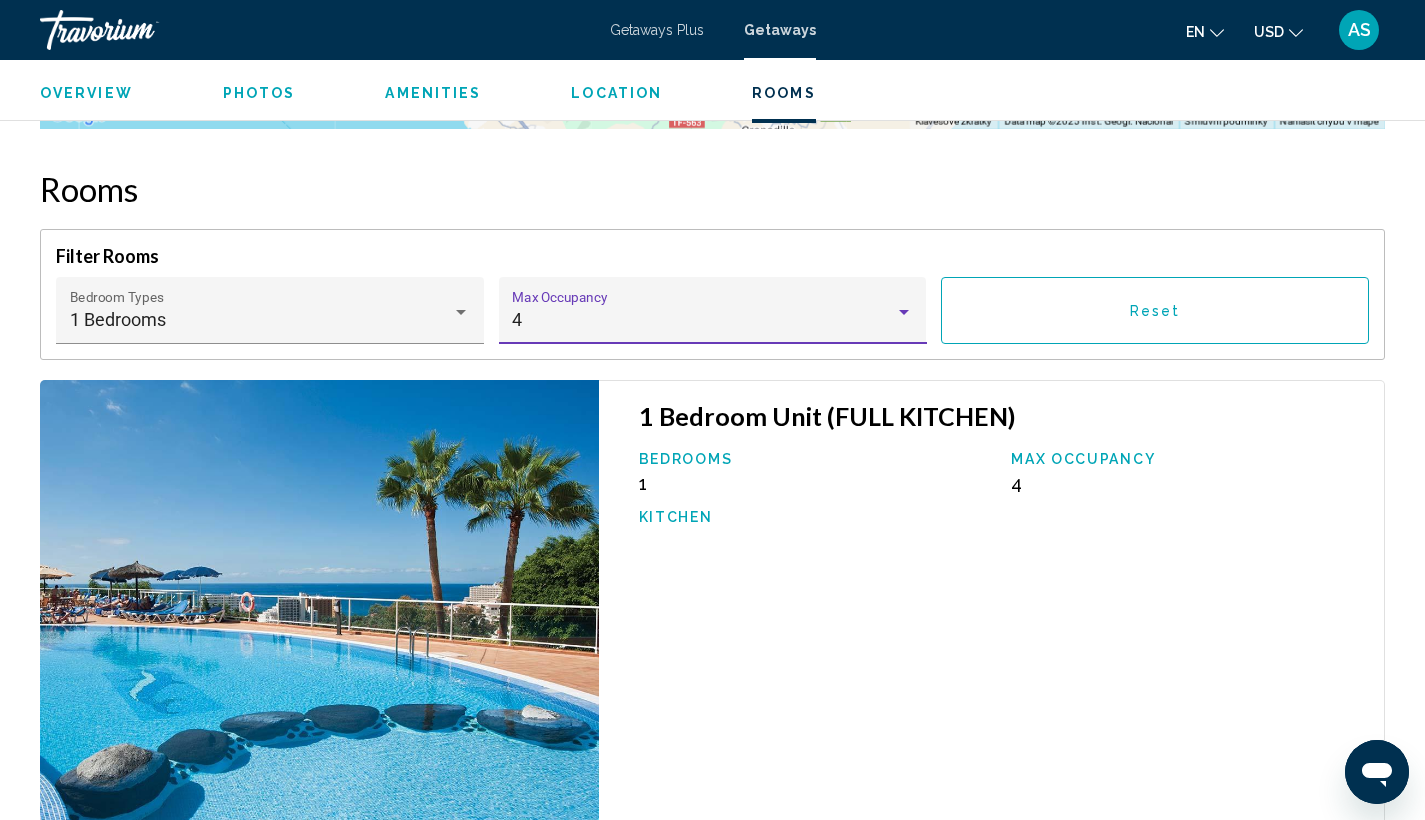 click on "Reset" at bounding box center (1155, 310) 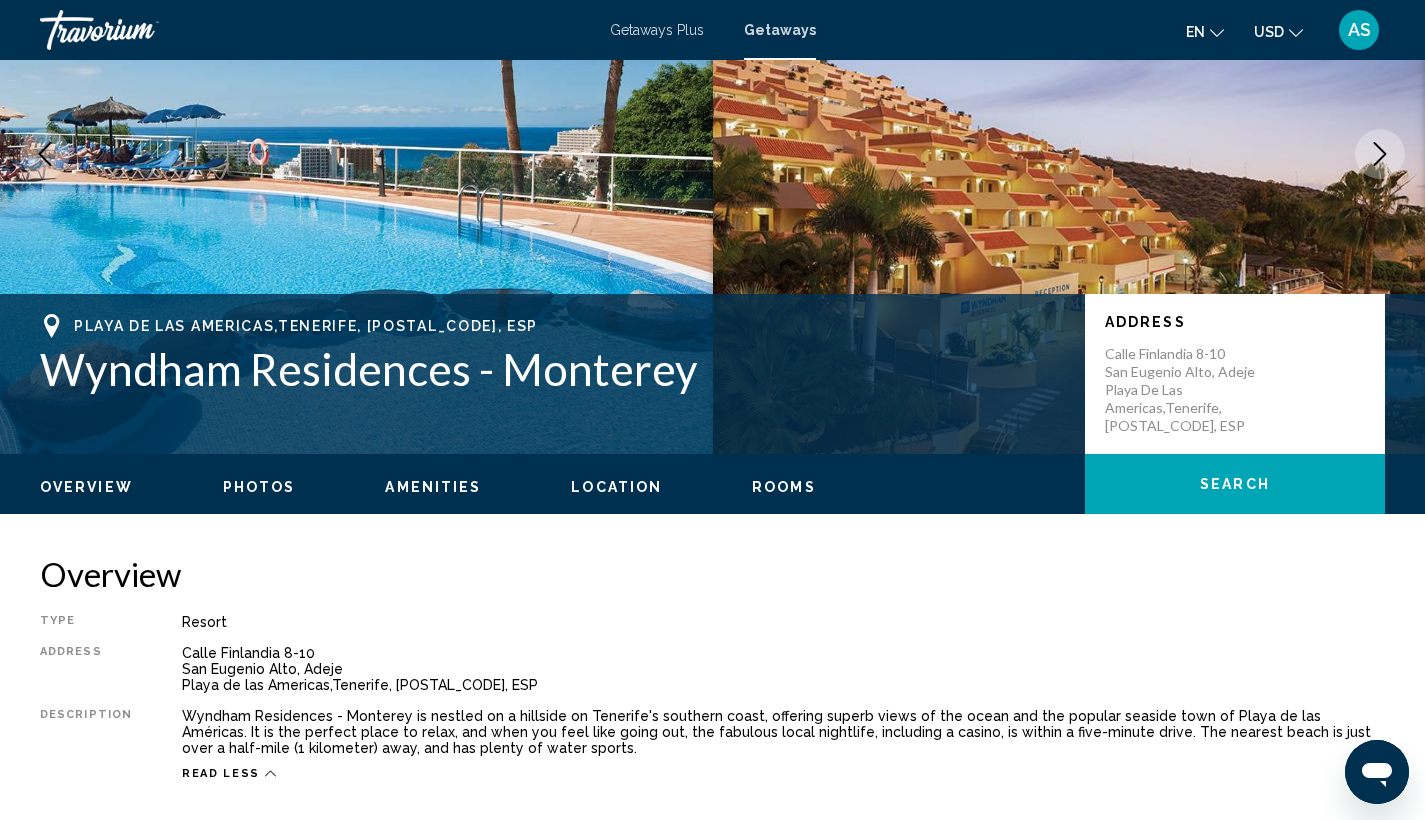 scroll, scrollTop: 91, scrollLeft: 0, axis: vertical 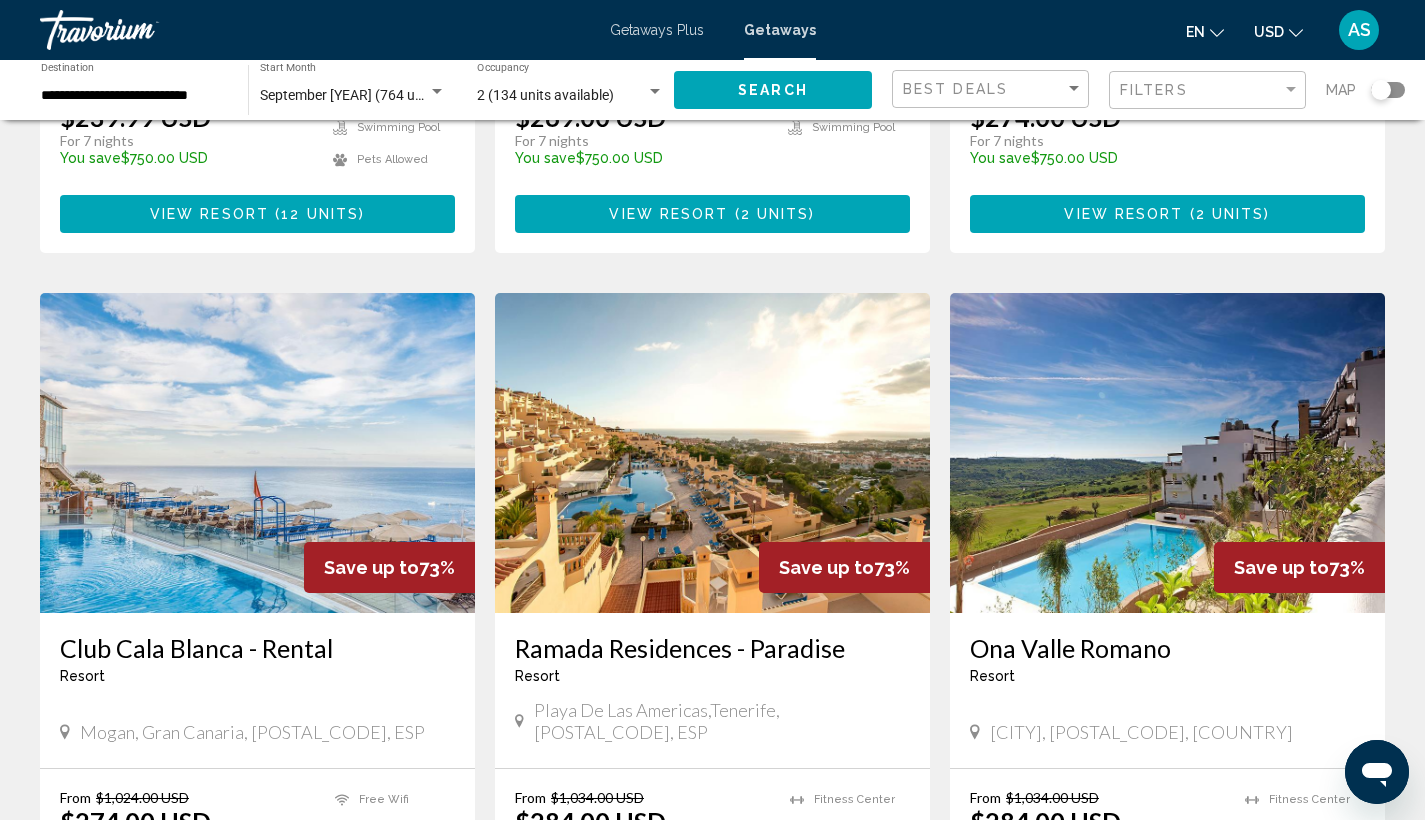 click at bounding box center (712, 453) 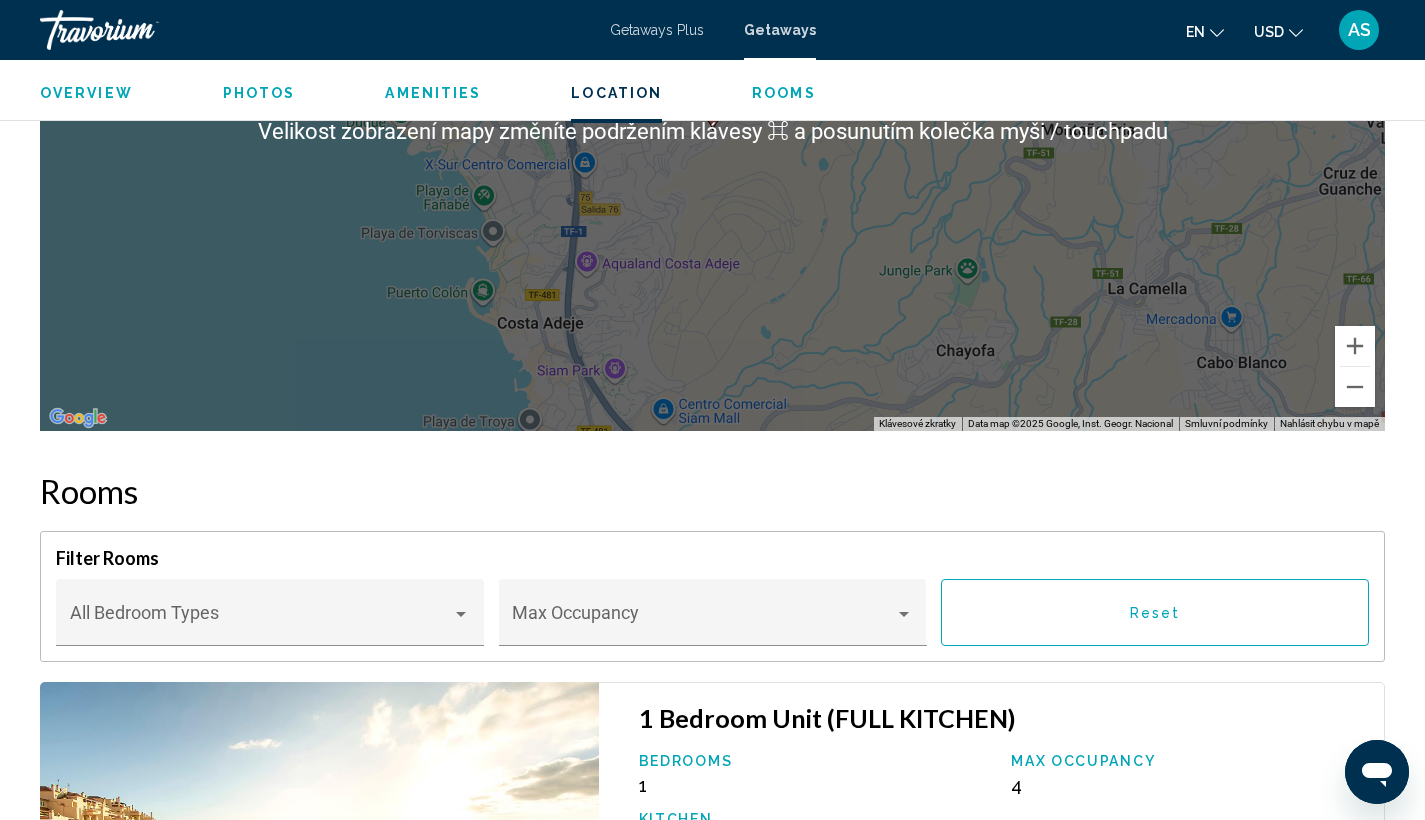 scroll, scrollTop: 3344, scrollLeft: 0, axis: vertical 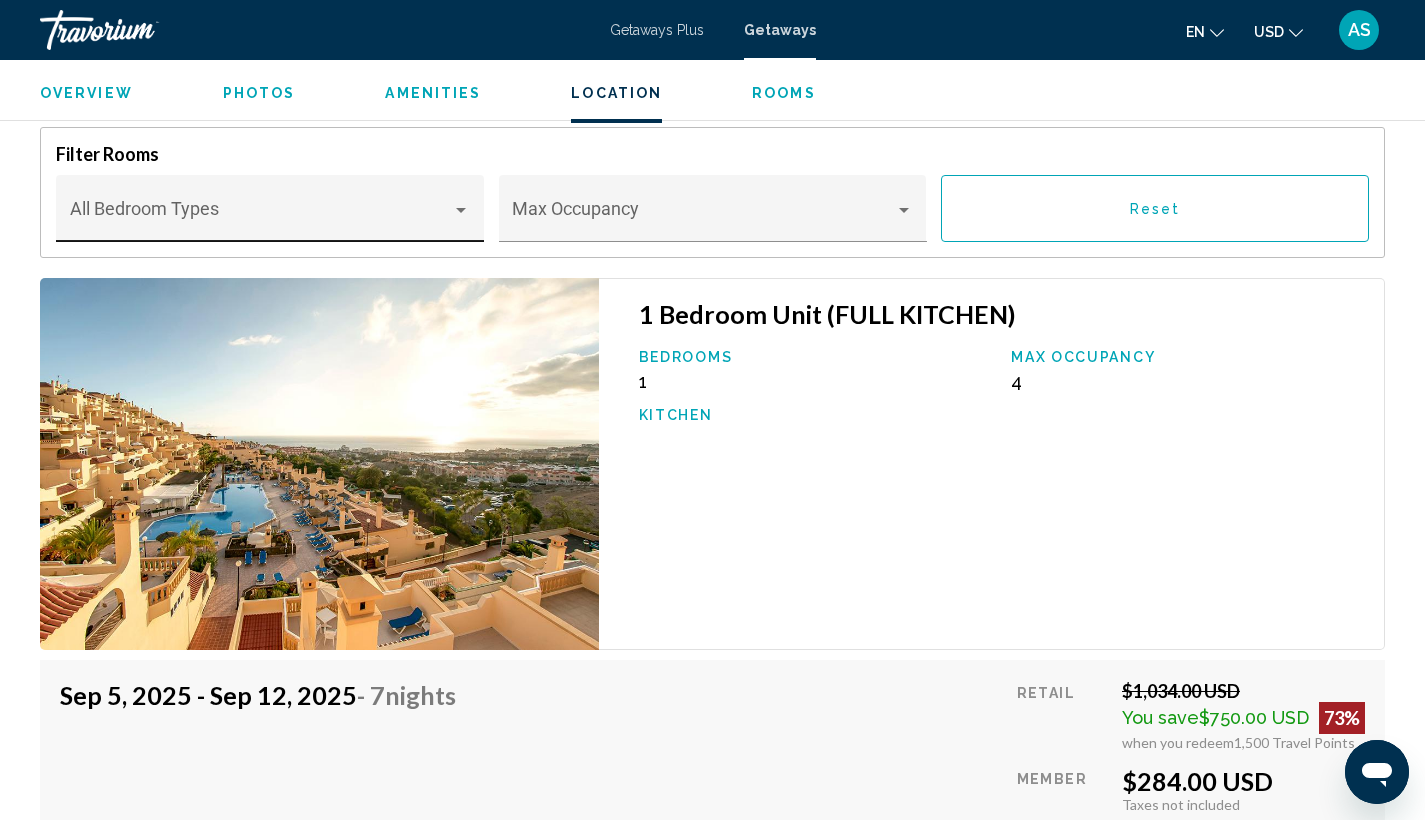 click at bounding box center (261, 218) 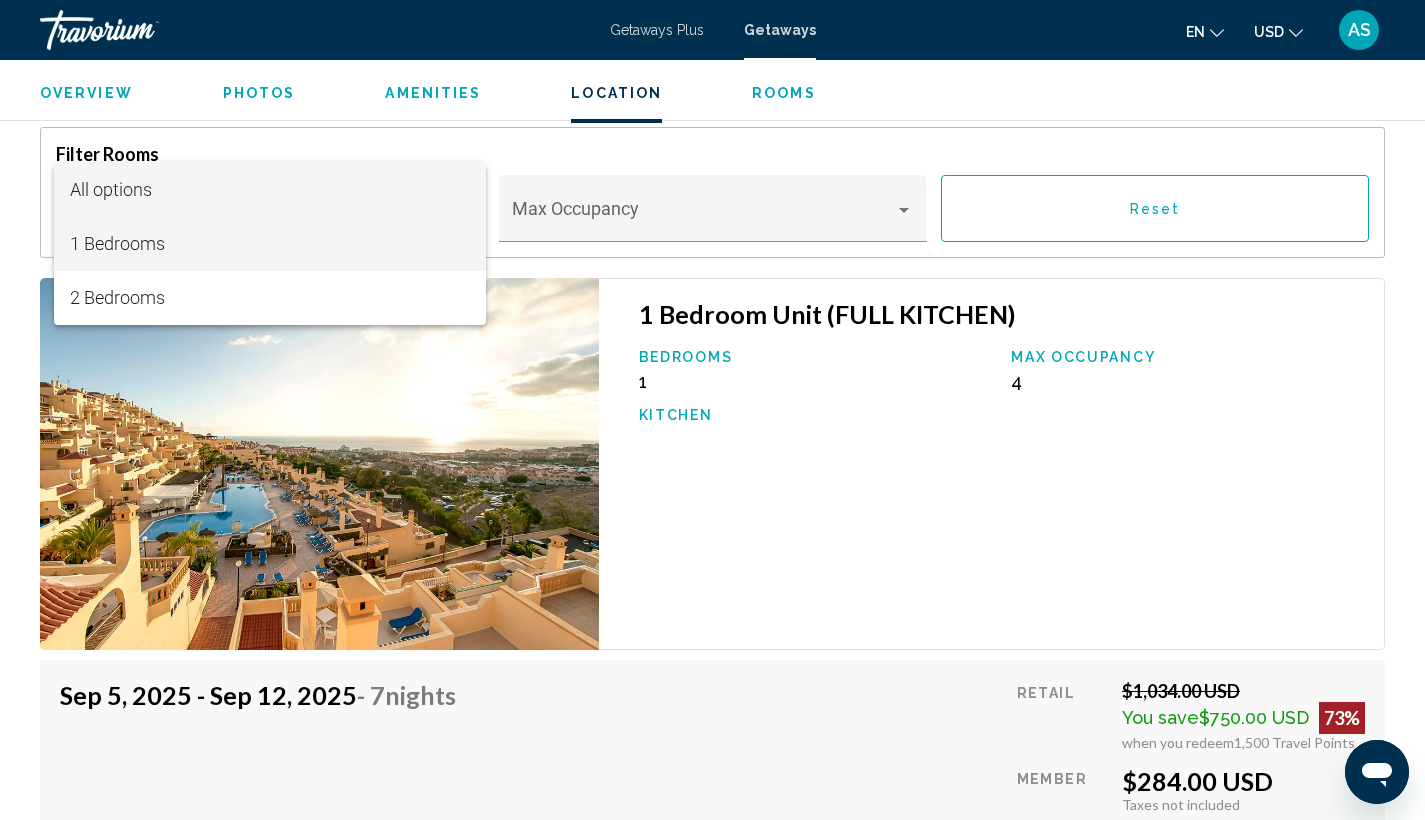 click on "1 Bedrooms" at bounding box center (270, 244) 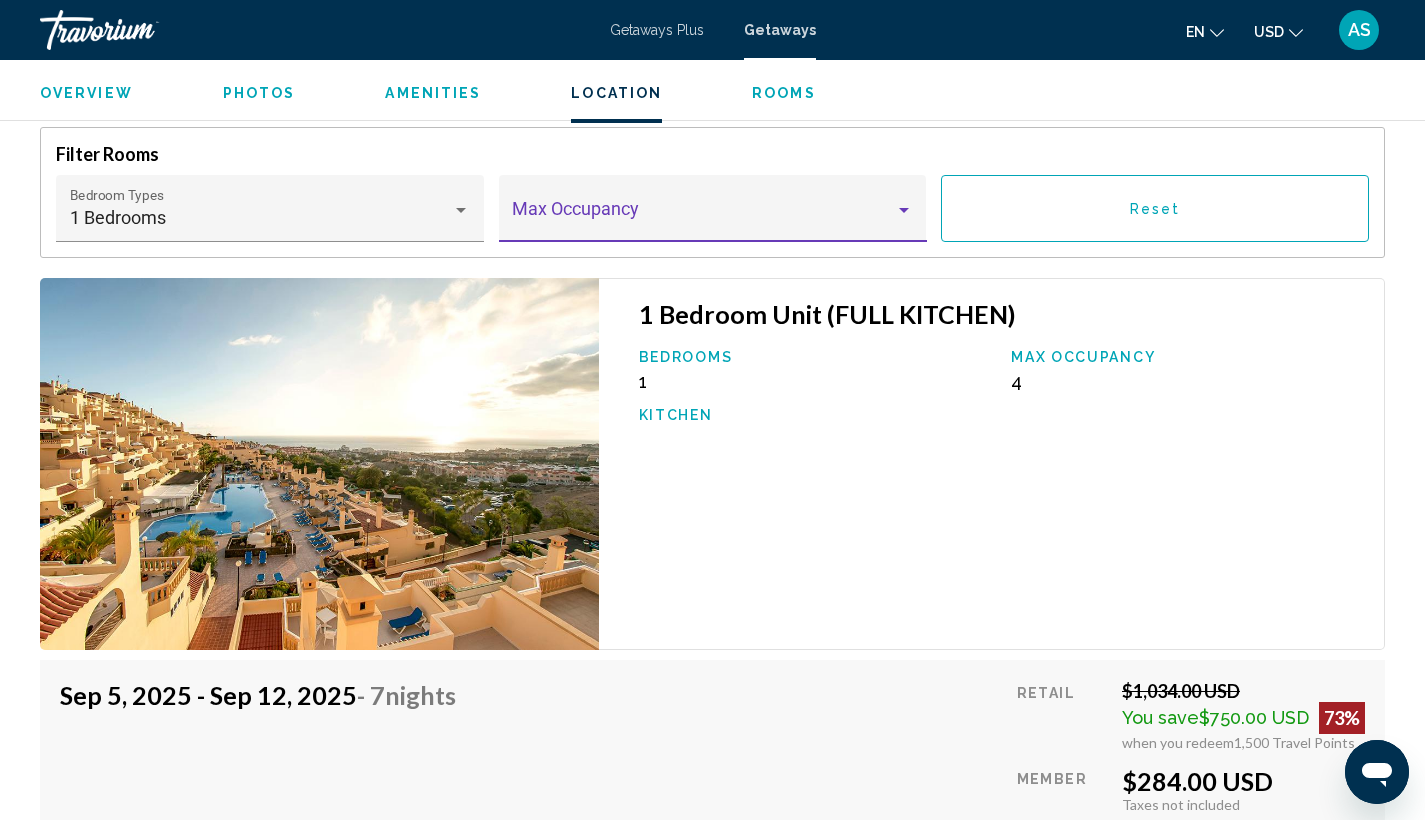click at bounding box center [703, 218] 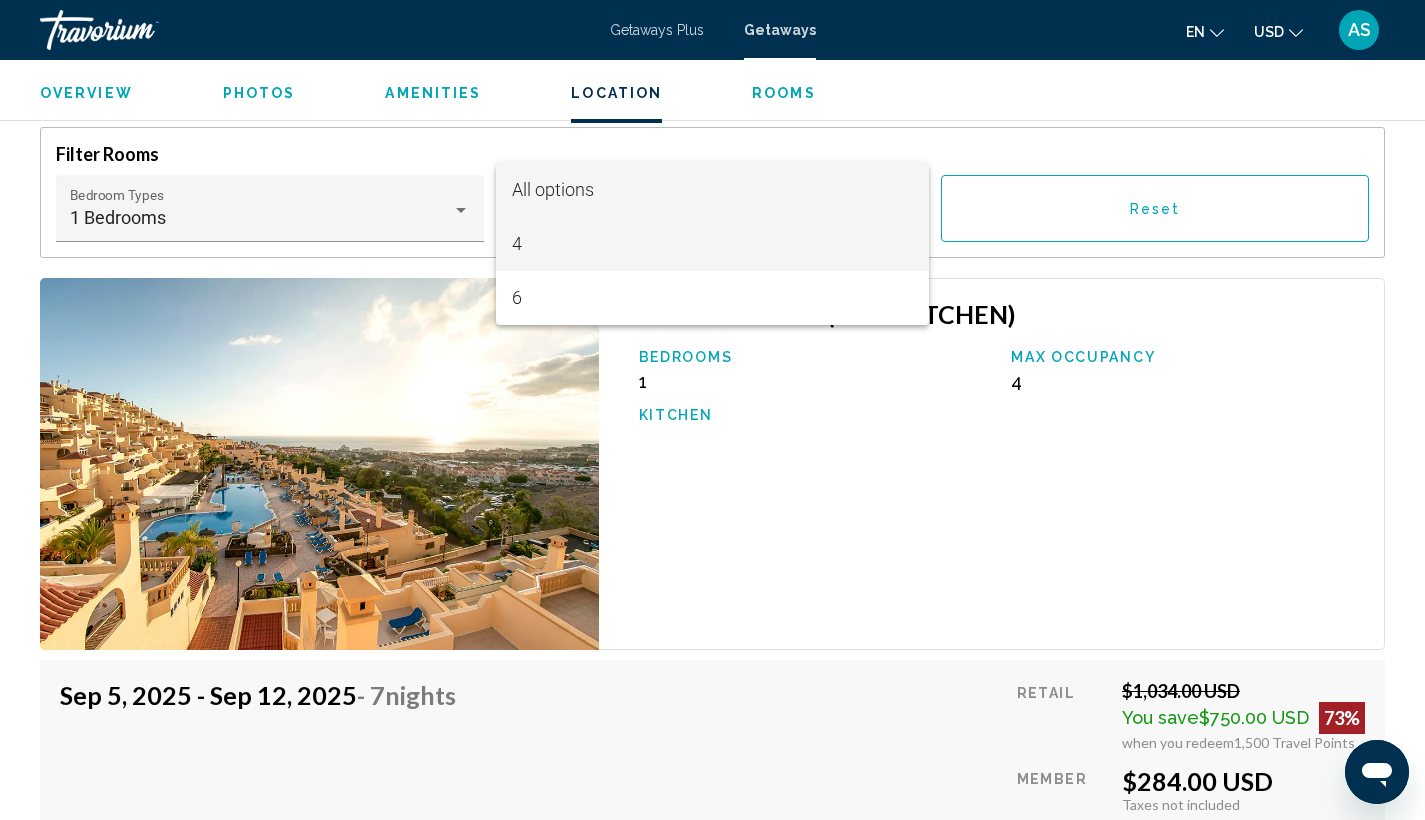 click on "4" at bounding box center (712, 244) 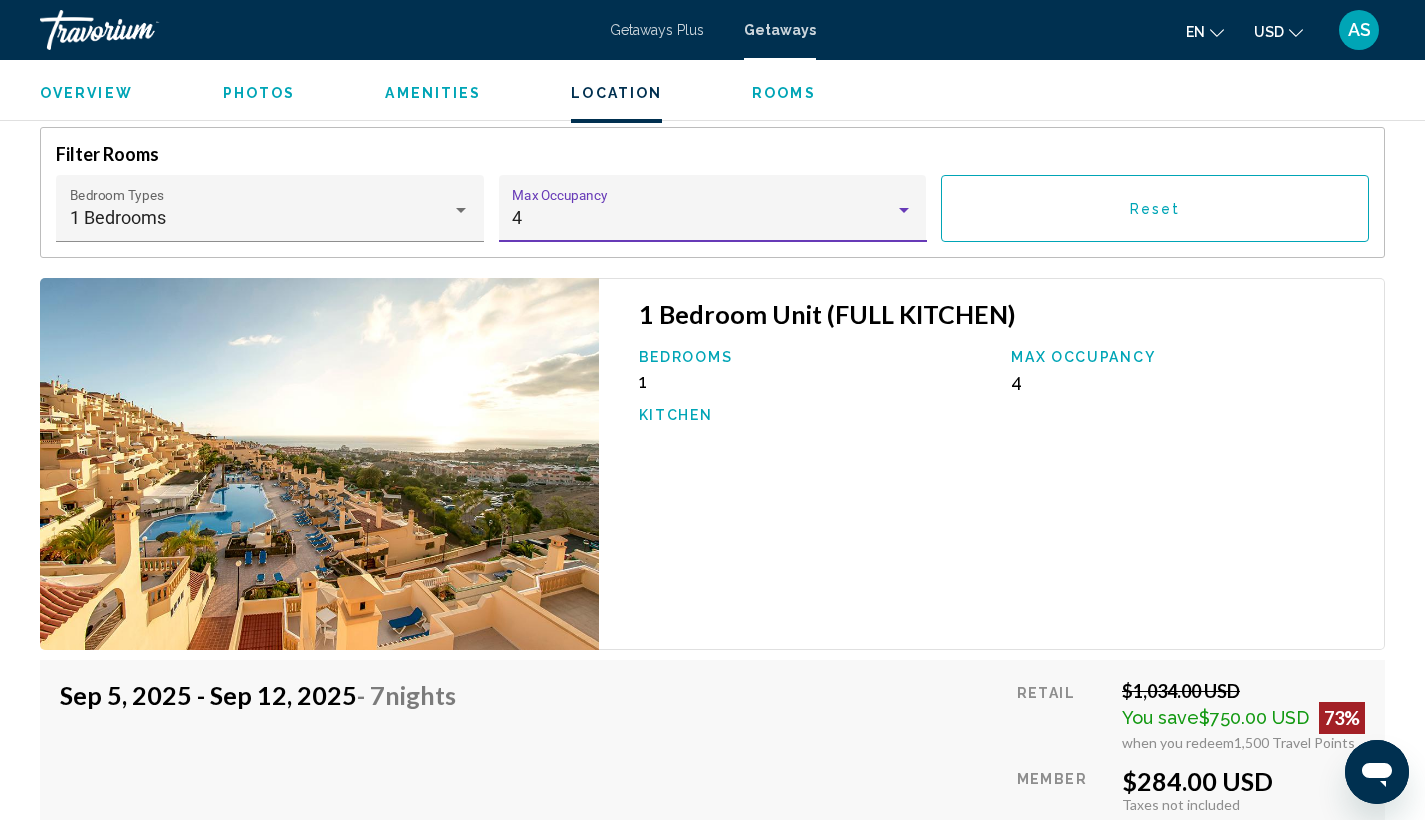 click on "Reset" at bounding box center (1155, 208) 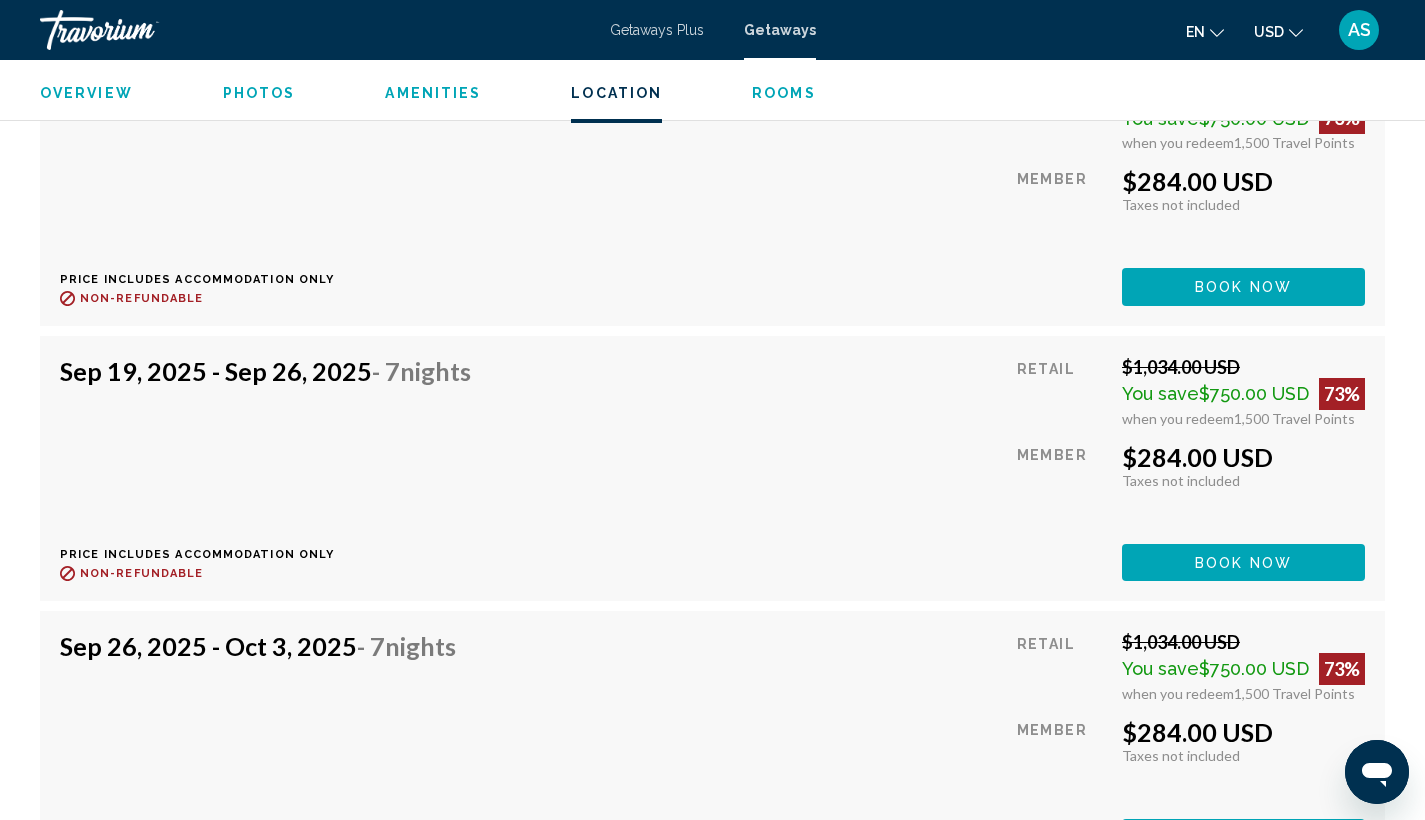 scroll, scrollTop: 4223, scrollLeft: 0, axis: vertical 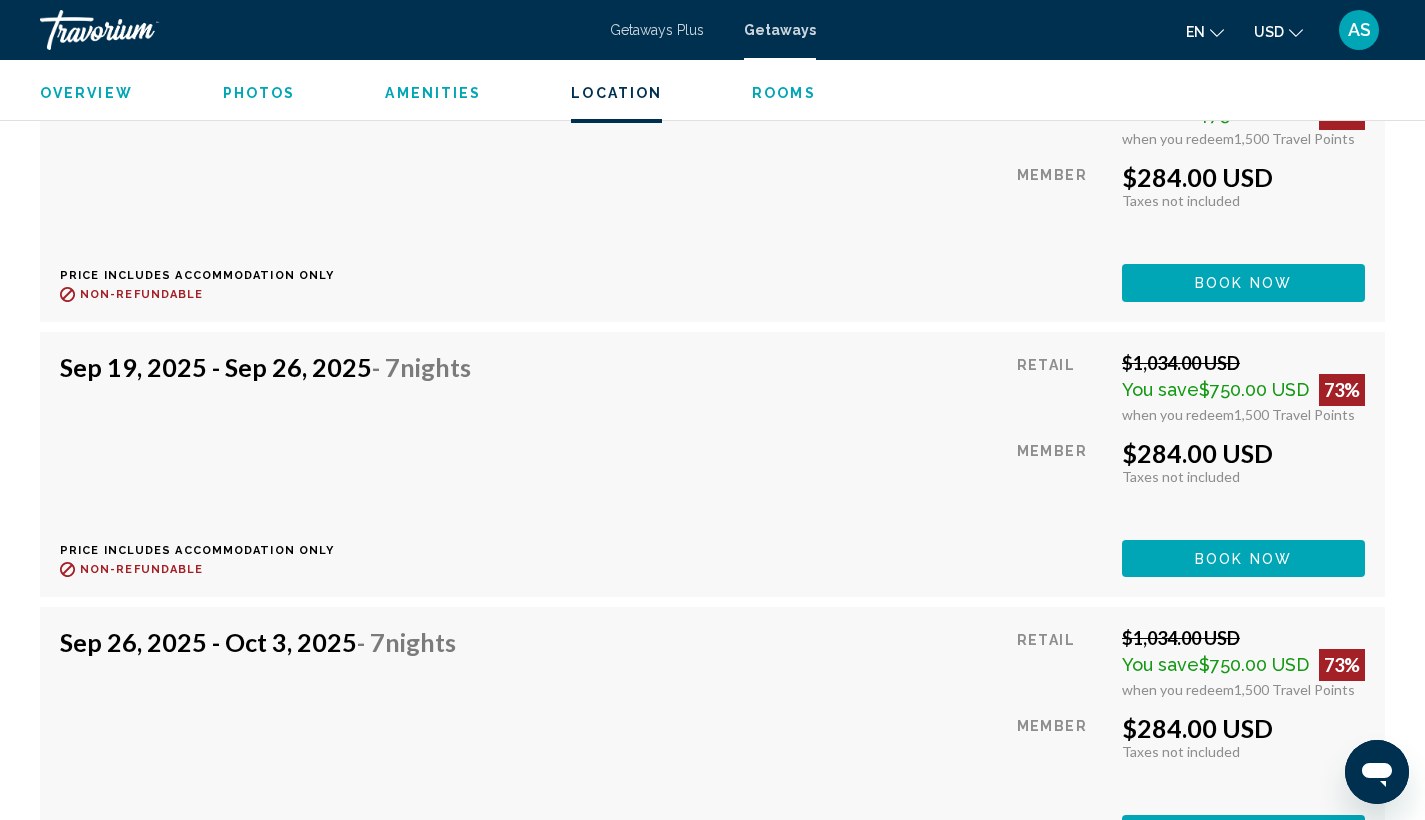 click on "[MONTH] 19, [YEAR] - [MONTH] 26, [YEAR]  - 7  Nights Price includes accommodation only
Refundable until :
Non-refundable" at bounding box center (273, 464) 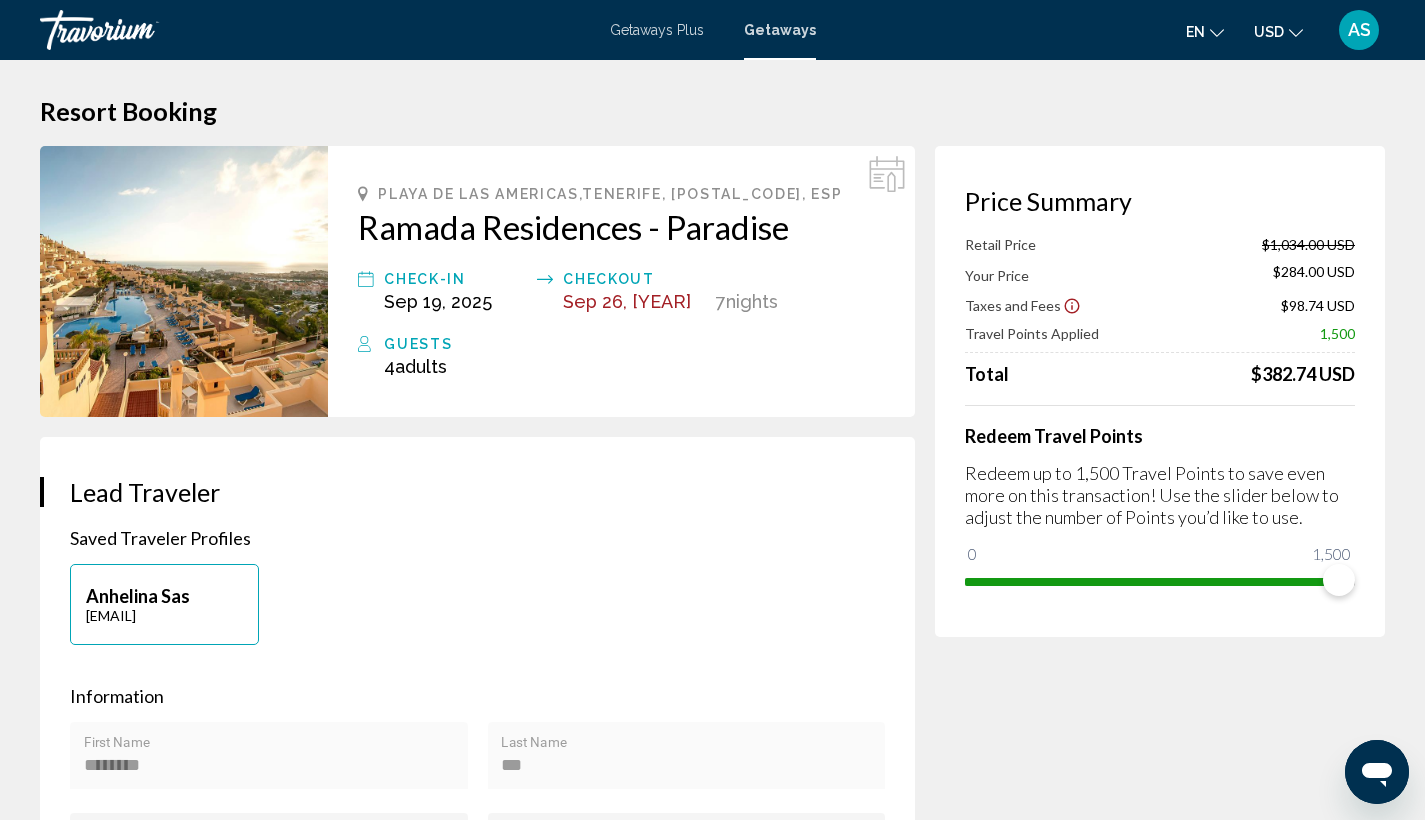 scroll, scrollTop: 8, scrollLeft: 0, axis: vertical 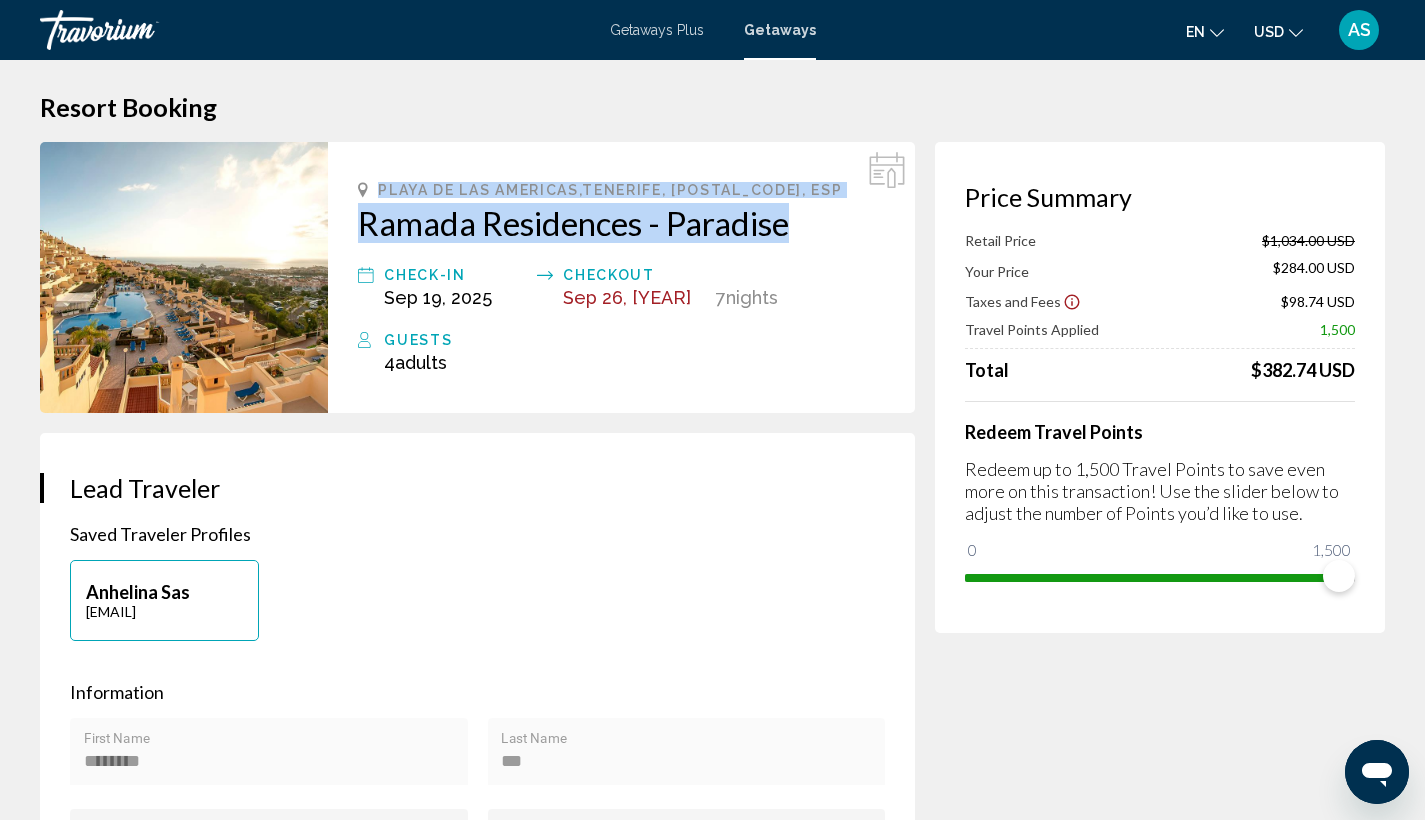 drag, startPoint x: 359, startPoint y: 185, endPoint x: 803, endPoint y: 238, distance: 447.1521 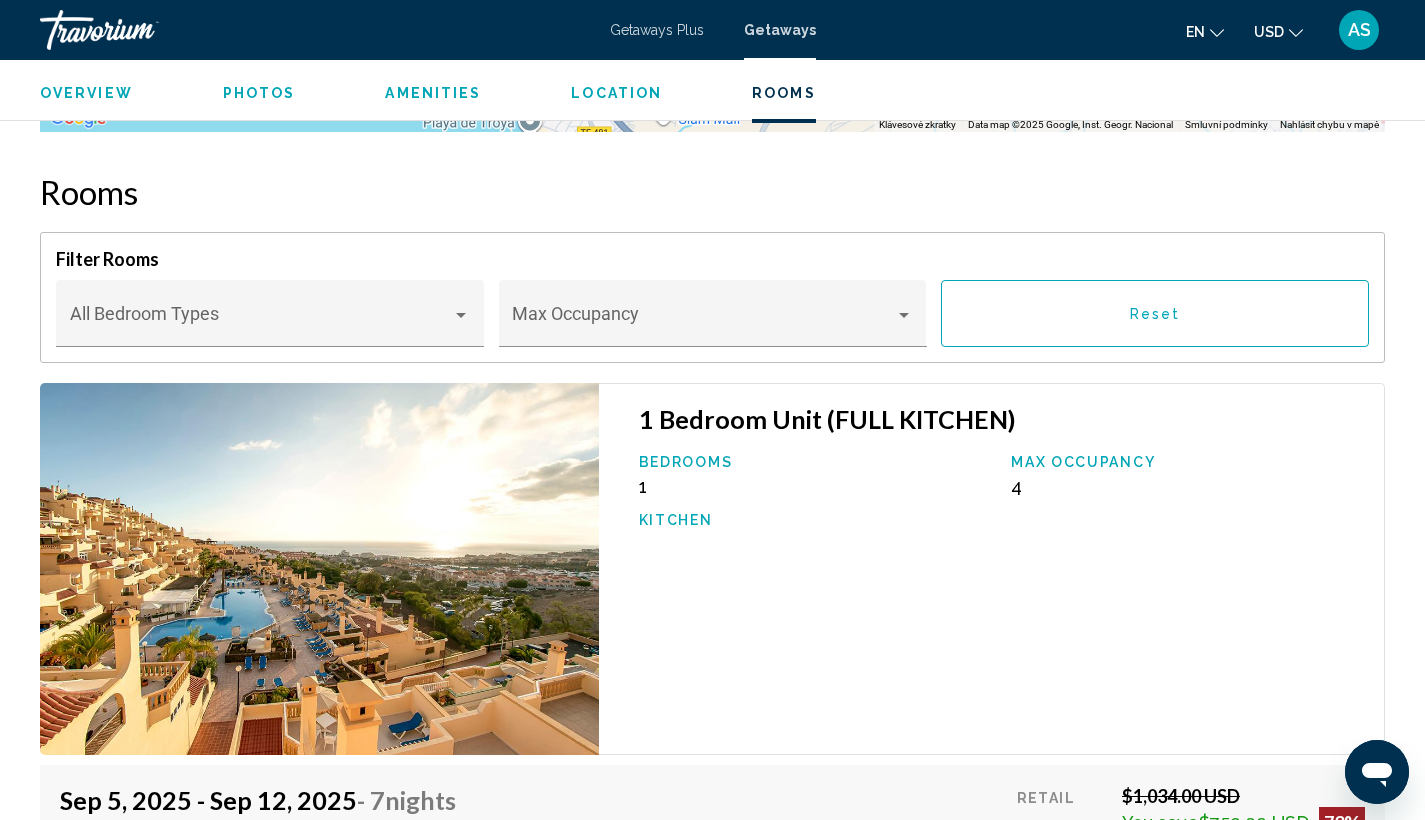 scroll, scrollTop: 3216, scrollLeft: 0, axis: vertical 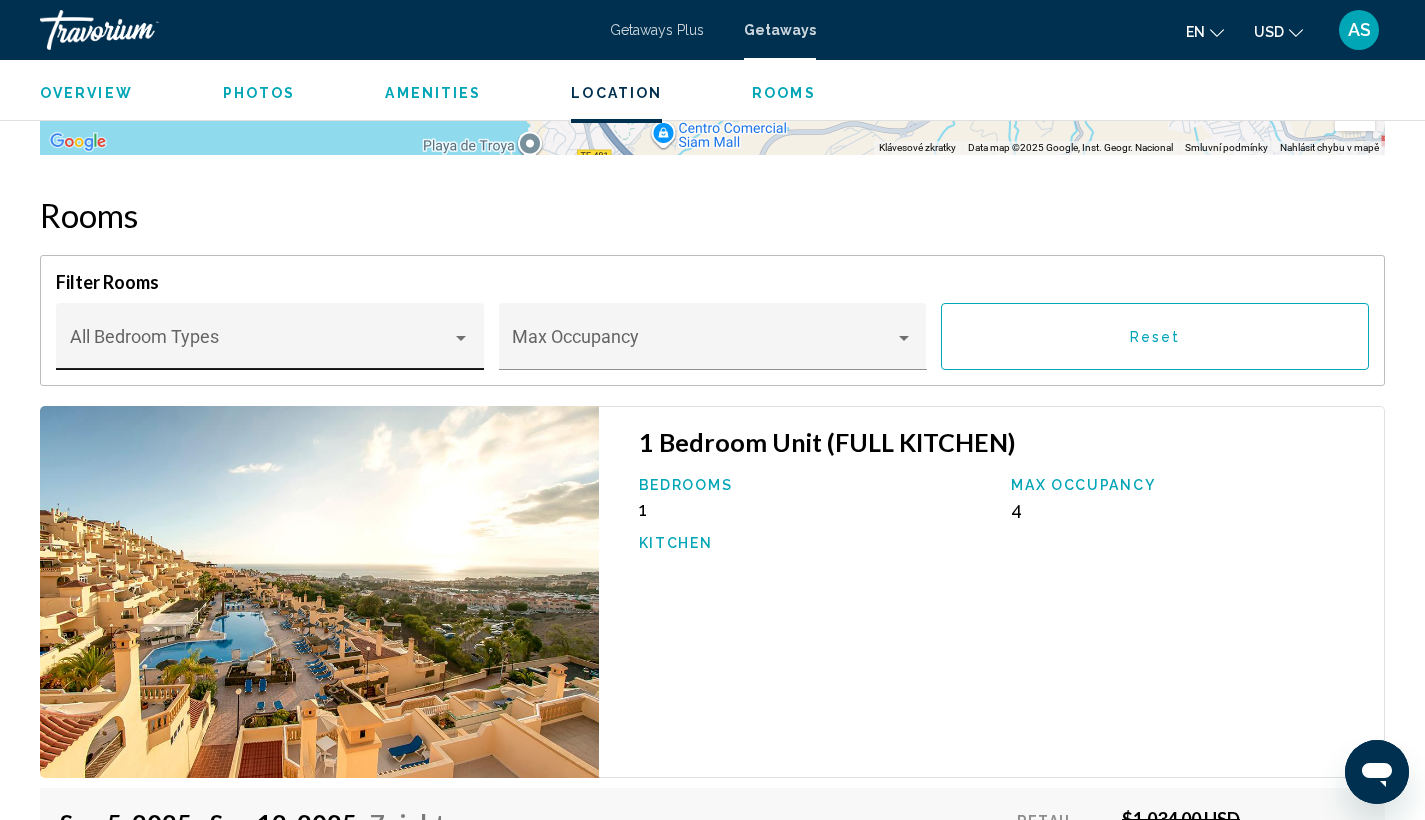 click on "Bedroom Types All Bedroom Types" at bounding box center [270, 343] 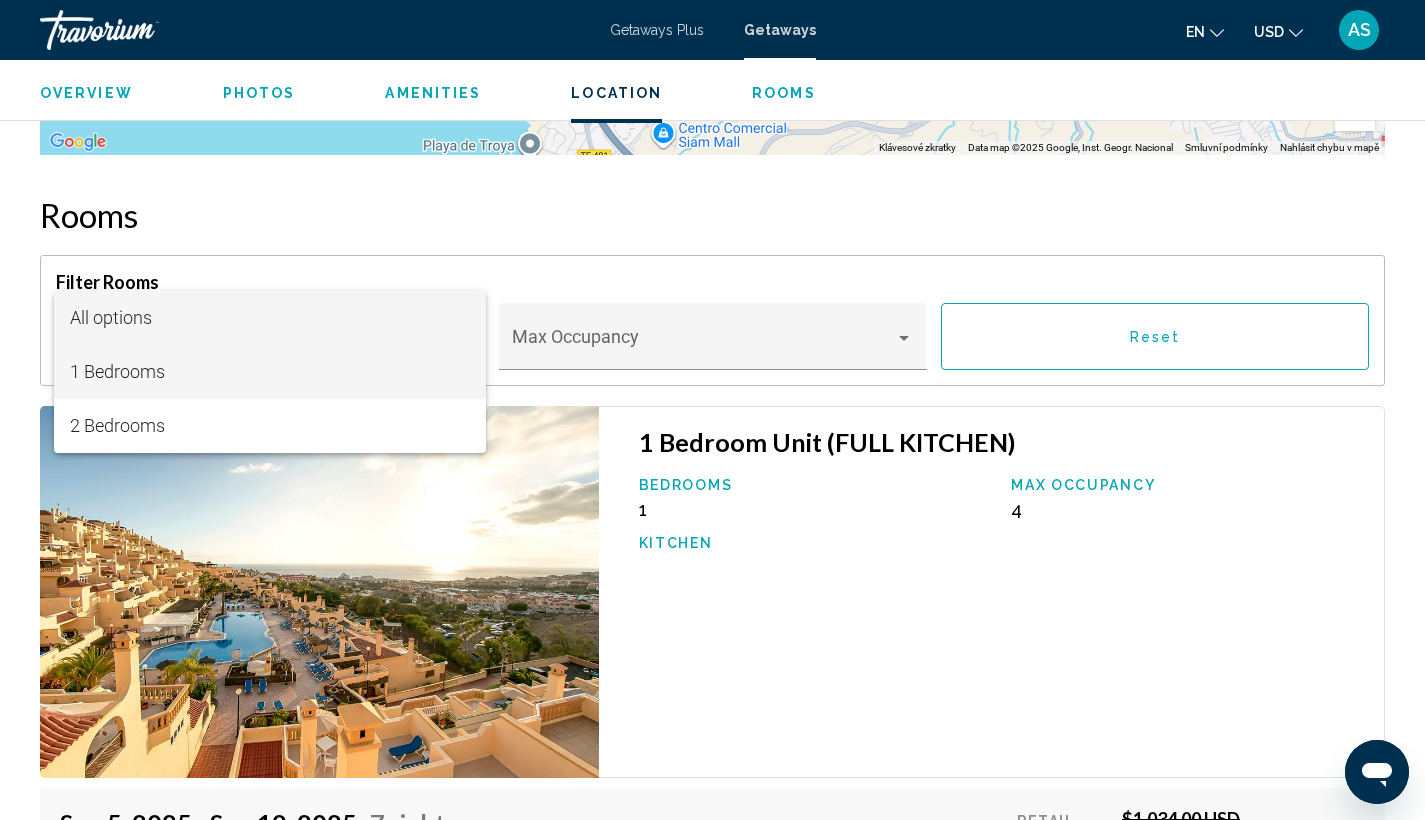 click on "1 Bedrooms" at bounding box center [270, 372] 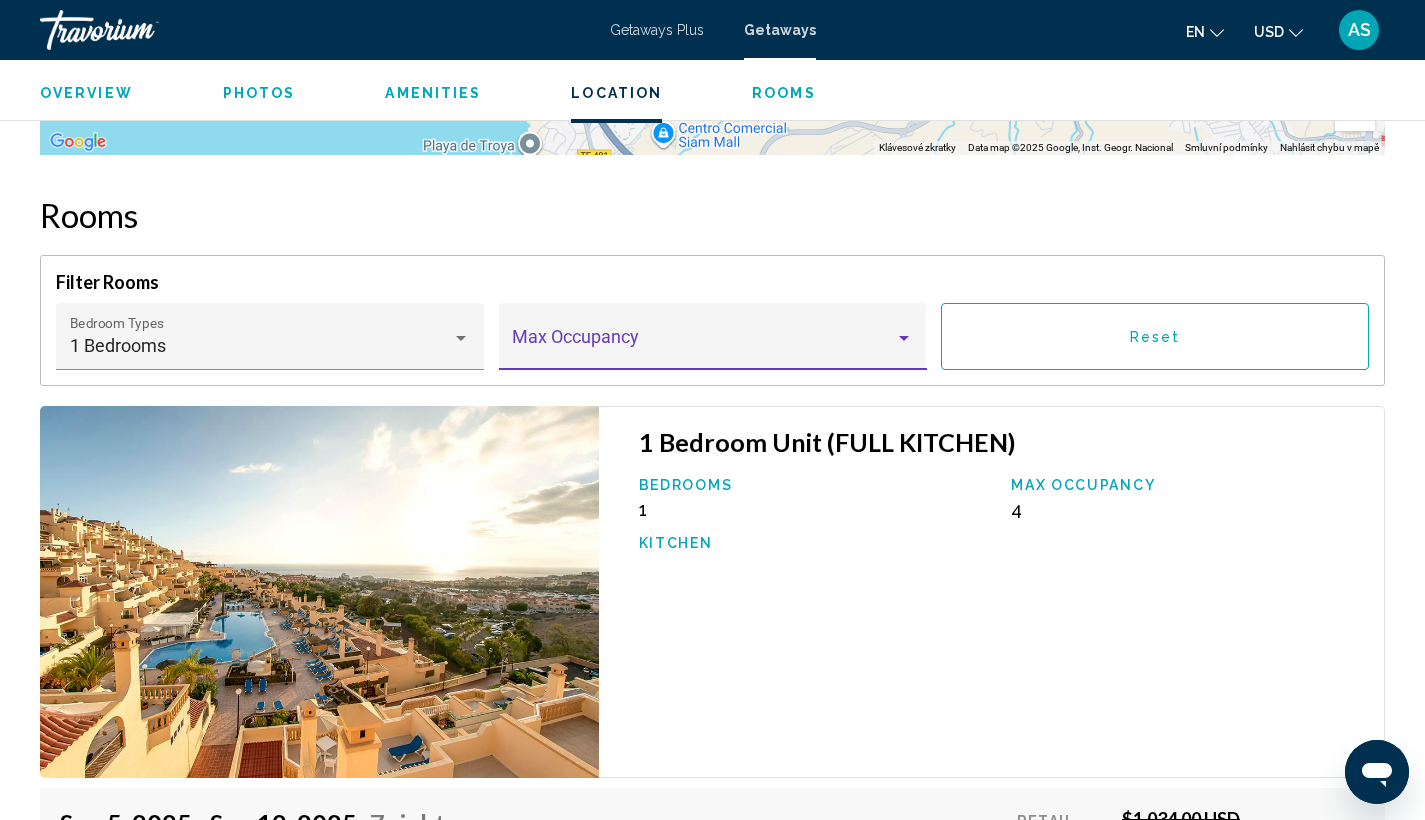 click at bounding box center (703, 346) 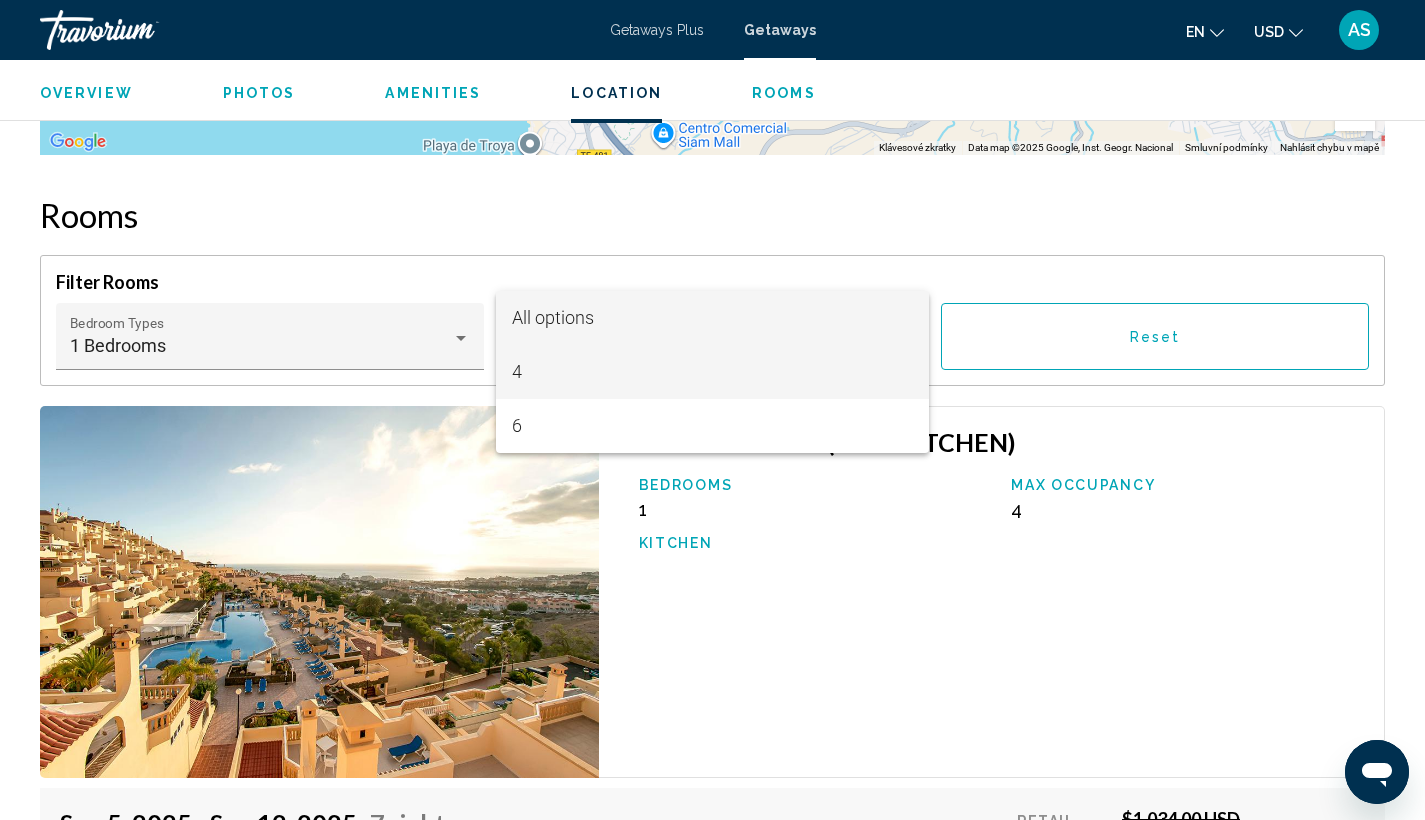 click on "4" at bounding box center [712, 372] 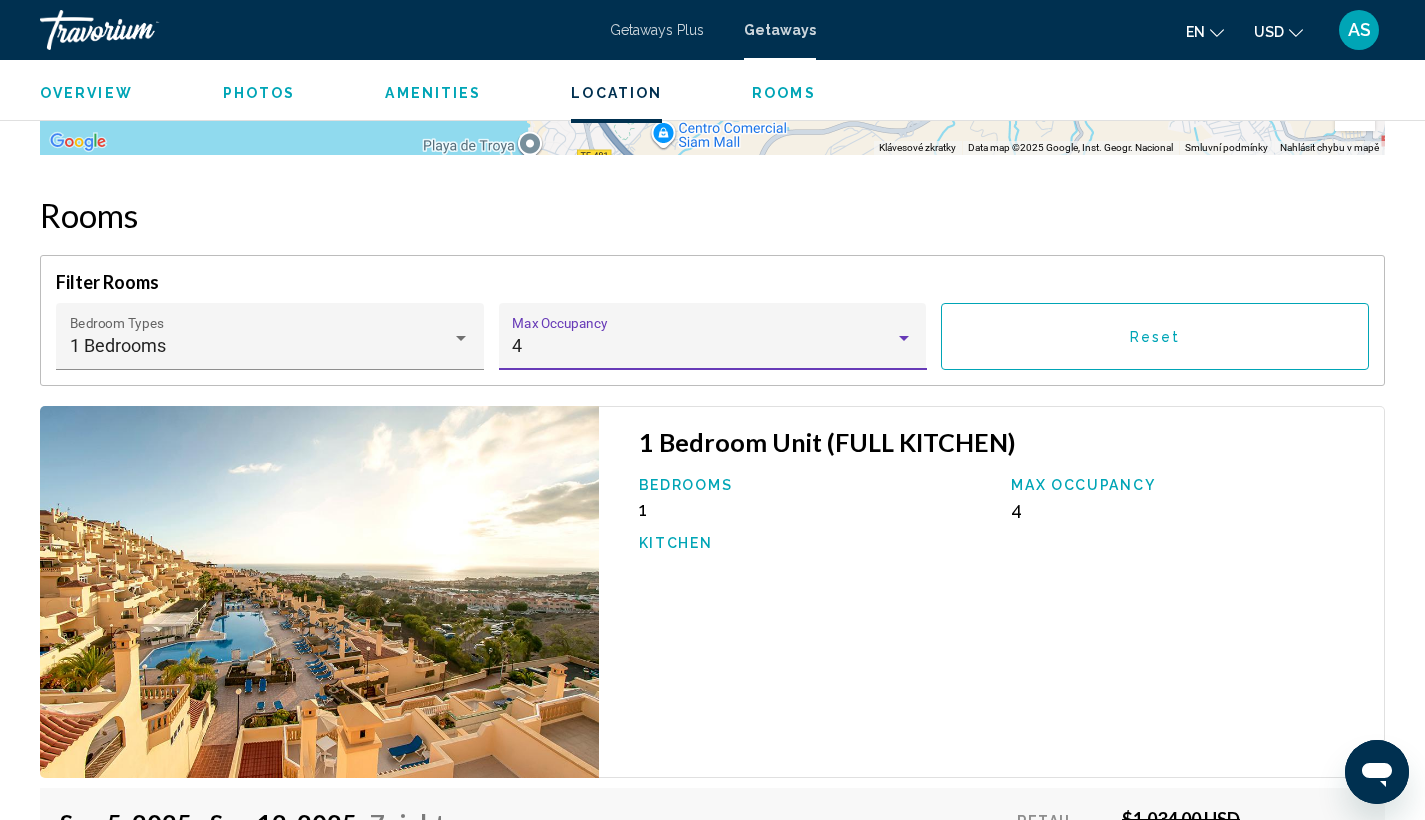 click on "Reset" at bounding box center (1155, 336) 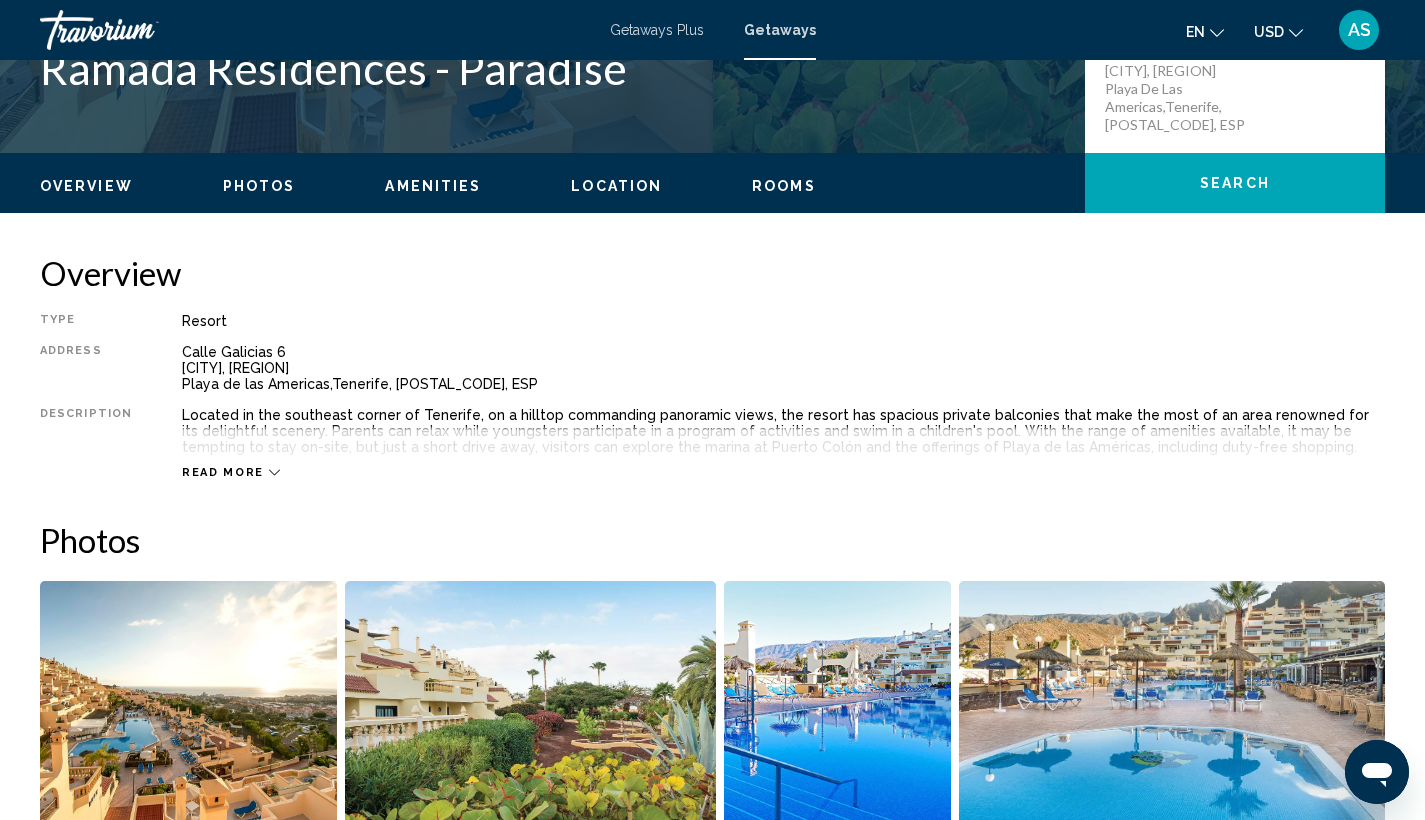 scroll, scrollTop: 95, scrollLeft: 0, axis: vertical 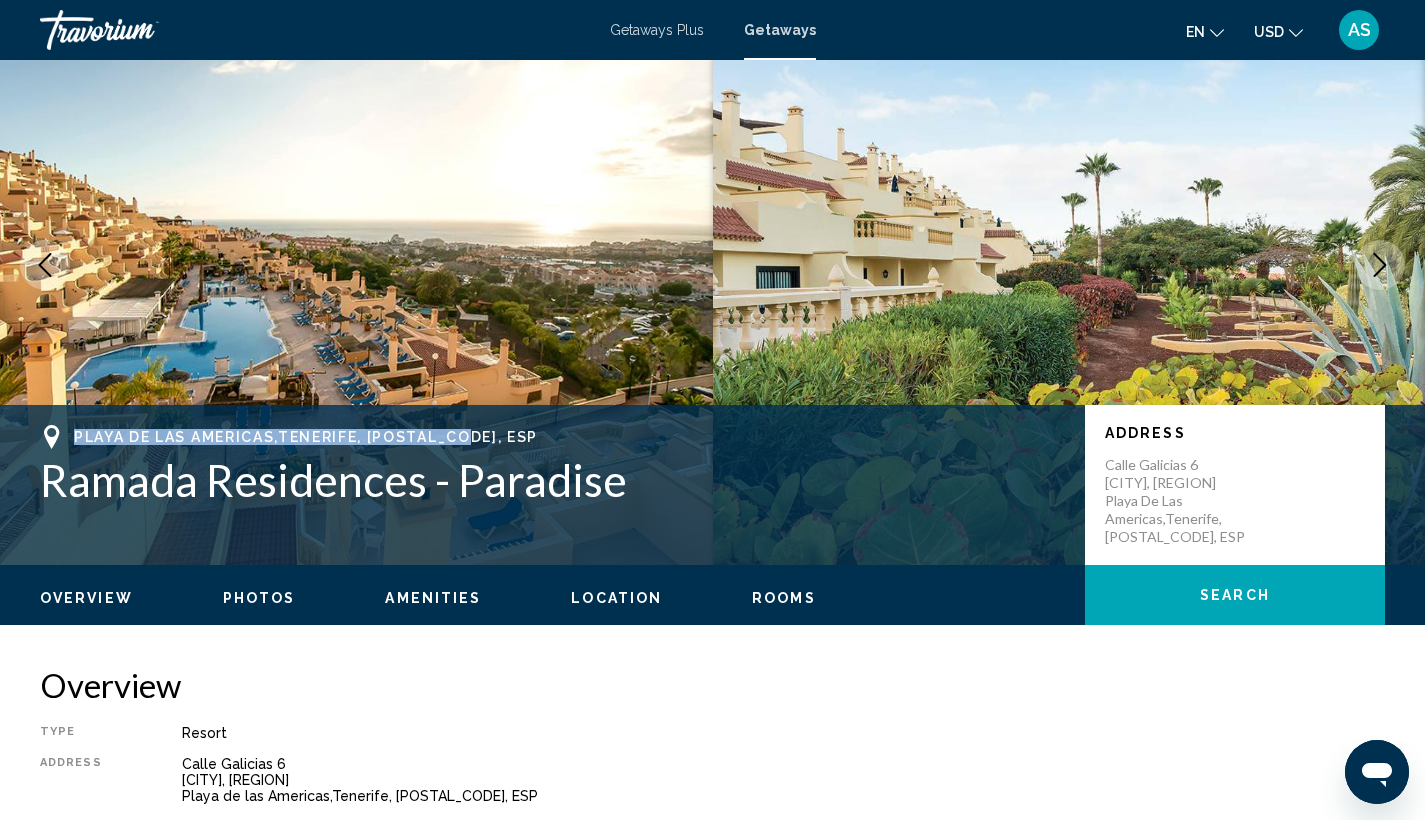drag, startPoint x: 70, startPoint y: 421, endPoint x: 516, endPoint y: 434, distance: 446.18942 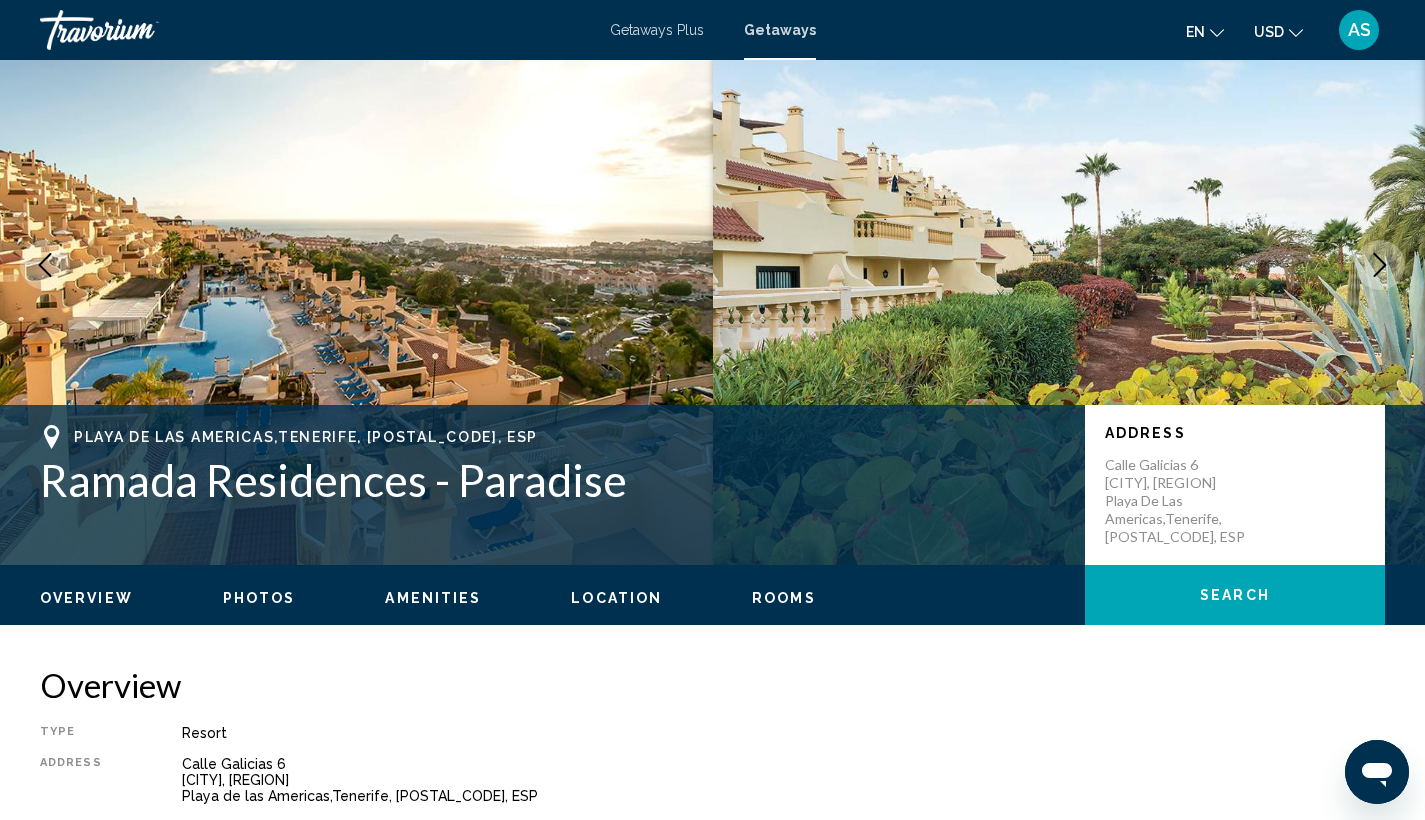 click on "Ramada Residences - Paradise" at bounding box center (552, 480) 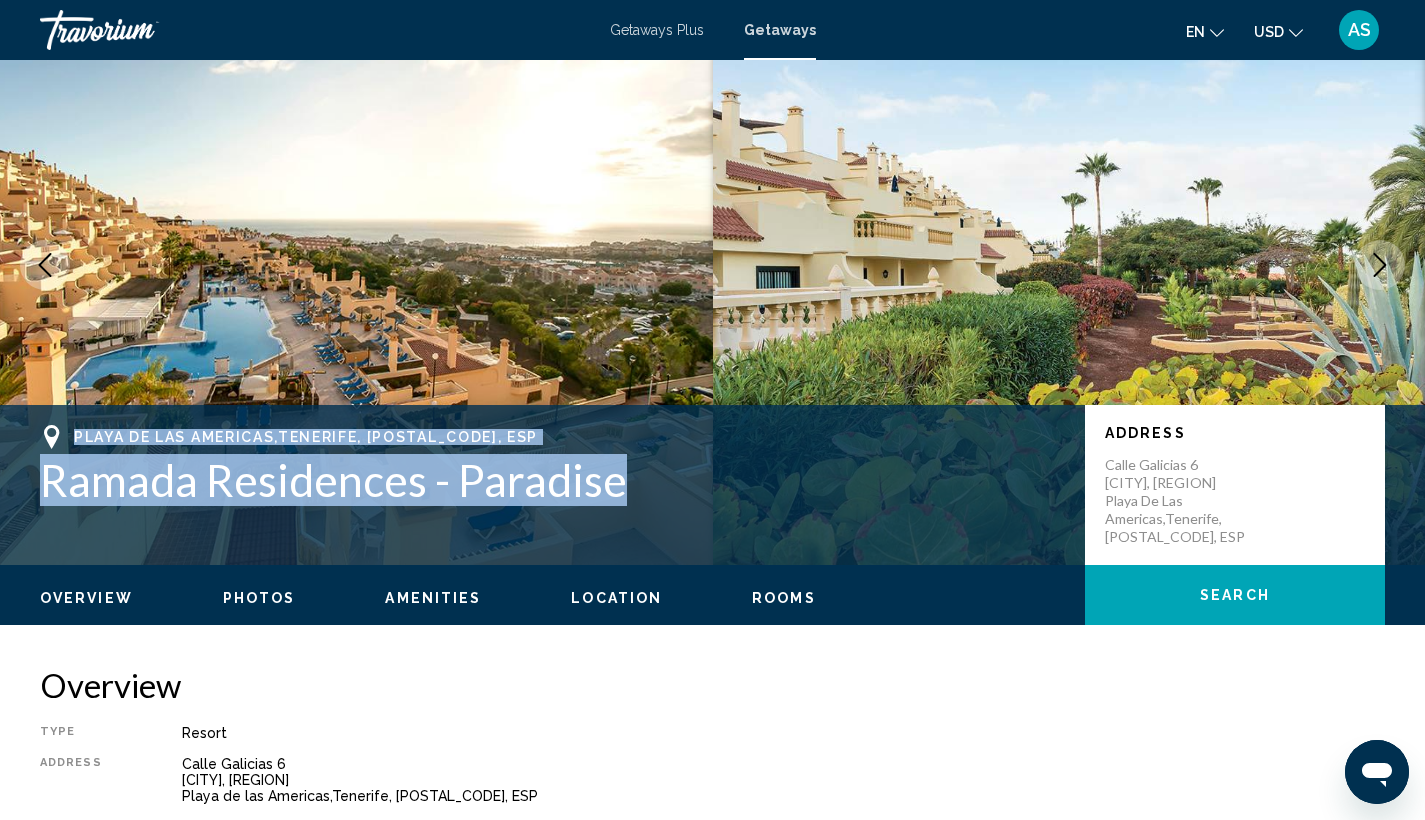 drag, startPoint x: 72, startPoint y: 413, endPoint x: 629, endPoint y: 520, distance: 567.18427 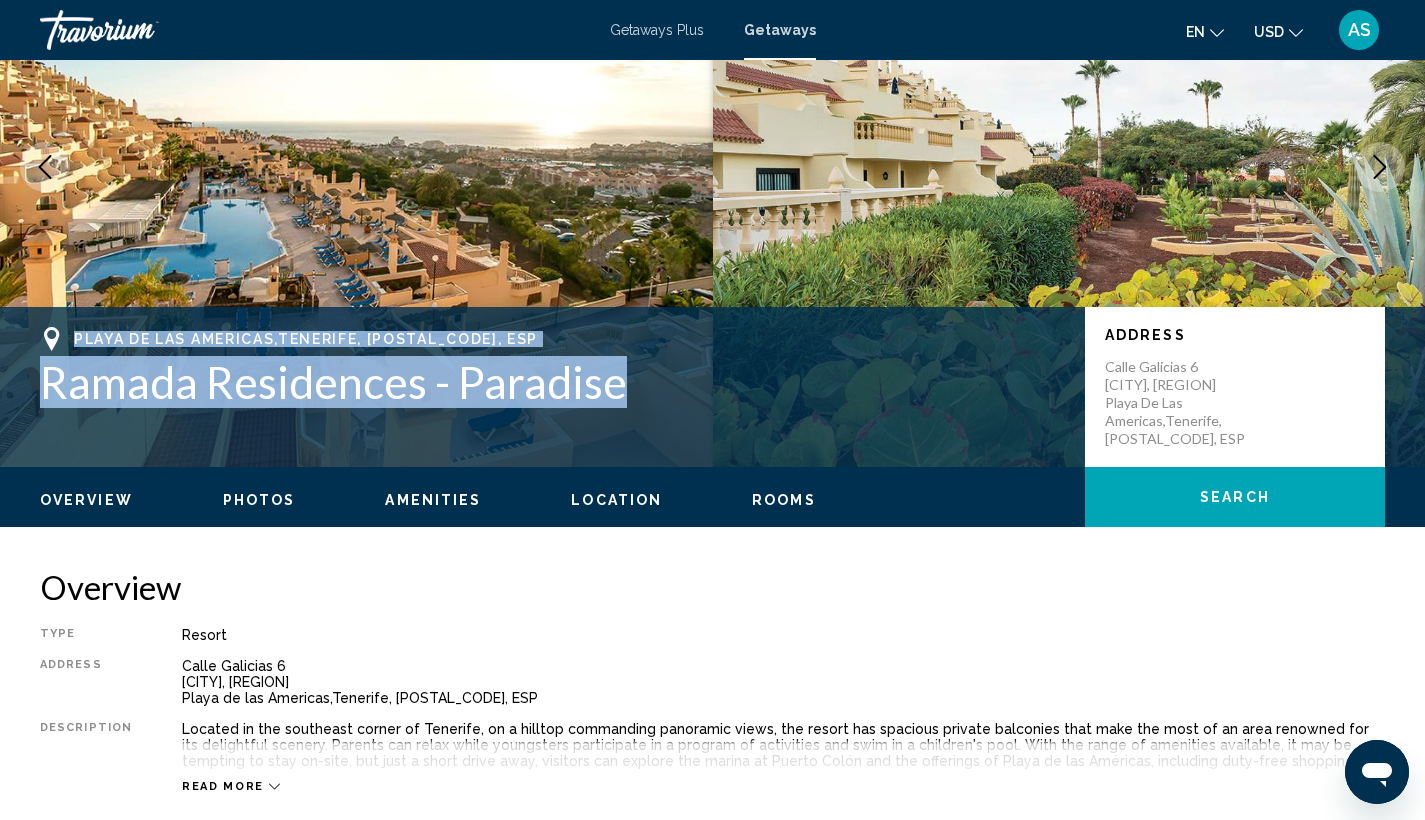 scroll, scrollTop: 33, scrollLeft: 0, axis: vertical 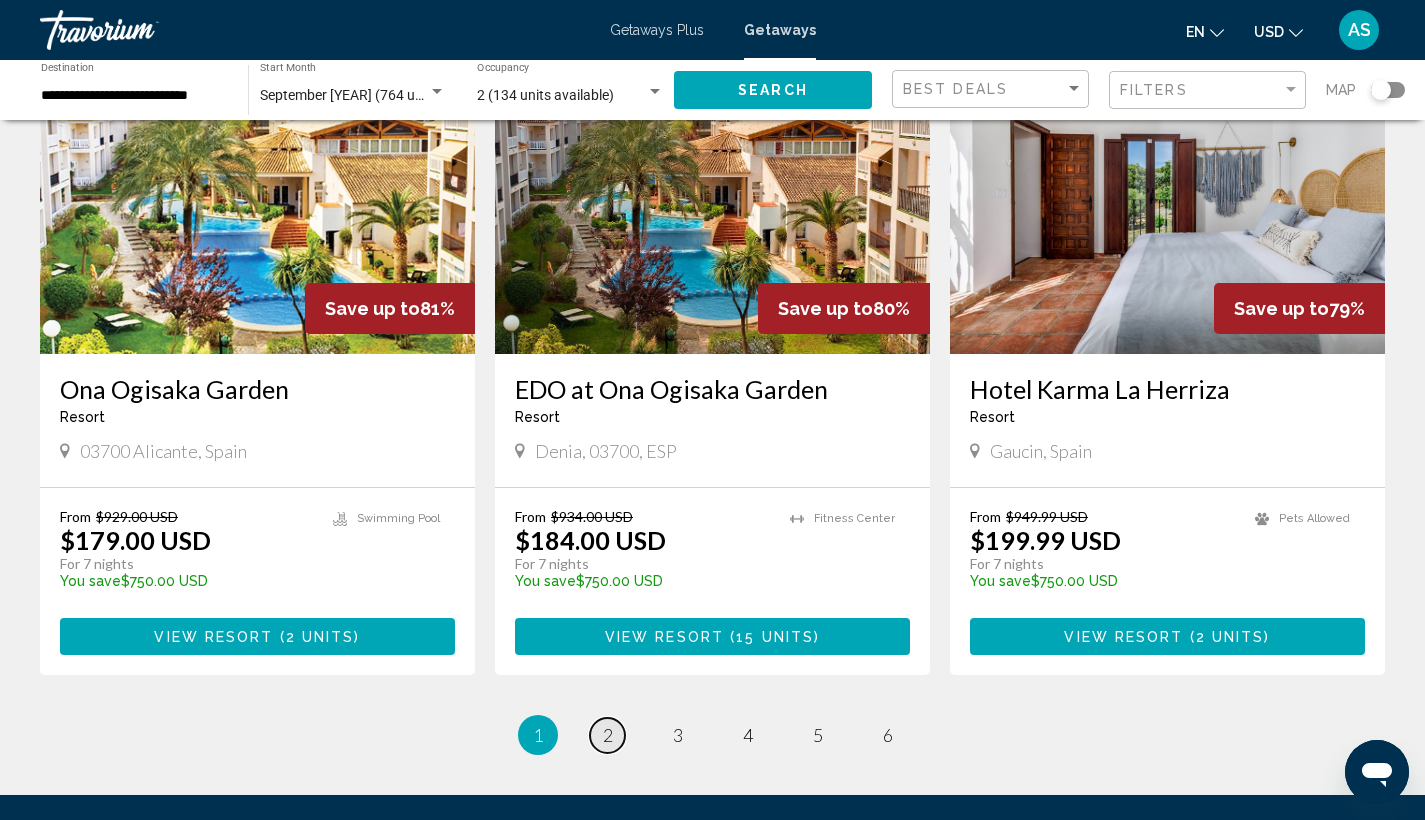 click on "page  2" at bounding box center (607, 735) 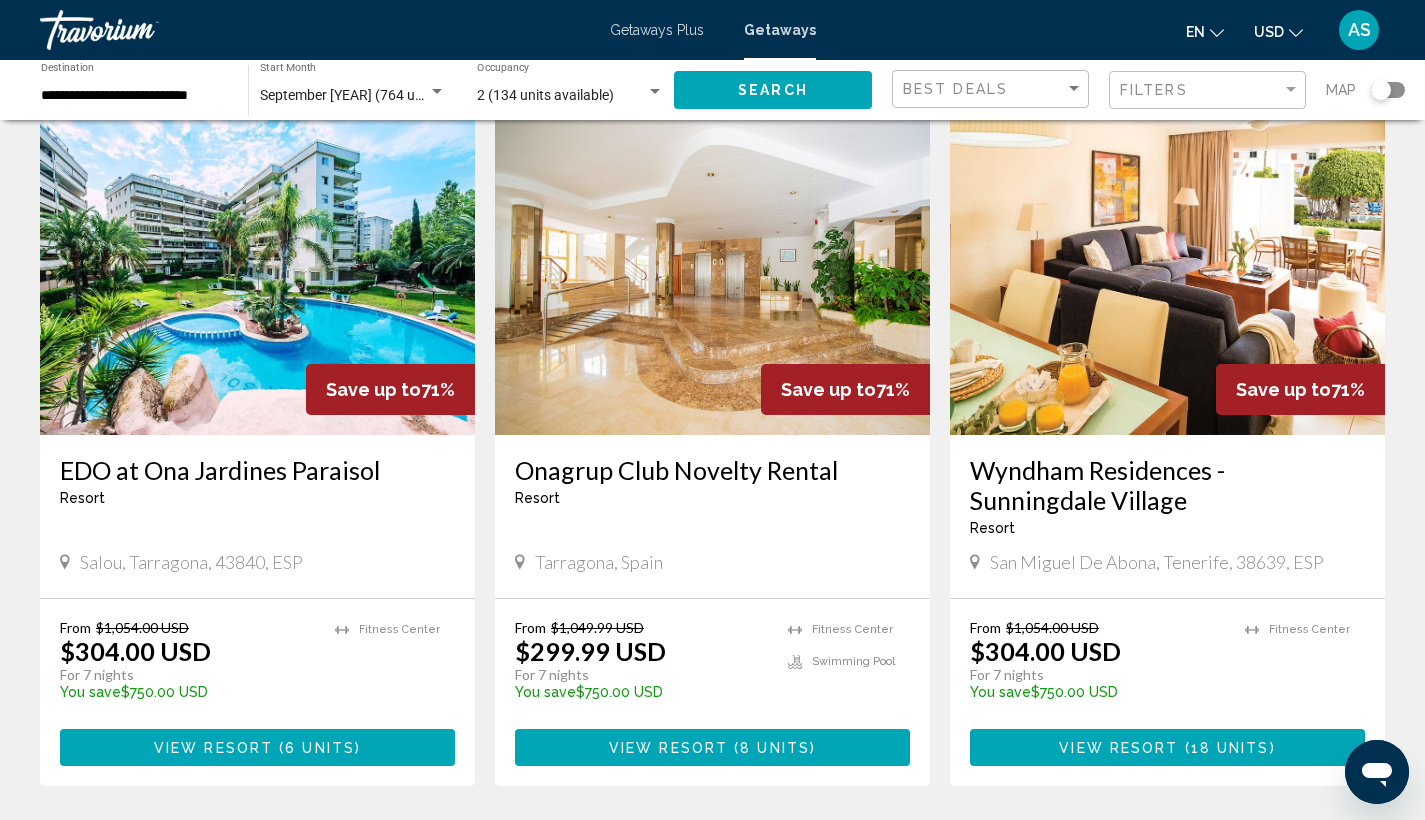 scroll, scrollTop: 2225, scrollLeft: 0, axis: vertical 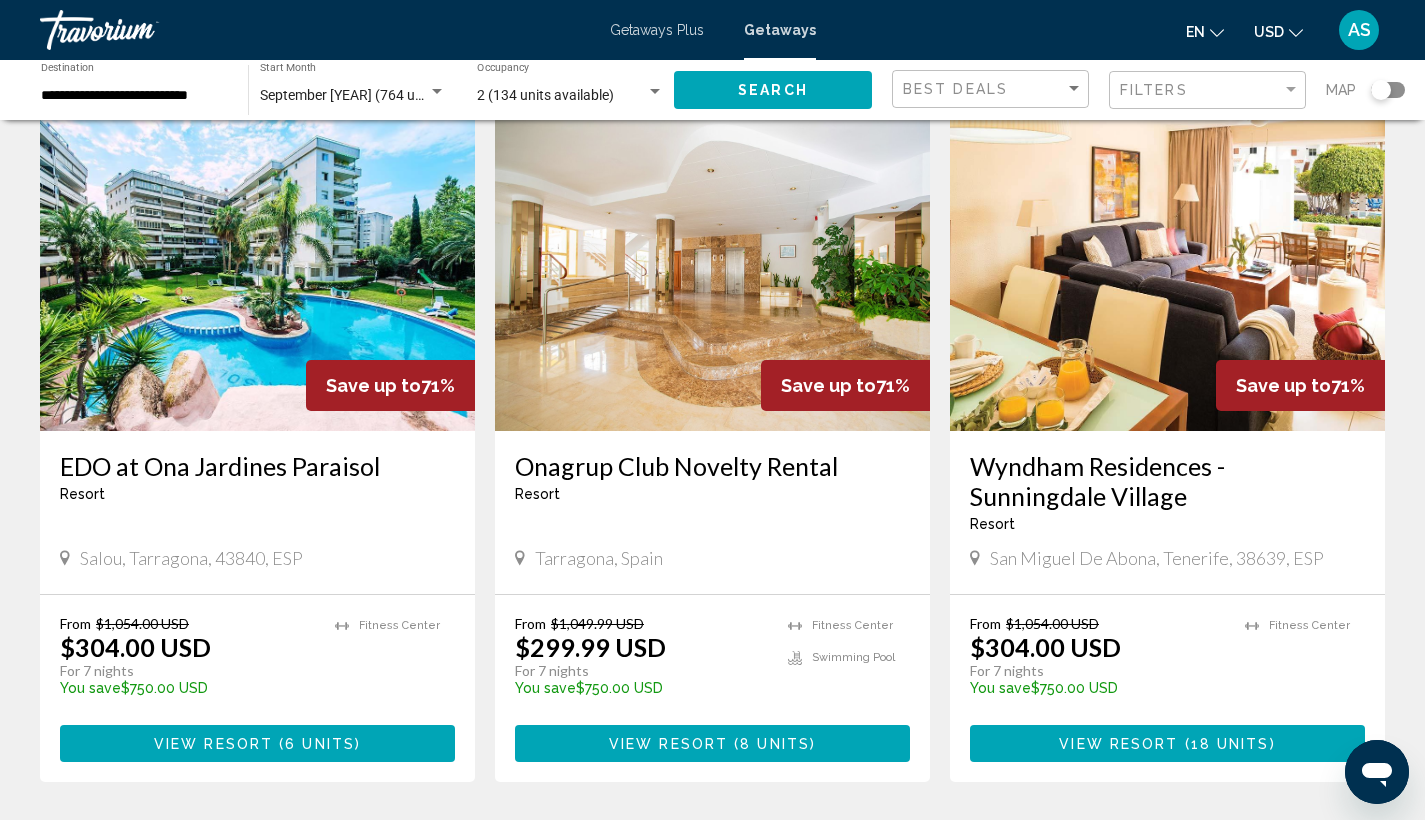 click at bounding box center (1167, 271) 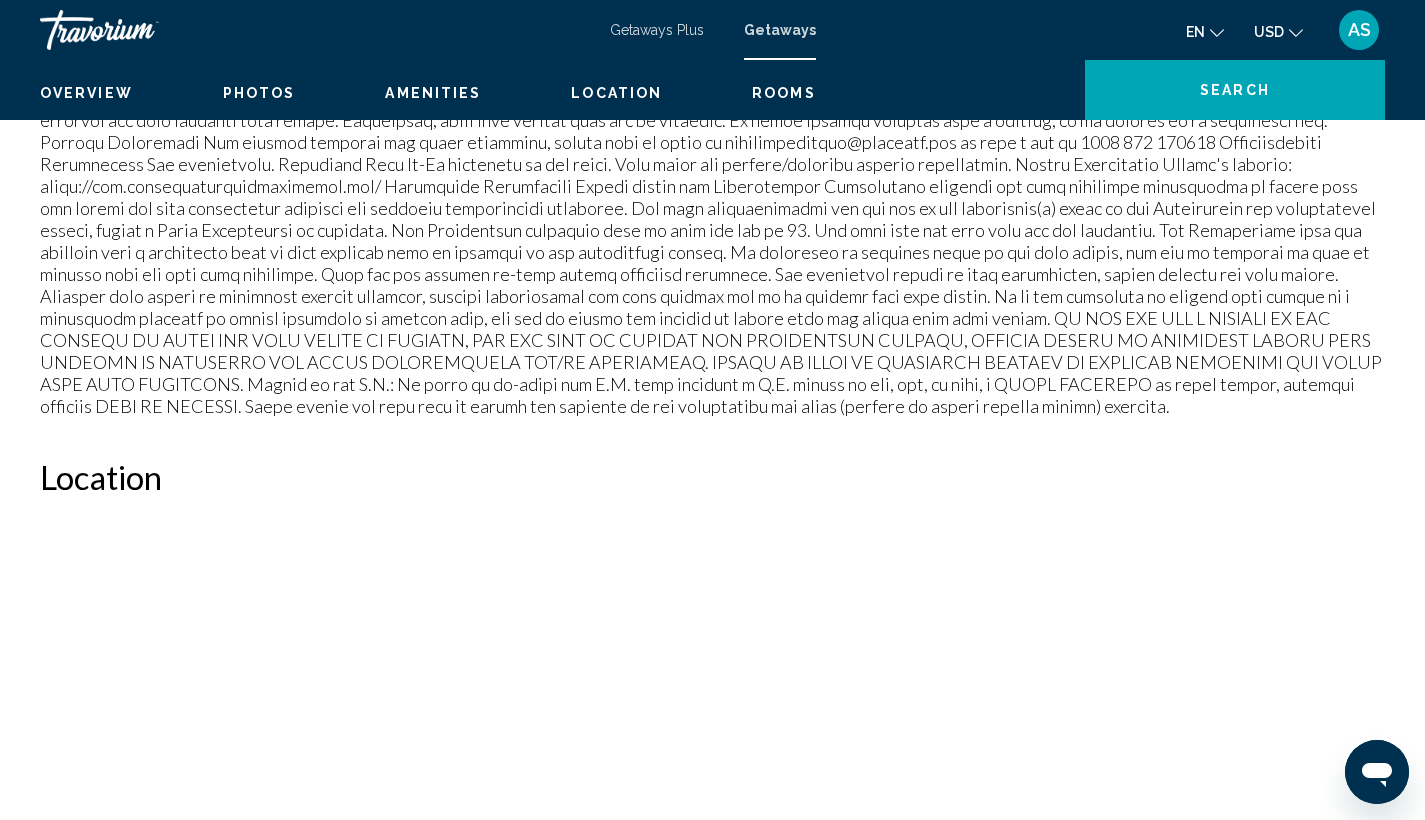 scroll, scrollTop: 0, scrollLeft: 0, axis: both 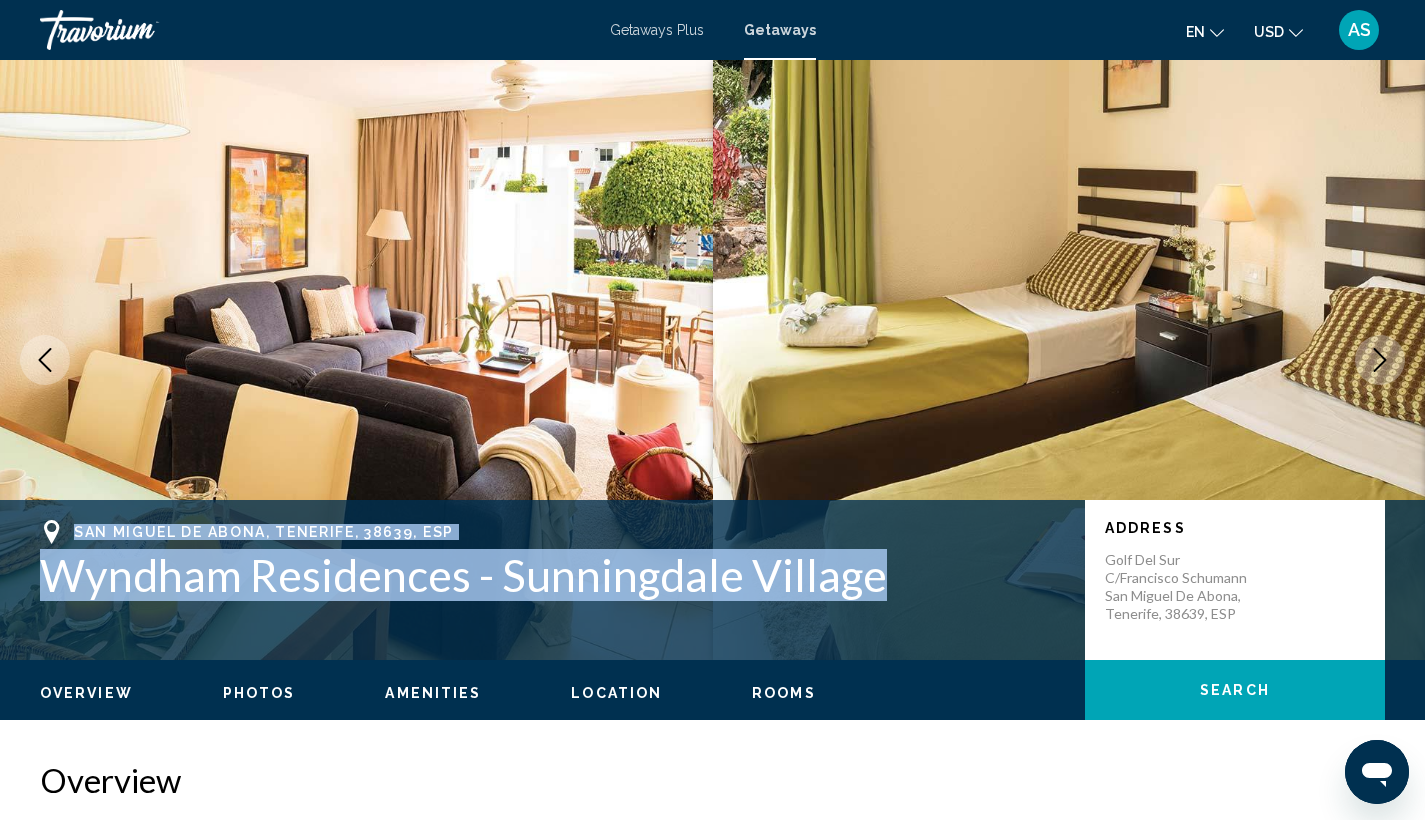 drag, startPoint x: 57, startPoint y: 514, endPoint x: 886, endPoint y: 593, distance: 832.7557 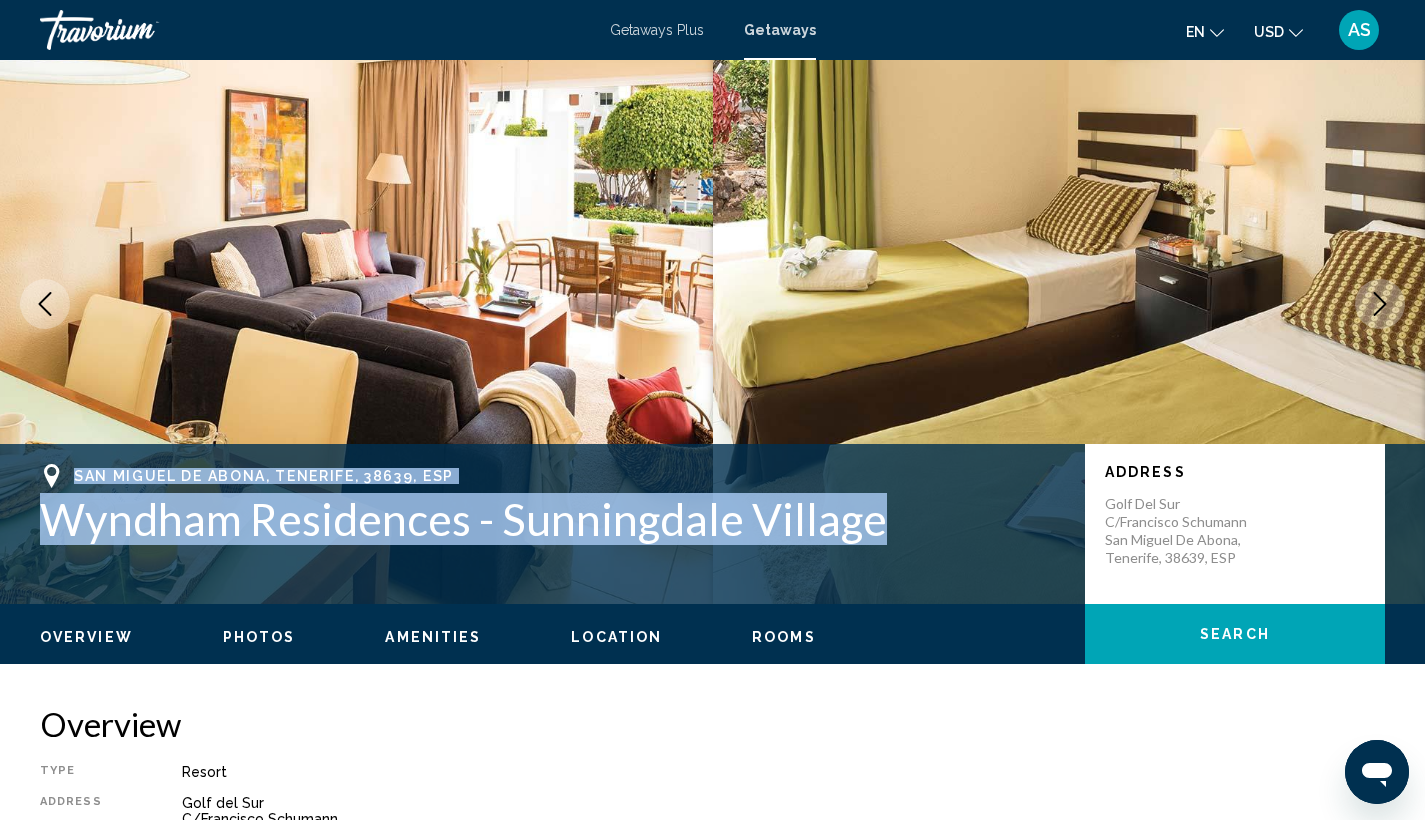 scroll, scrollTop: 0, scrollLeft: 0, axis: both 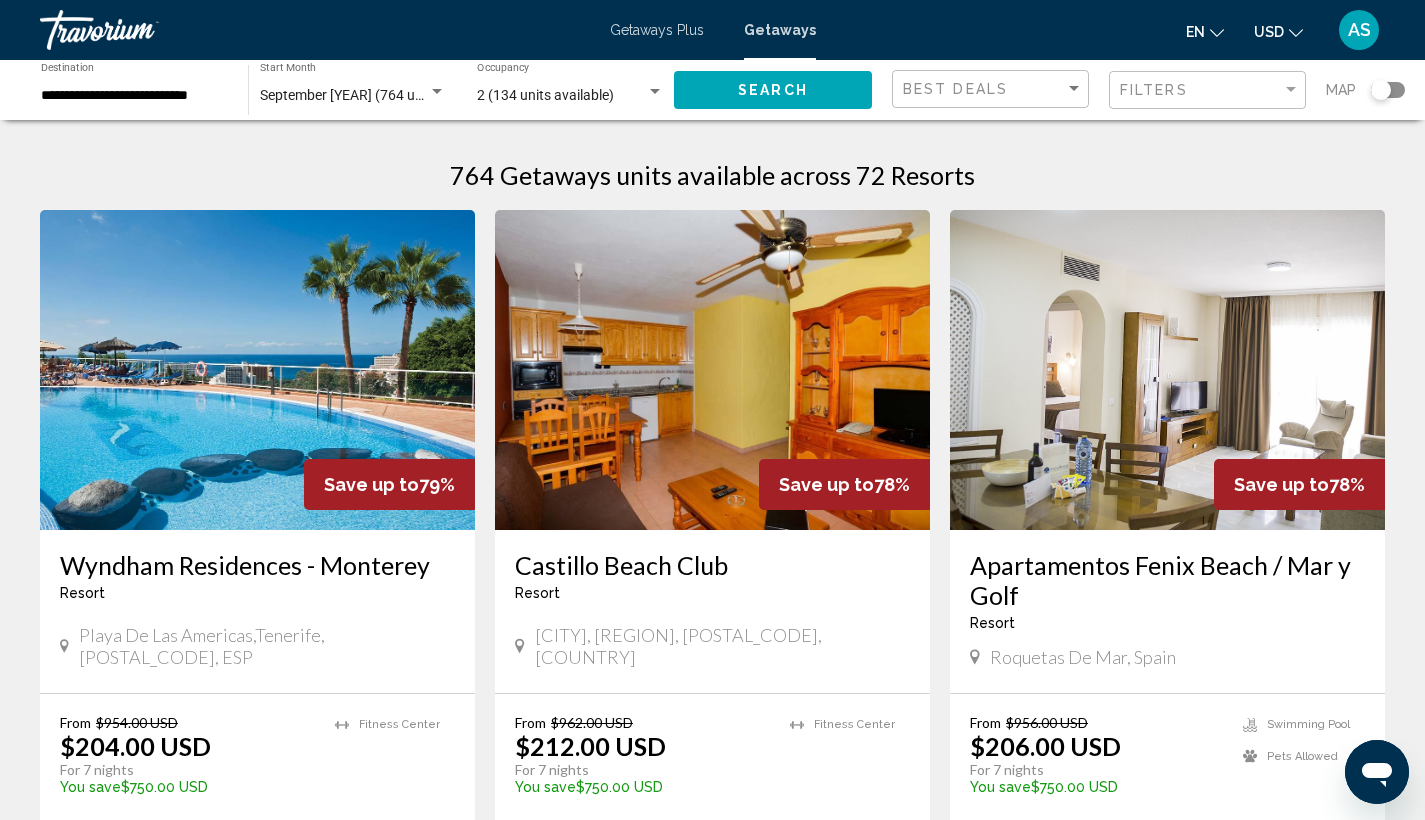click at bounding box center (257, 370) 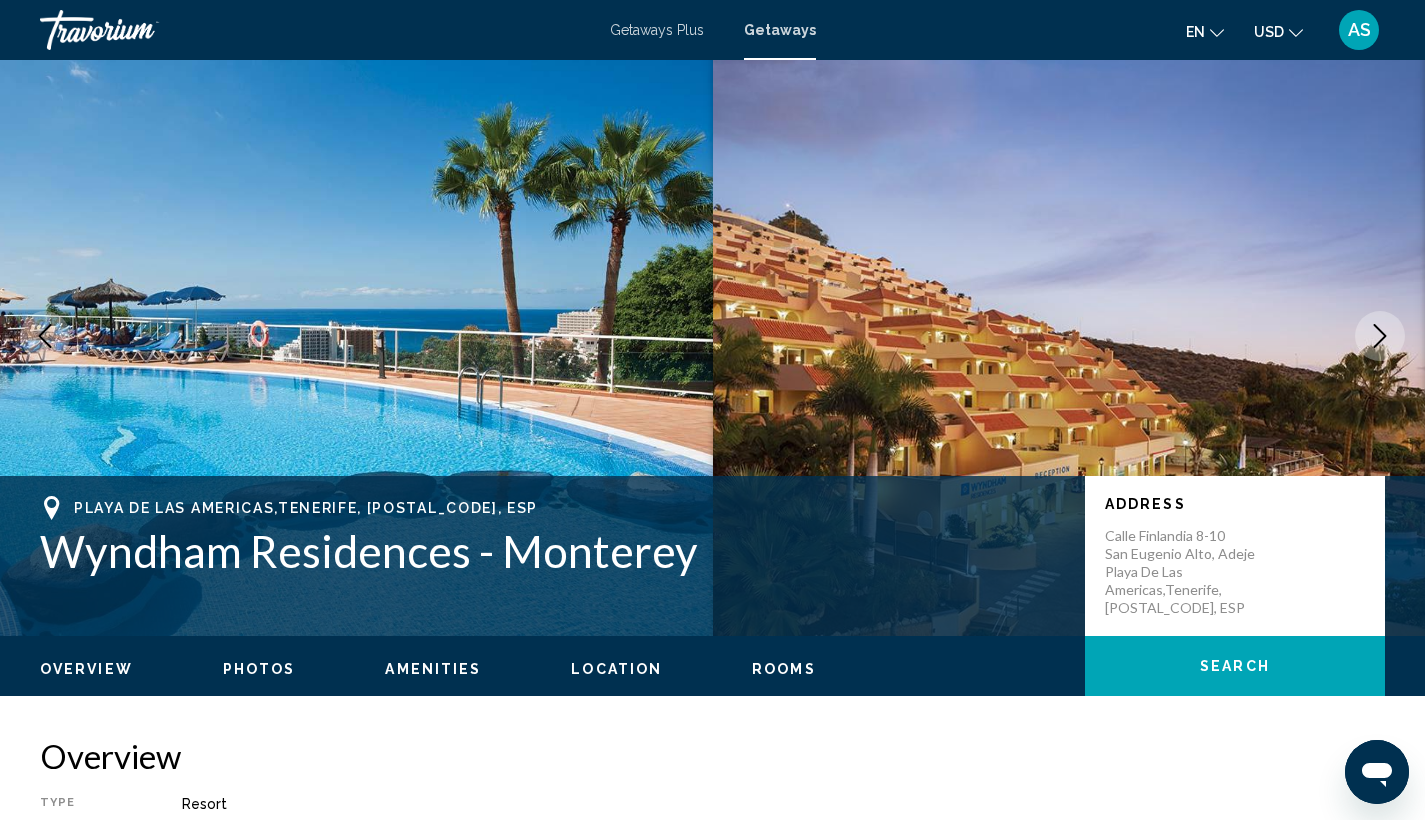 scroll, scrollTop: 0, scrollLeft: 0, axis: both 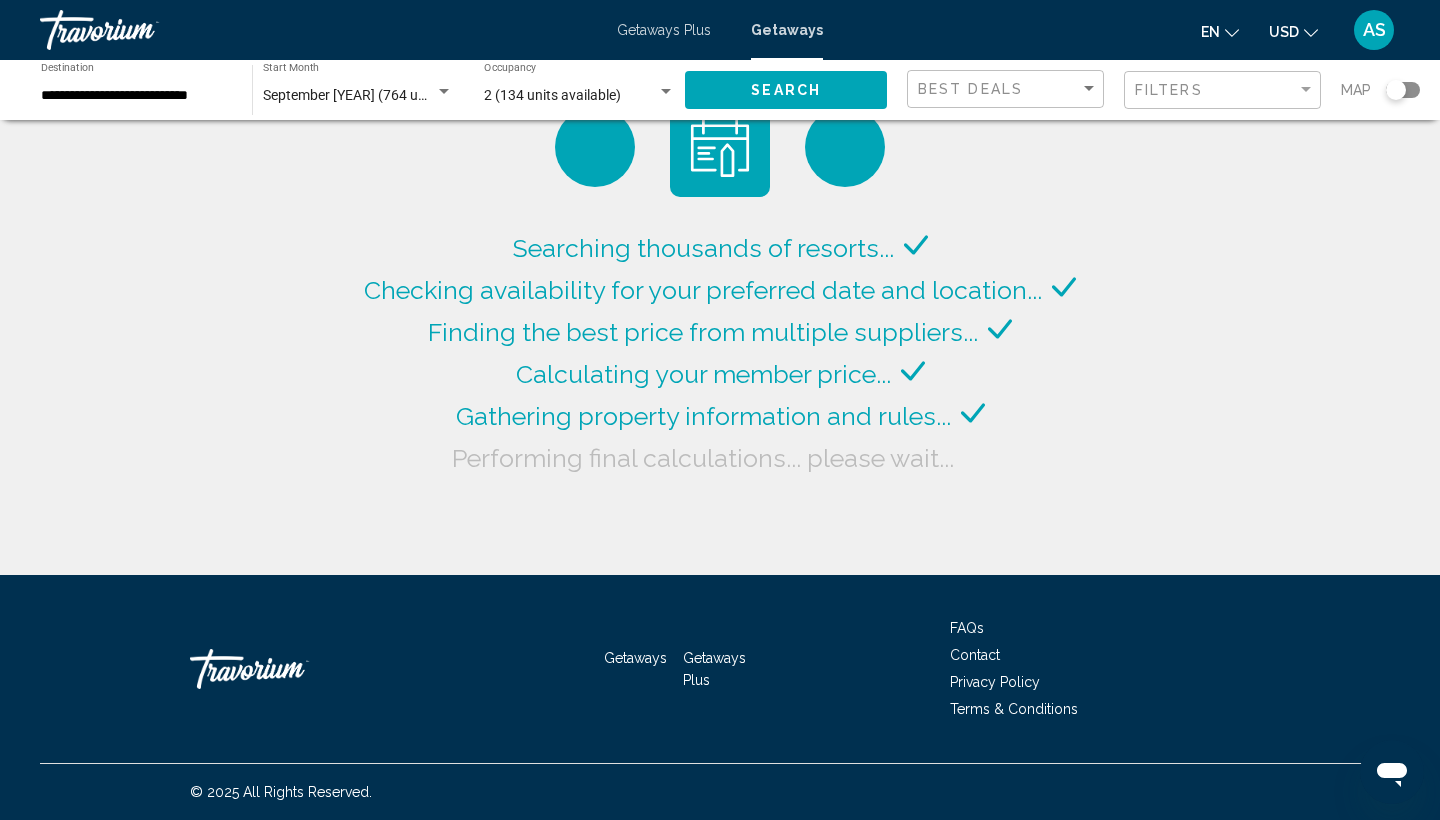 click on "September [YEAR] (764 units available)" at bounding box center (383, 95) 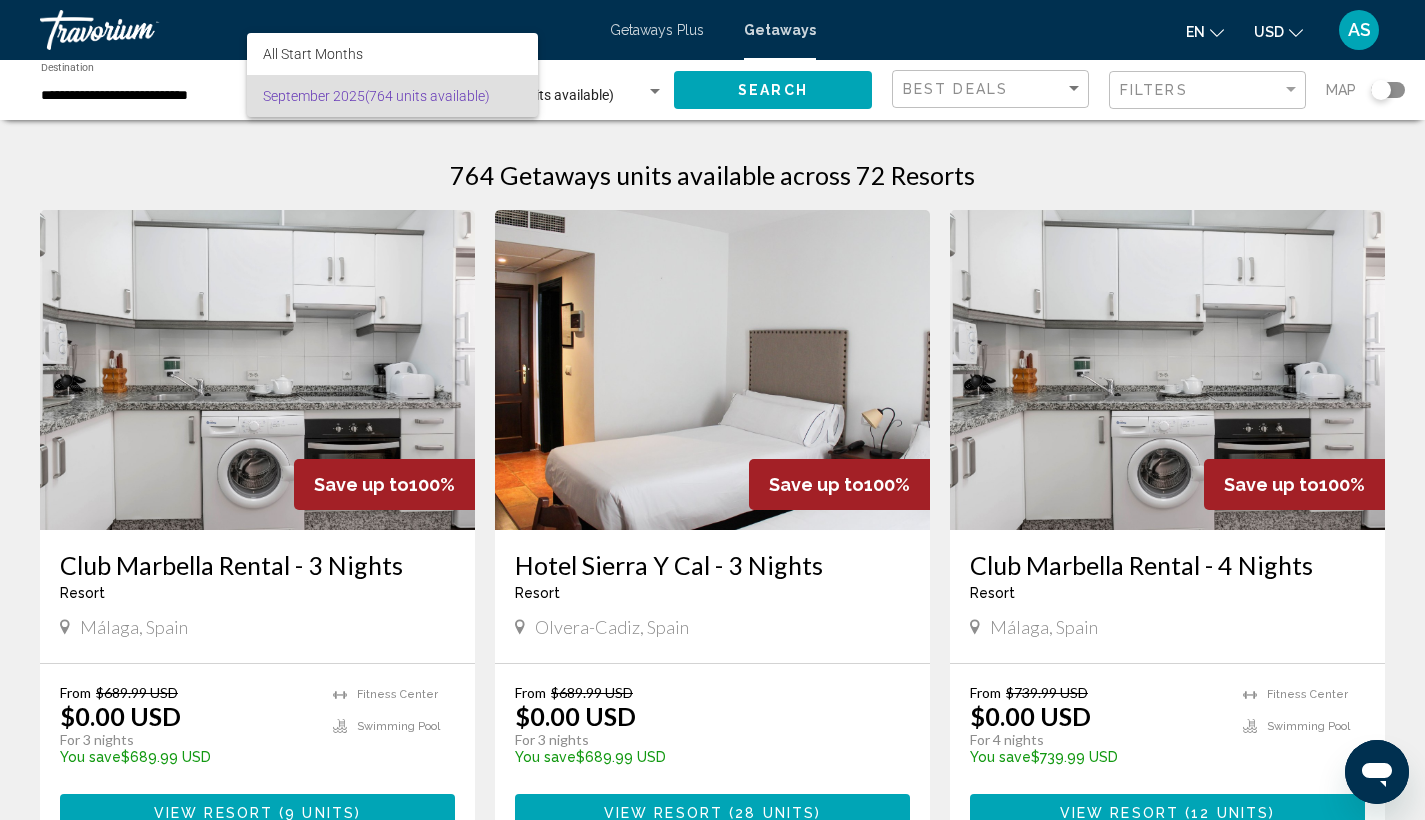 click on "September [YEAR] (764 units available)" at bounding box center [392, 96] 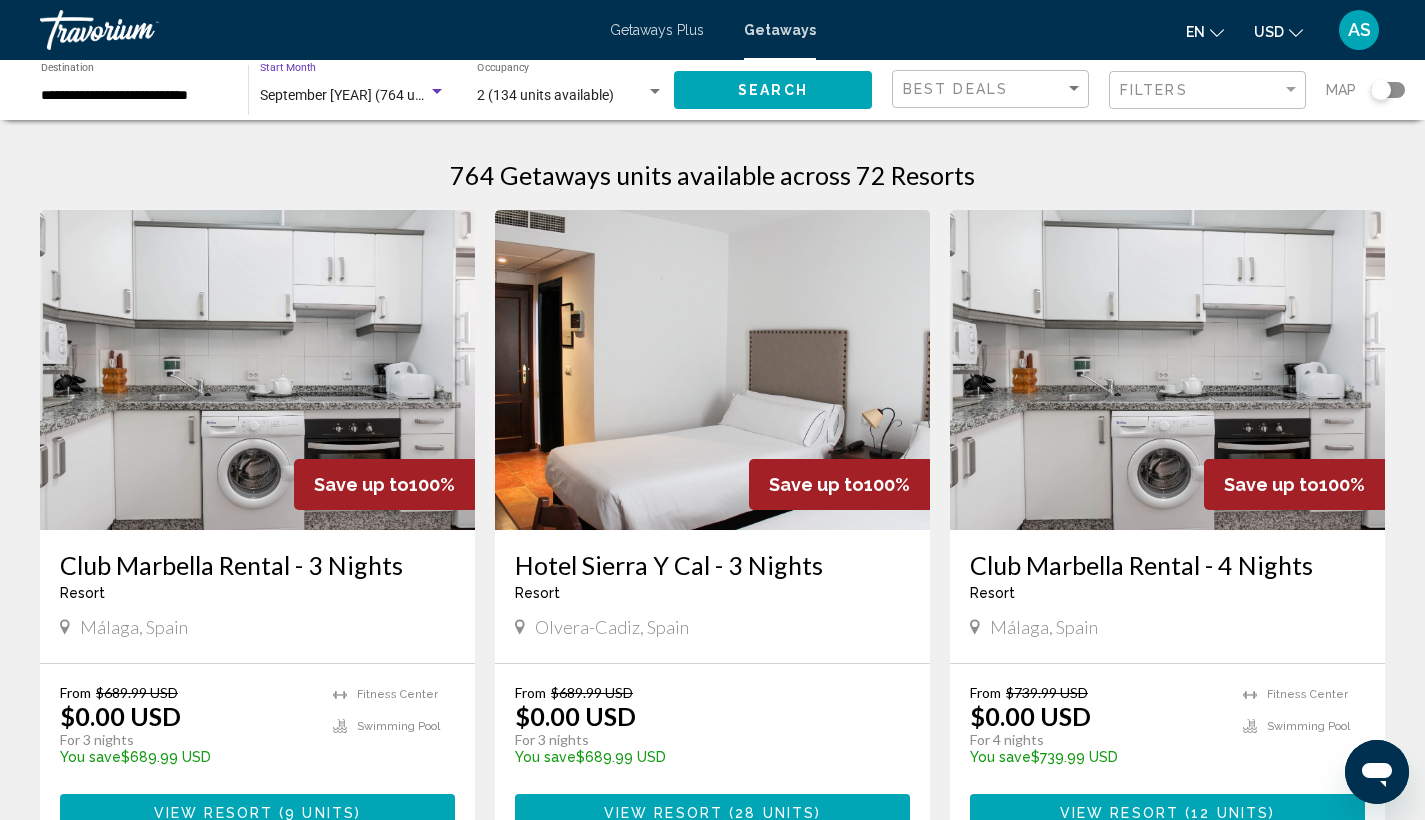 click on "2 (134 units available)" at bounding box center (561, 96) 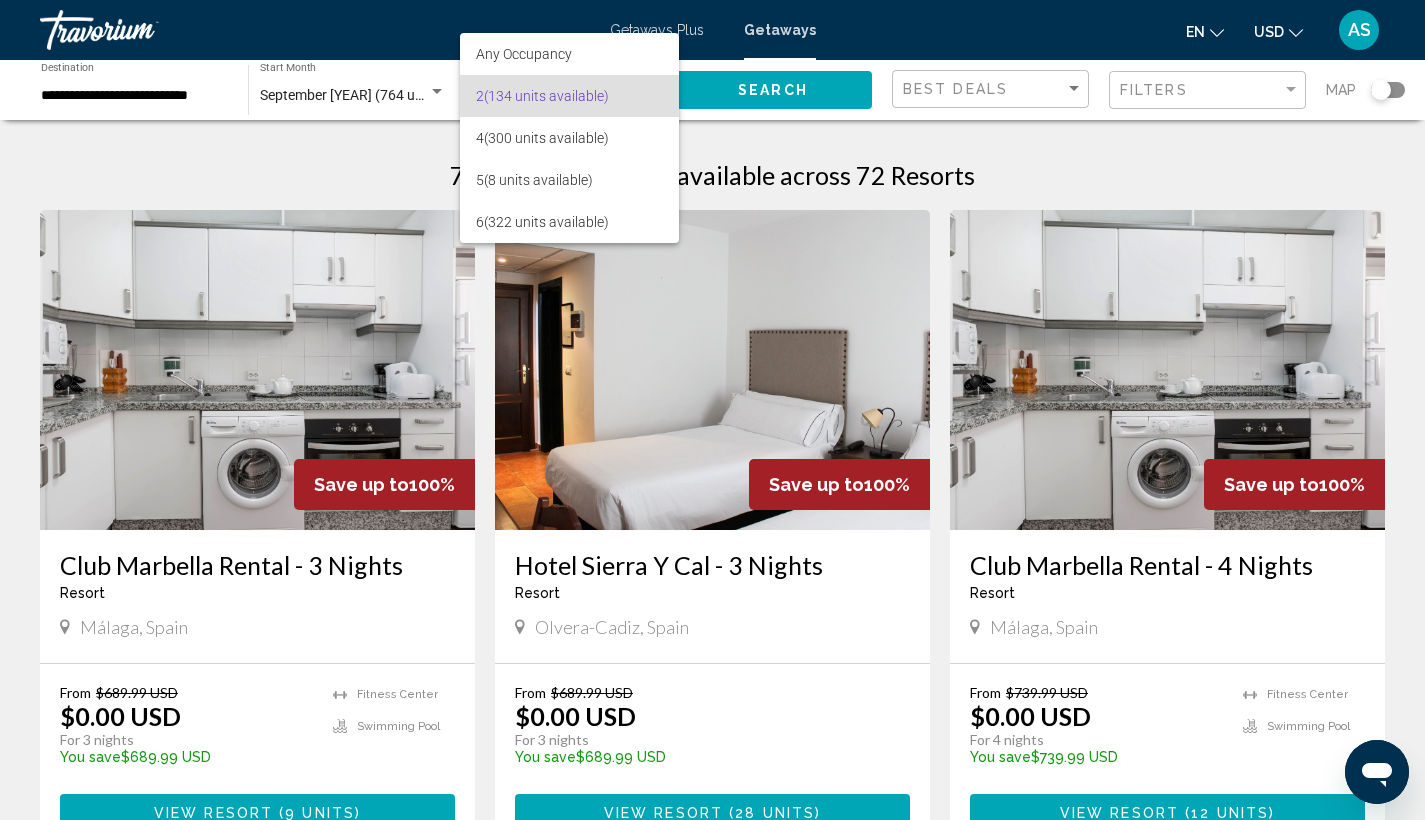 click on "2  (134 units available)" at bounding box center (569, 96) 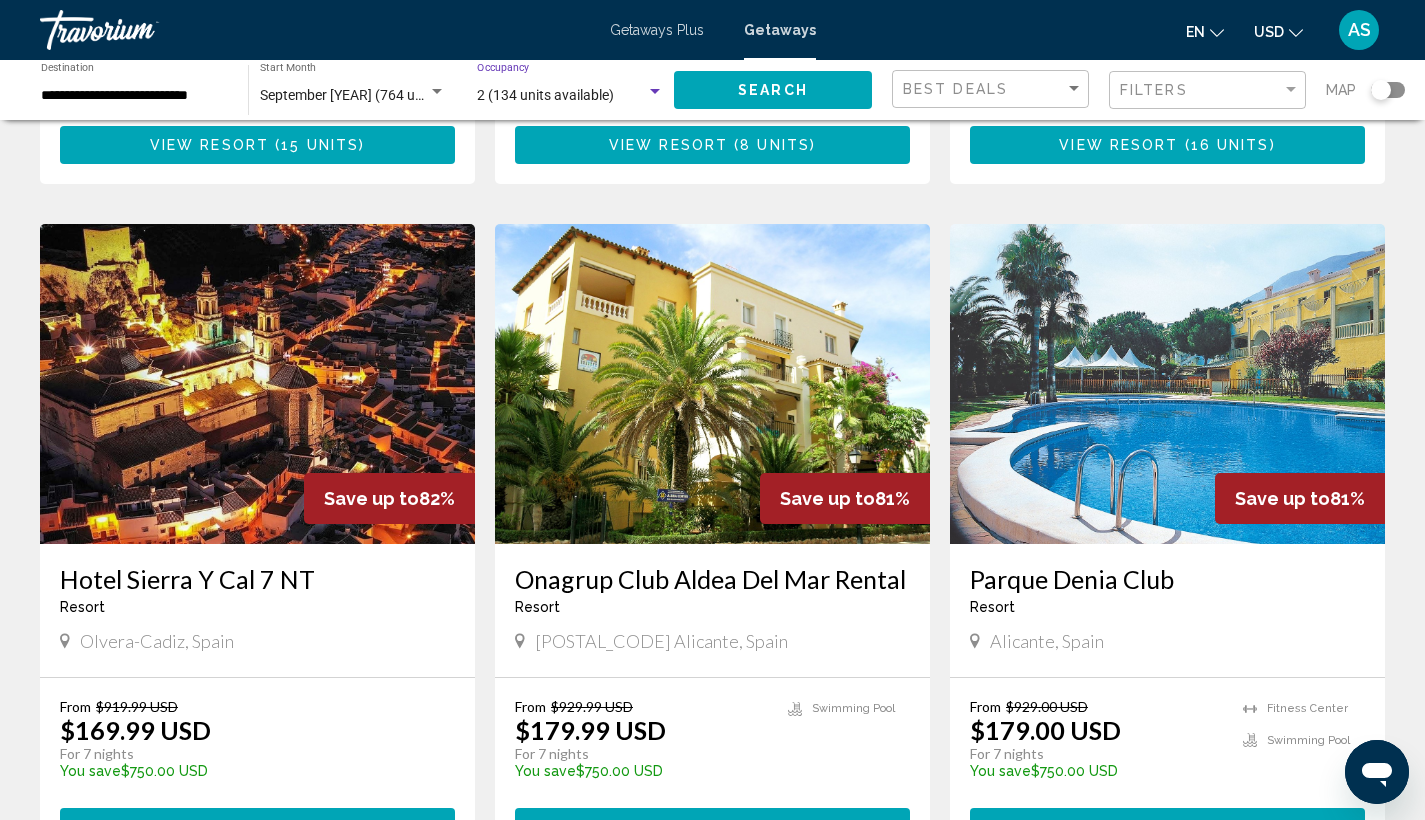 scroll, scrollTop: 1353, scrollLeft: 0, axis: vertical 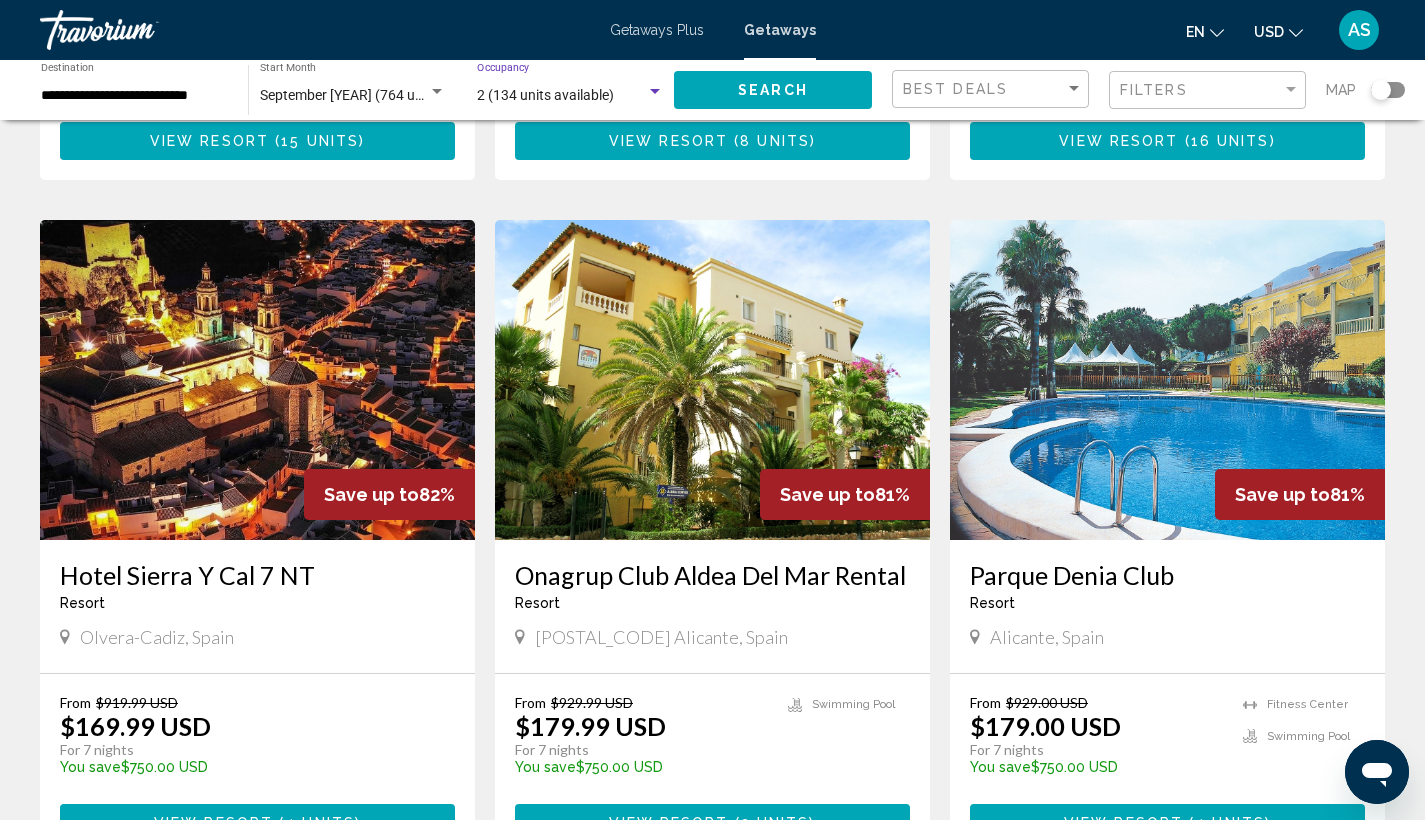 click on "**********" at bounding box center [134, 96] 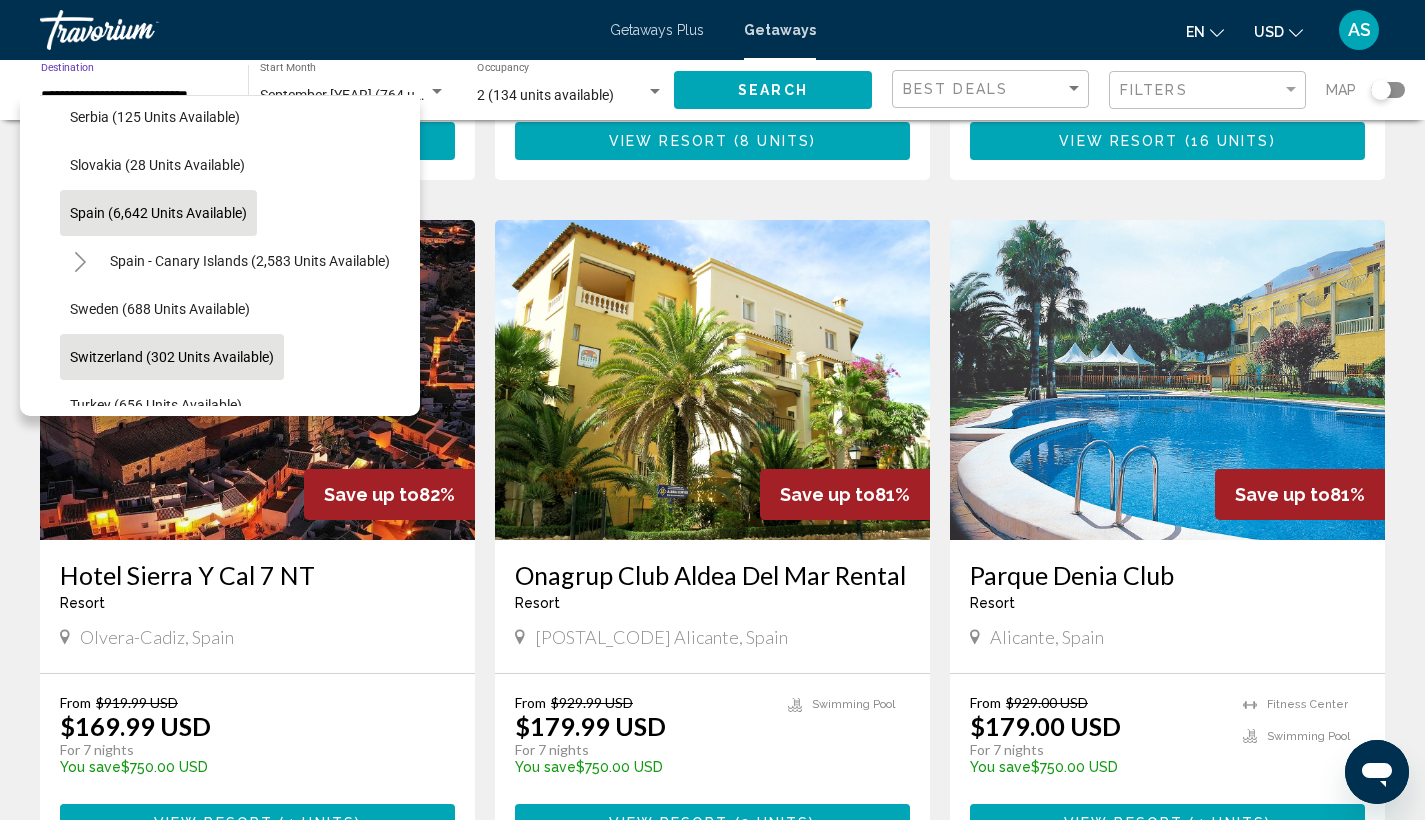 scroll, scrollTop: 994, scrollLeft: 0, axis: vertical 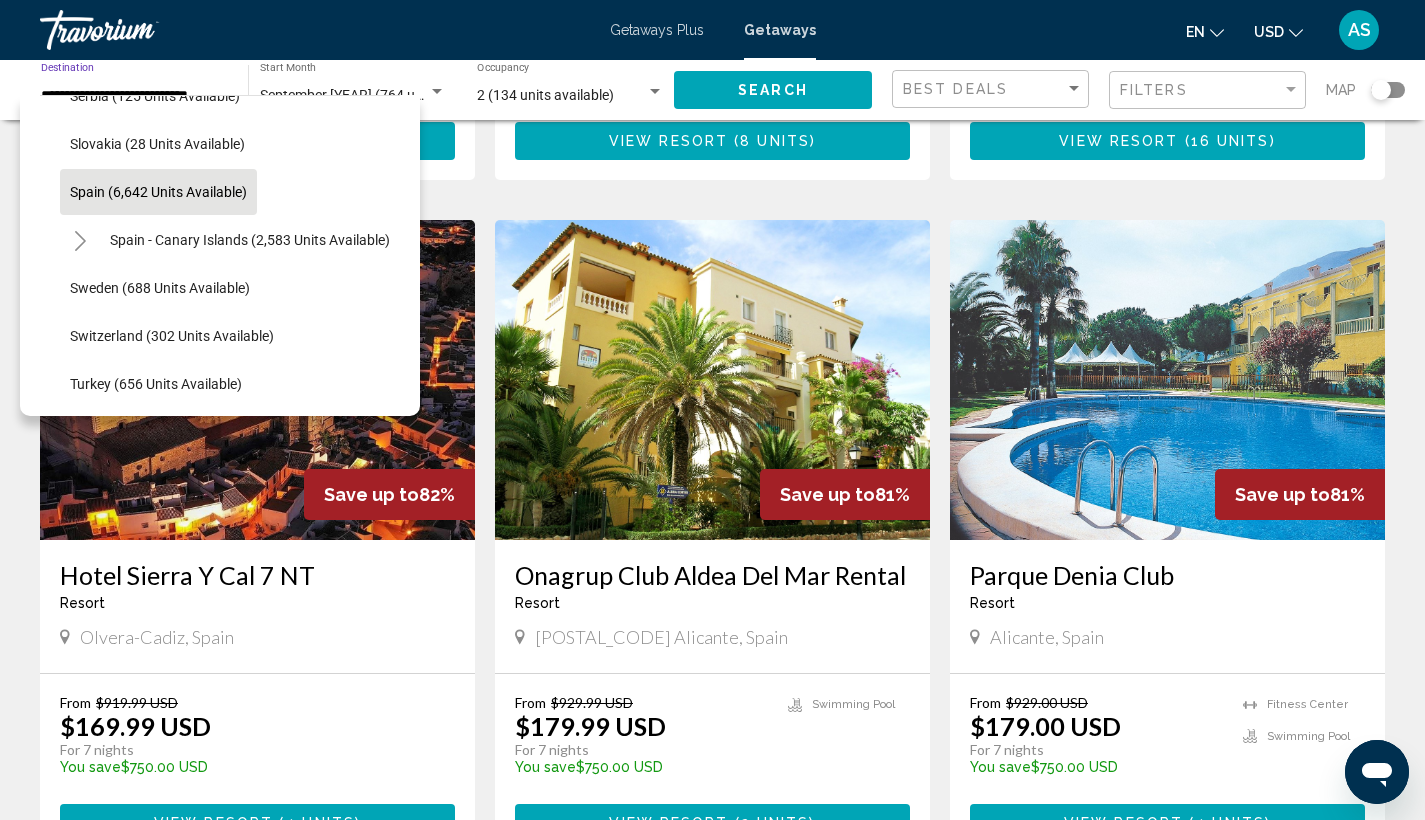 click on "Spain (6,642 units available)" 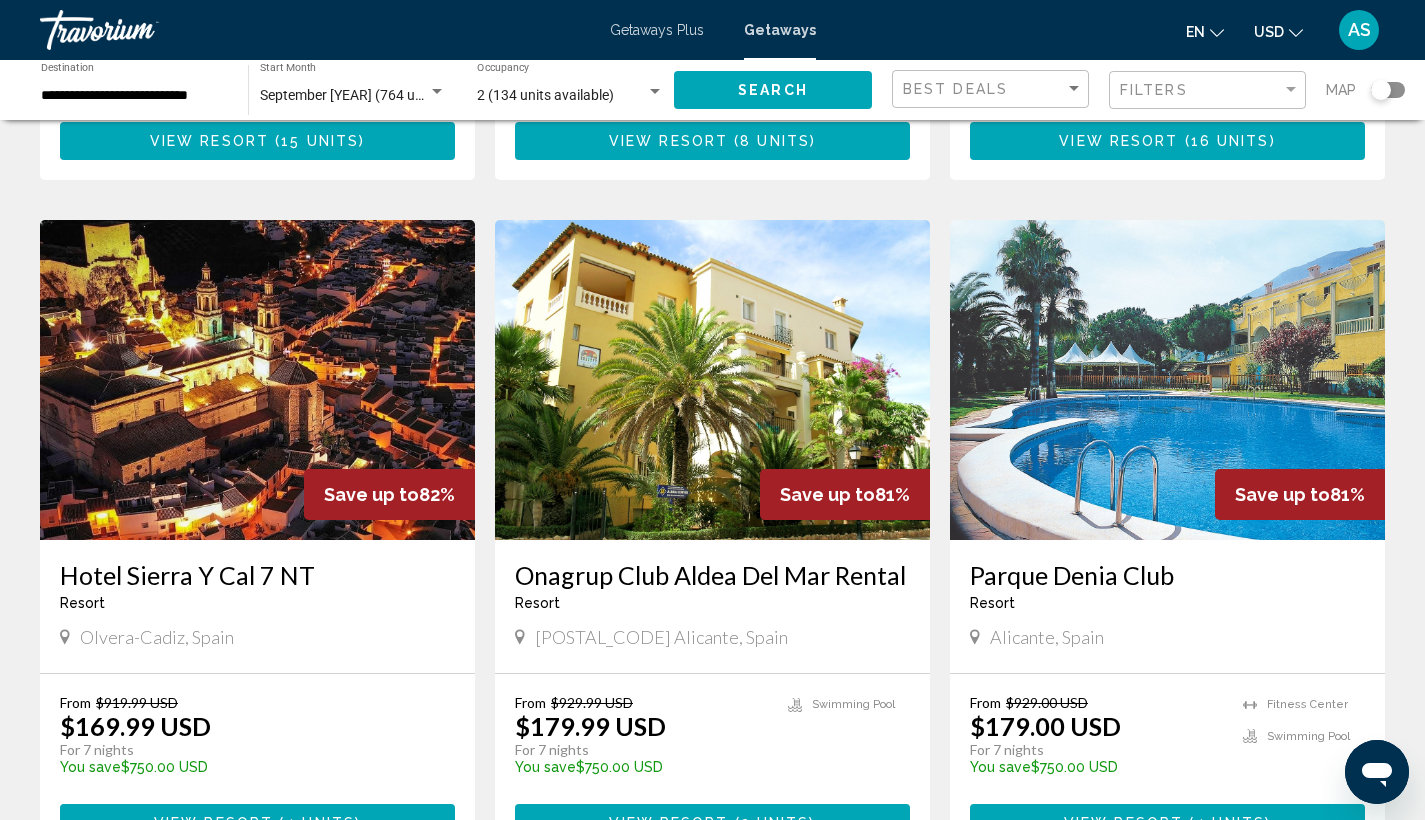 click on "**********" 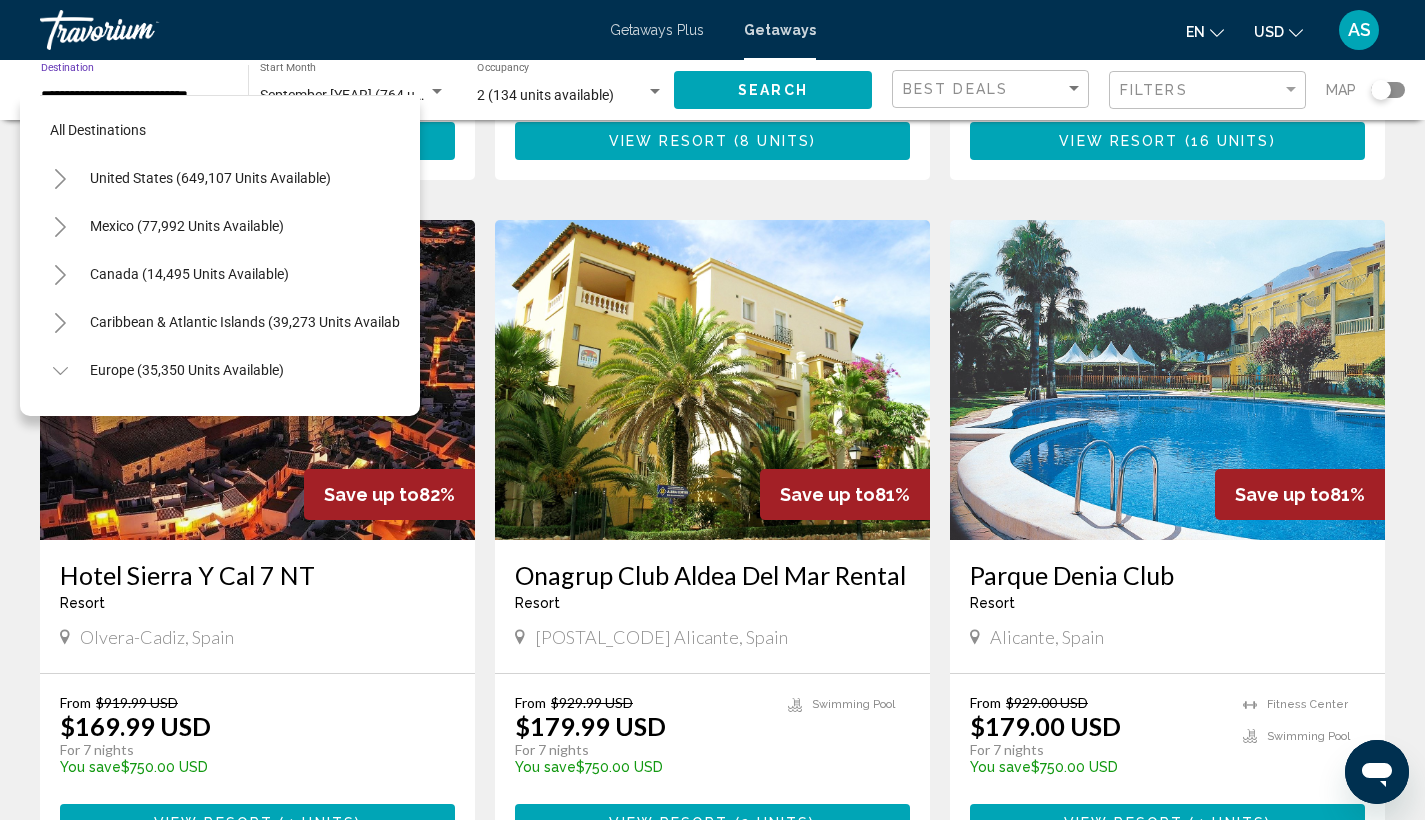 scroll, scrollTop: 943, scrollLeft: 0, axis: vertical 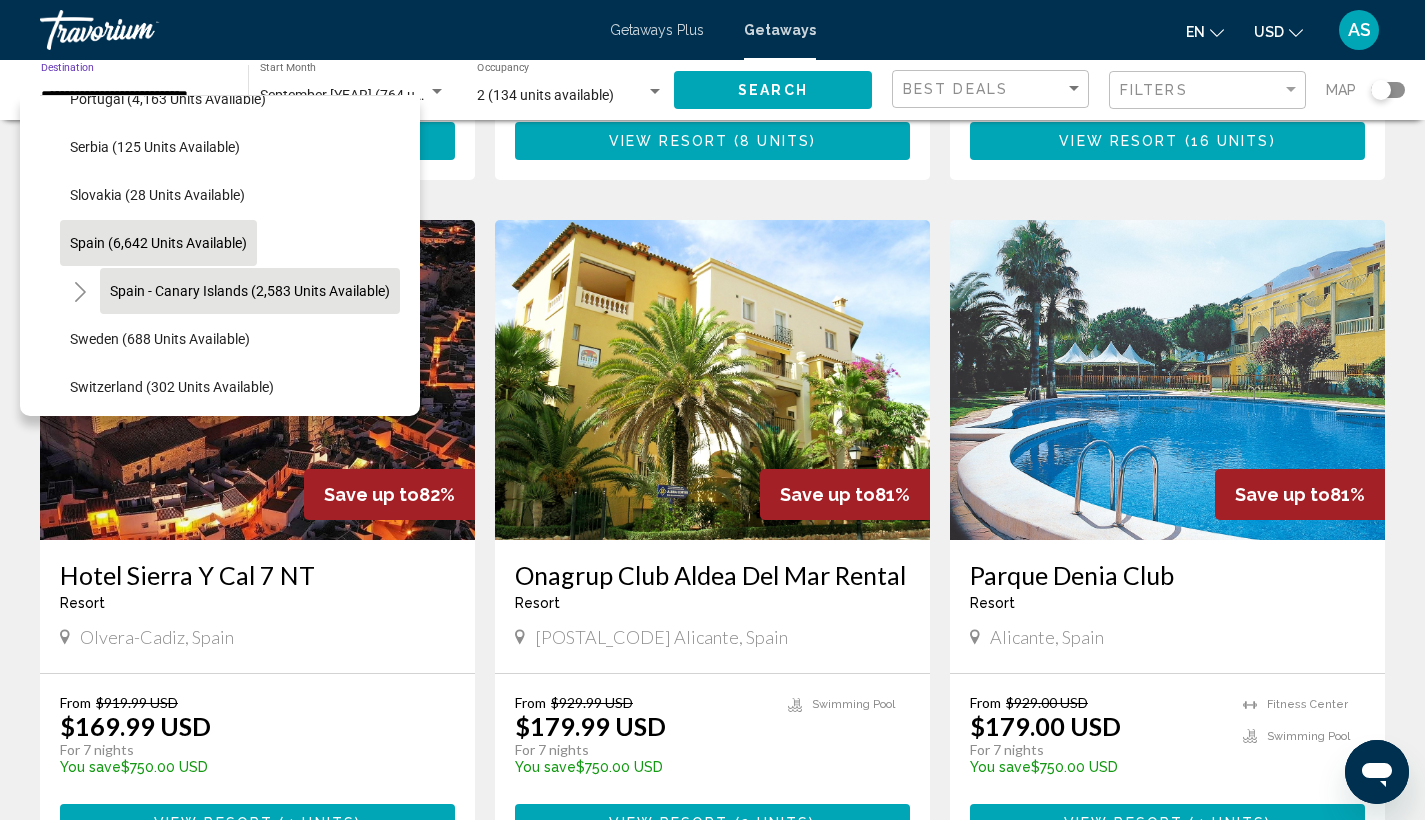 click on "Spain - Canary Islands (2,583 units available)" 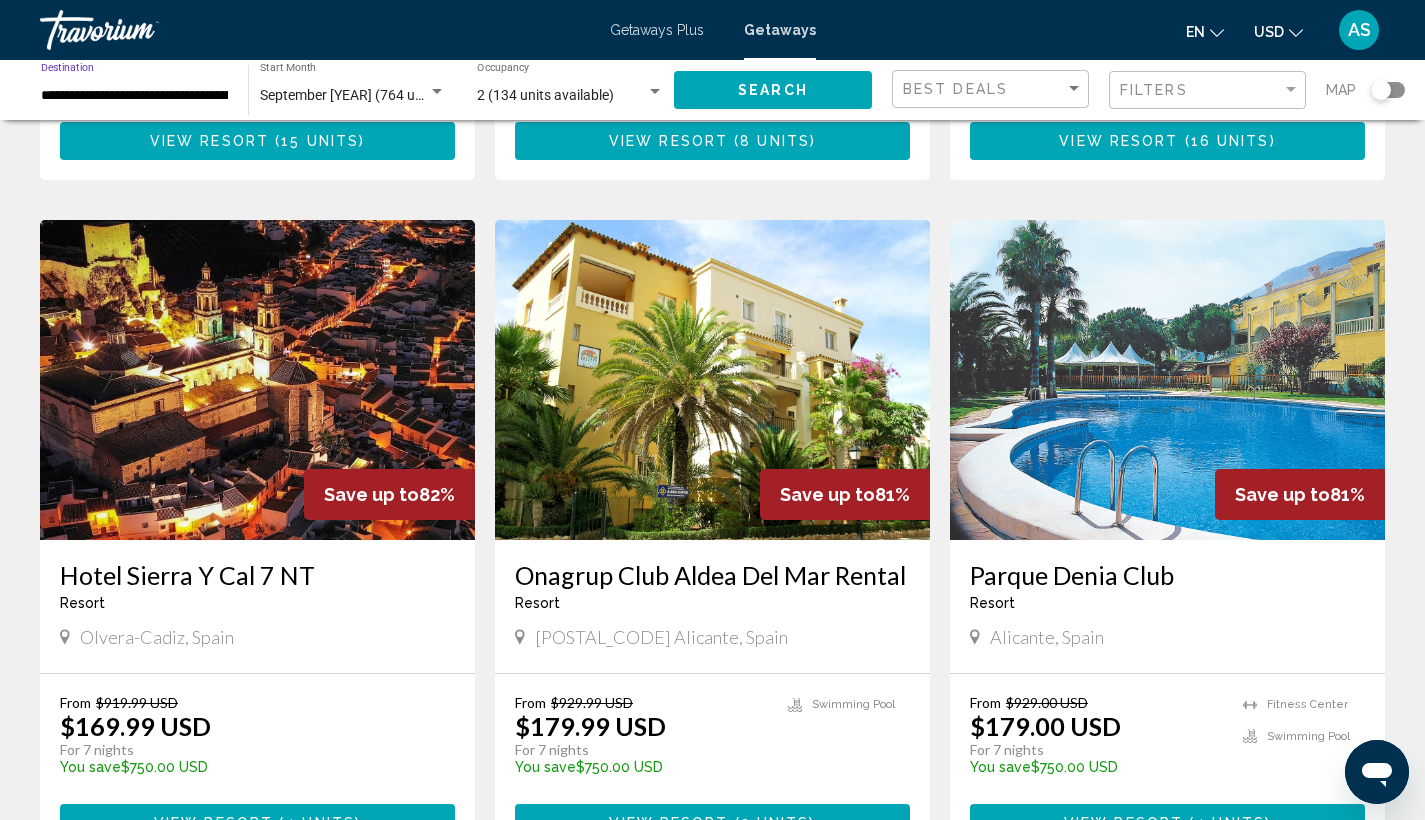 click on "**********" at bounding box center [134, 96] 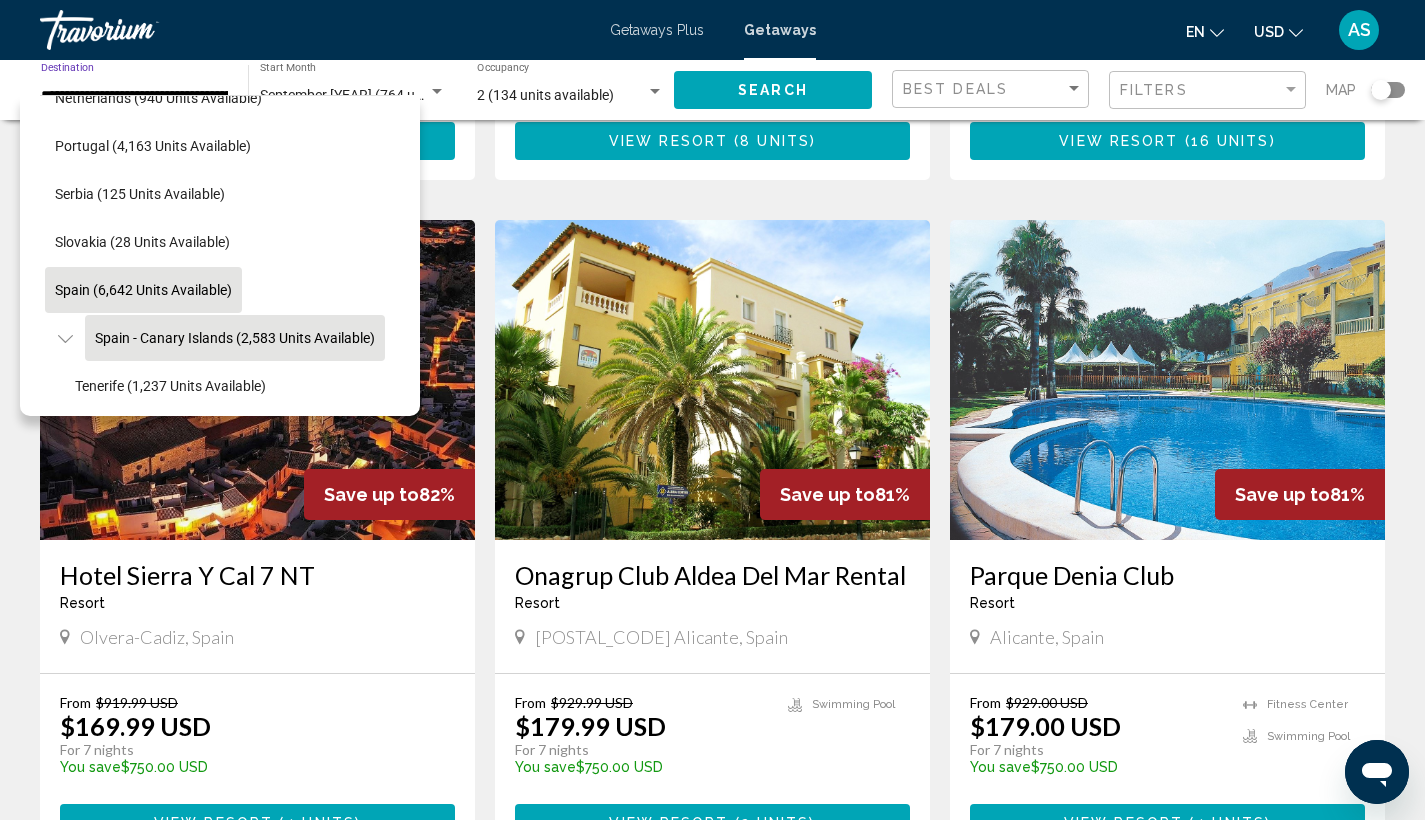 scroll, scrollTop: 922, scrollLeft: 15, axis: both 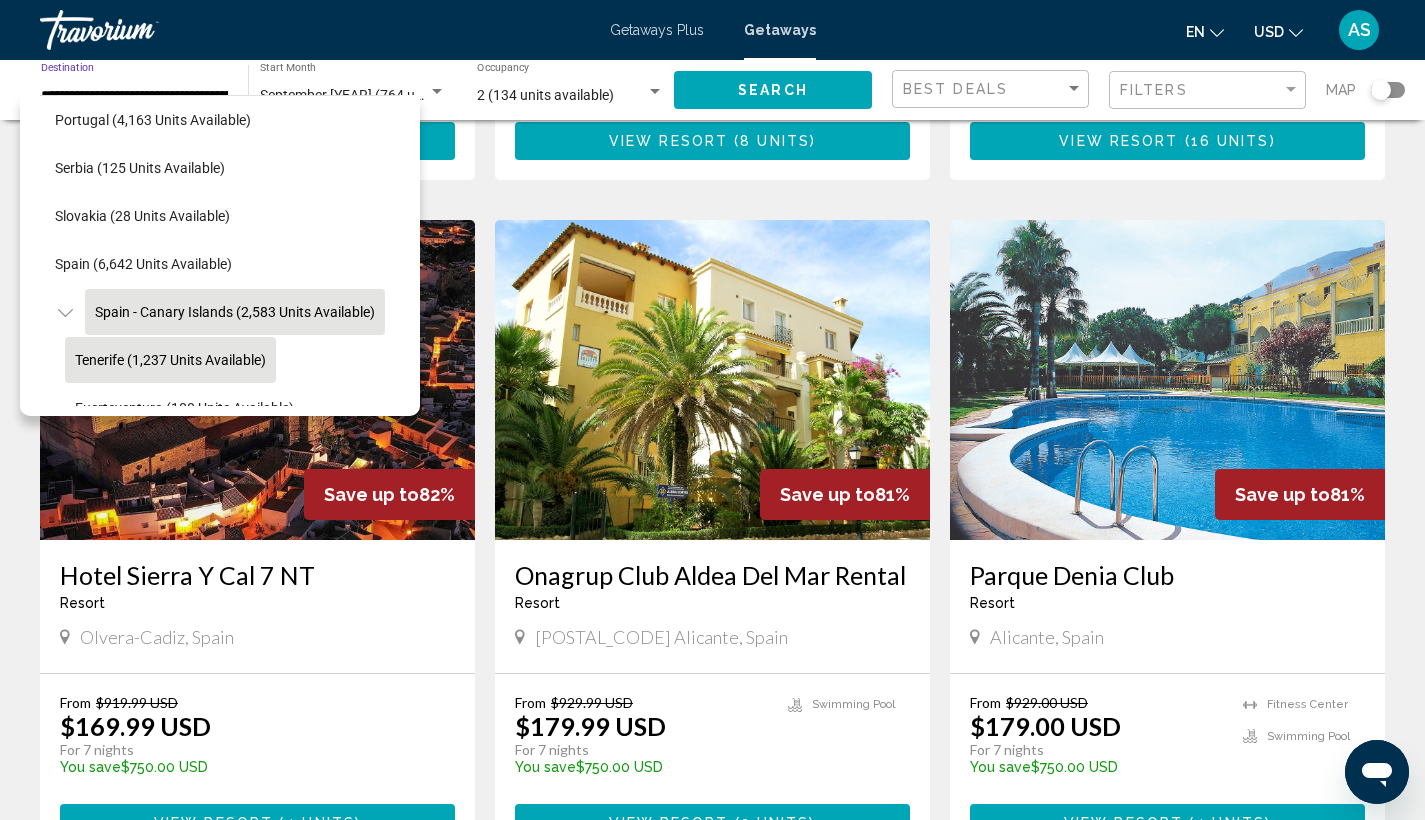 click on "Tenerife (1,237 units available)" 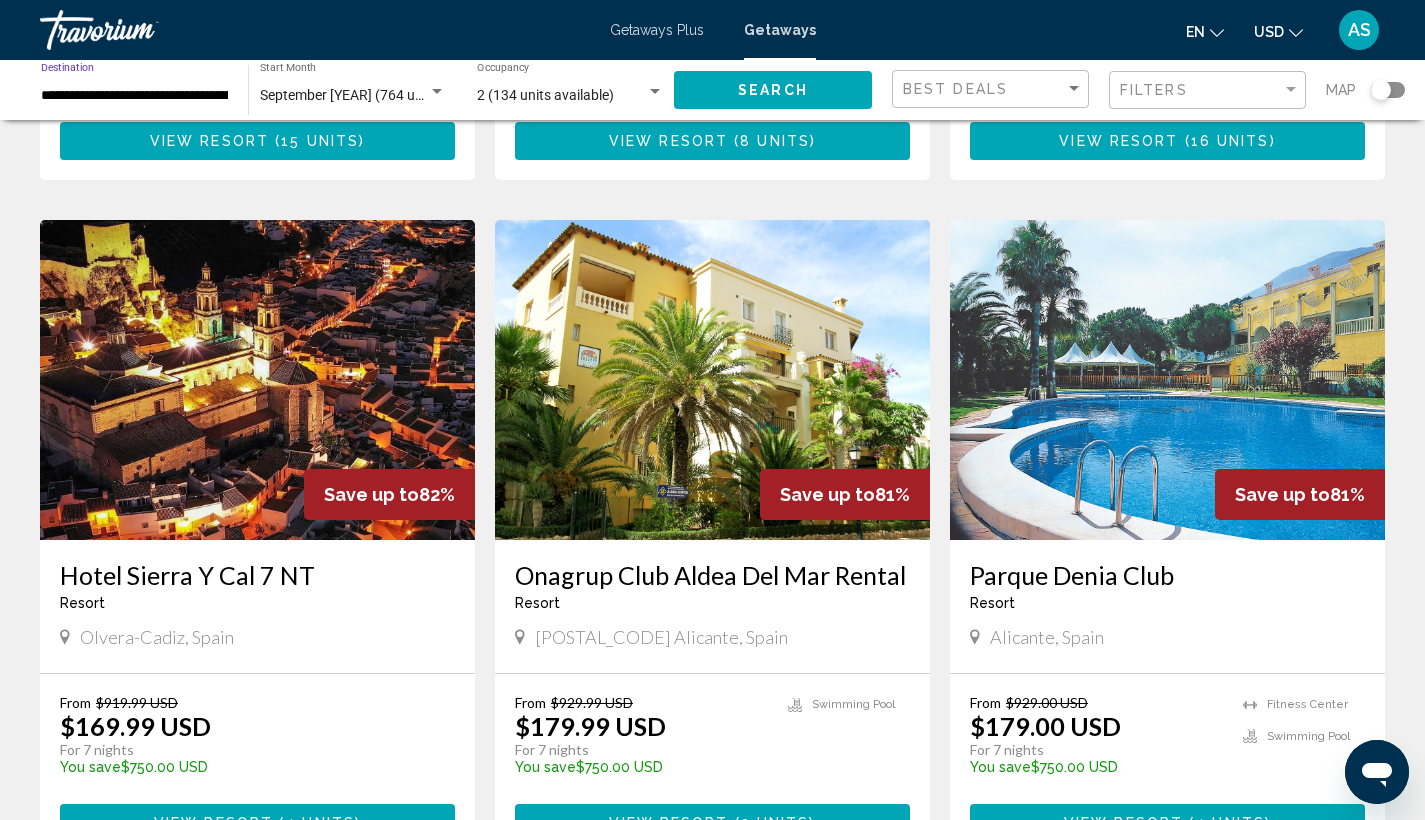 type on "**********" 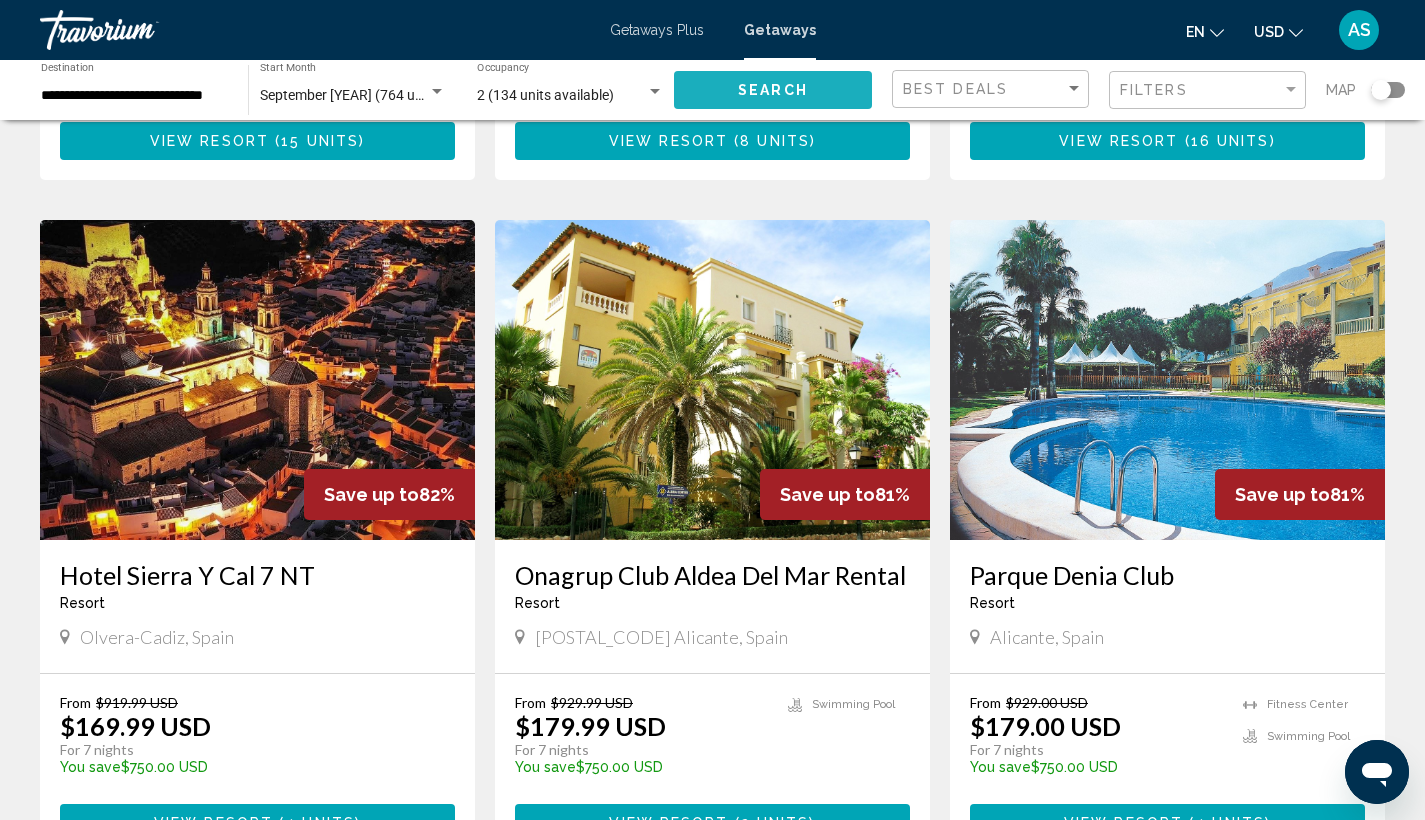 click on "Search" 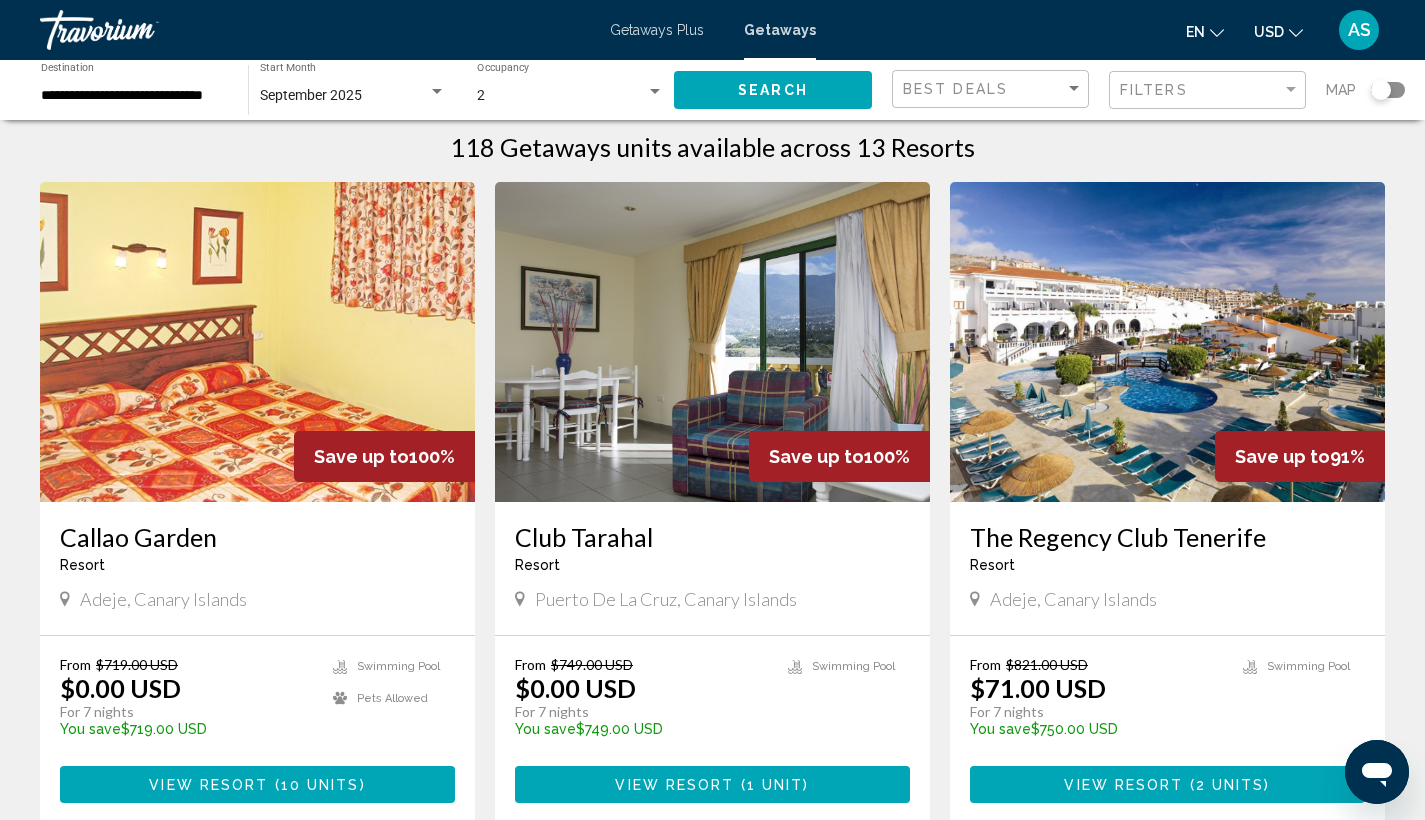 scroll, scrollTop: 63, scrollLeft: 0, axis: vertical 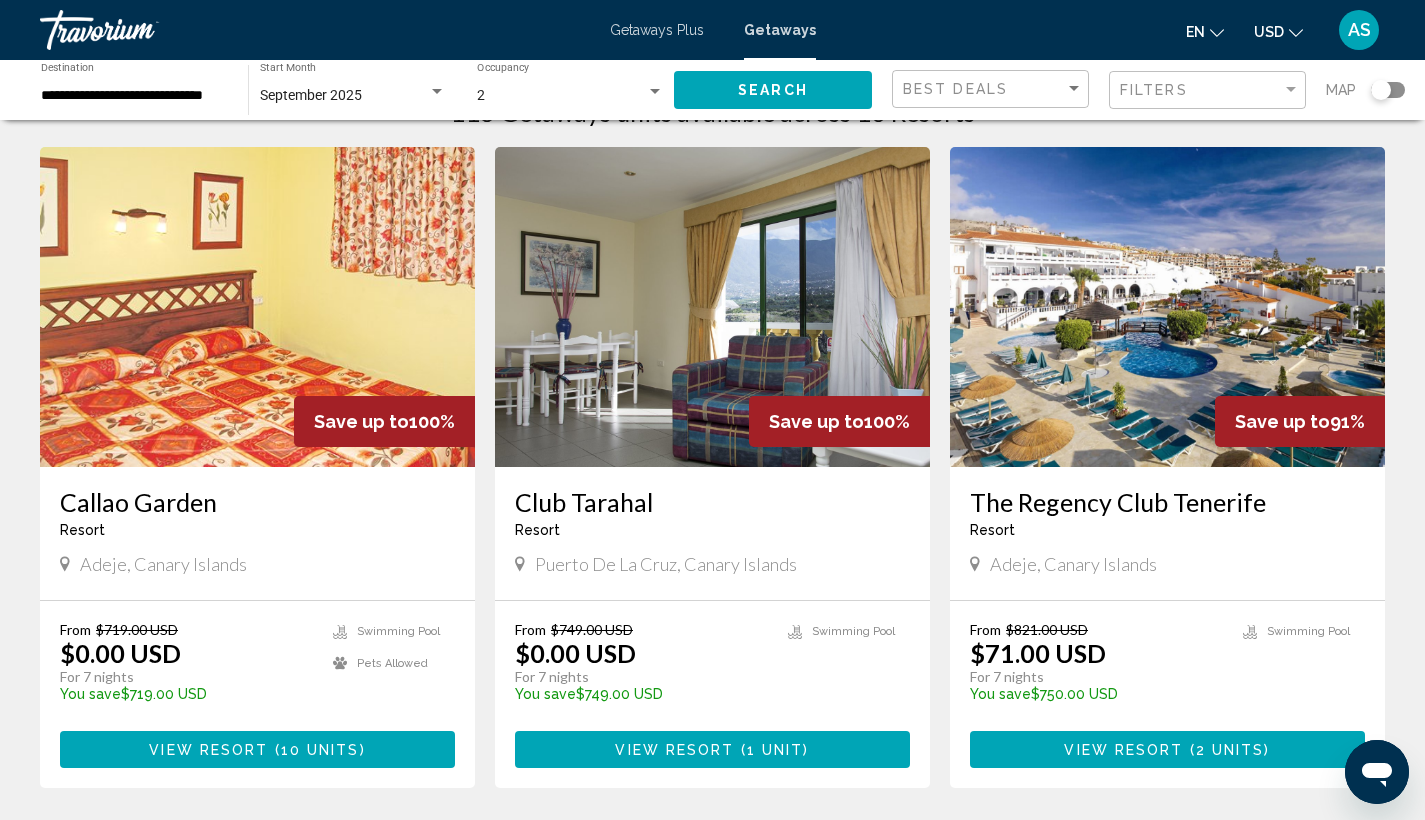 click at bounding box center [1167, 307] 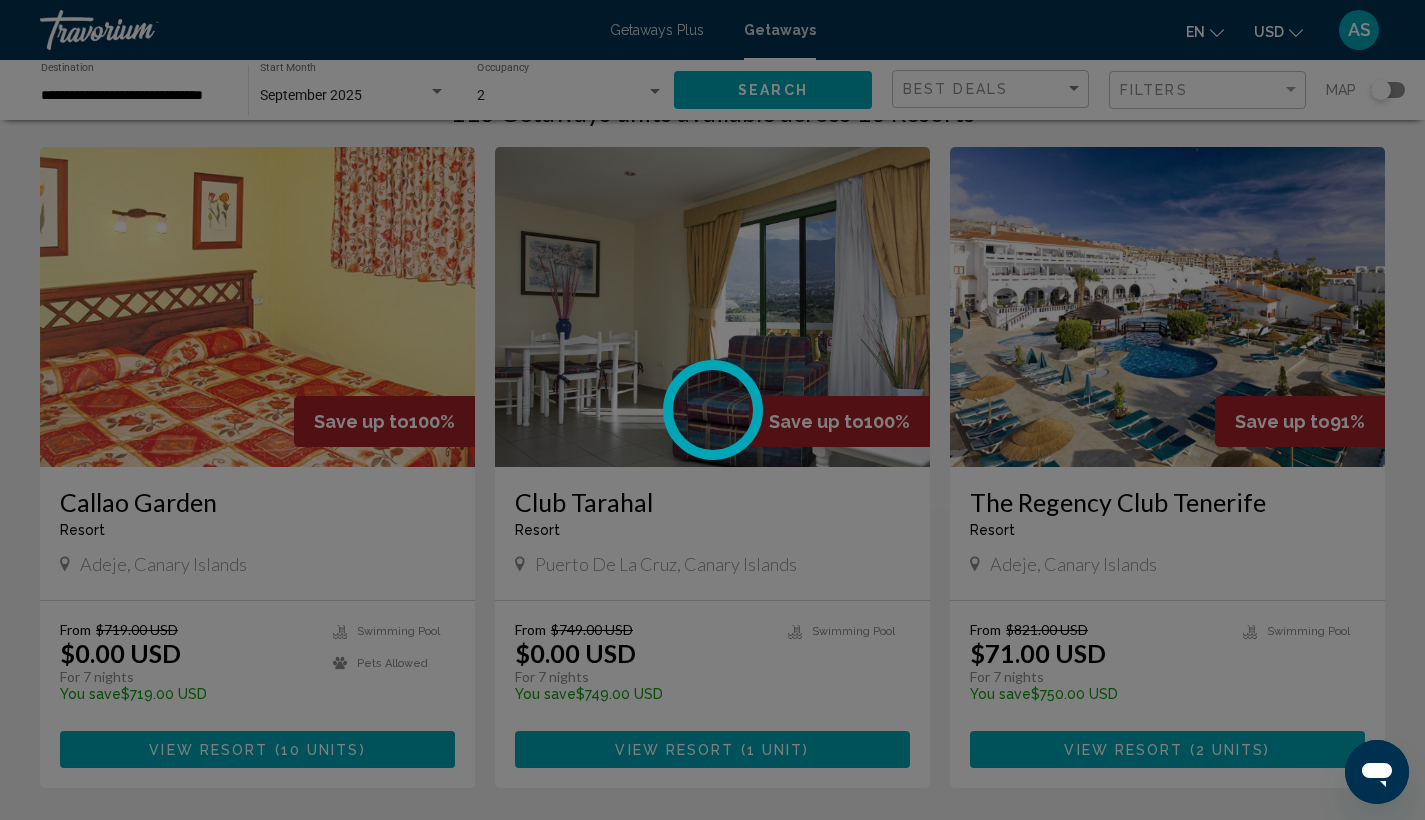 scroll, scrollTop: 0, scrollLeft: 0, axis: both 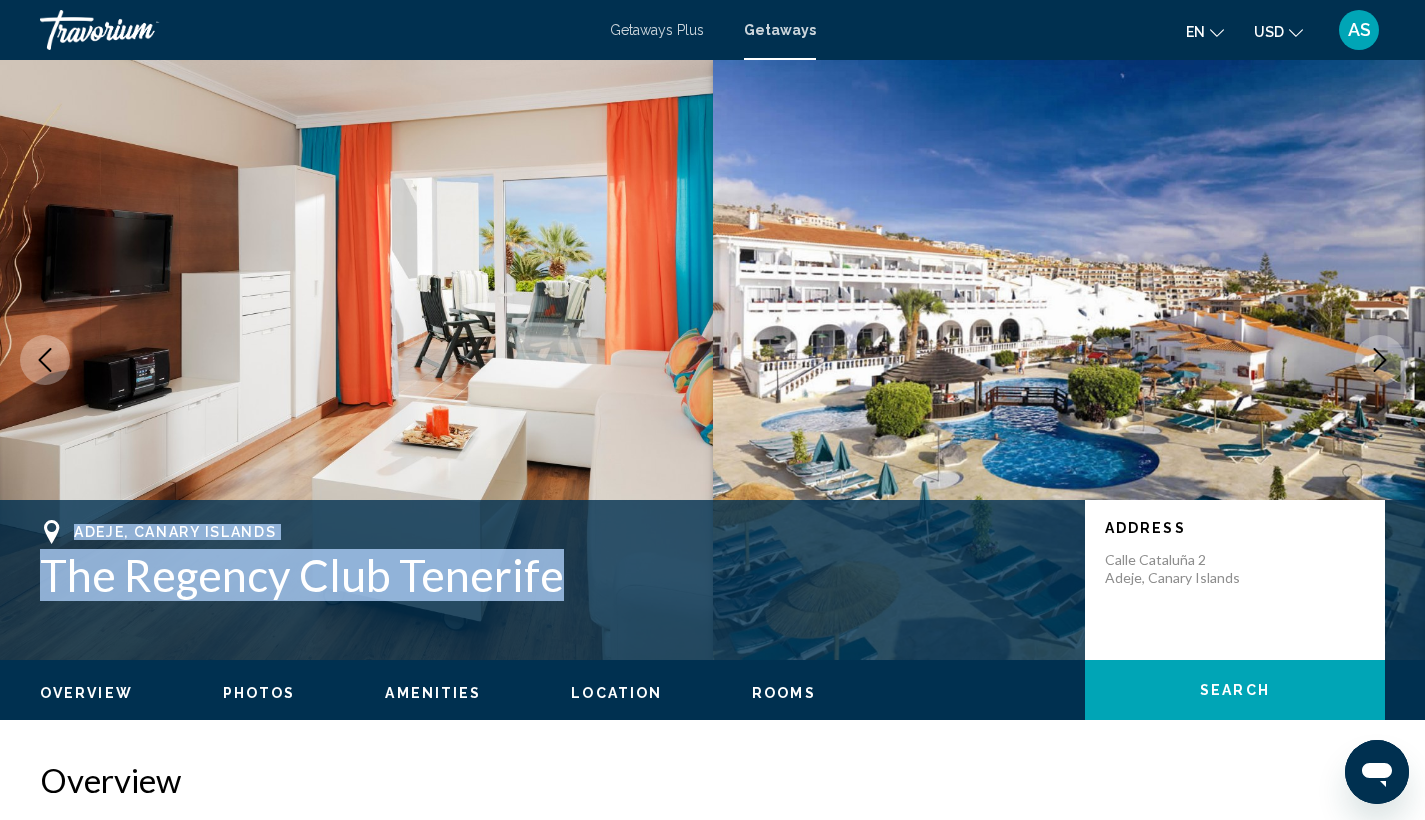 drag, startPoint x: 79, startPoint y: 521, endPoint x: 536, endPoint y: 594, distance: 462.7937 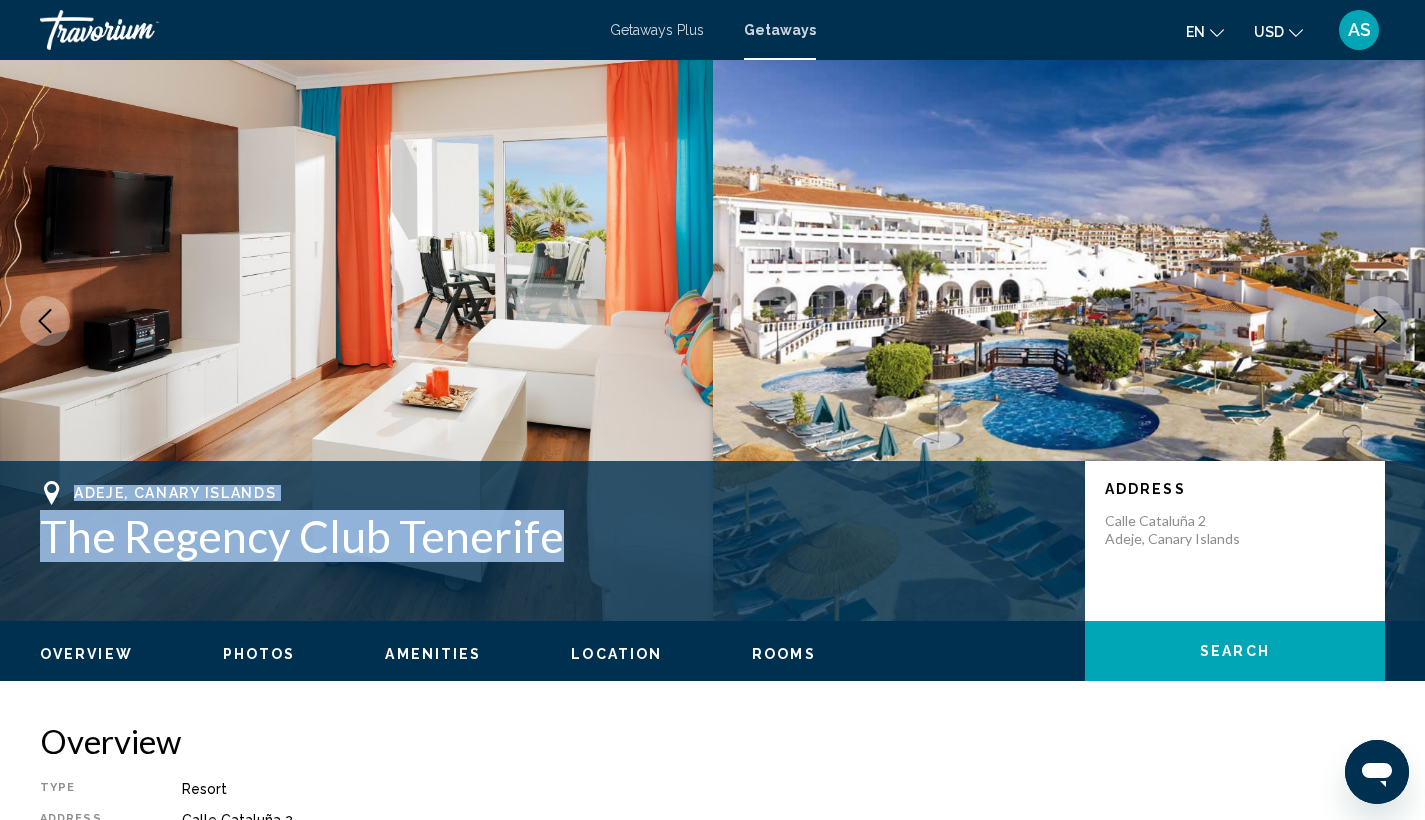 scroll, scrollTop: 200, scrollLeft: 0, axis: vertical 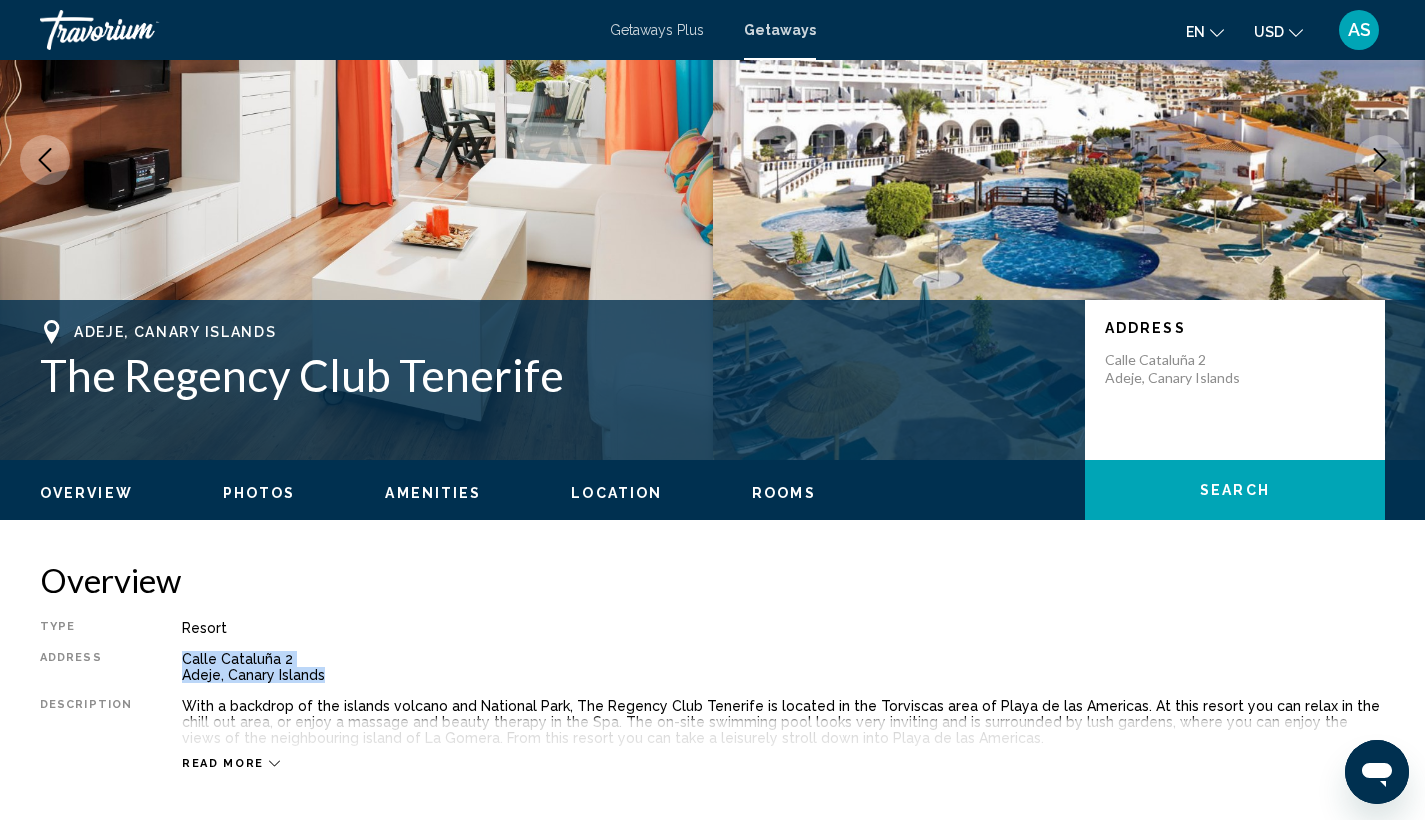drag, startPoint x: 175, startPoint y: 659, endPoint x: 317, endPoint y: 686, distance: 144.54411 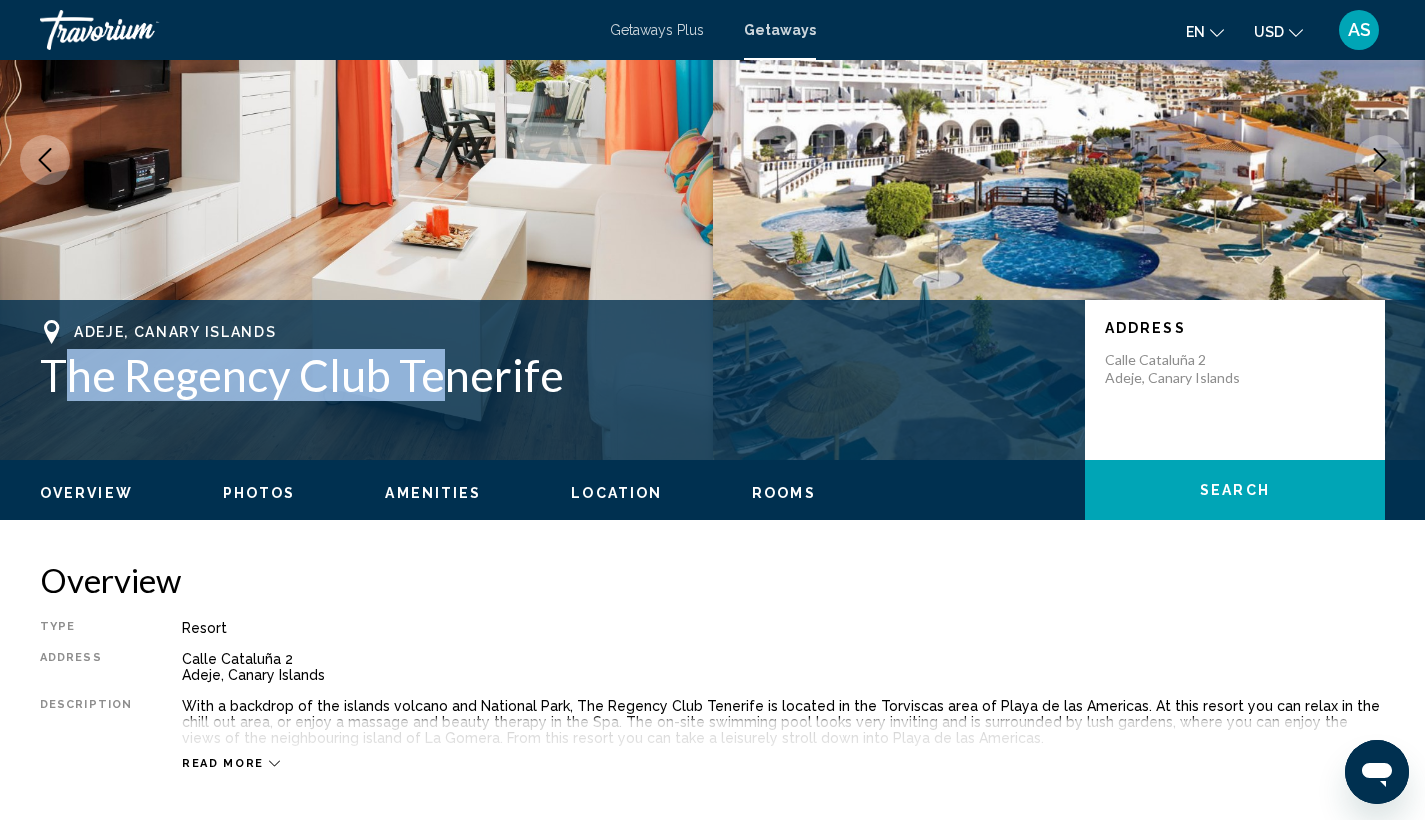 drag, startPoint x: 54, startPoint y: 359, endPoint x: 428, endPoint y: 372, distance: 374.22586 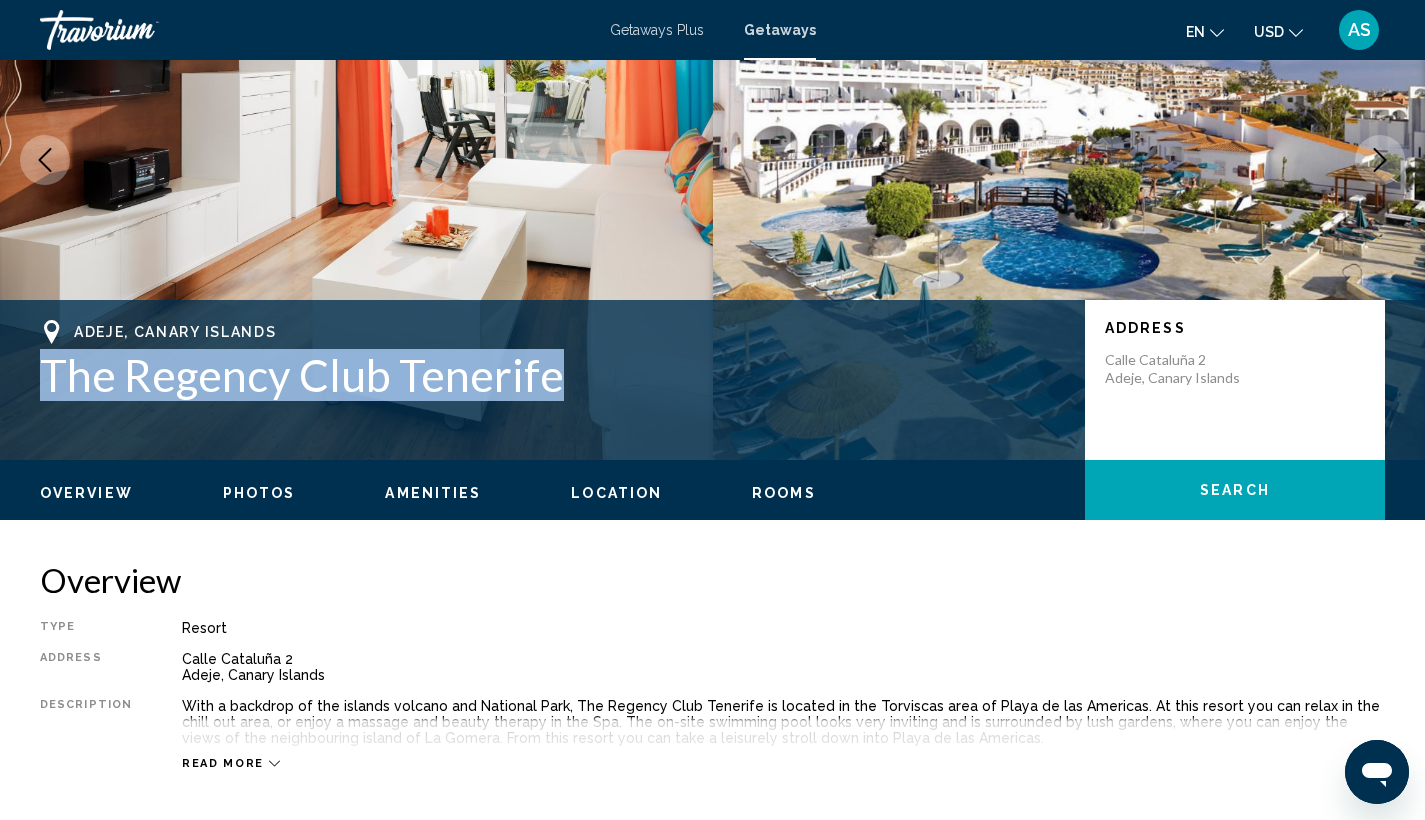 drag, startPoint x: 44, startPoint y: 367, endPoint x: 565, endPoint y: 369, distance: 521.00385 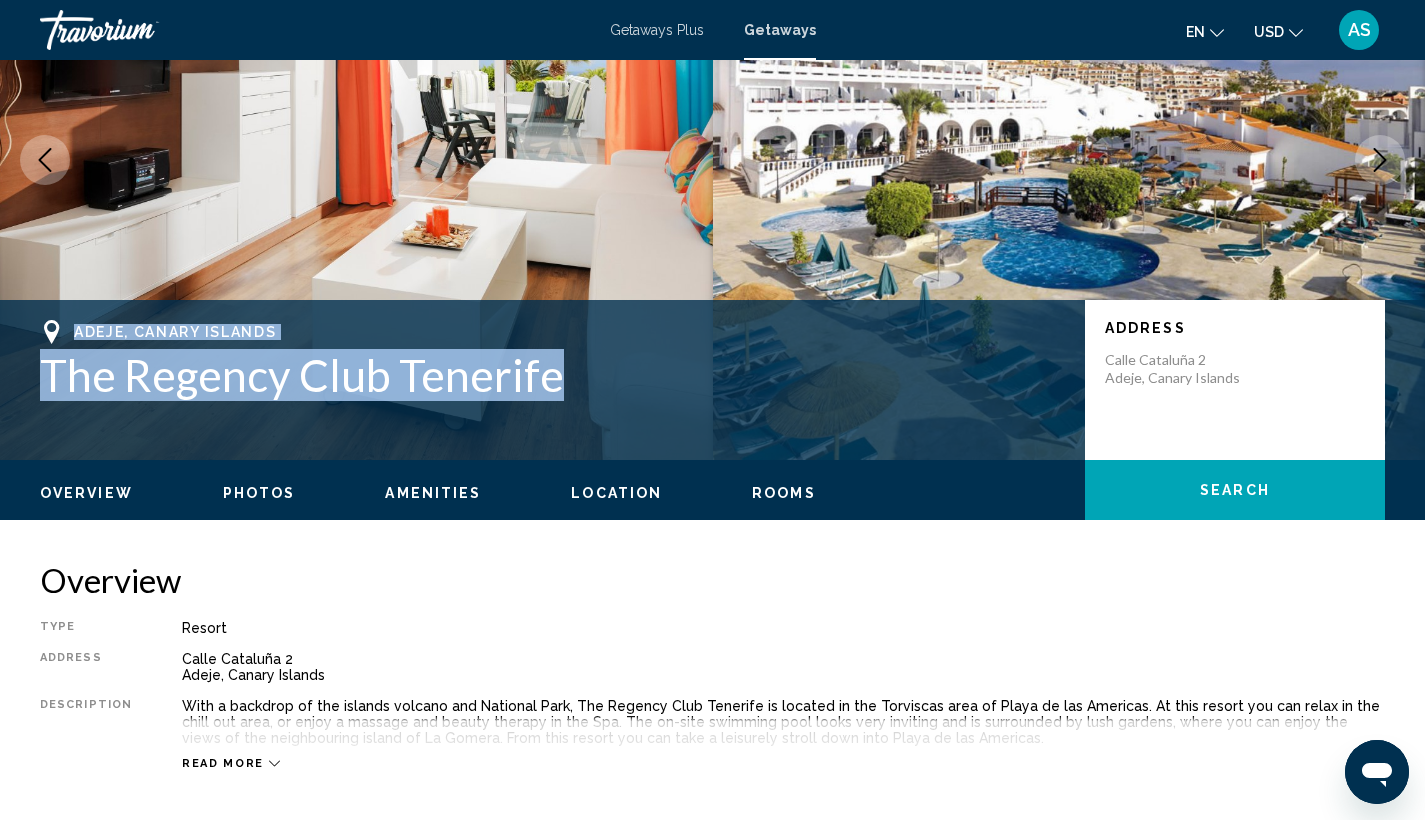 drag, startPoint x: 61, startPoint y: 315, endPoint x: 548, endPoint y: 378, distance: 491.05804 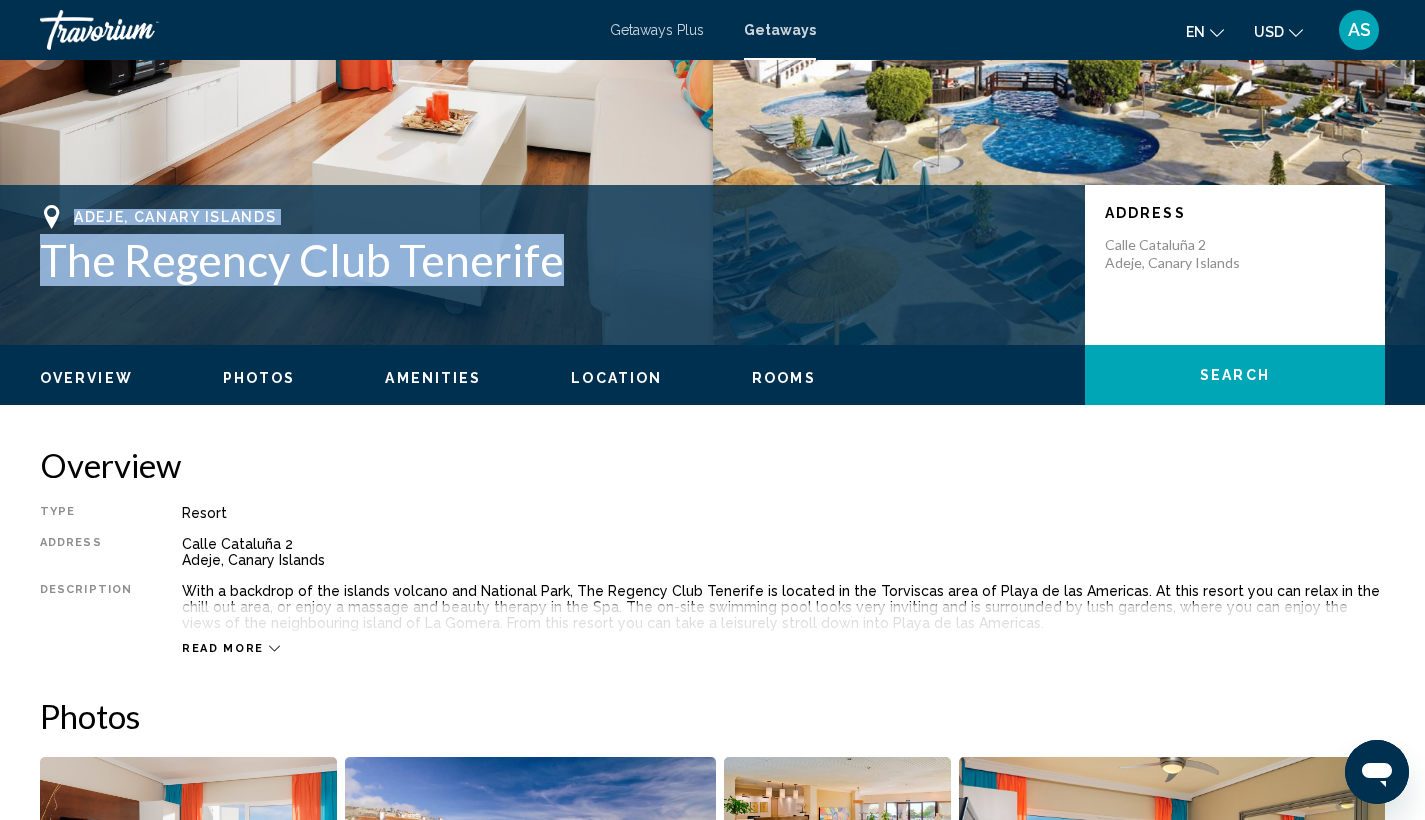 scroll, scrollTop: 319, scrollLeft: 0, axis: vertical 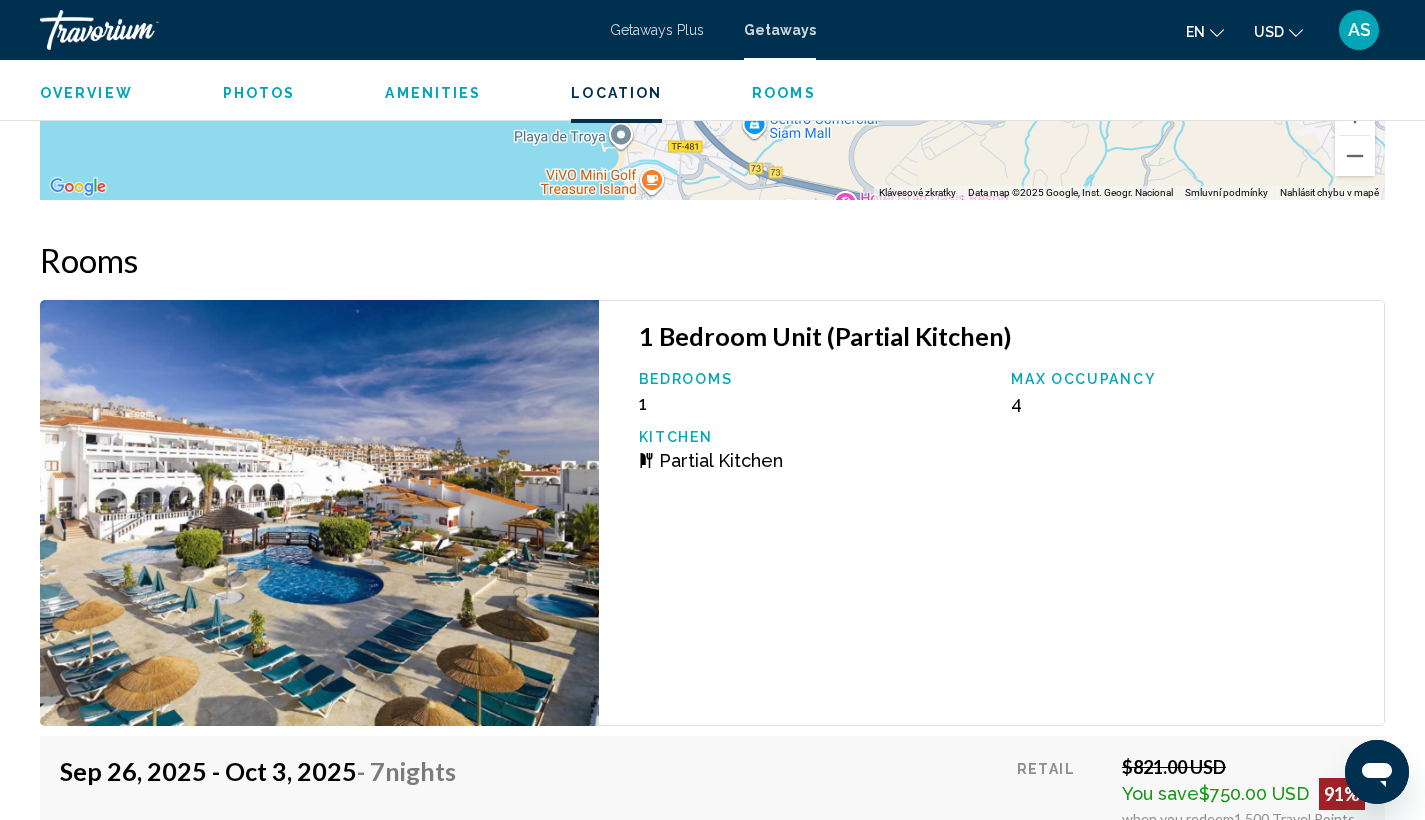 click on "Rooms" at bounding box center (784, 93) 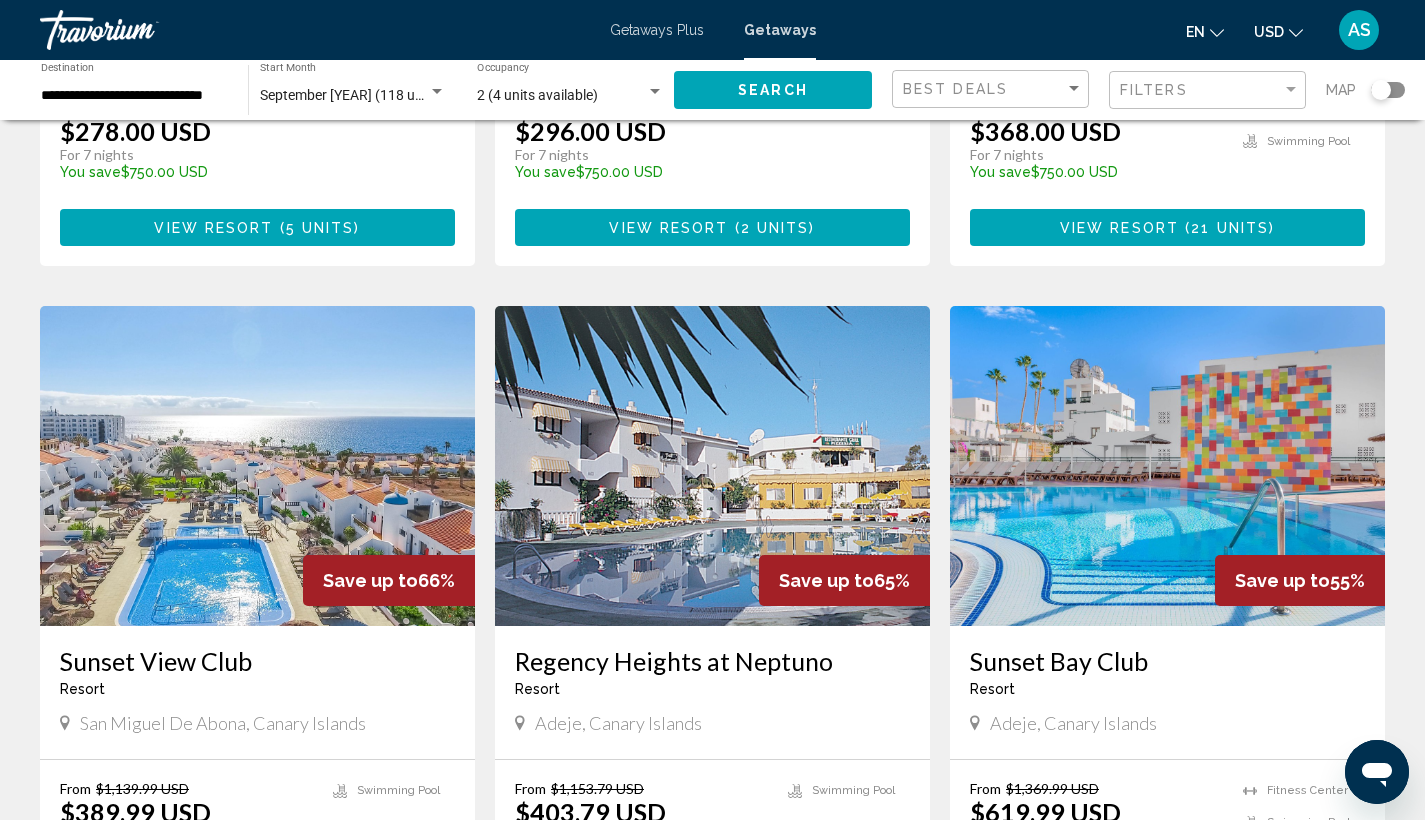 scroll, scrollTop: 2304, scrollLeft: 0, axis: vertical 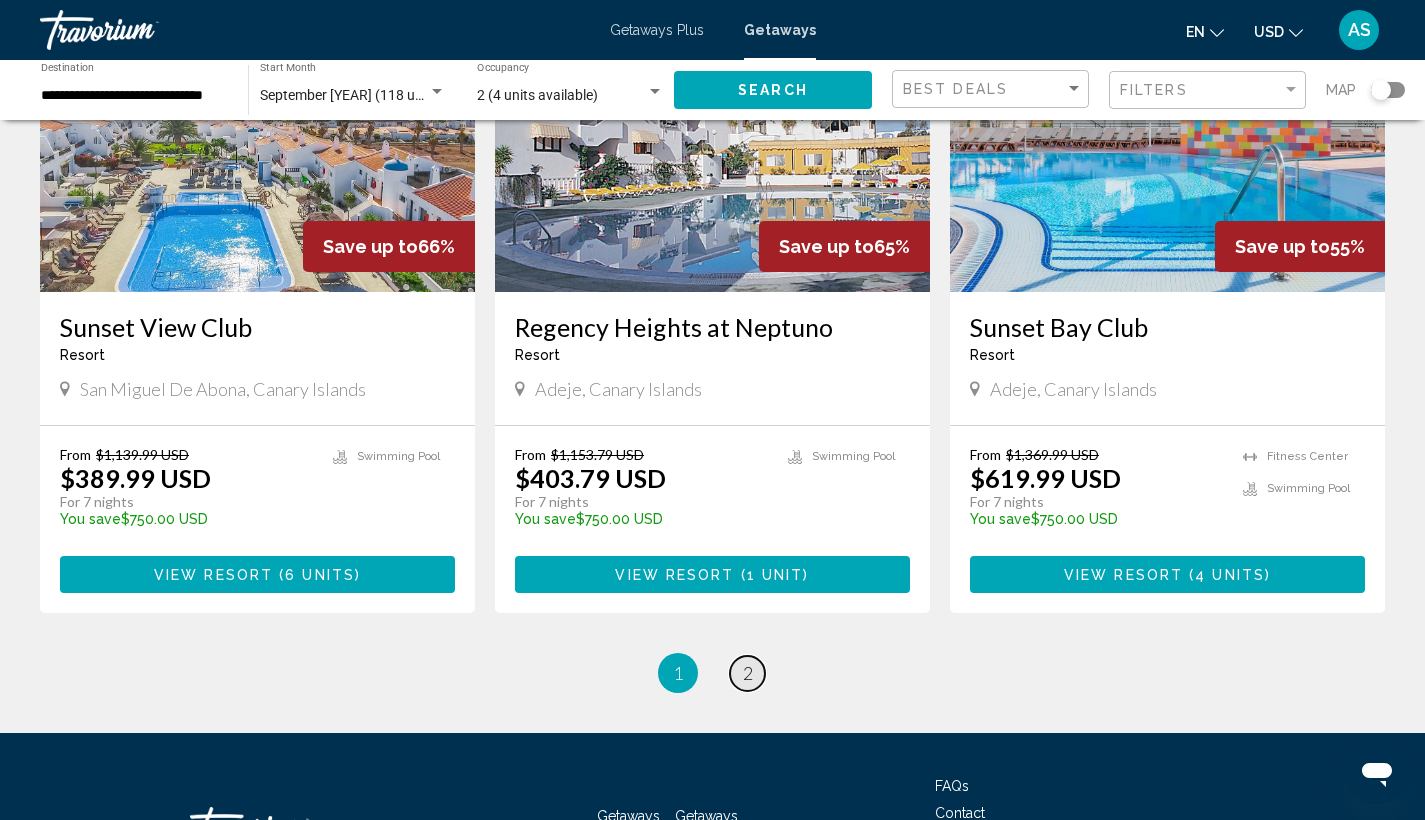 click on "page  2" at bounding box center [747, 673] 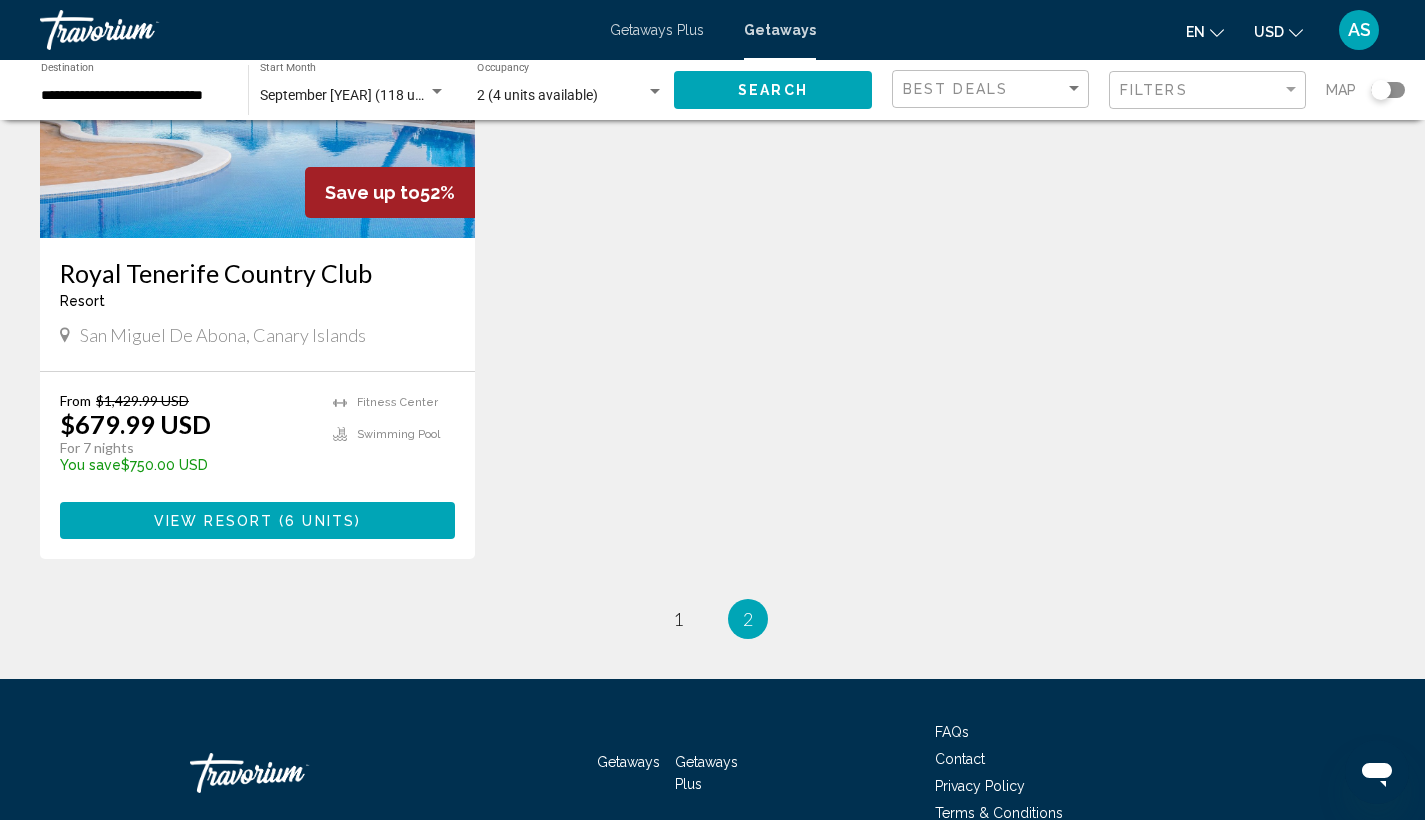 scroll, scrollTop: 200, scrollLeft: 0, axis: vertical 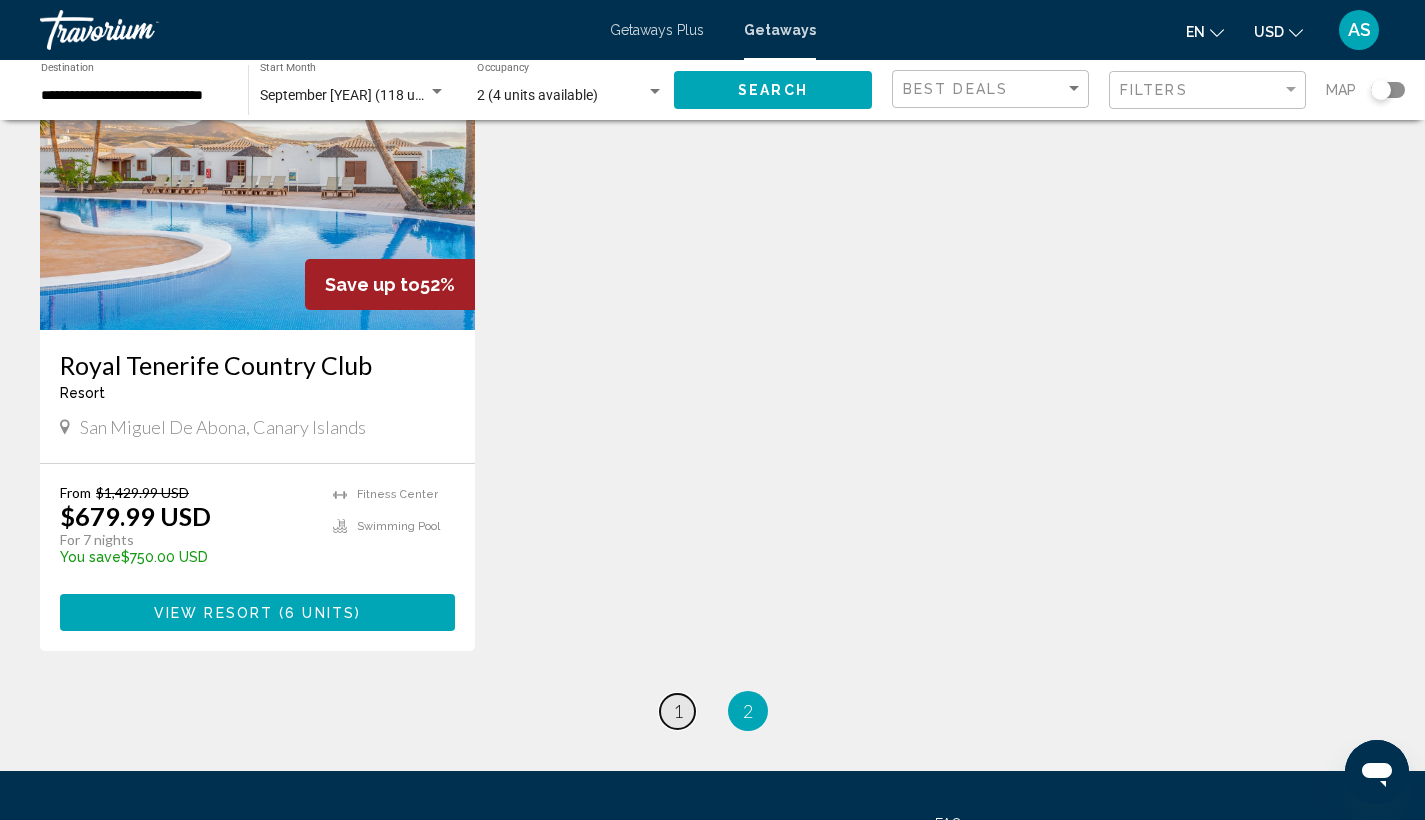 click on "page  1" at bounding box center (677, 711) 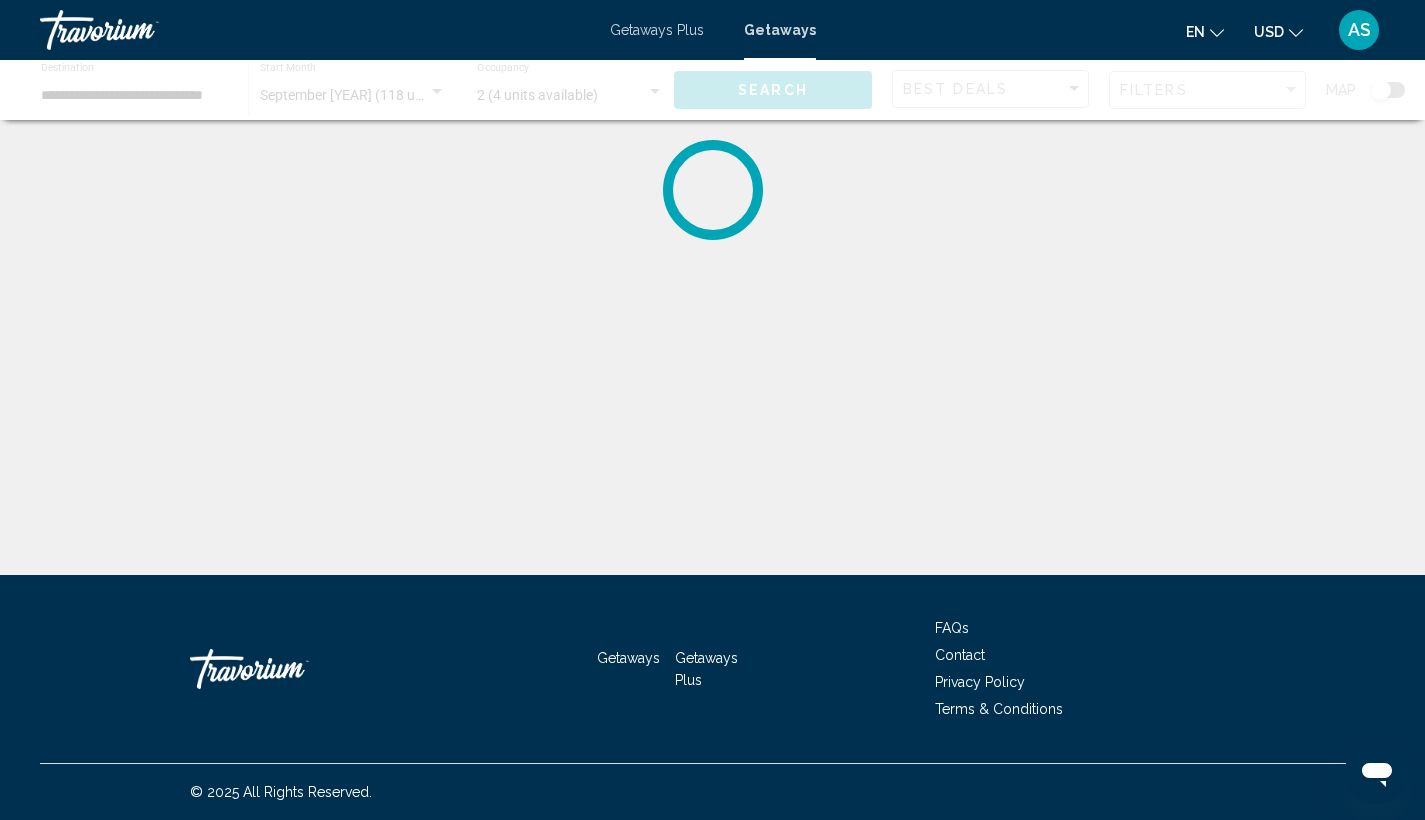 scroll, scrollTop: 0, scrollLeft: 0, axis: both 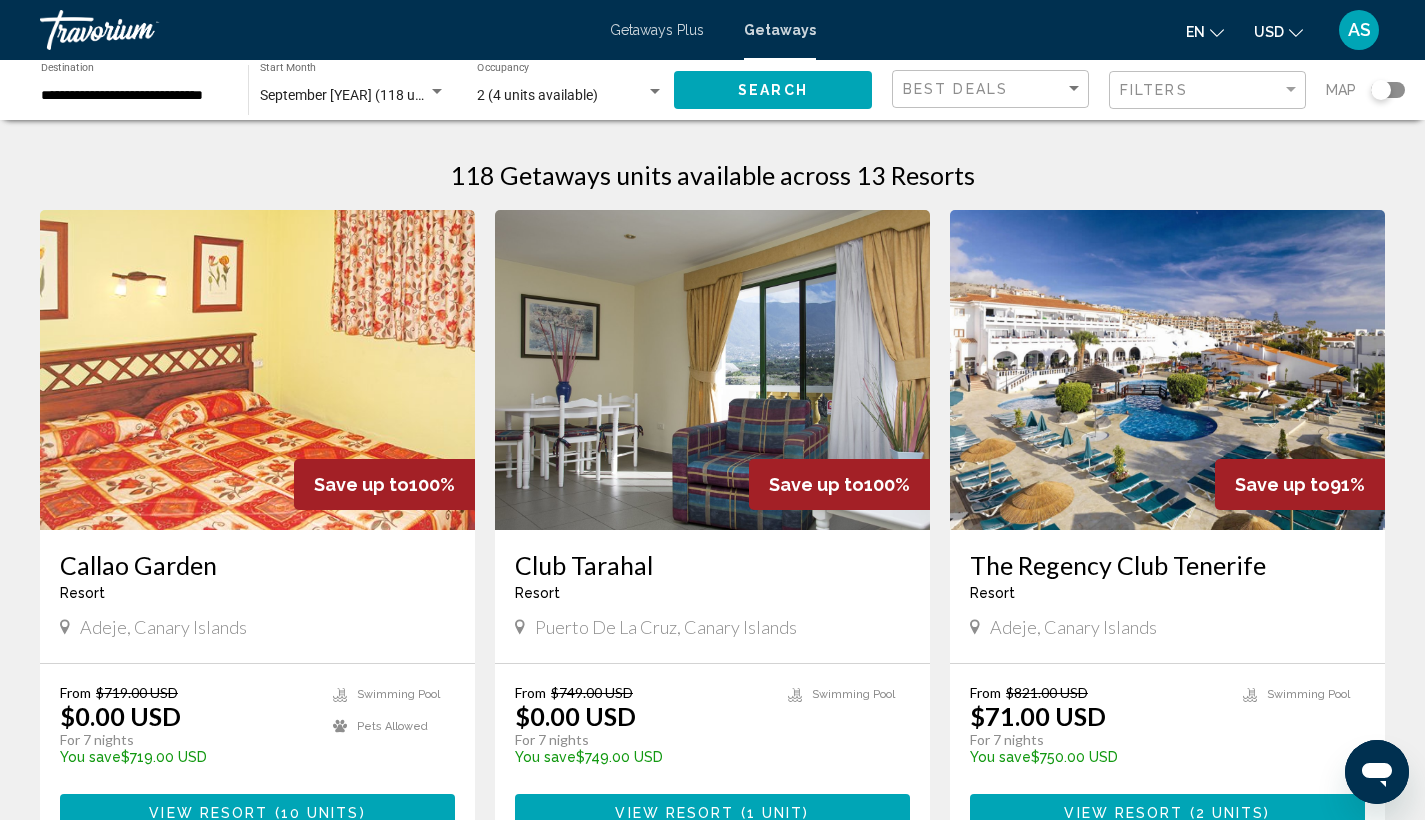 click at bounding box center [257, 370] 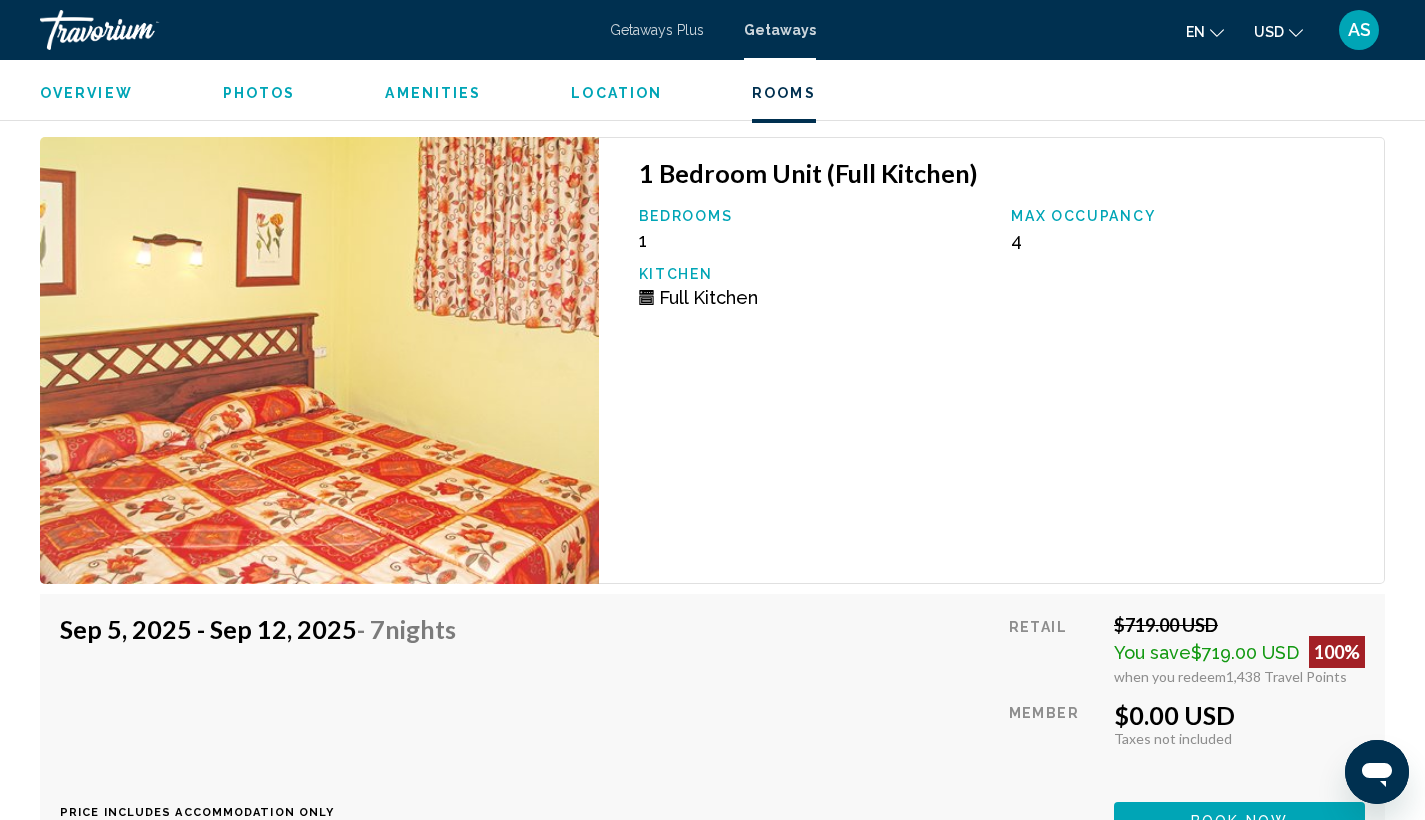 scroll, scrollTop: 3553, scrollLeft: 0, axis: vertical 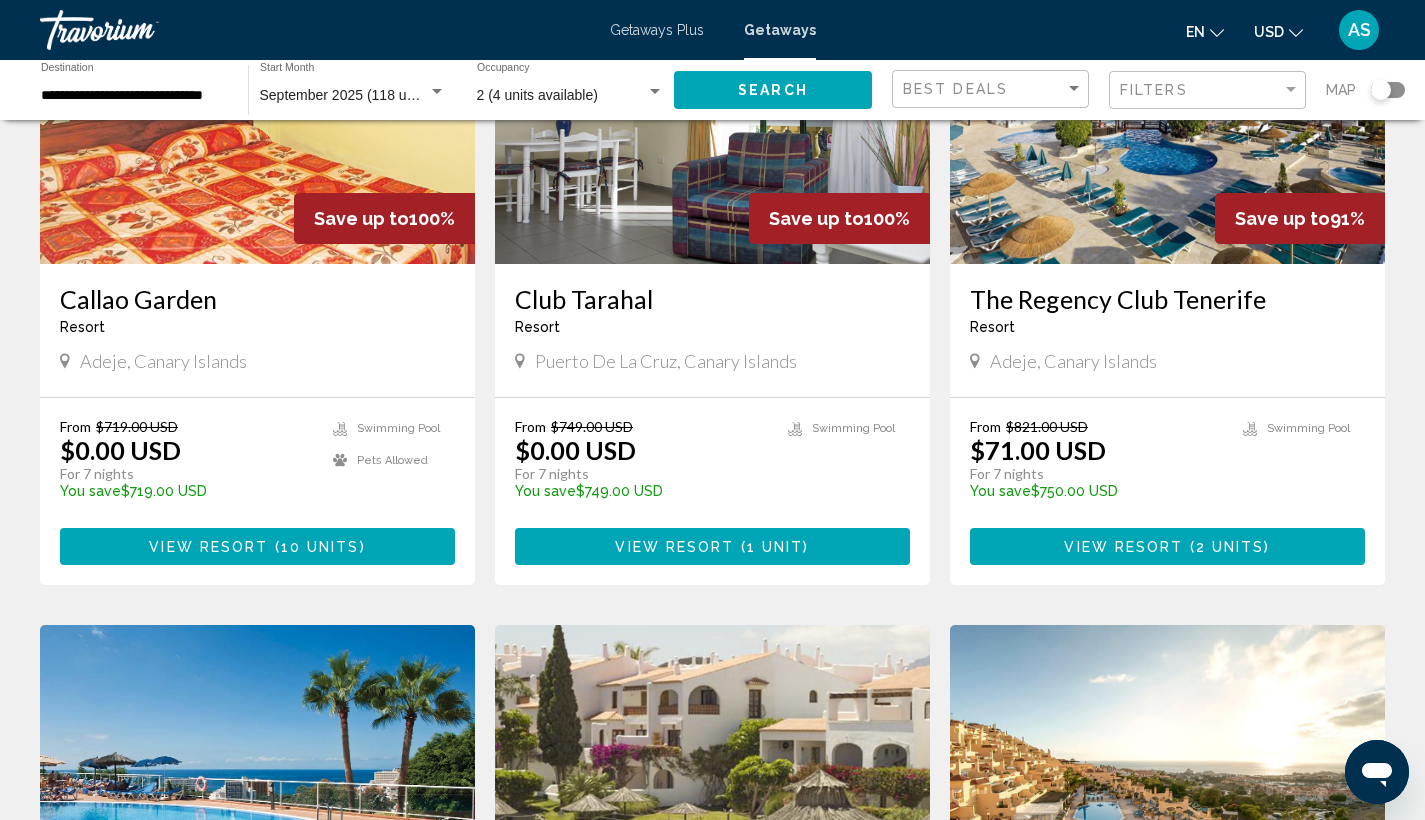 click on "1 unit" at bounding box center (775, 547) 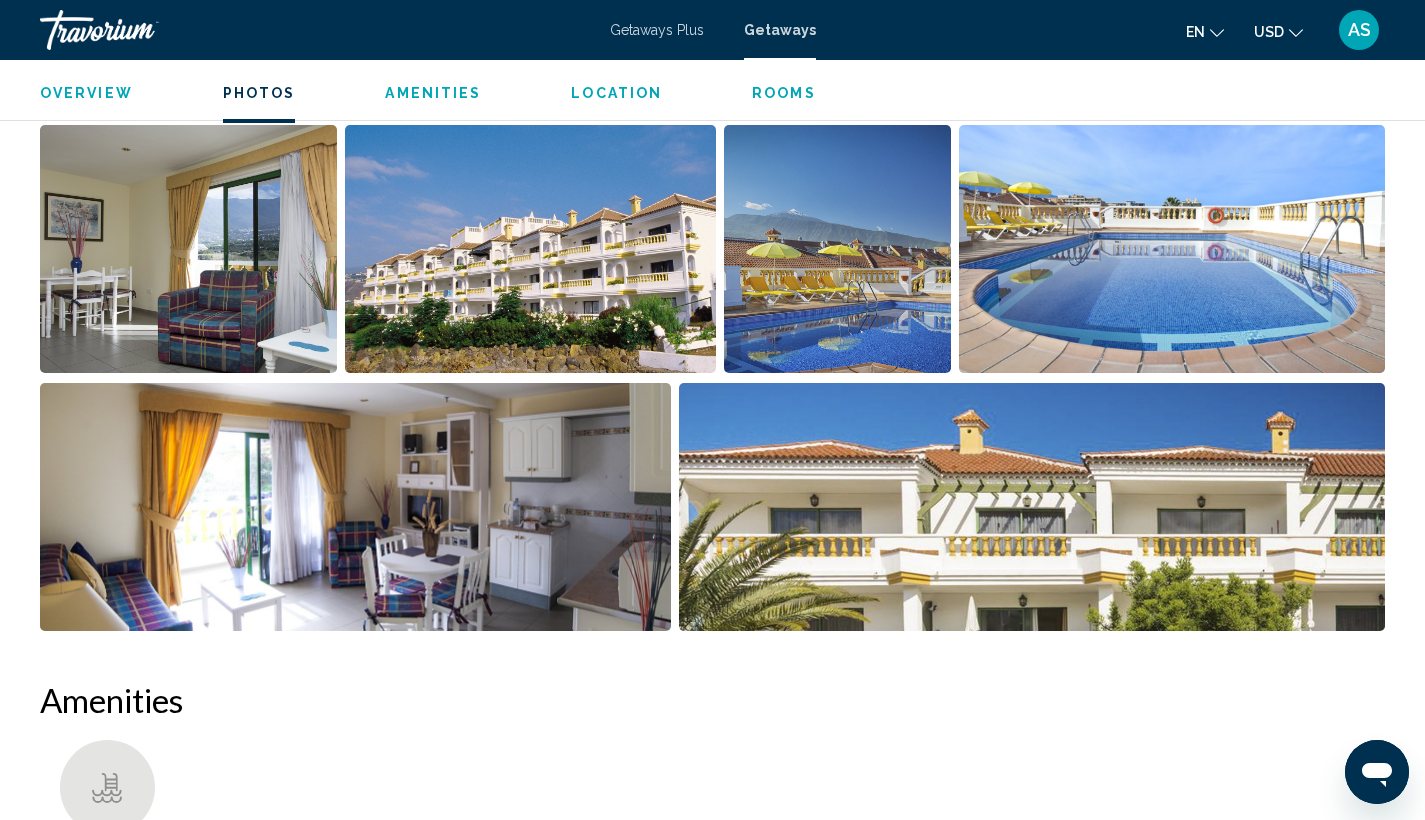 scroll, scrollTop: 804, scrollLeft: 0, axis: vertical 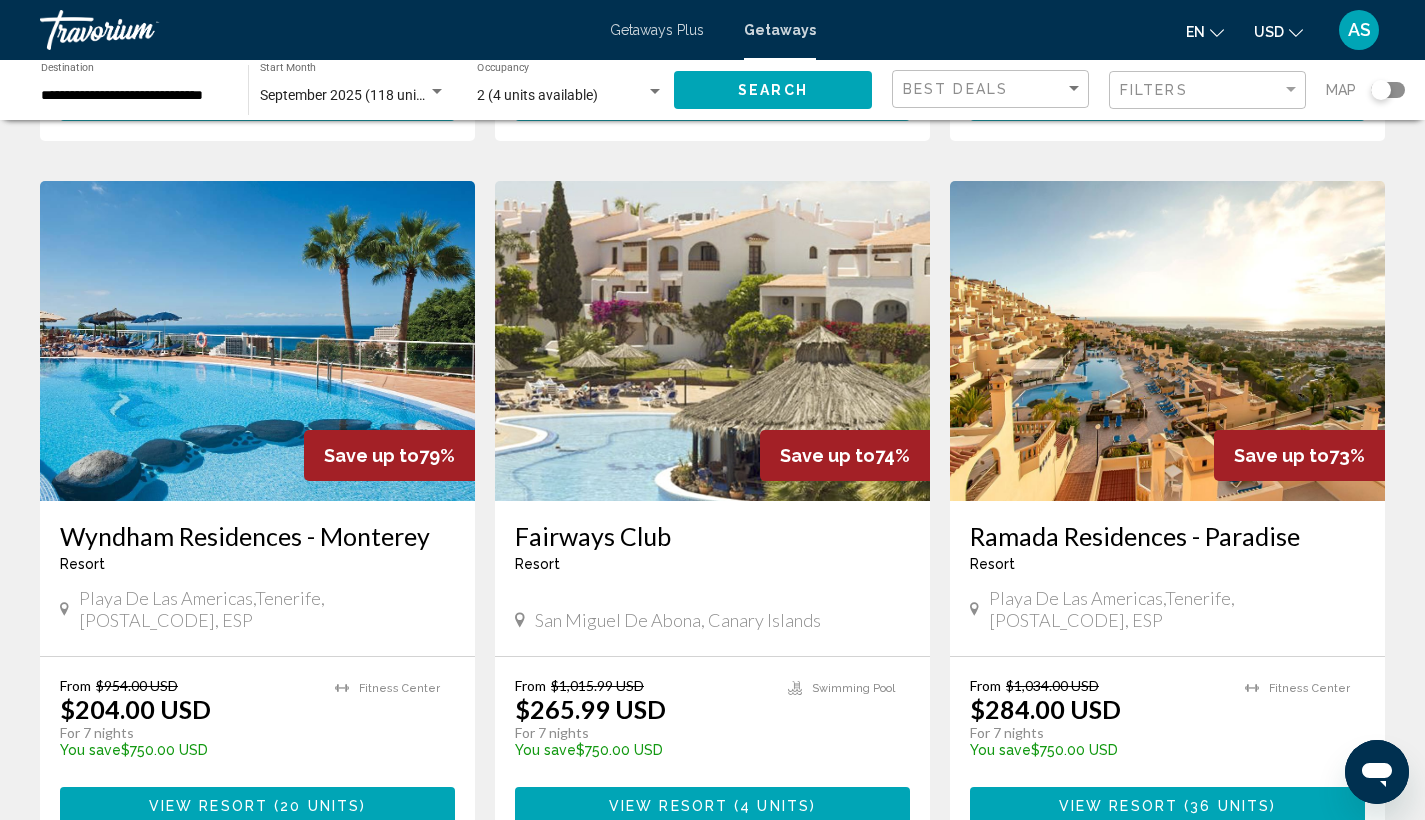 click at bounding box center [257, 341] 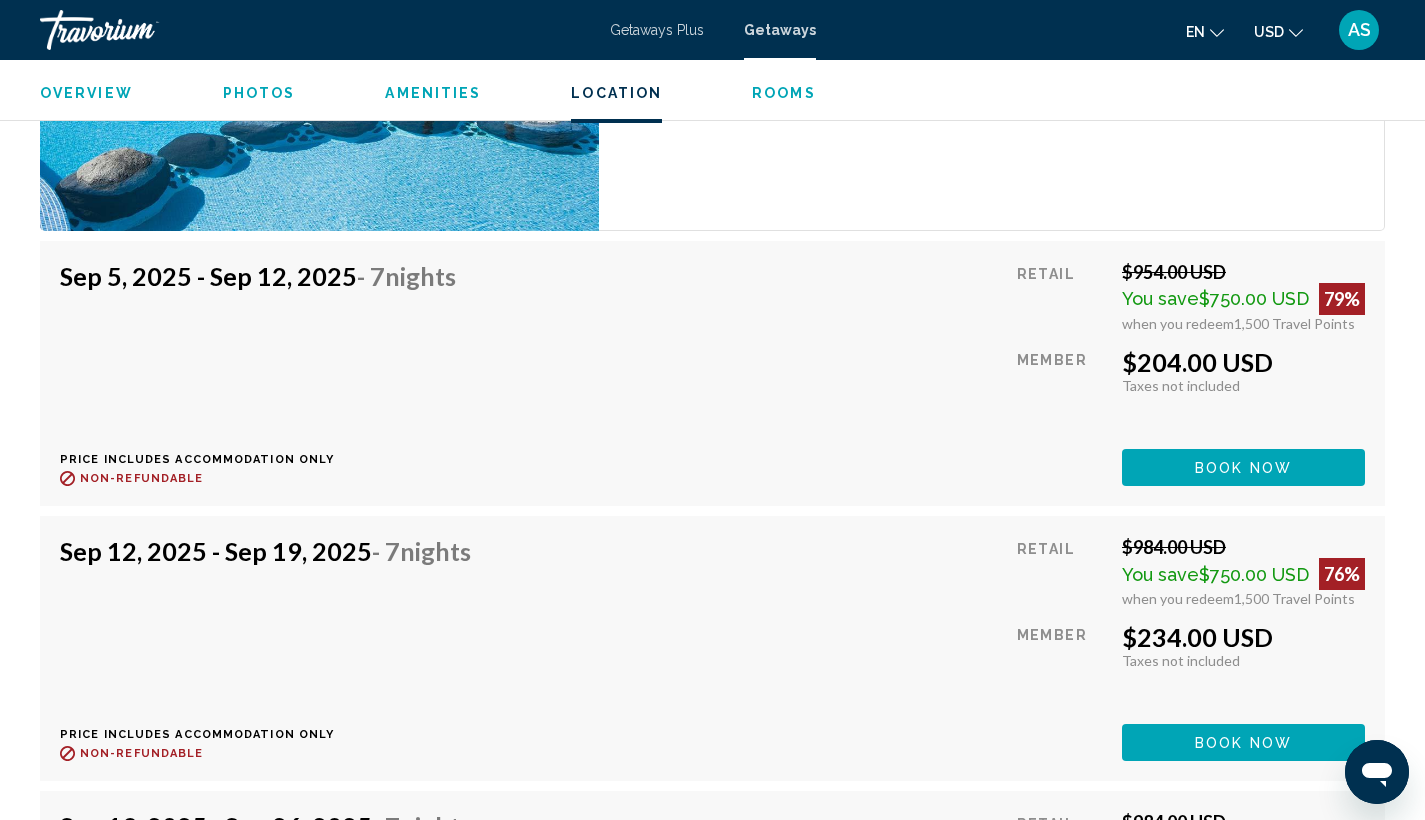 scroll, scrollTop: 3412, scrollLeft: 0, axis: vertical 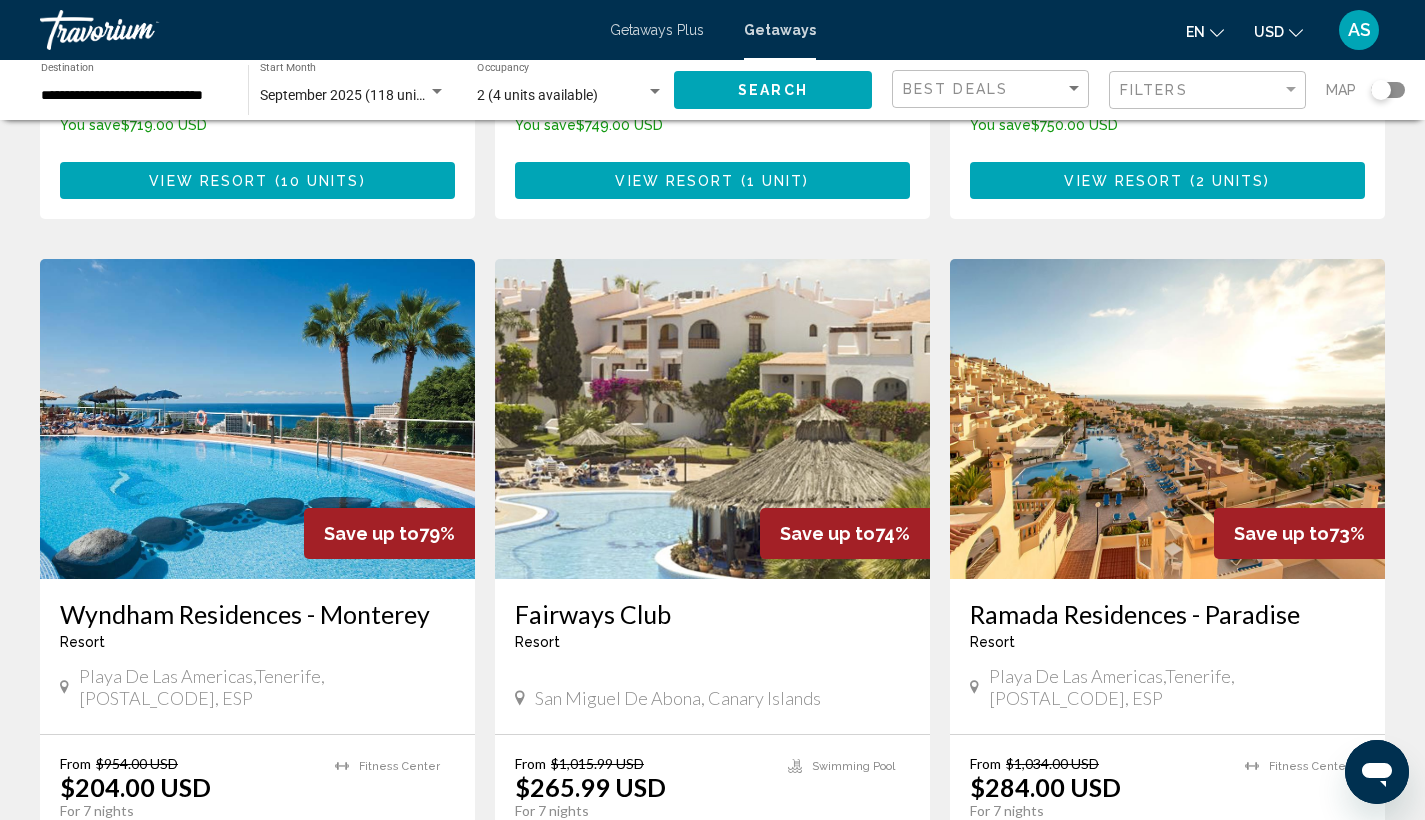click at bounding box center (1167, 419) 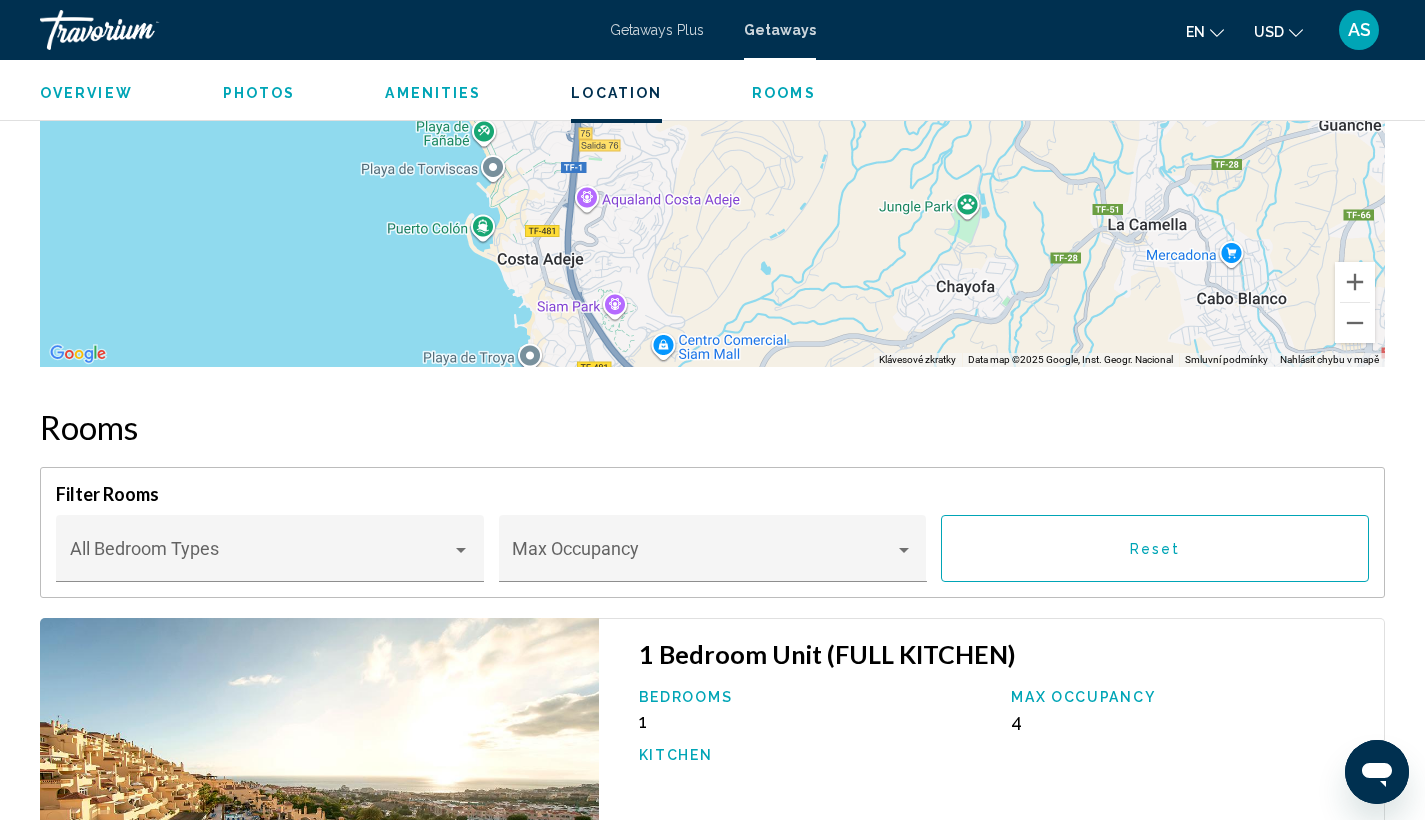 scroll, scrollTop: 2974, scrollLeft: 0, axis: vertical 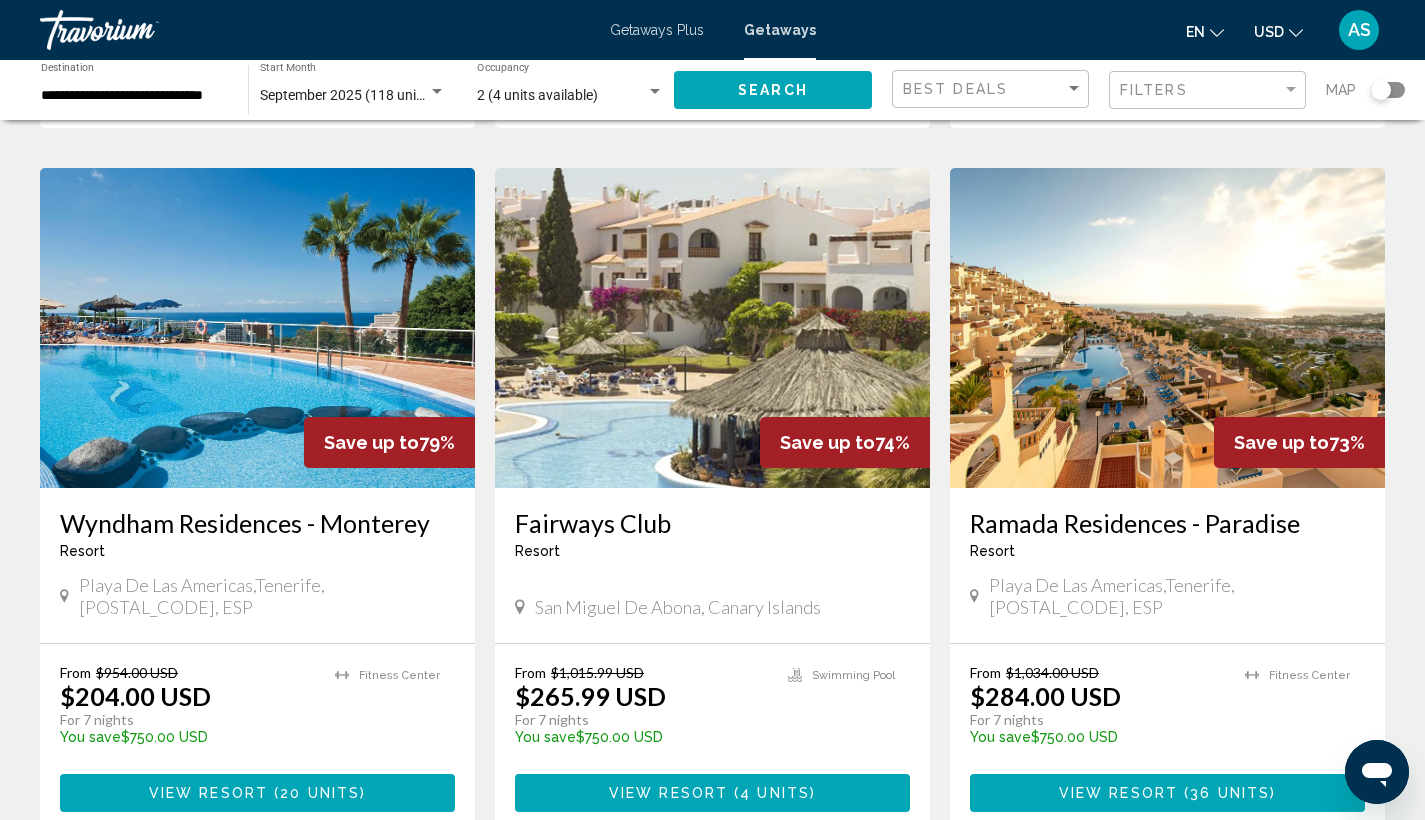 click at bounding box center (712, 328) 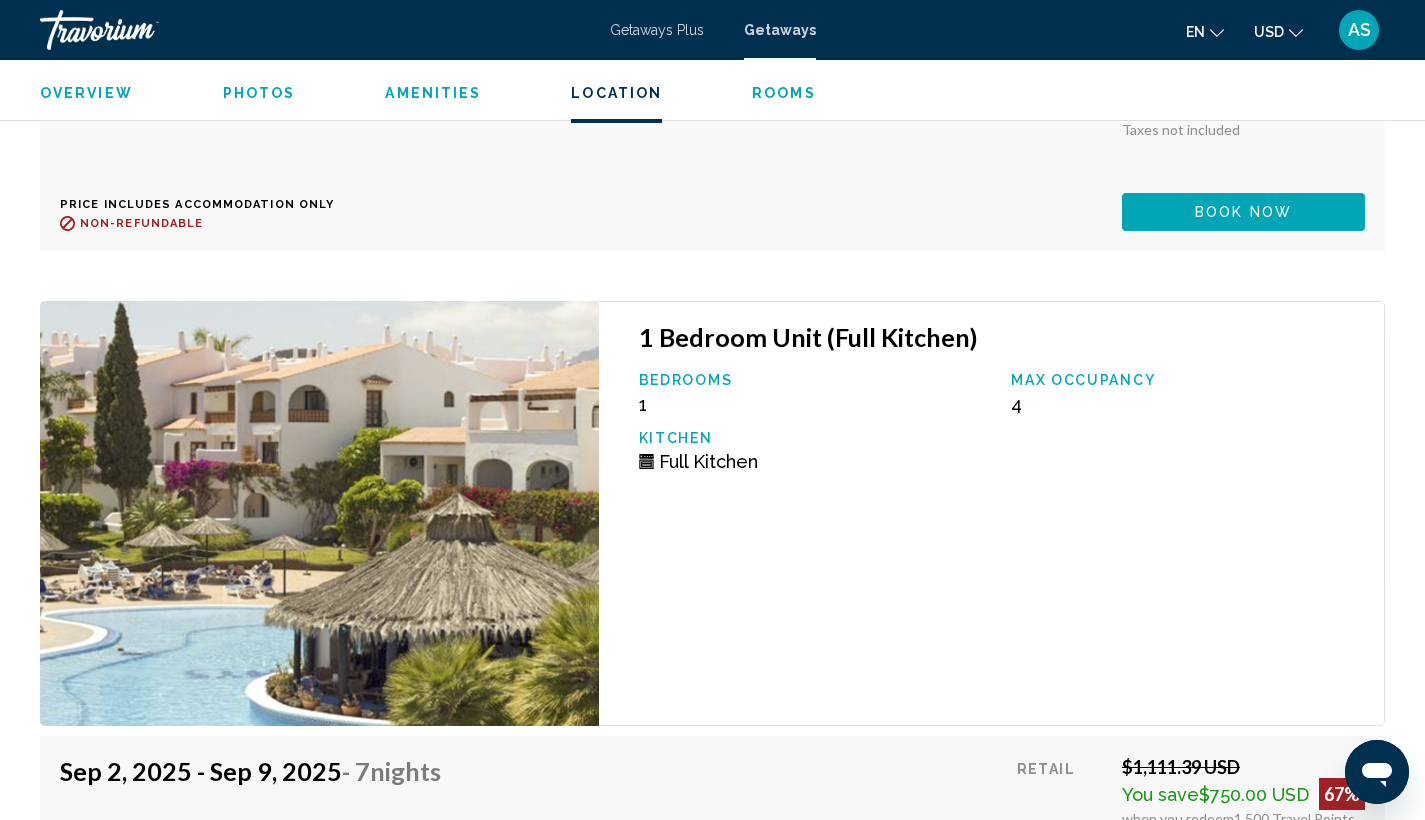 scroll, scrollTop: 4088, scrollLeft: 0, axis: vertical 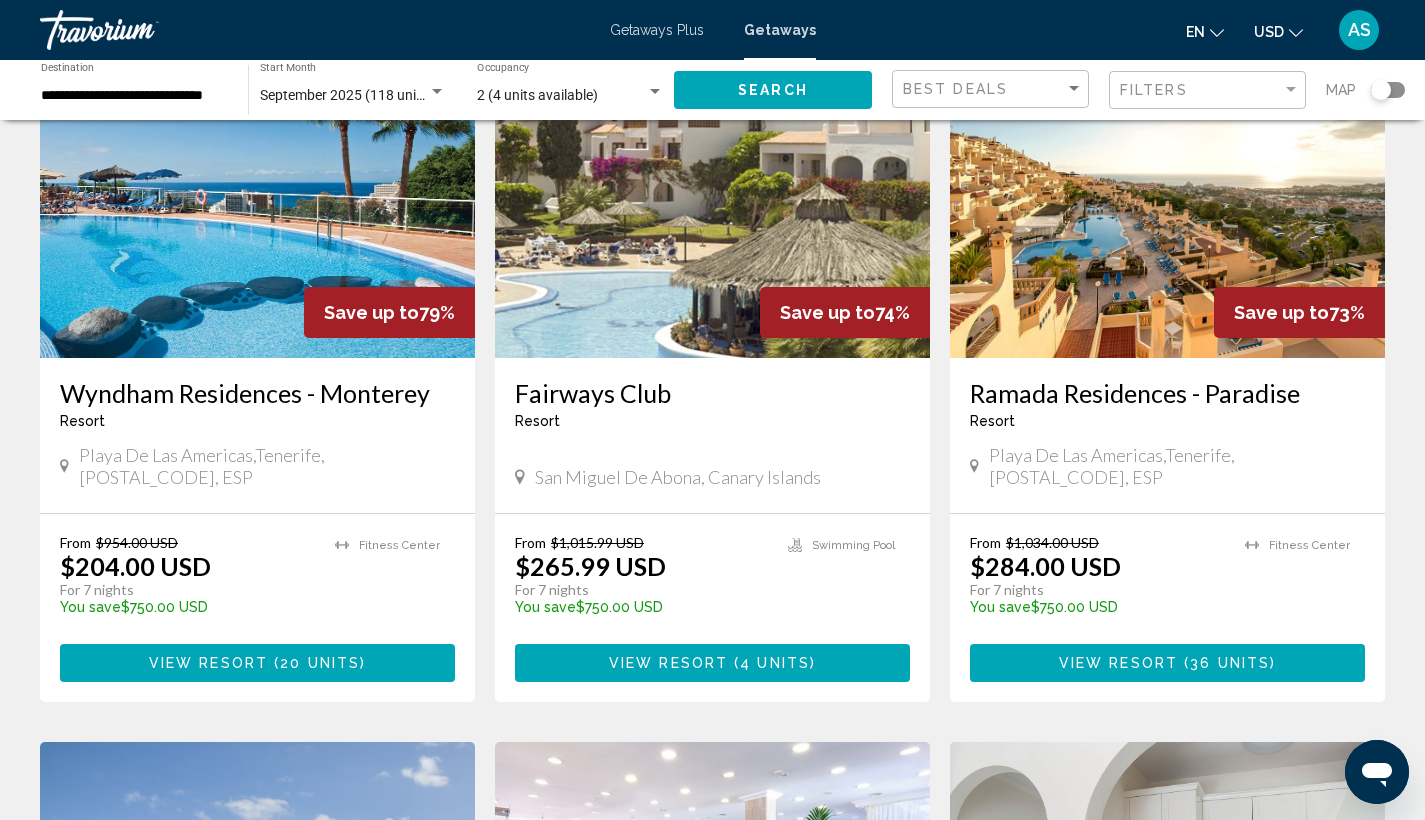 click at bounding box center (257, 198) 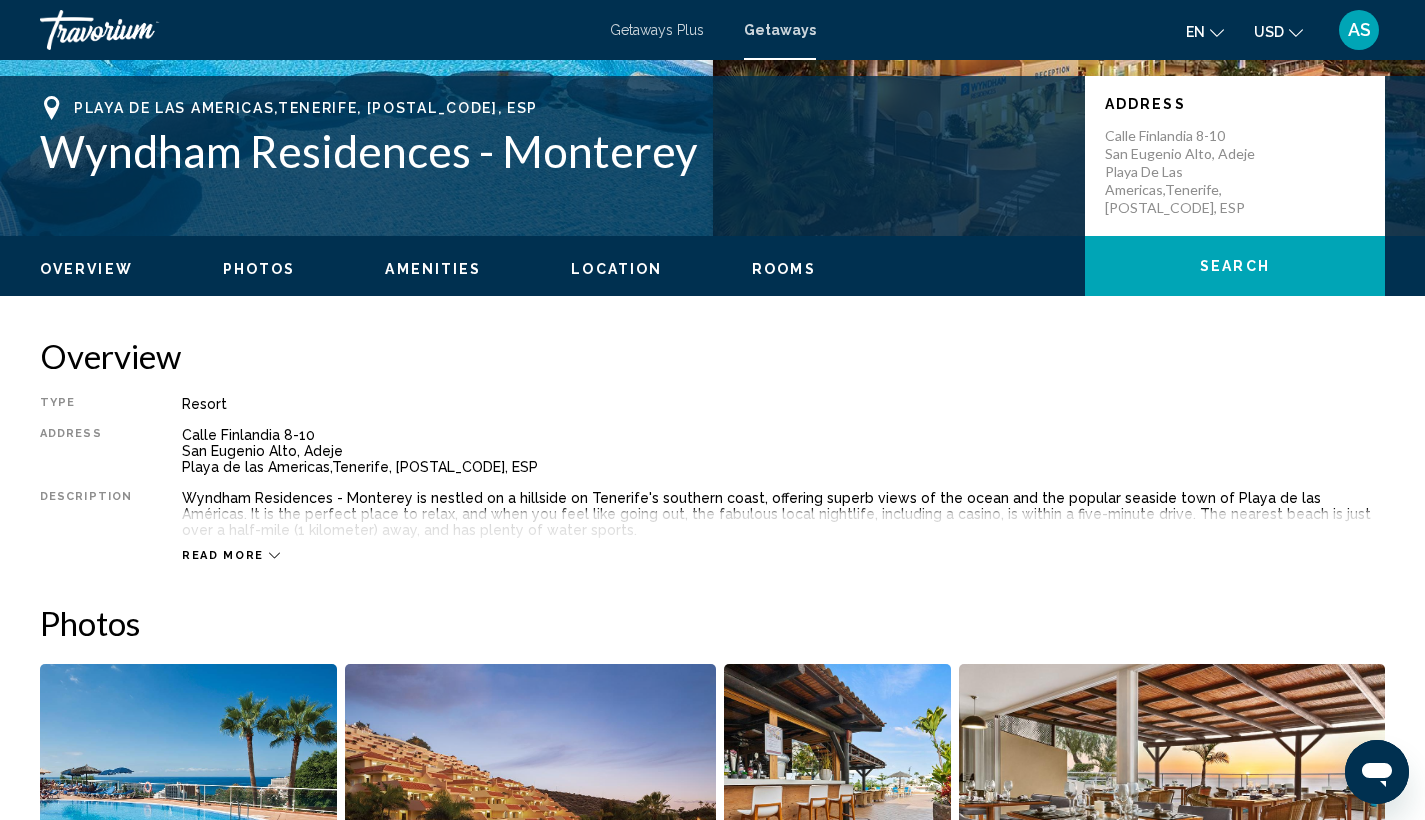 scroll, scrollTop: 240, scrollLeft: 0, axis: vertical 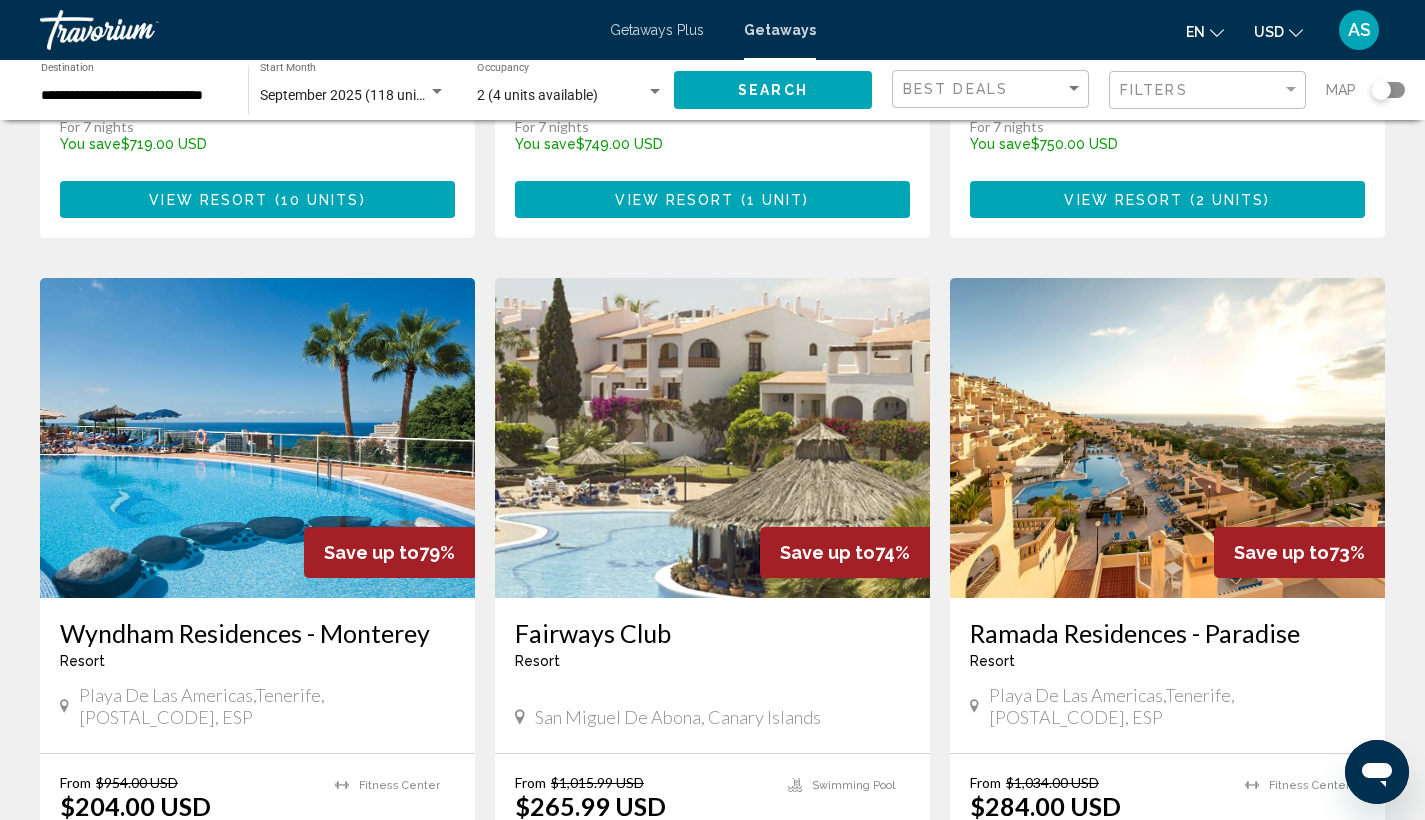 click at bounding box center [1167, 438] 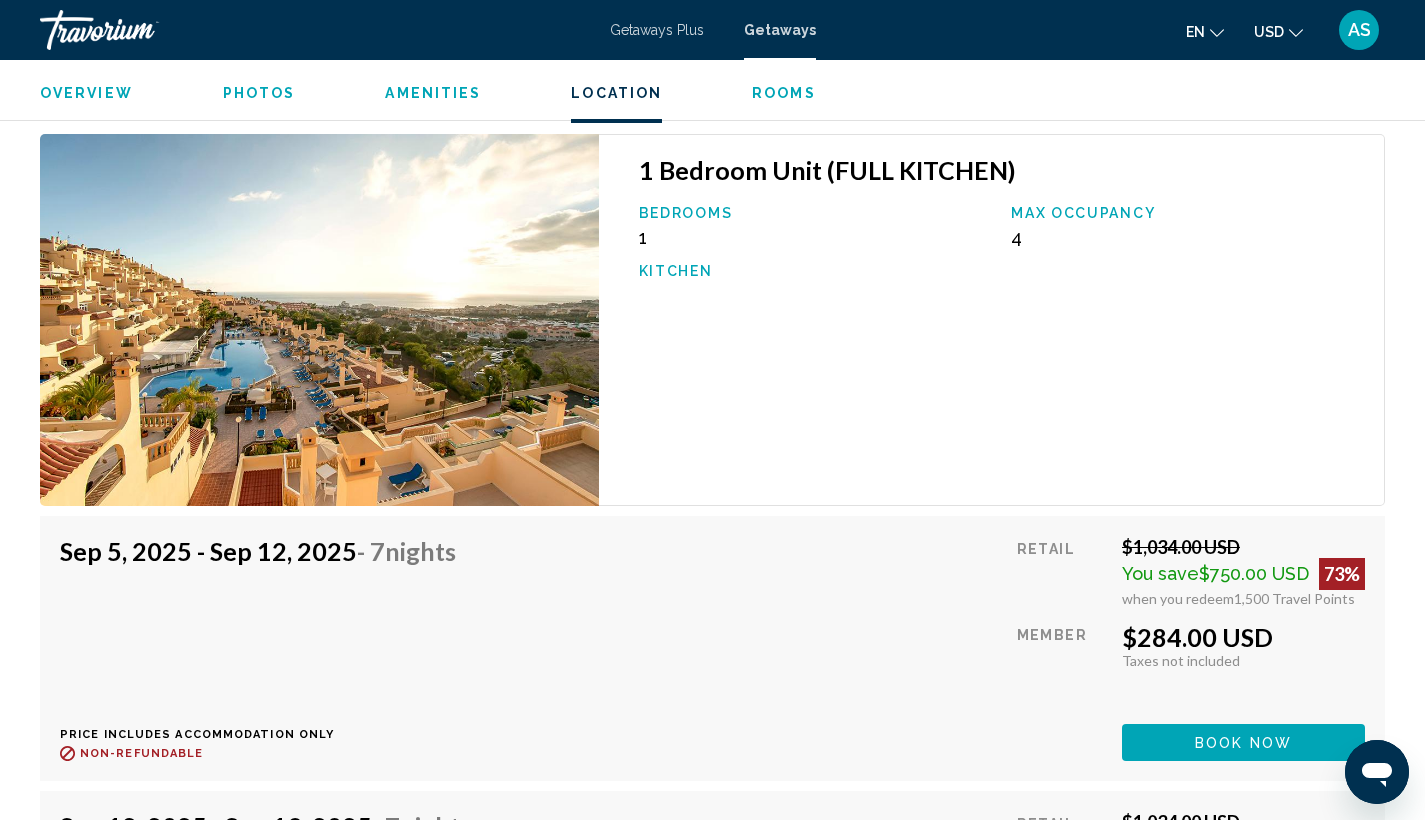 scroll, scrollTop: 3484, scrollLeft: 0, axis: vertical 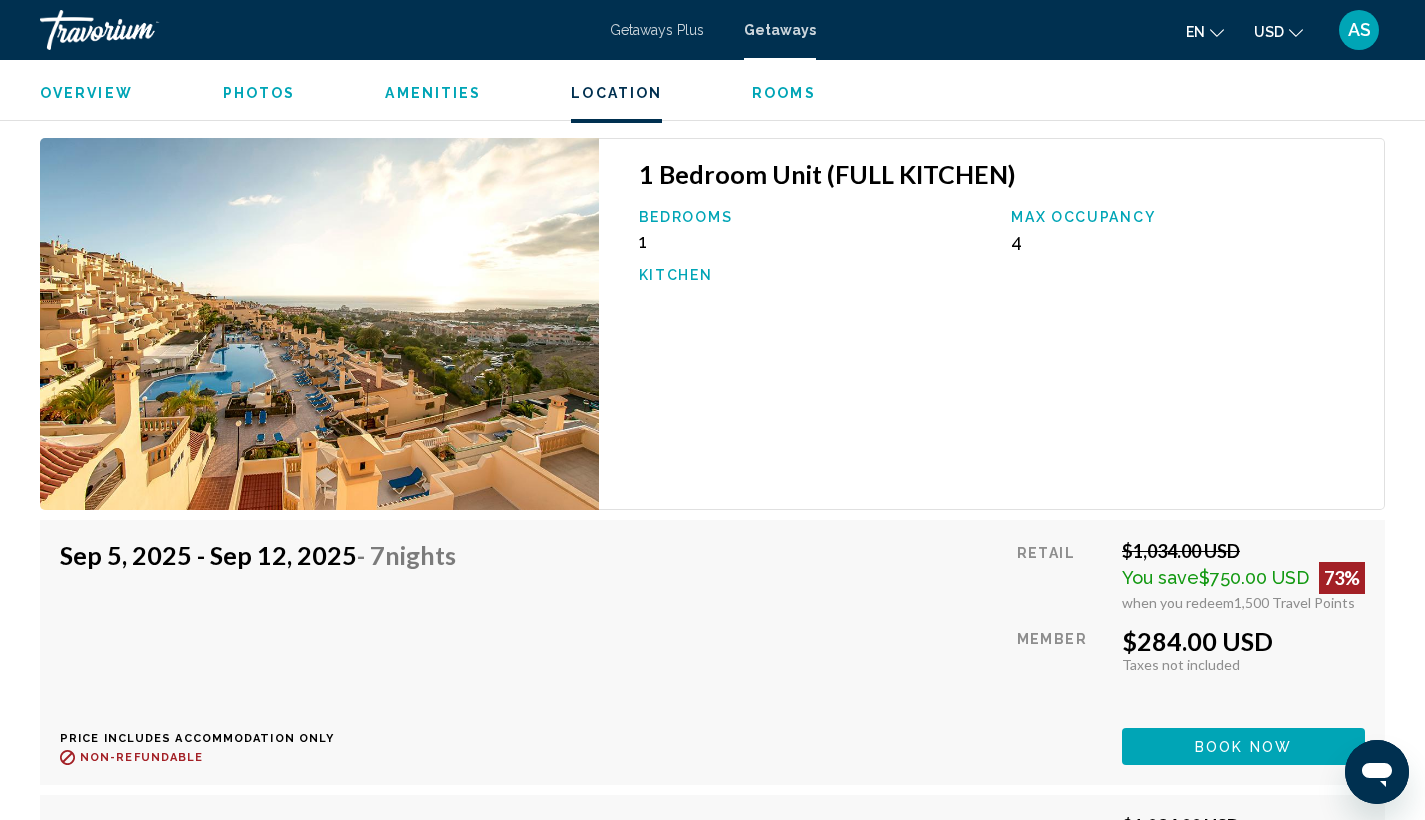 click on "Photos" at bounding box center (259, 93) 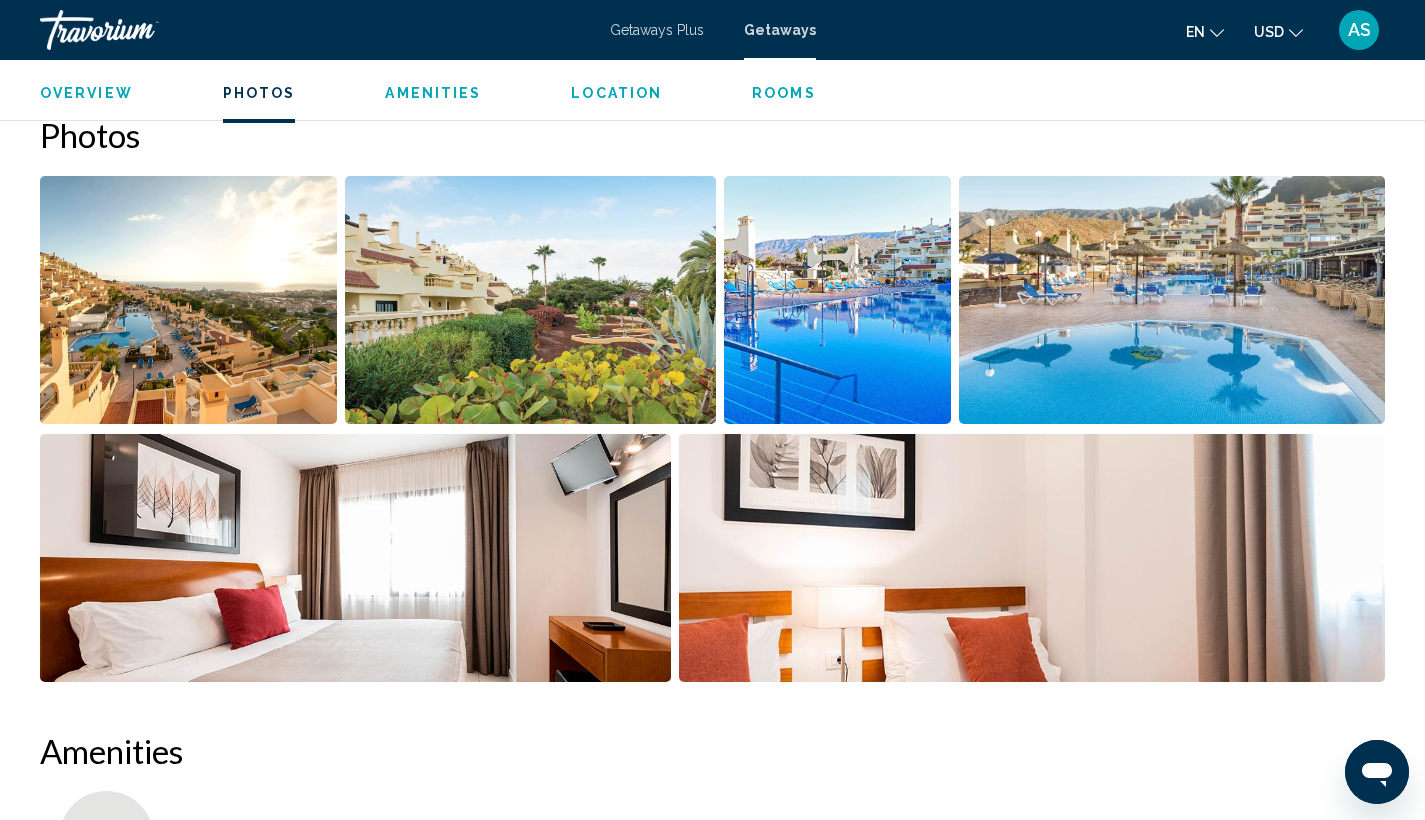 scroll, scrollTop: 908, scrollLeft: 0, axis: vertical 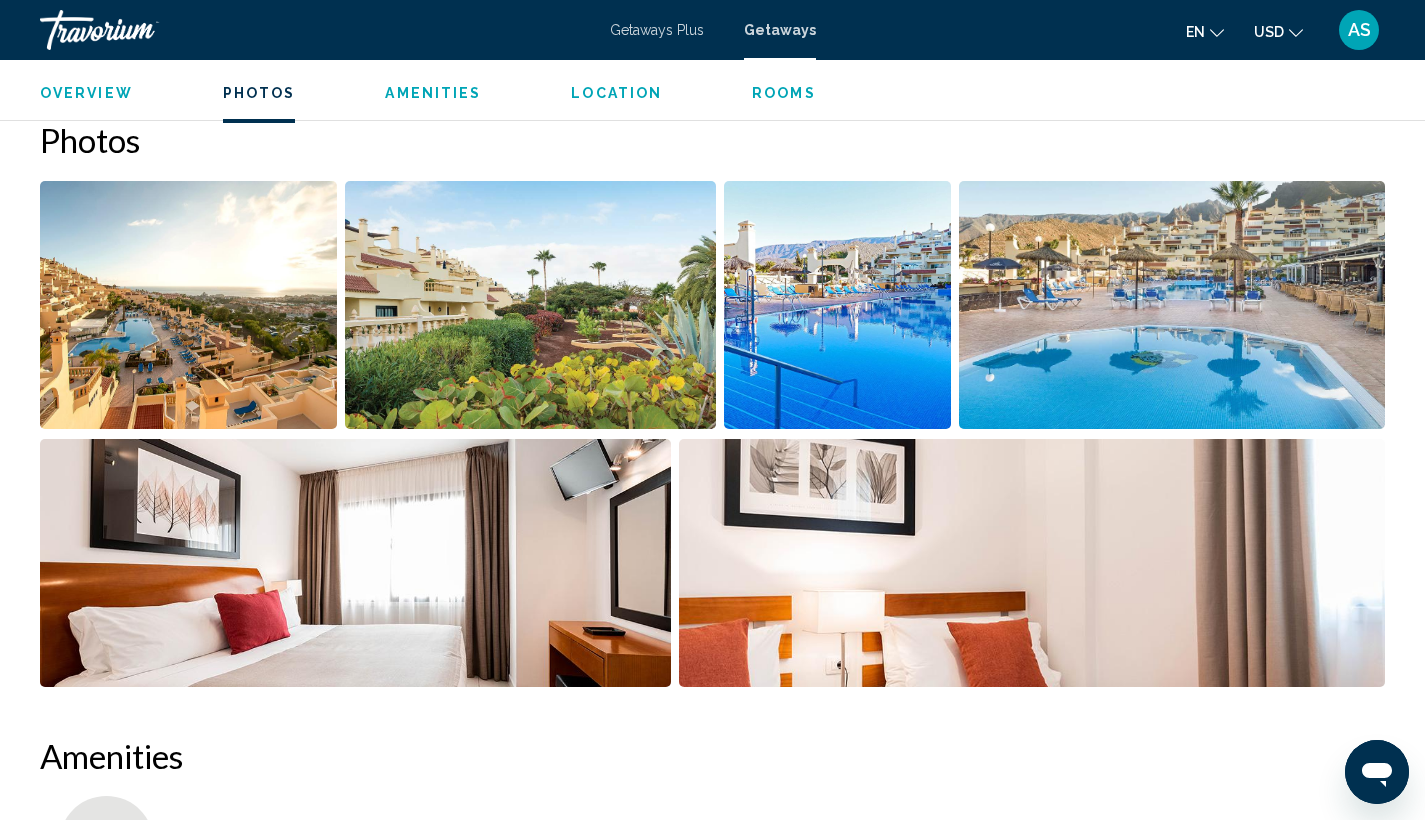 click at bounding box center [188, 305] 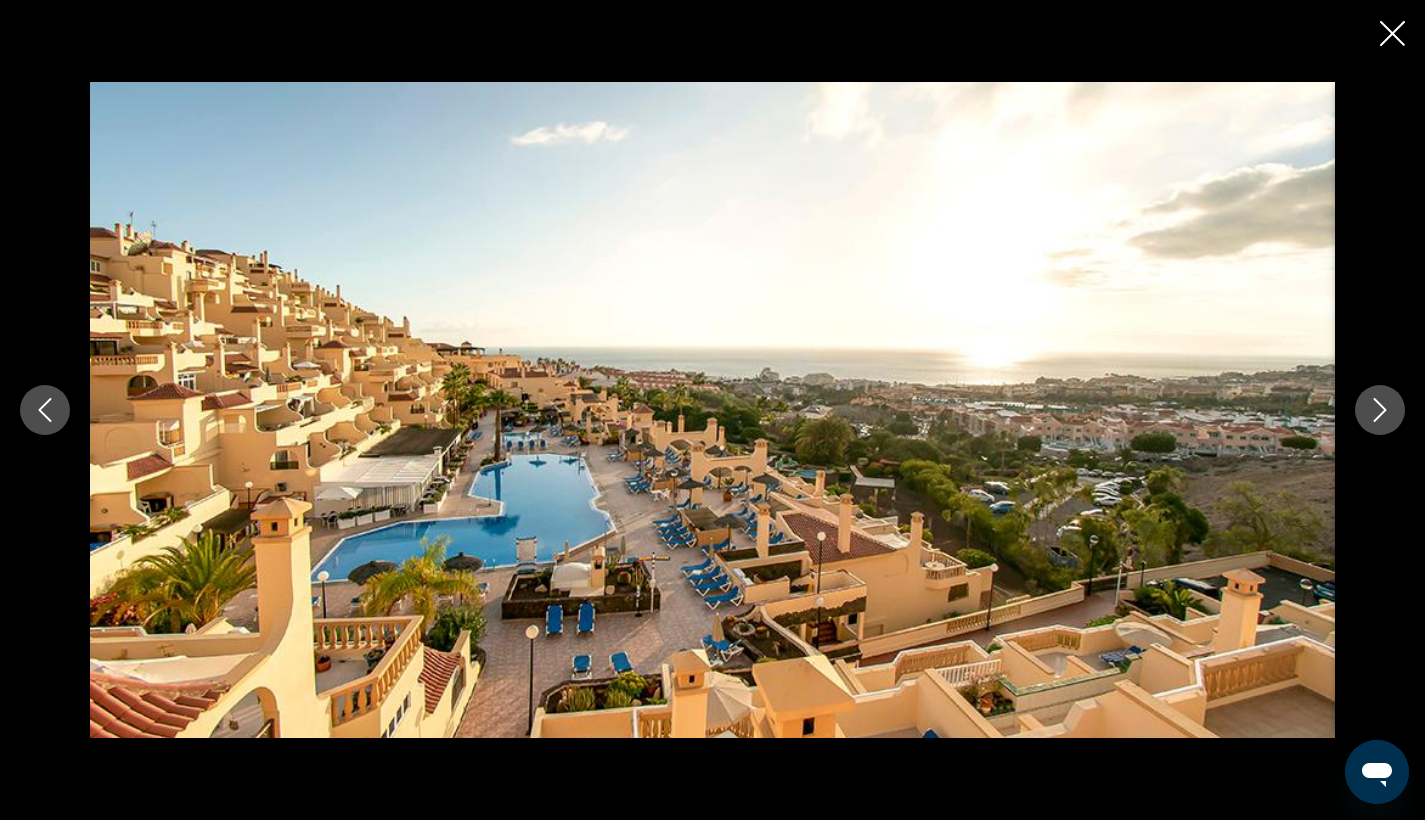 click 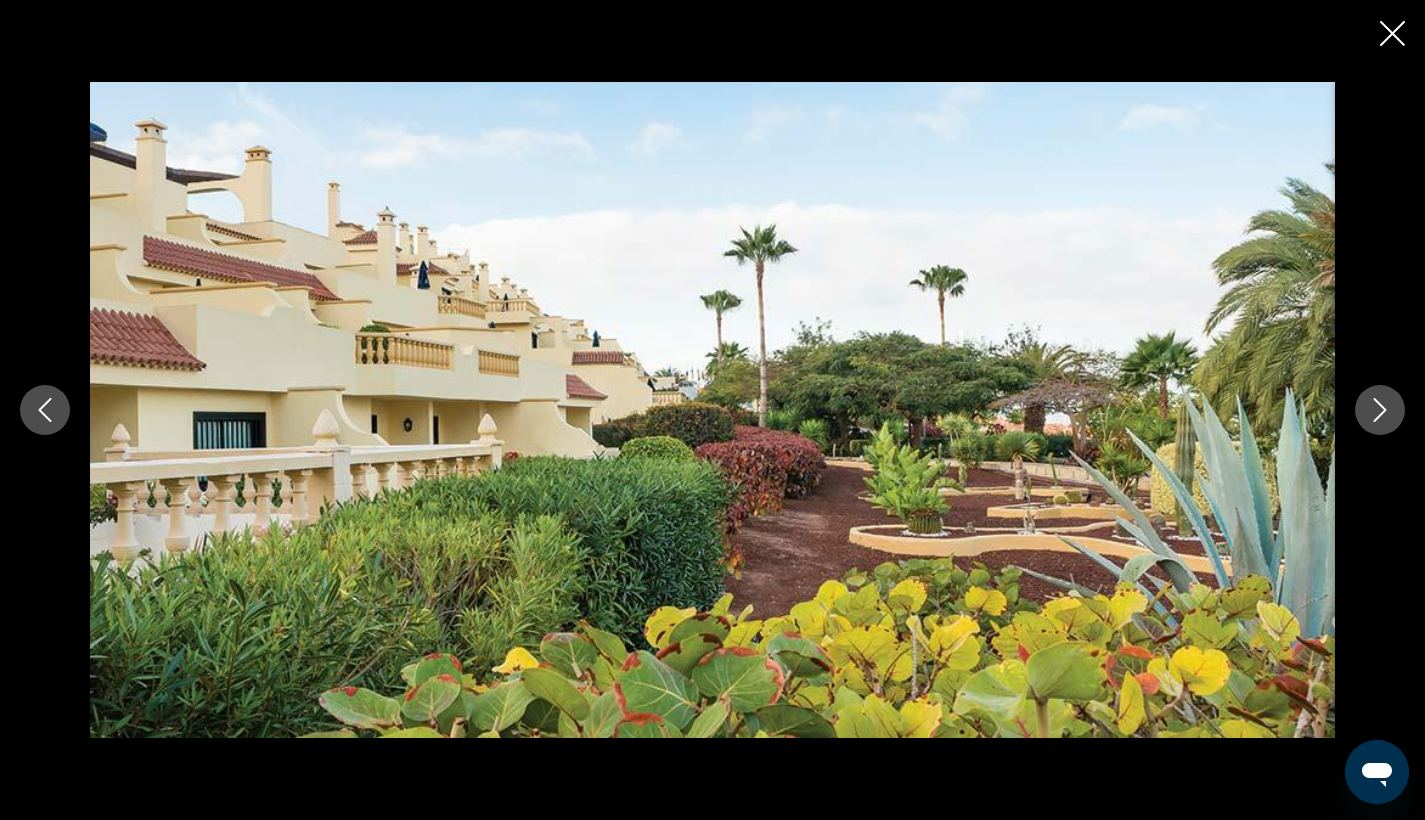 click 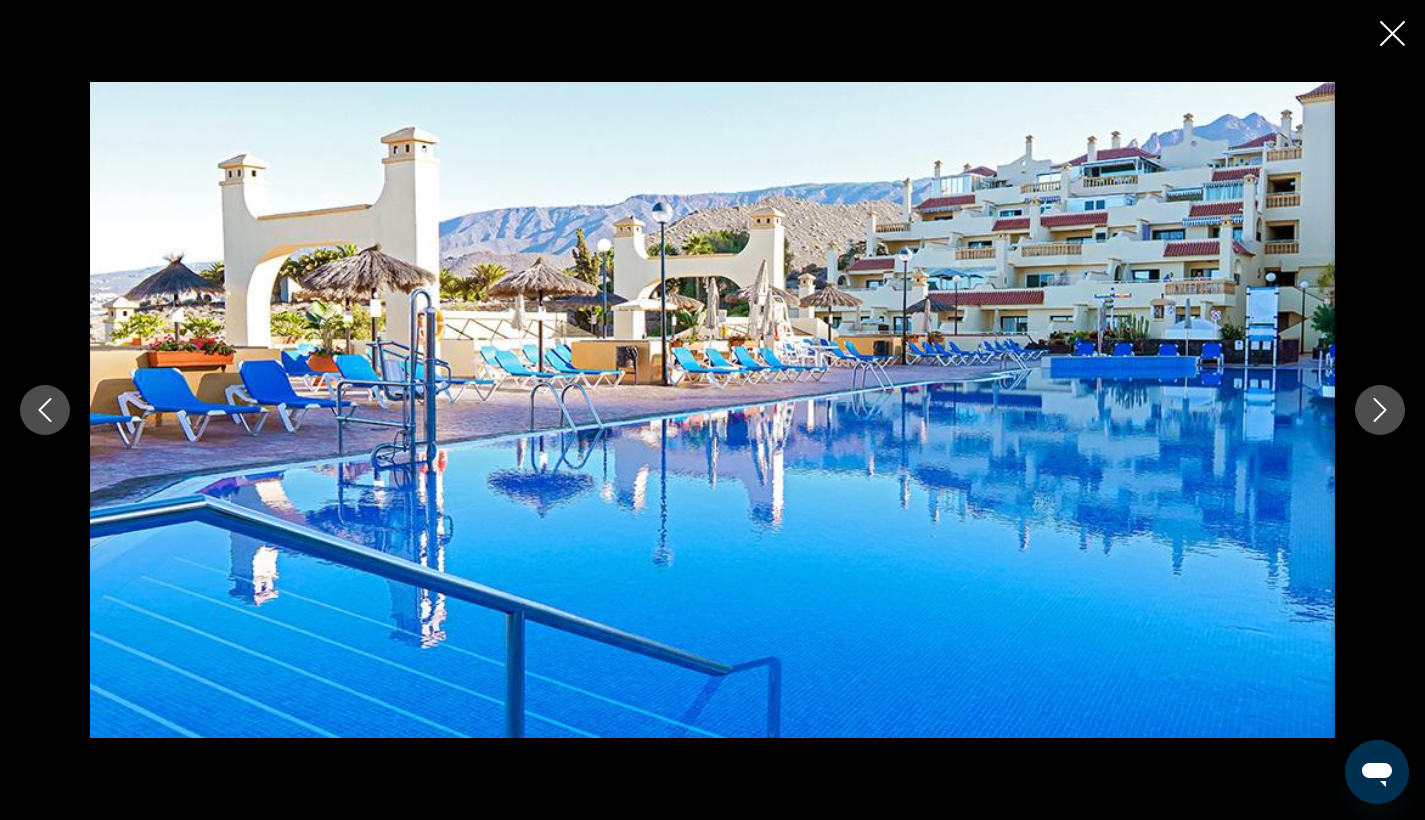 click 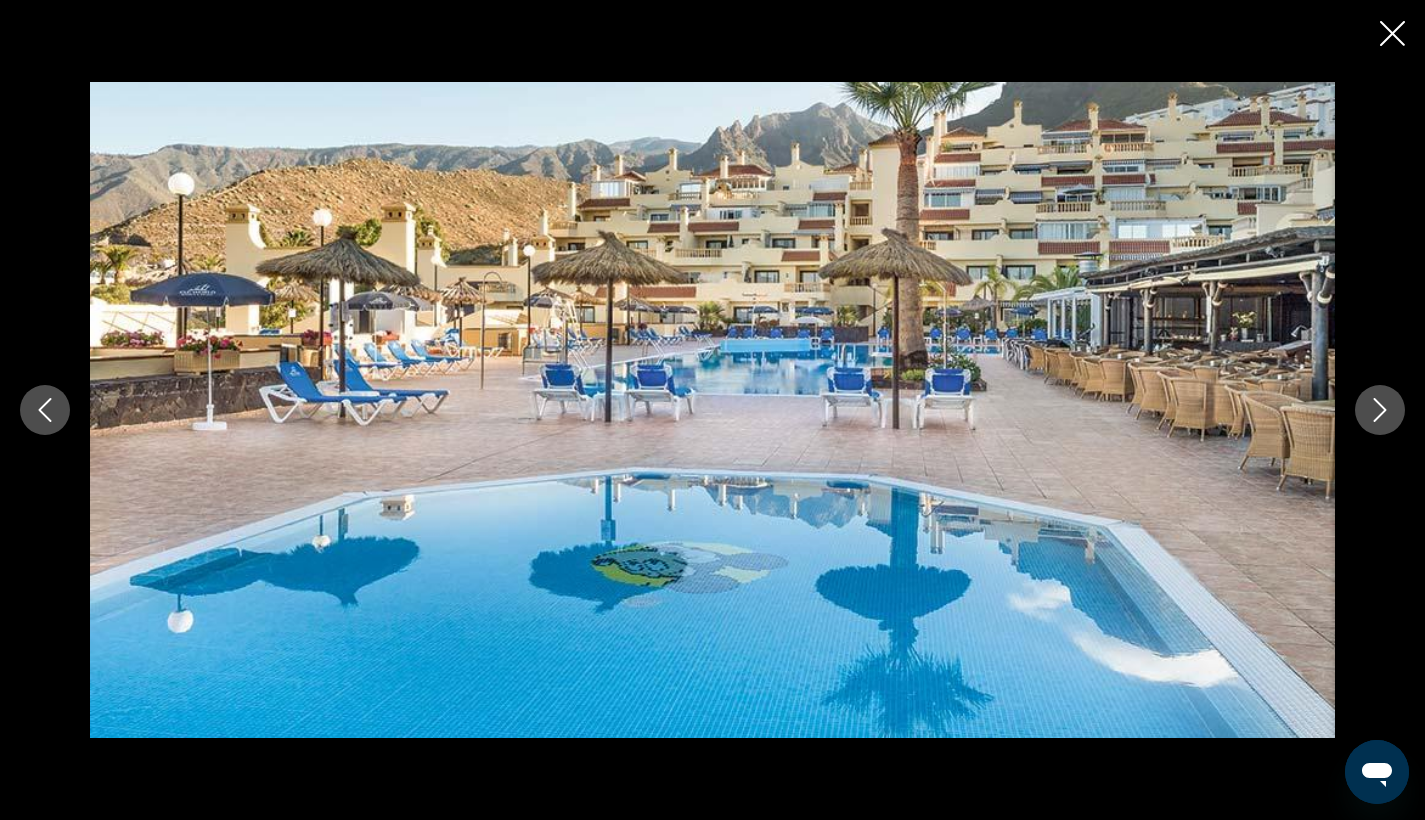 click 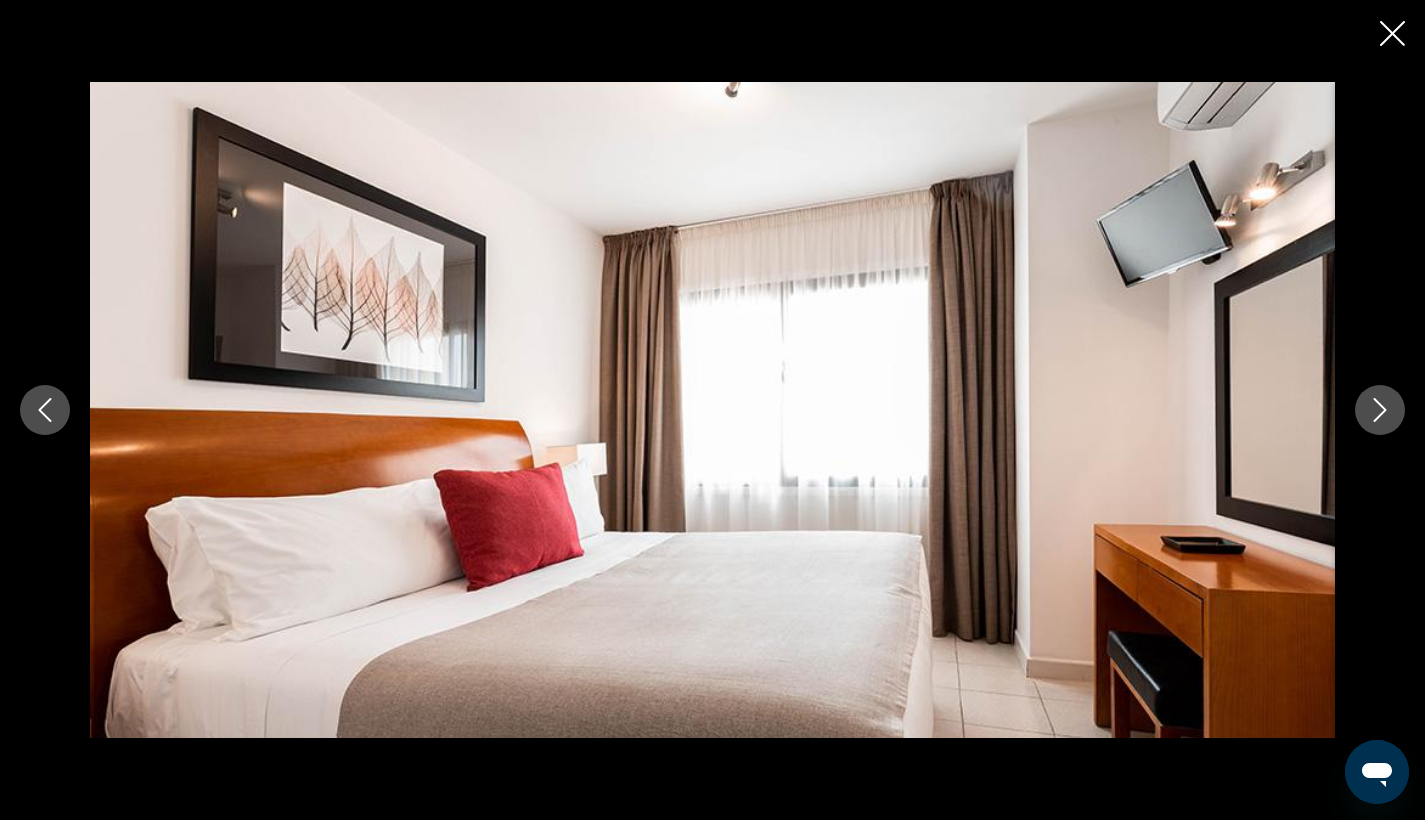 click 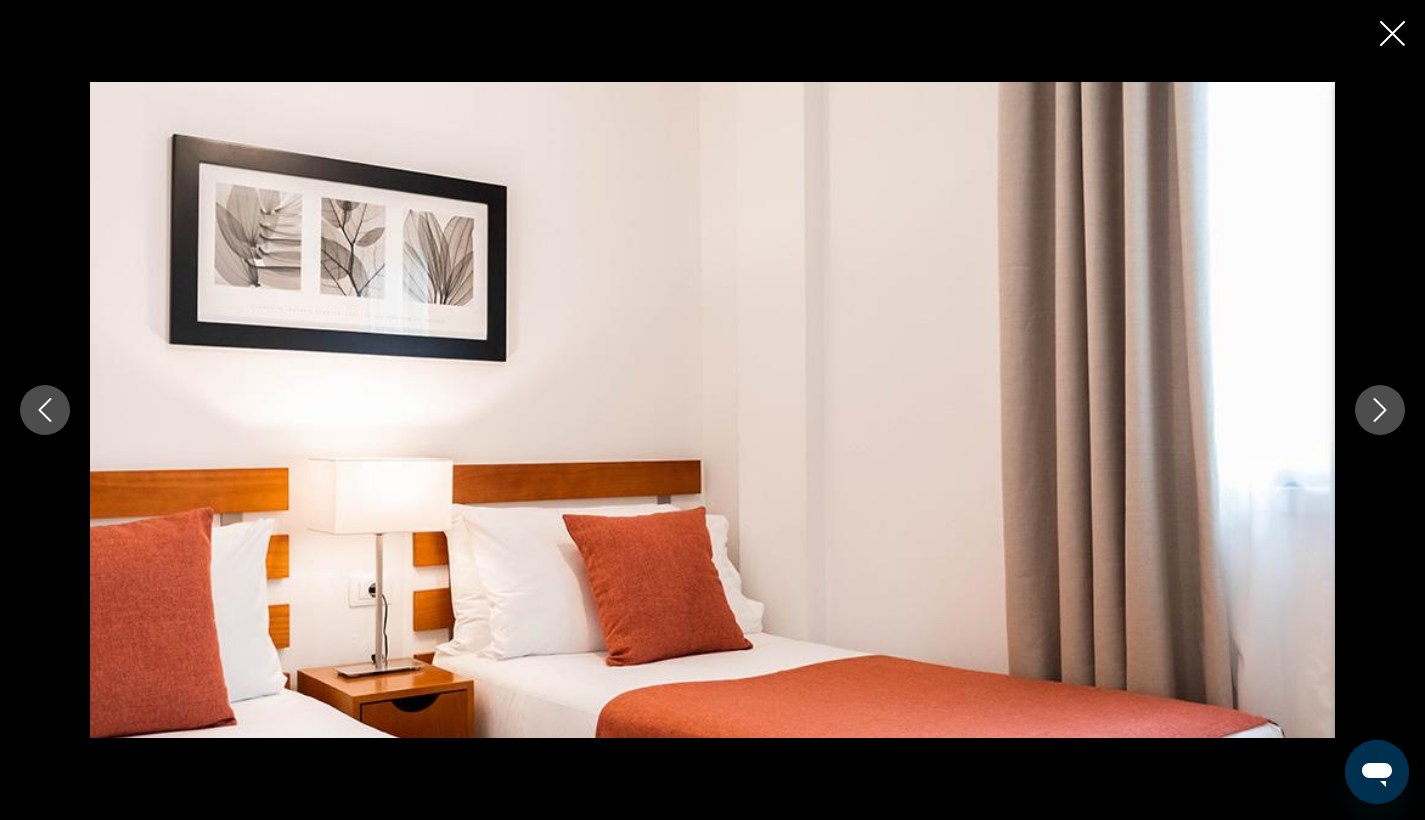 click 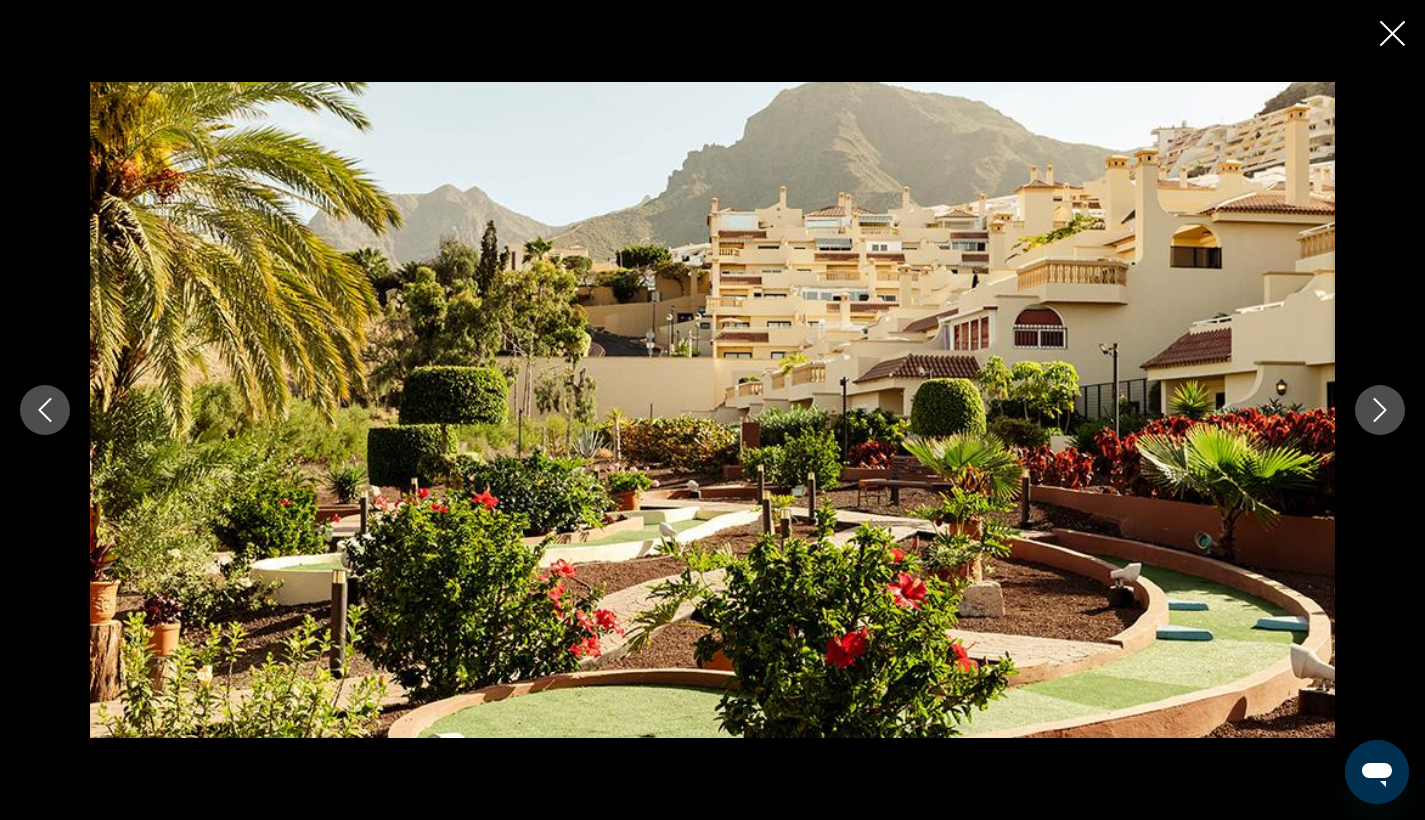 click 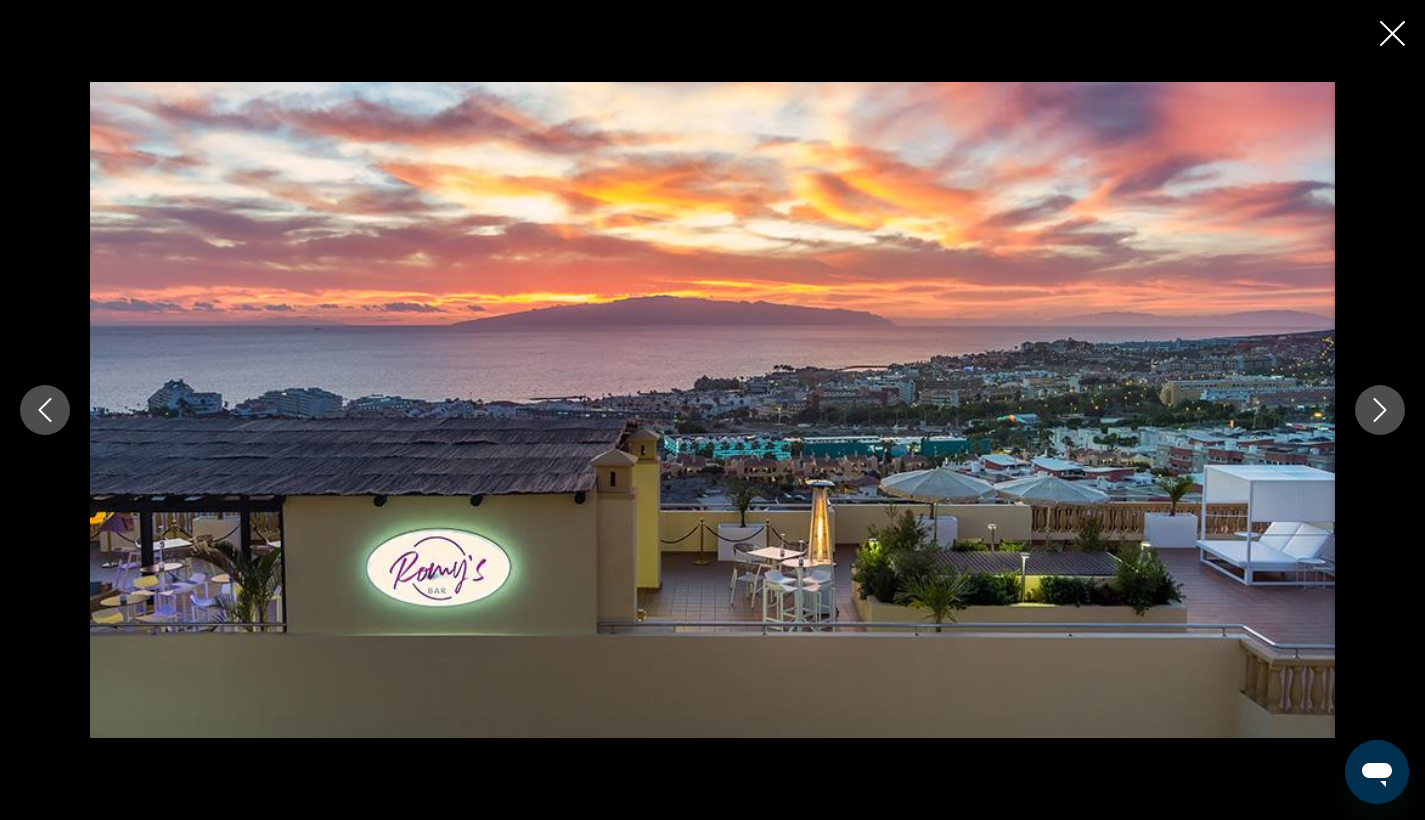 click 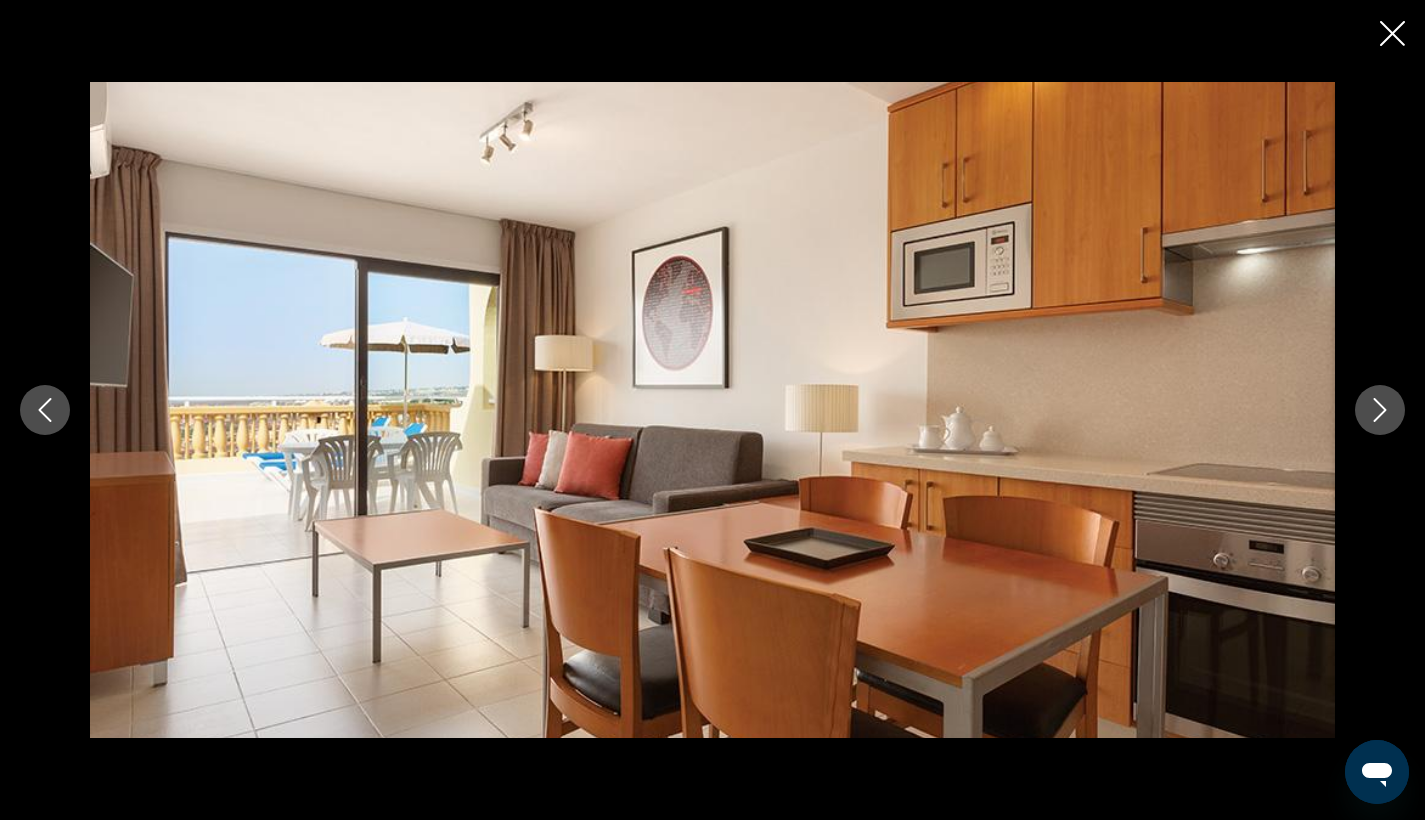click 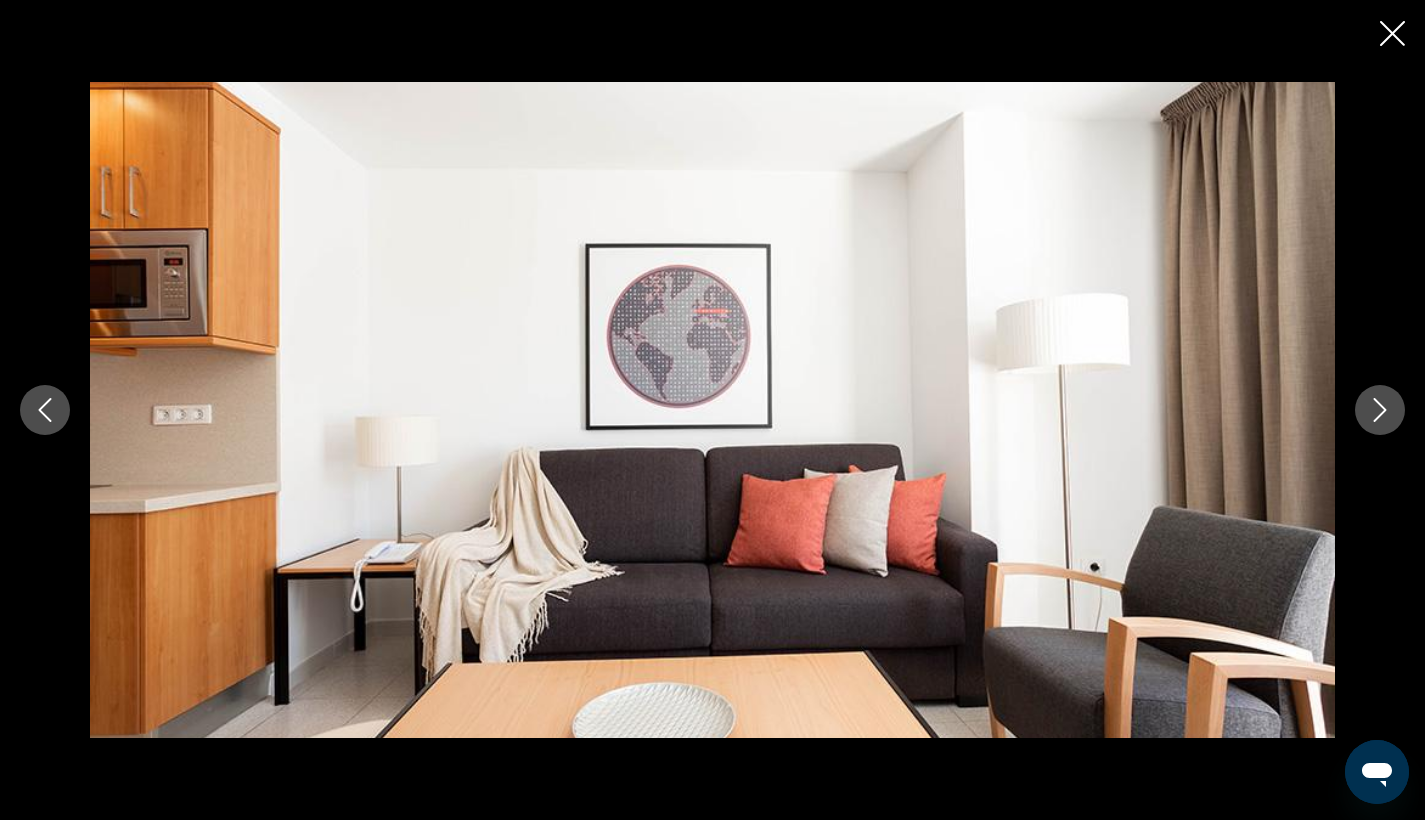 click 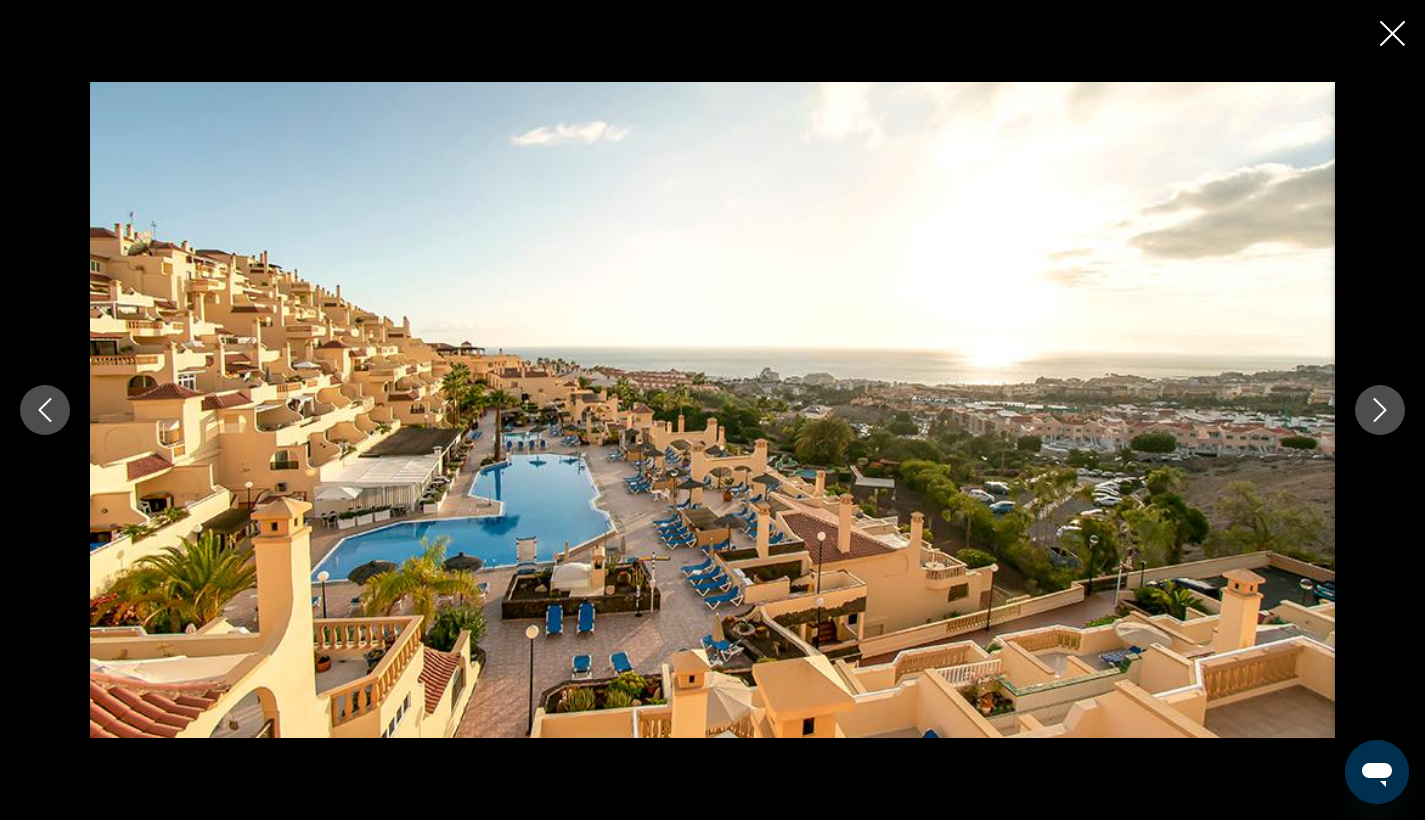 click 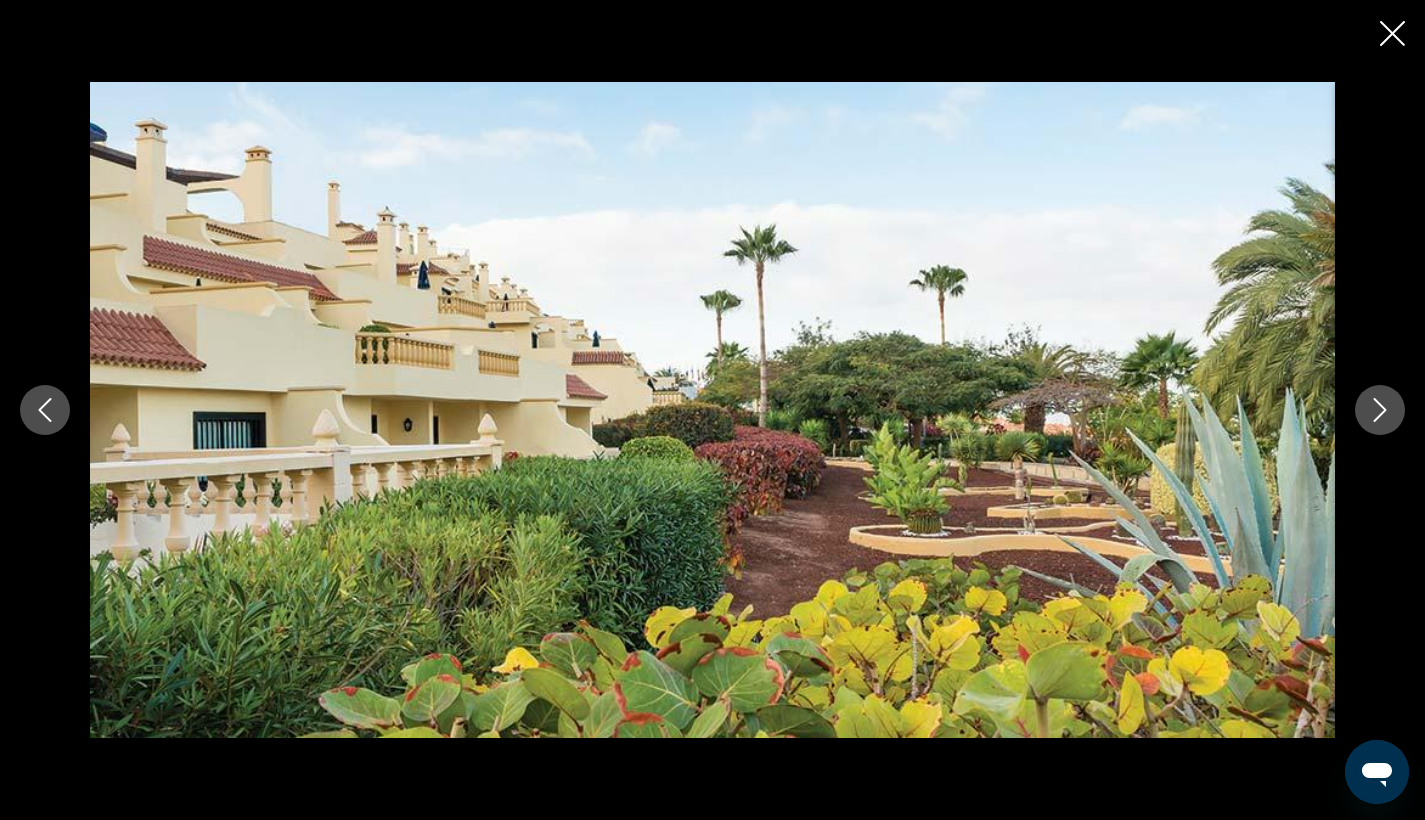 click 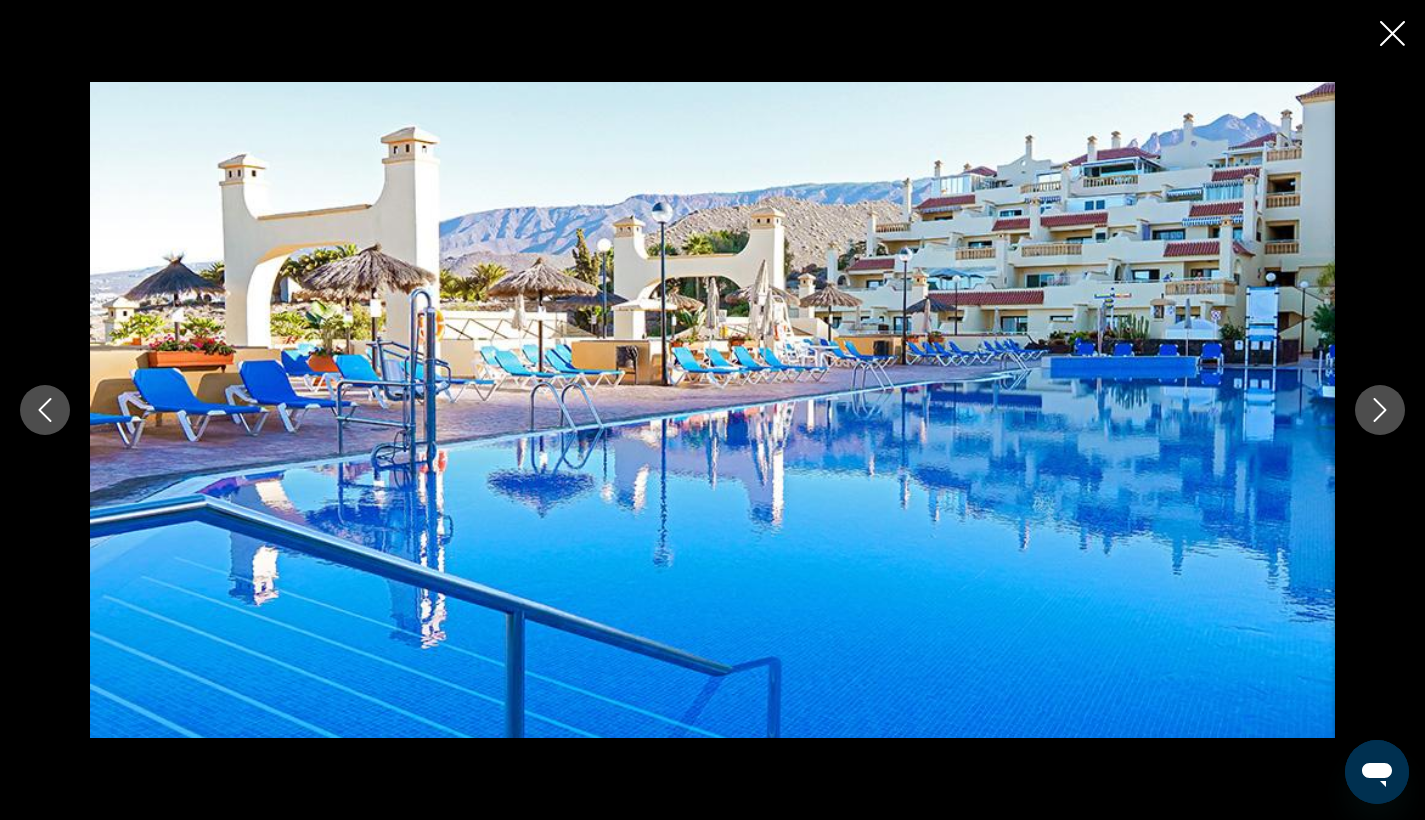 click 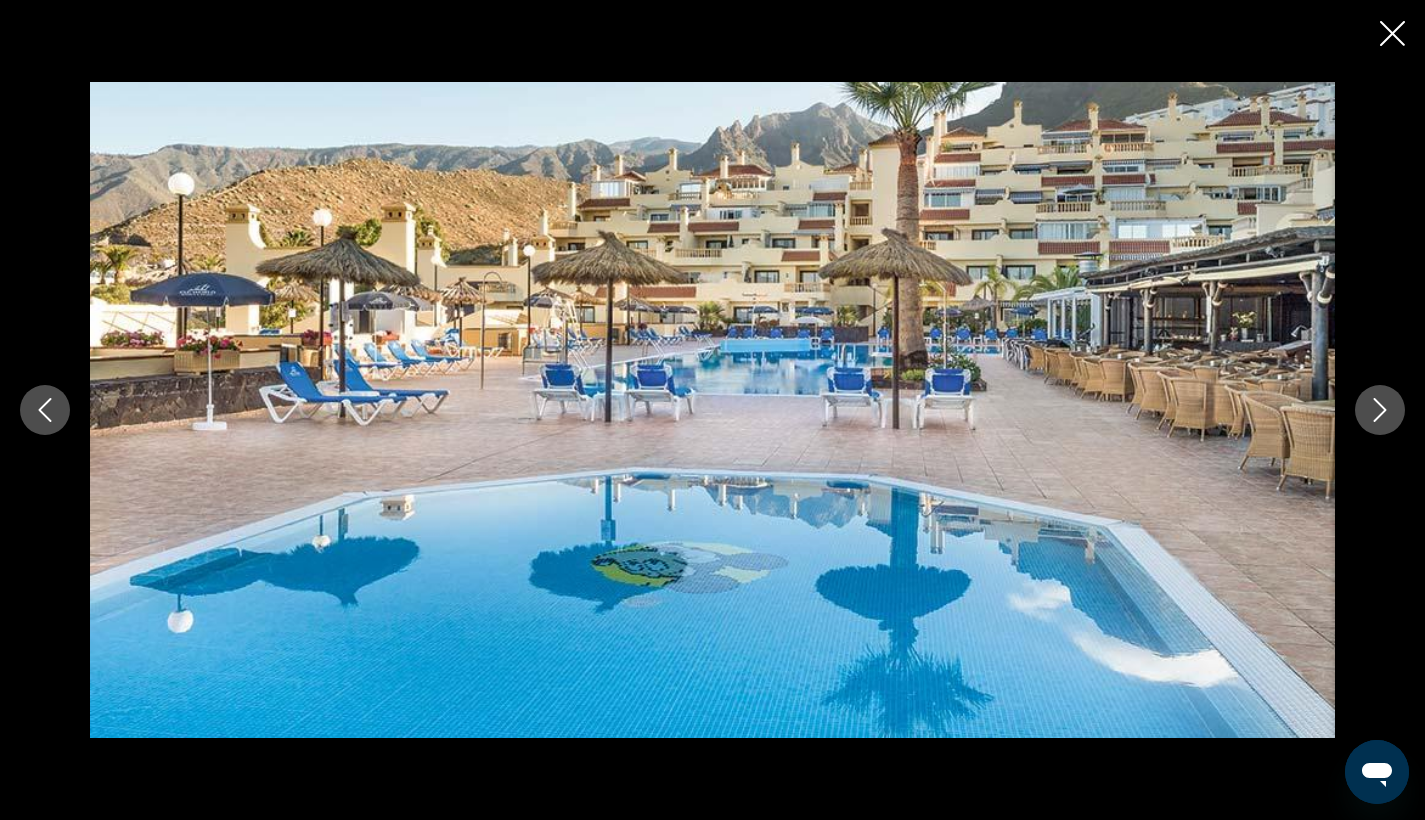 click 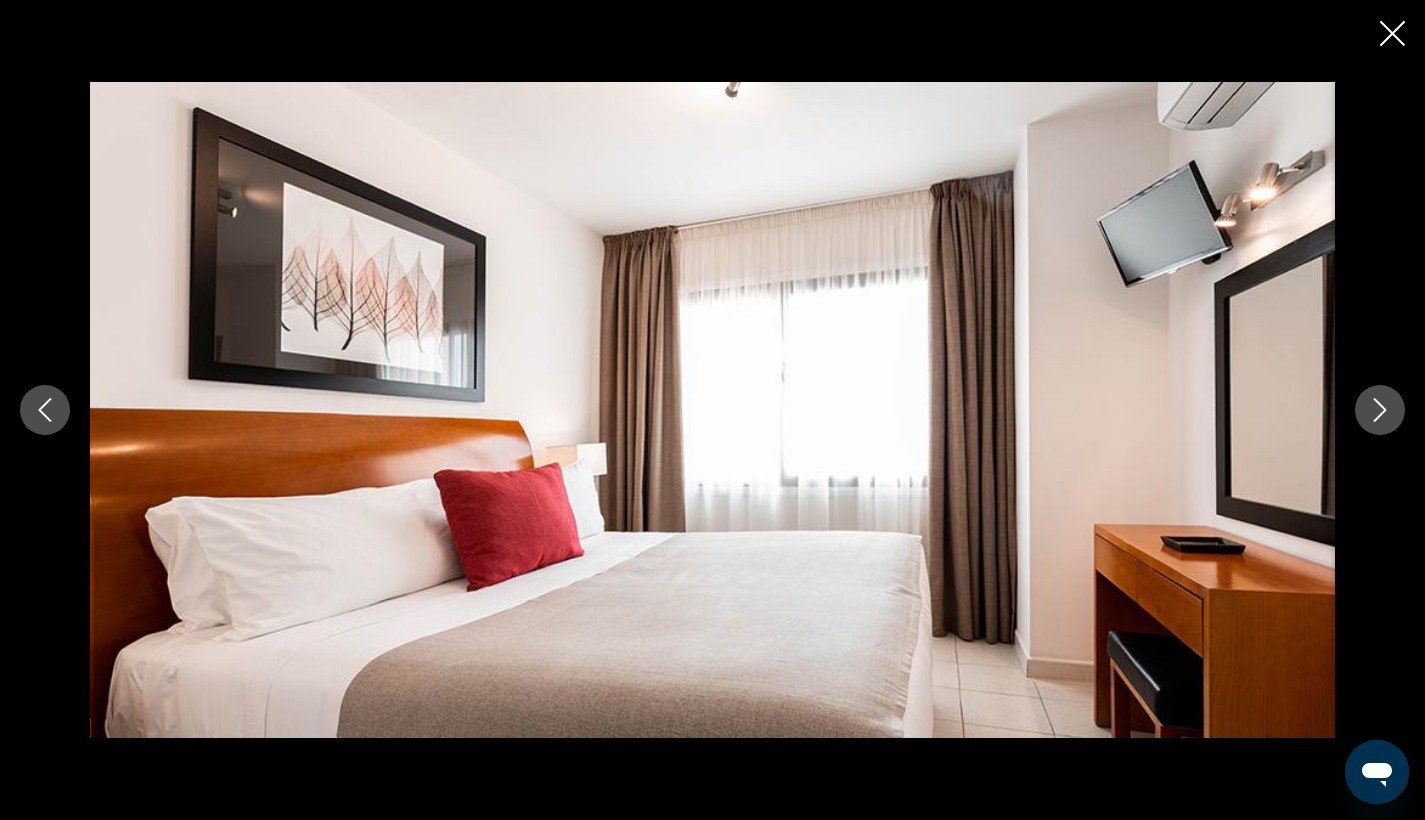 click at bounding box center [712, 410] 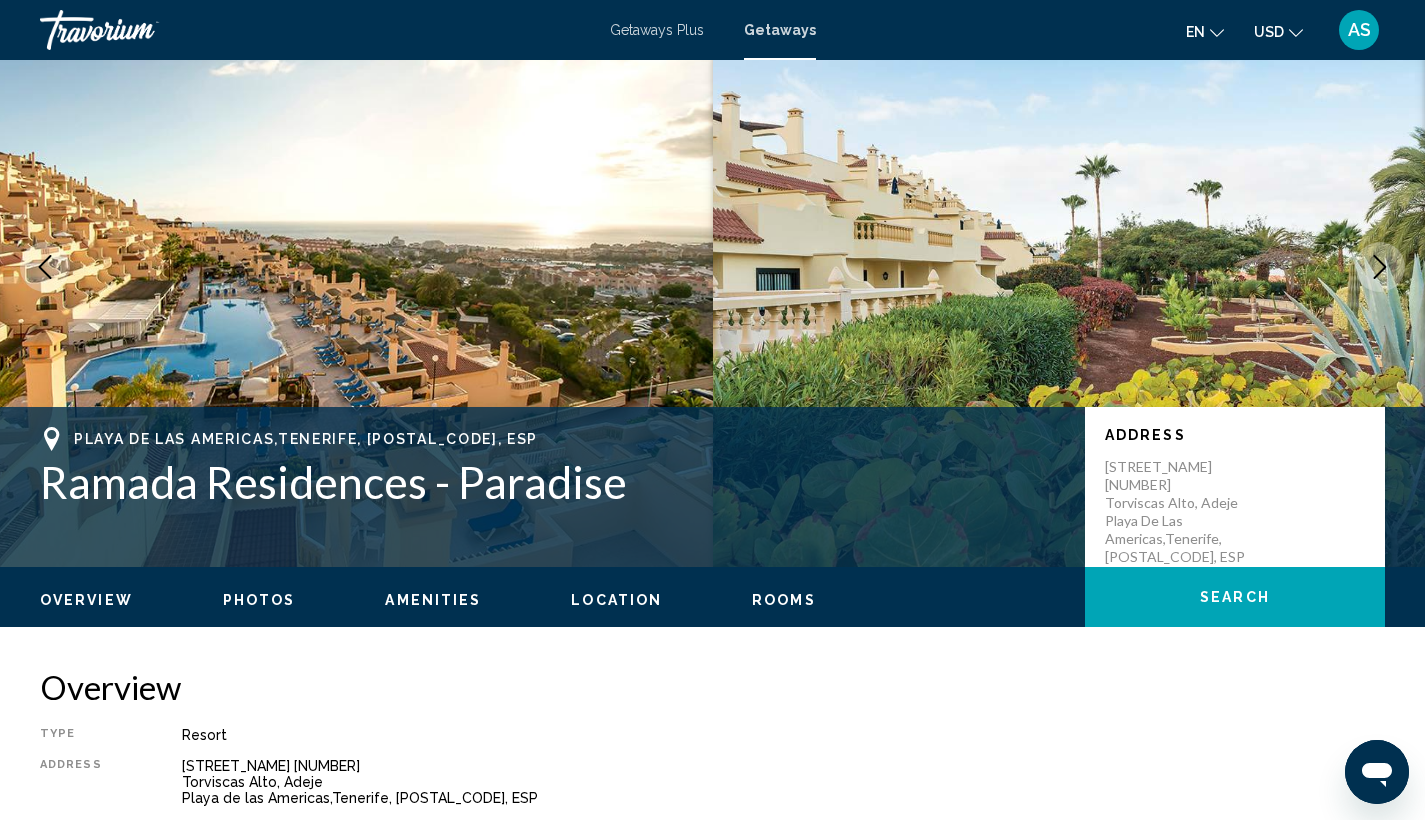 scroll, scrollTop: 58, scrollLeft: 0, axis: vertical 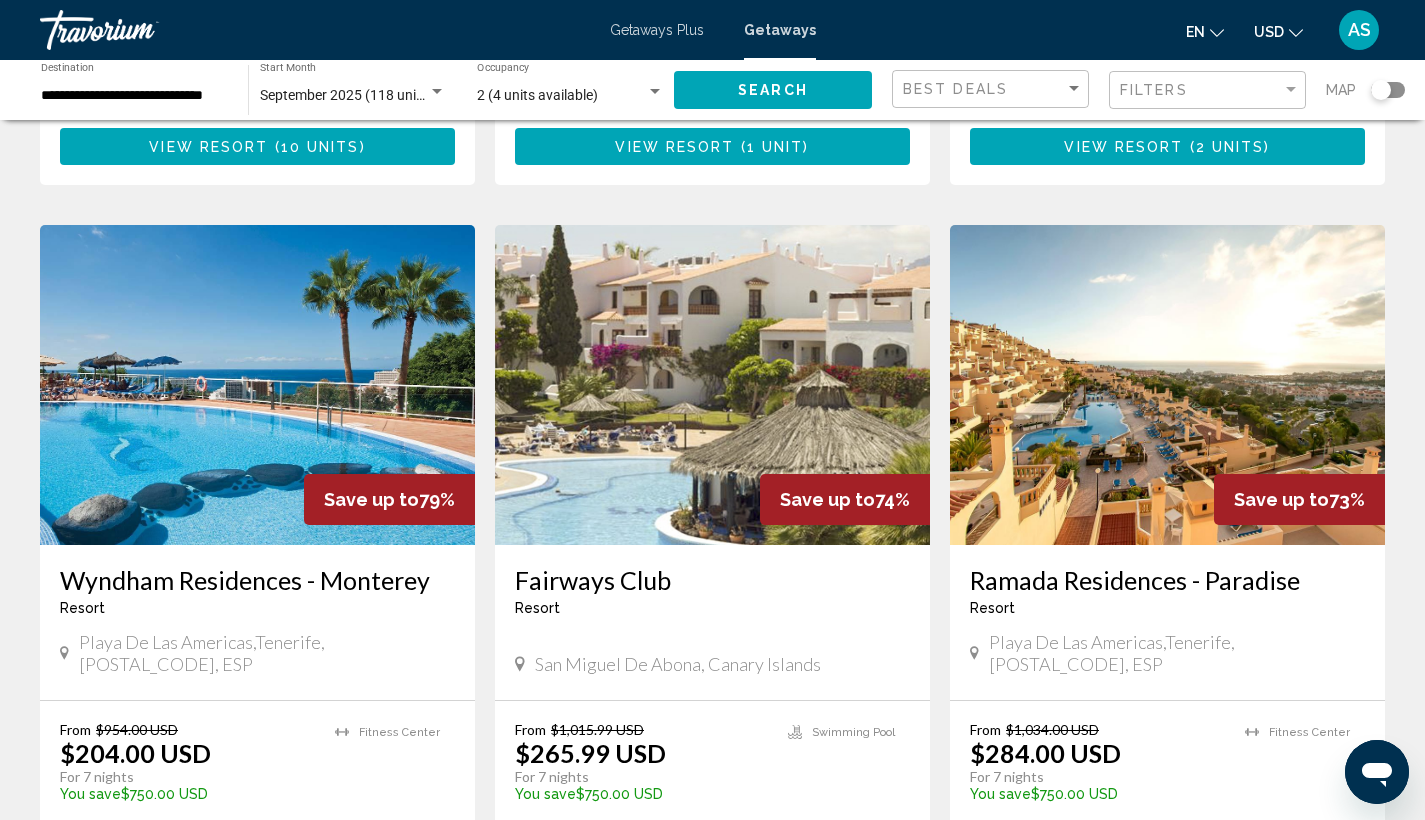 click at bounding box center [257, 385] 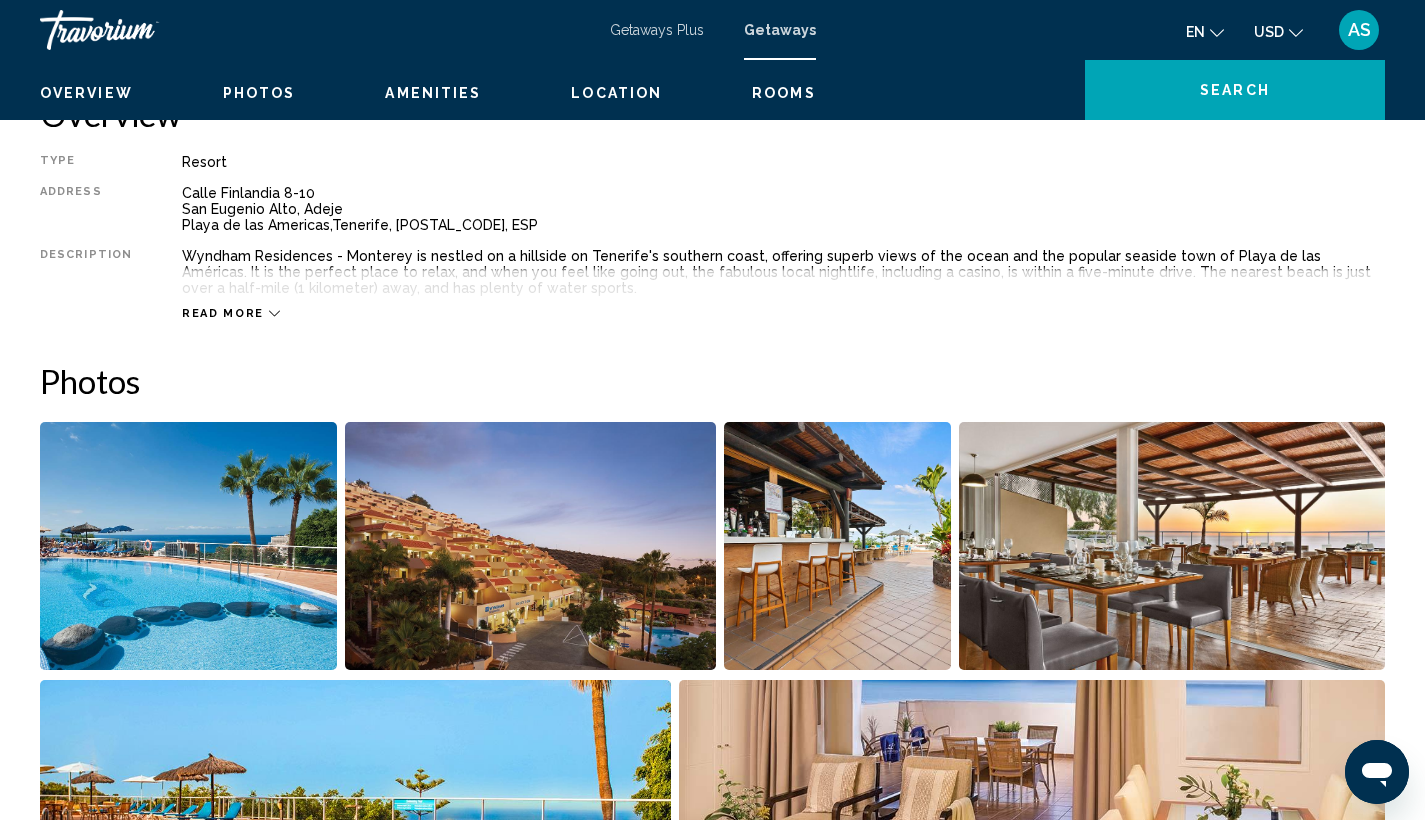scroll, scrollTop: 0, scrollLeft: 0, axis: both 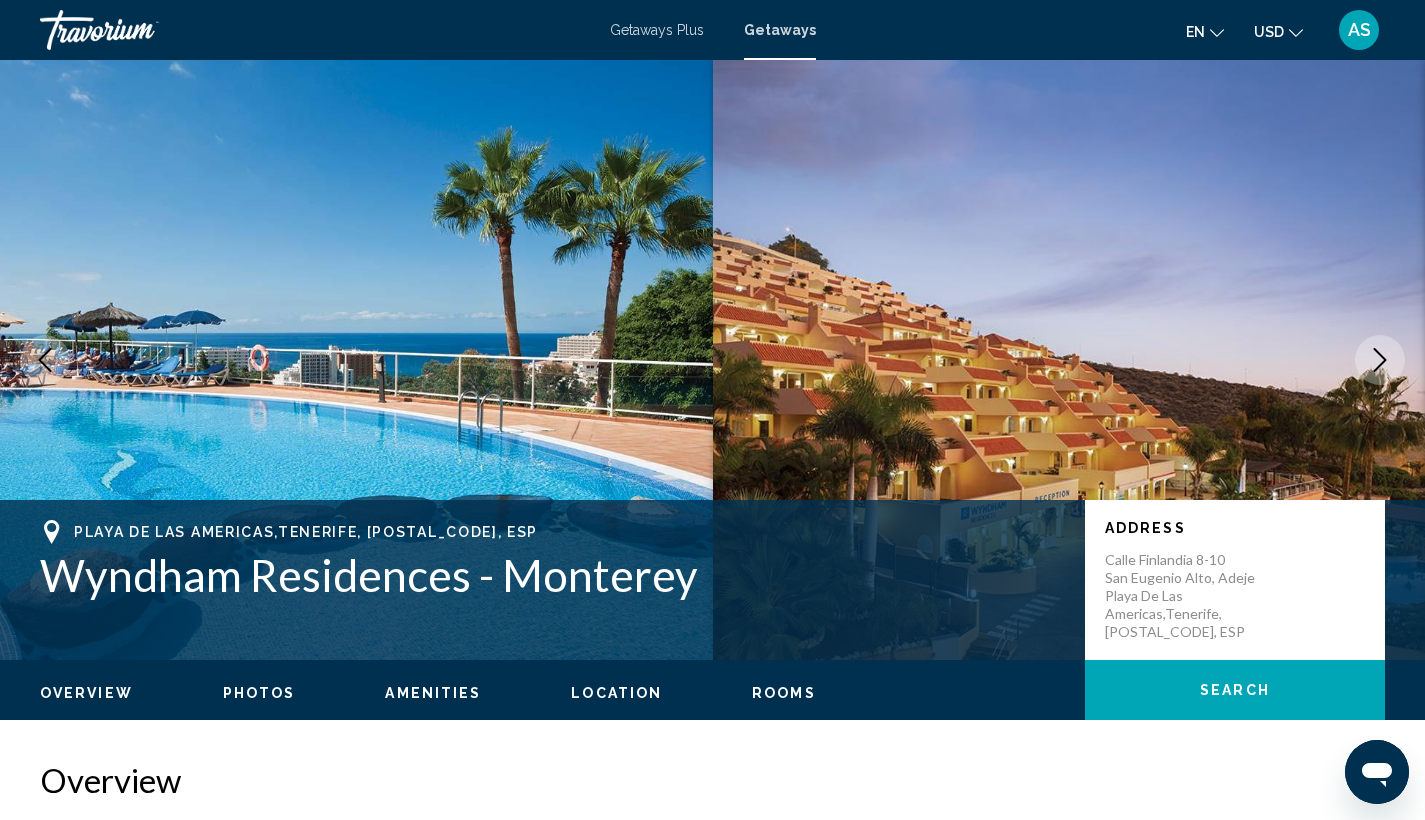 click on "Photos" at bounding box center (259, 693) 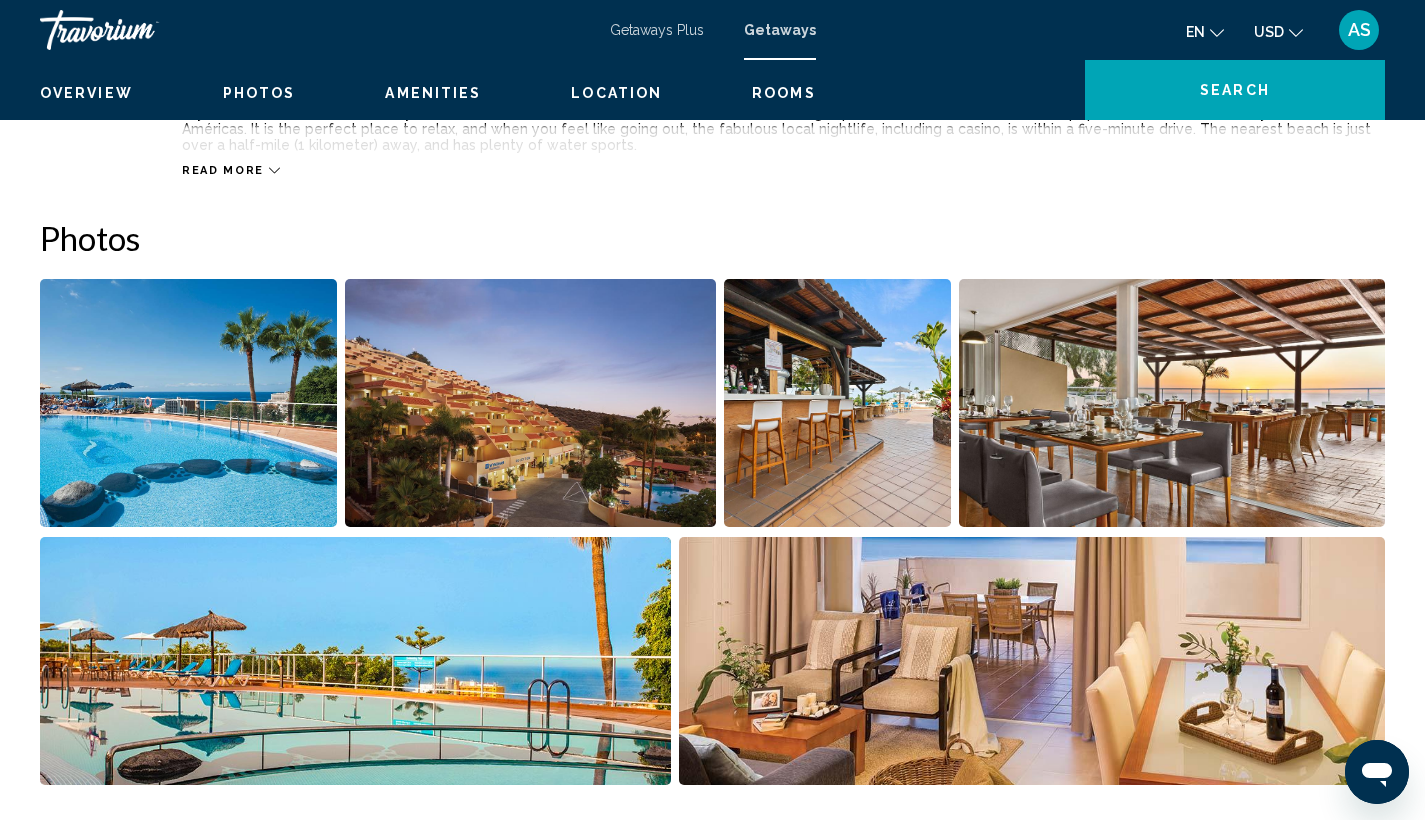 scroll, scrollTop: 907, scrollLeft: 0, axis: vertical 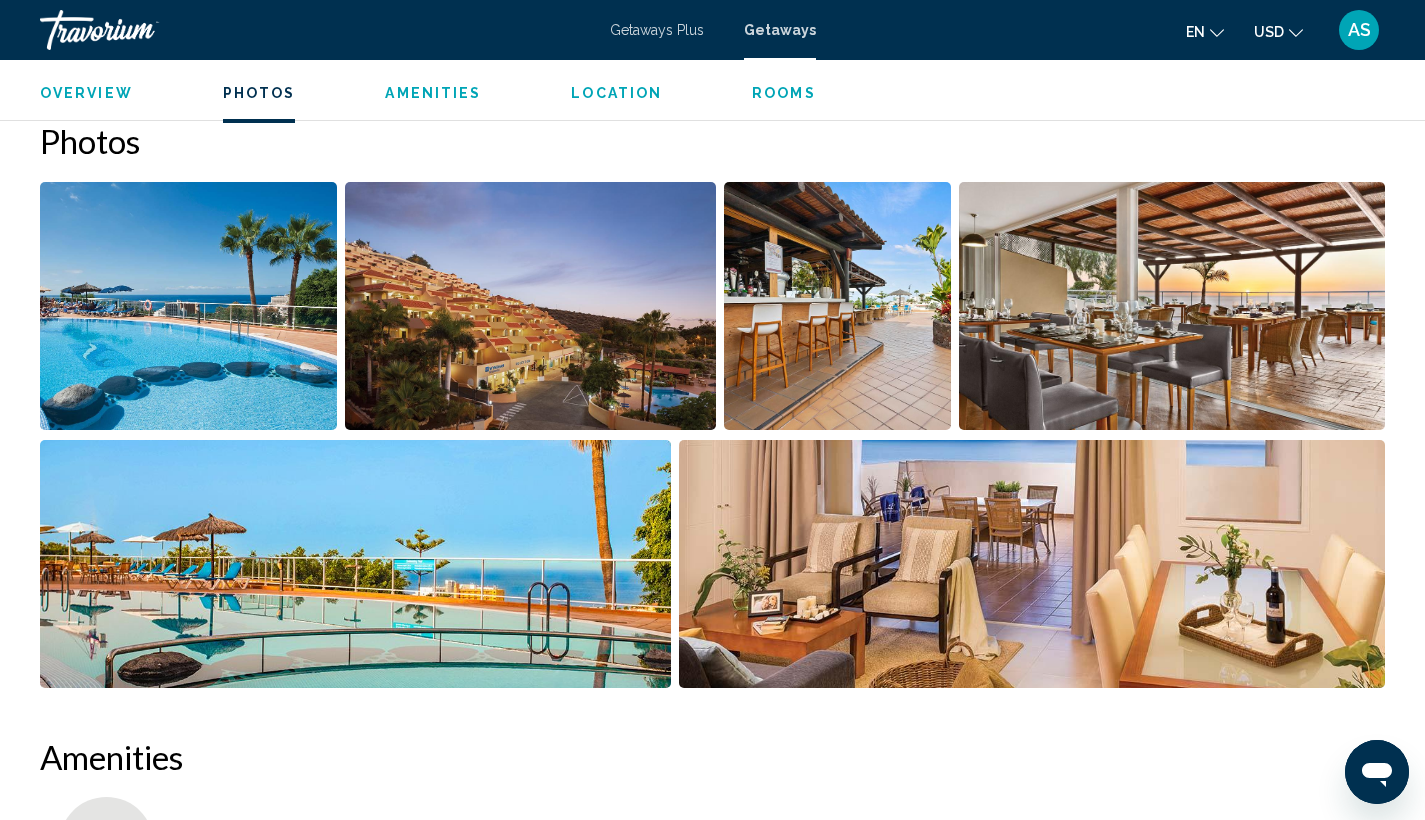 click at bounding box center [188, 306] 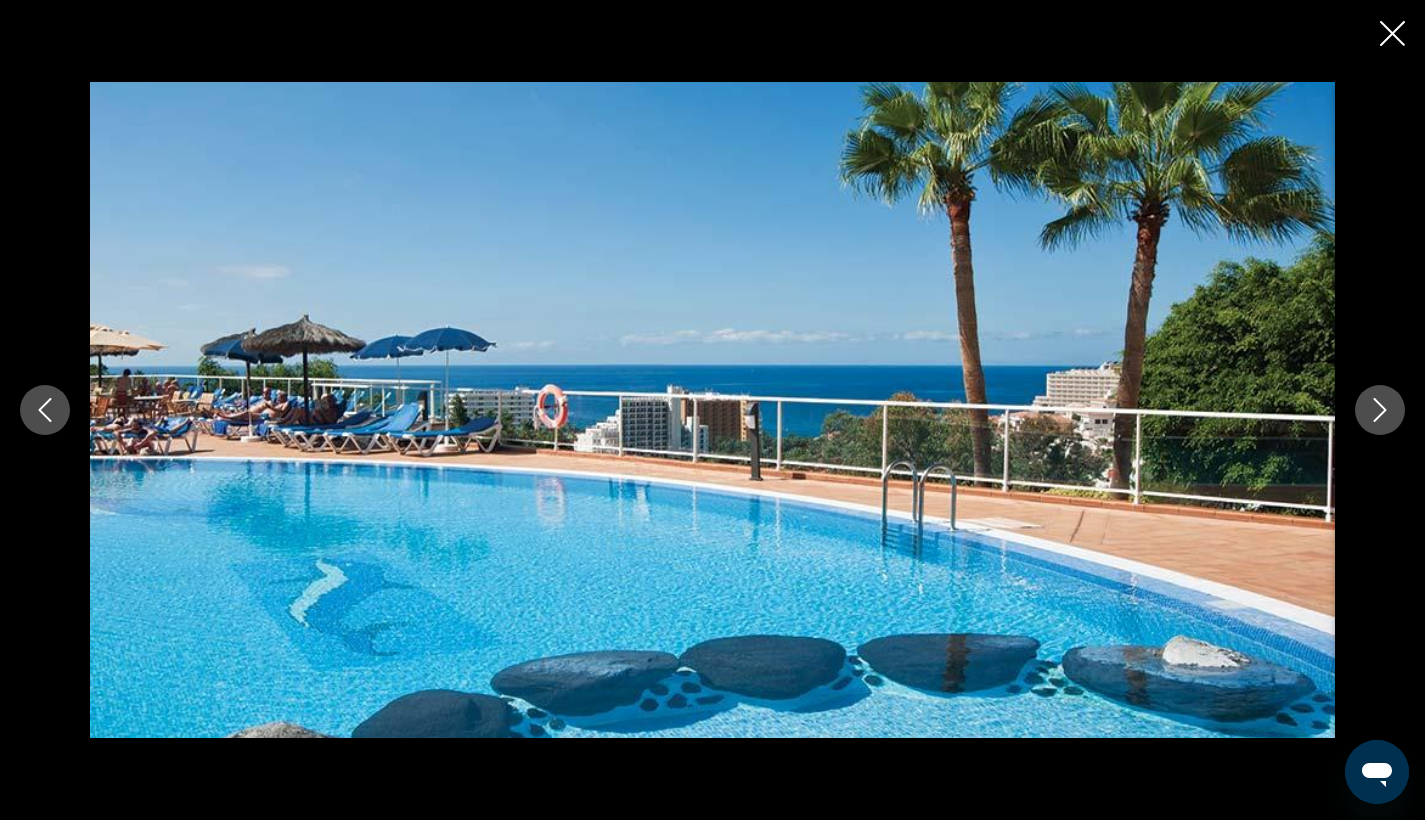 click 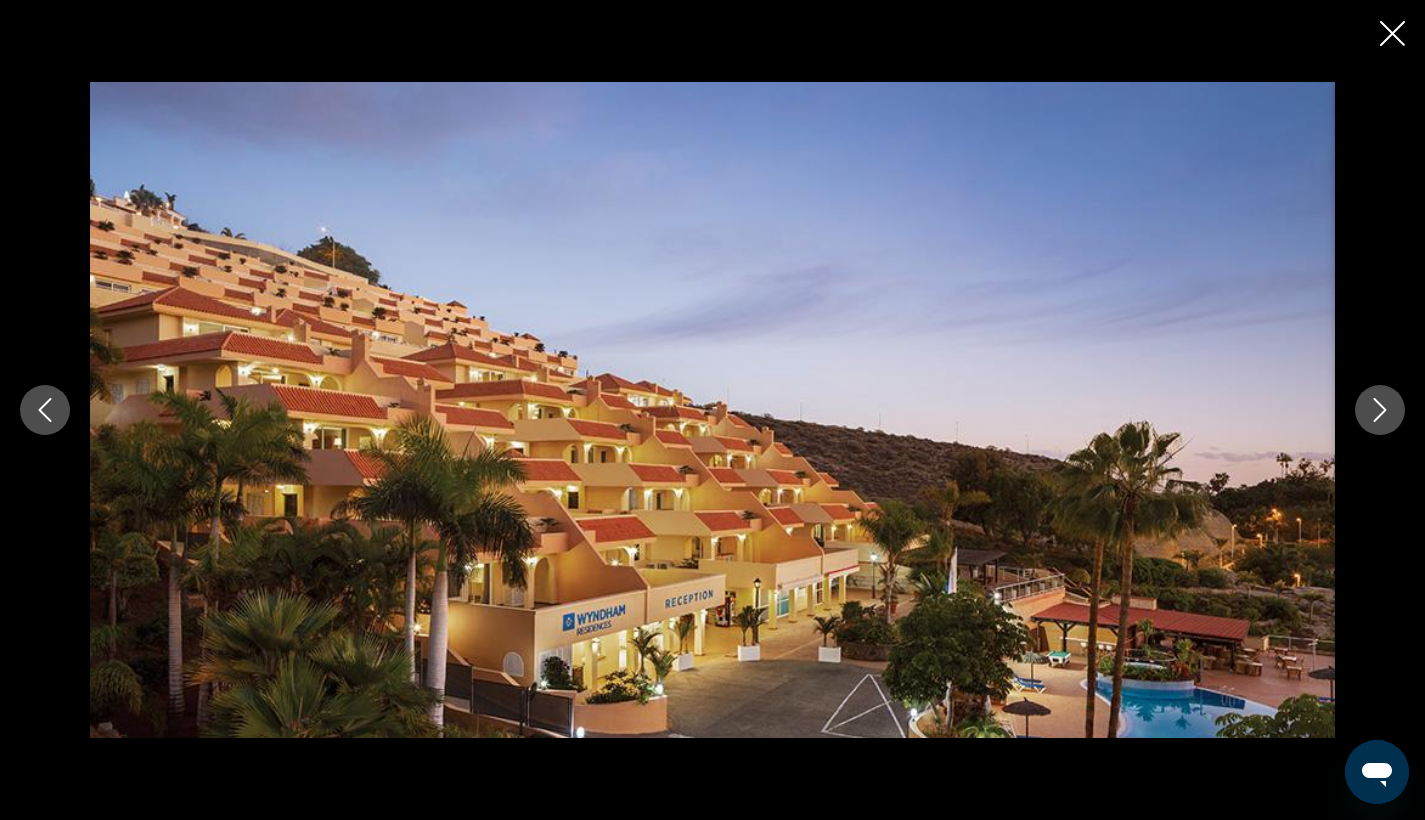 click 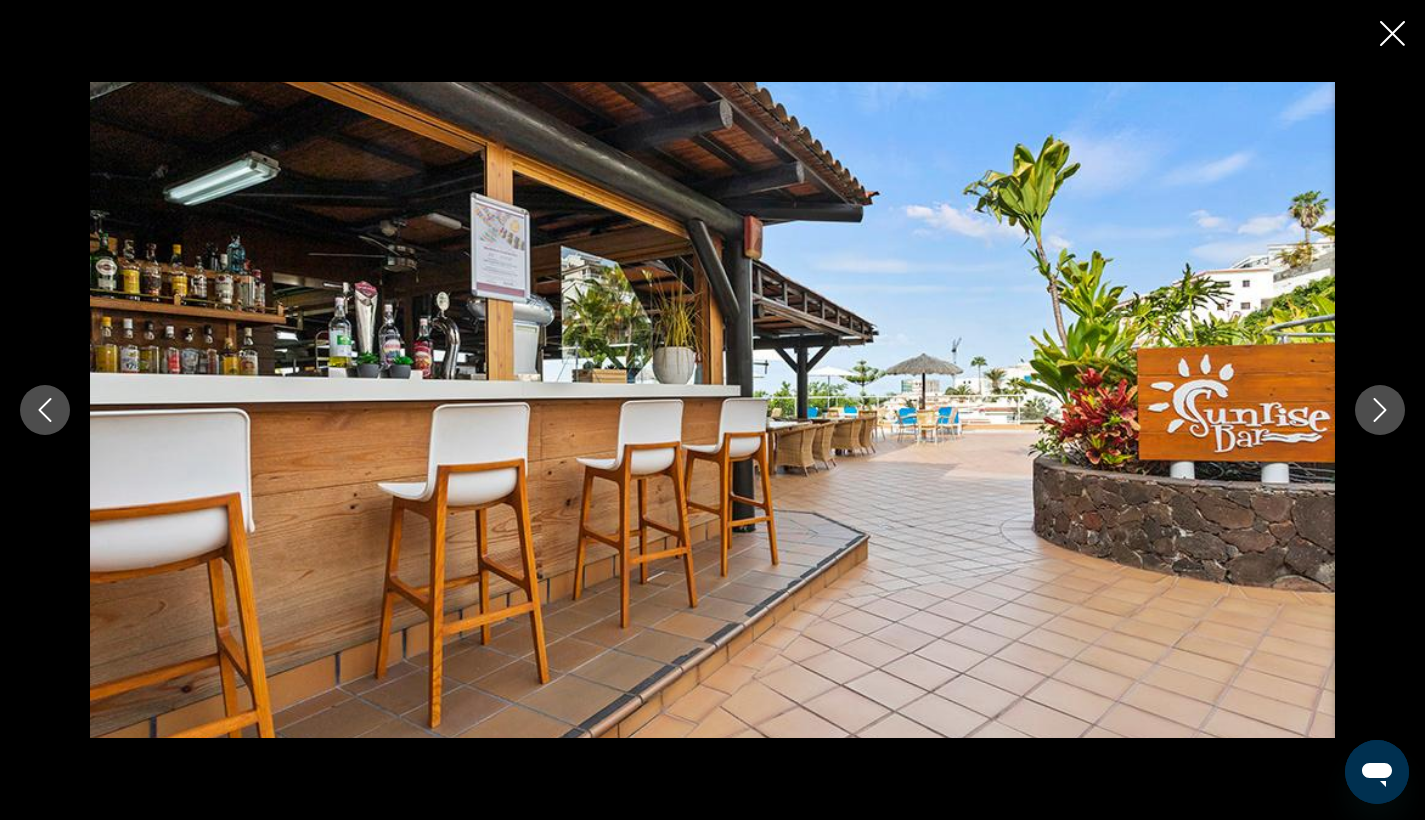 click 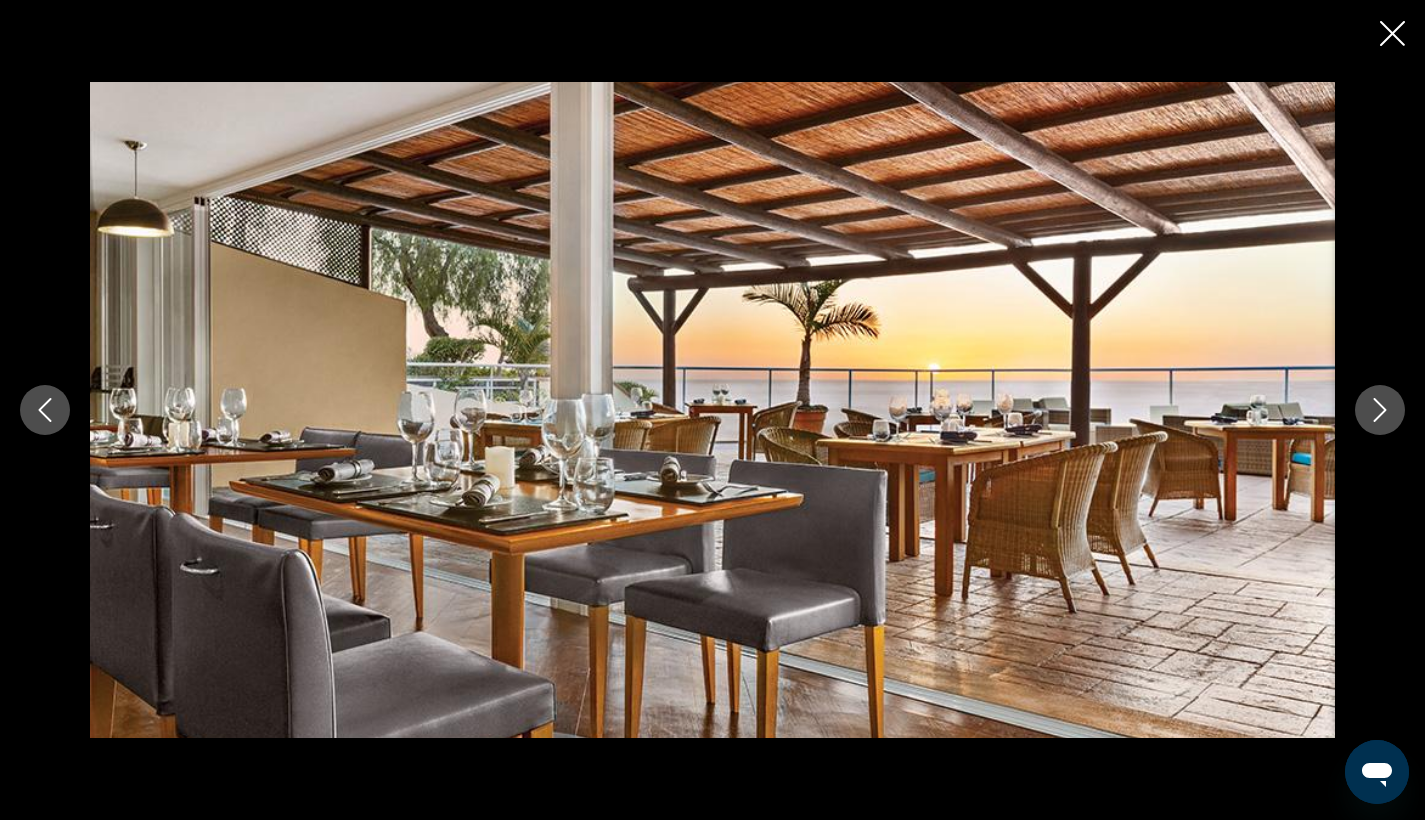 click 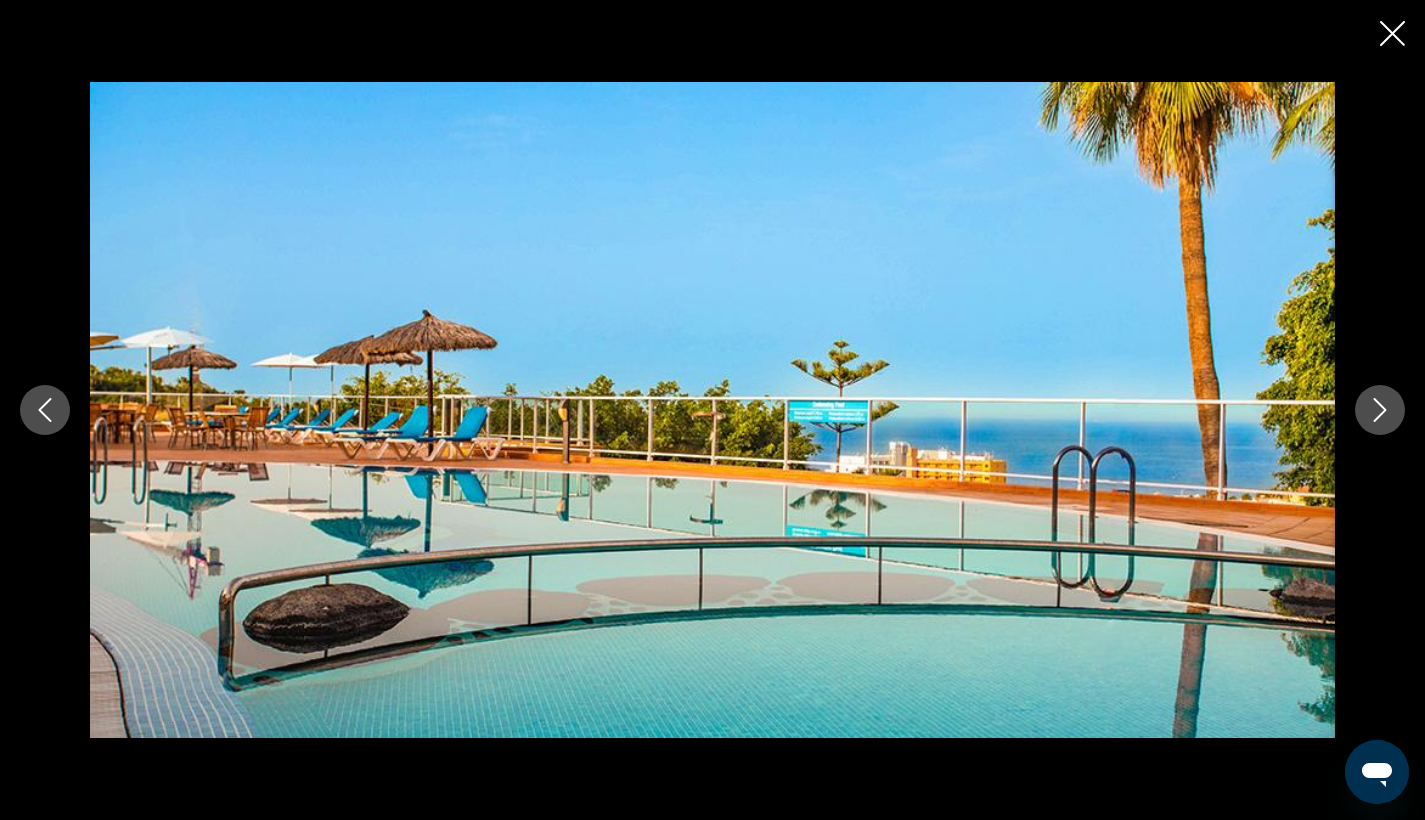 click 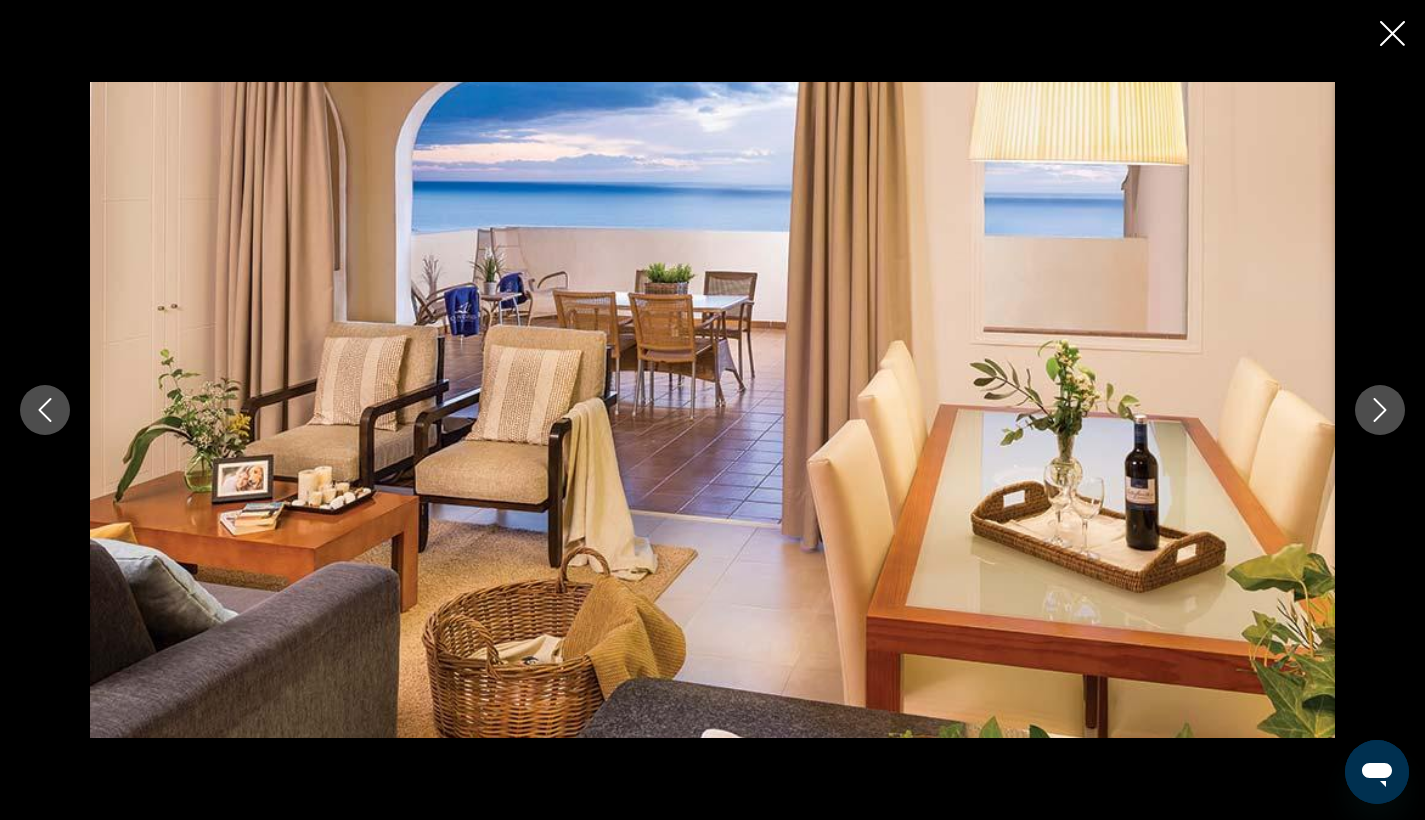 click 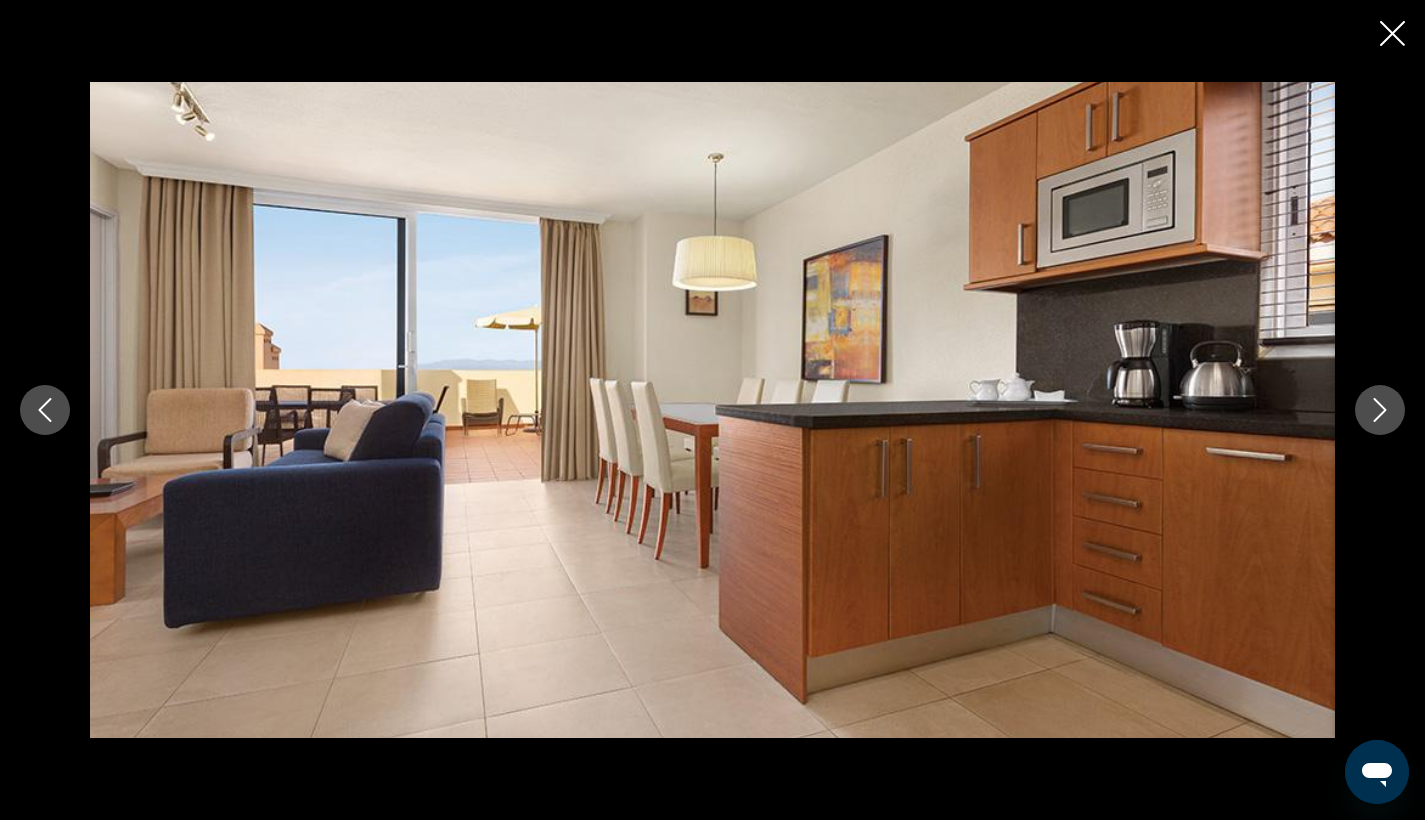 click 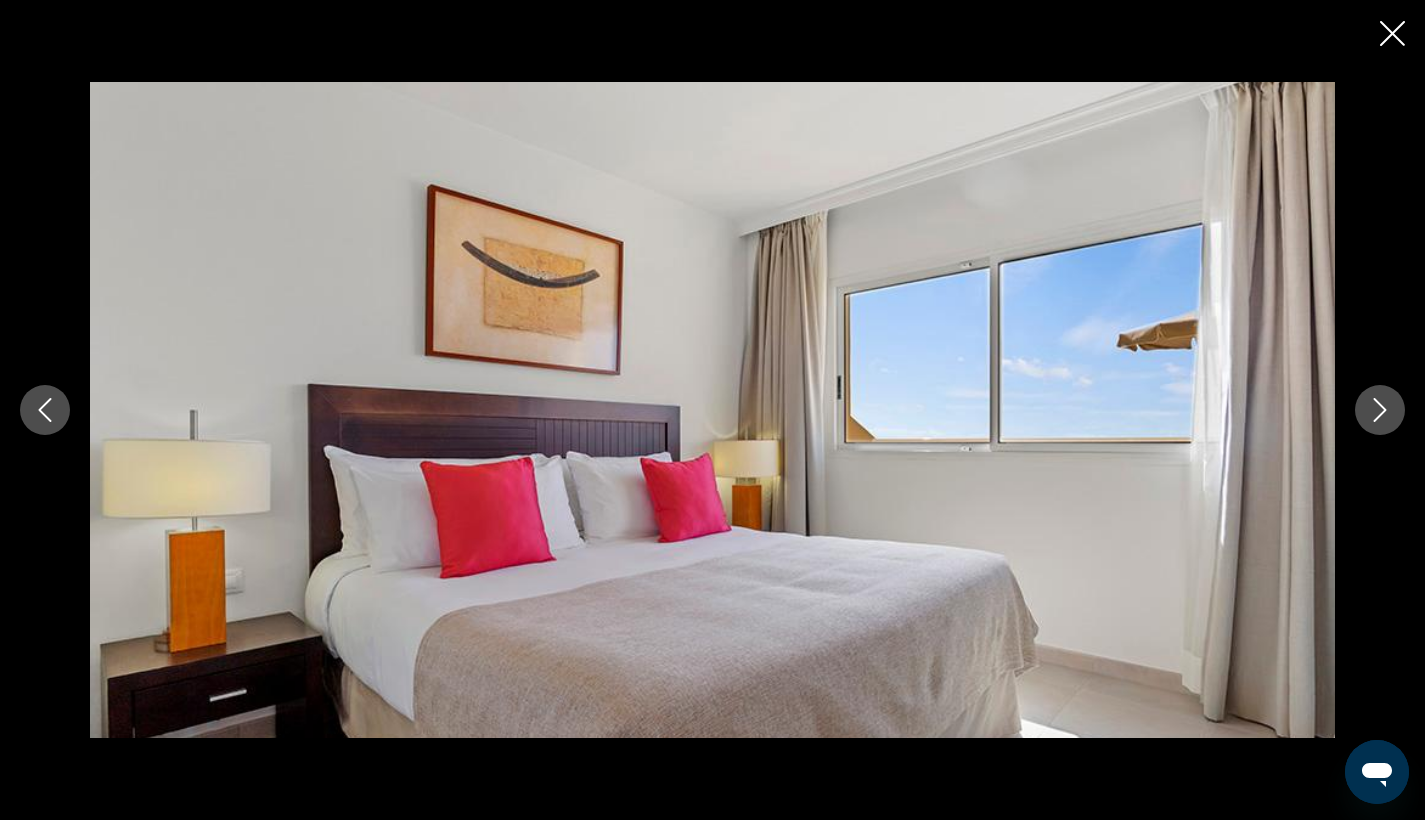 click at bounding box center [1380, 410] 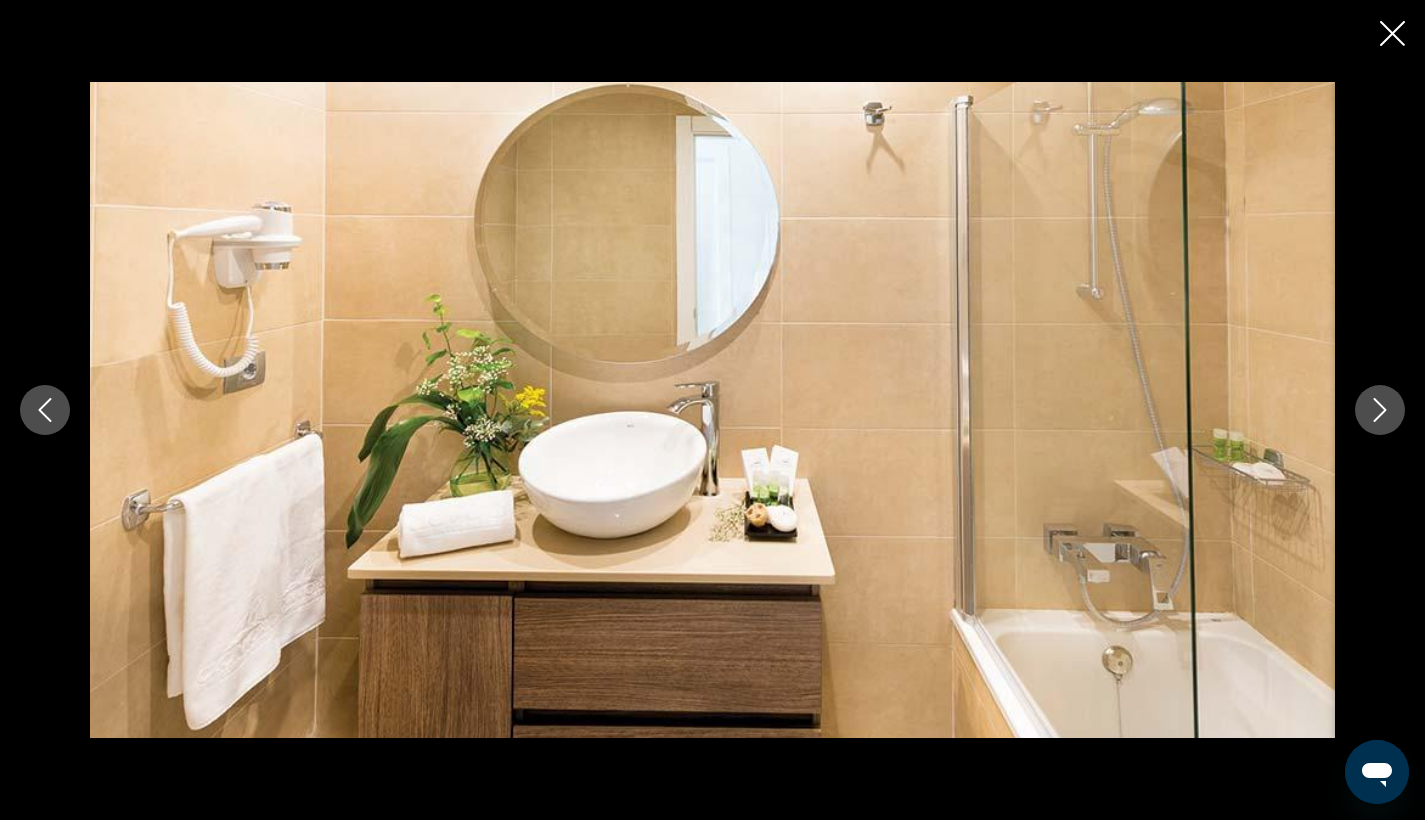 click 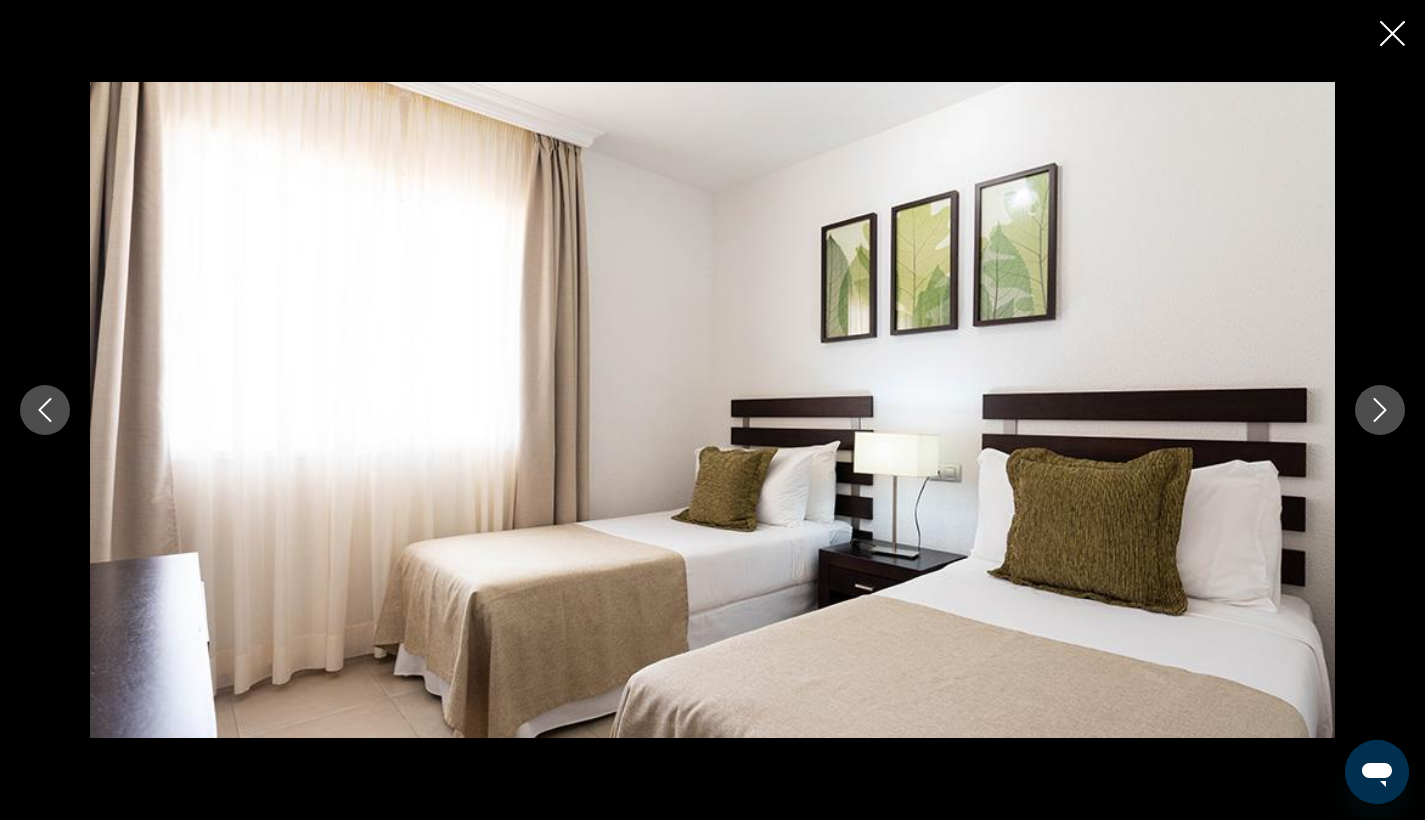 click 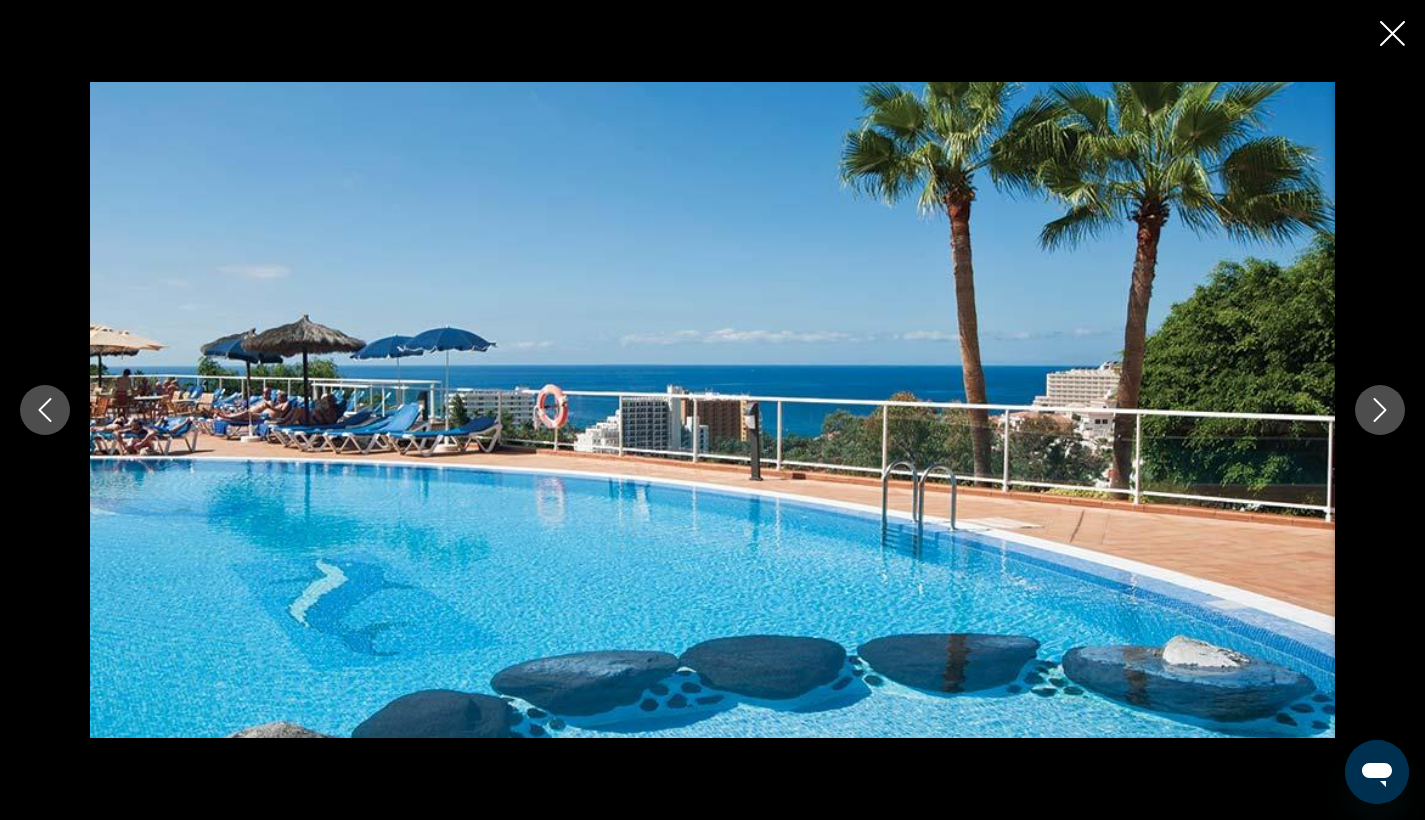 scroll, scrollTop: 933, scrollLeft: 0, axis: vertical 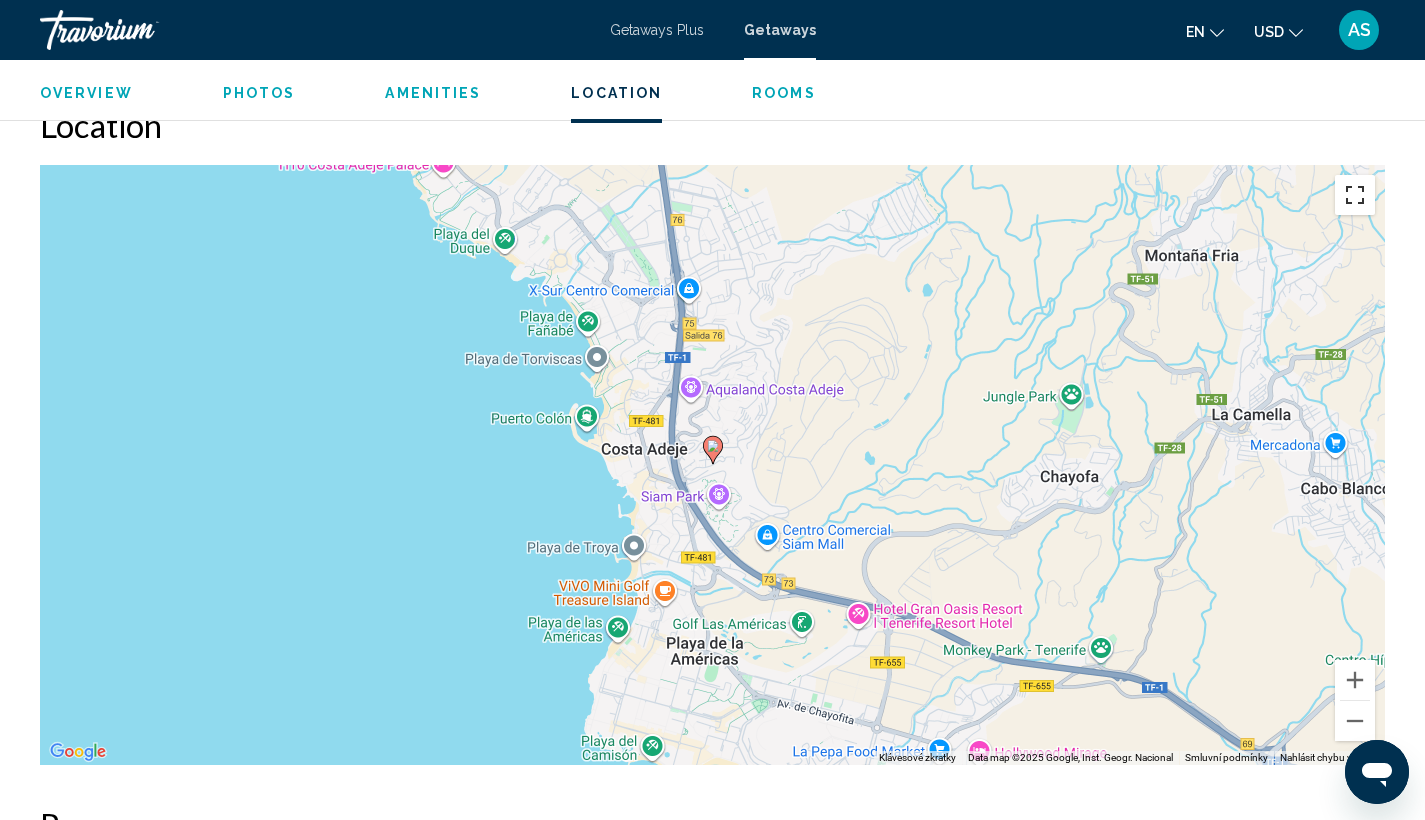 click at bounding box center (1355, 195) 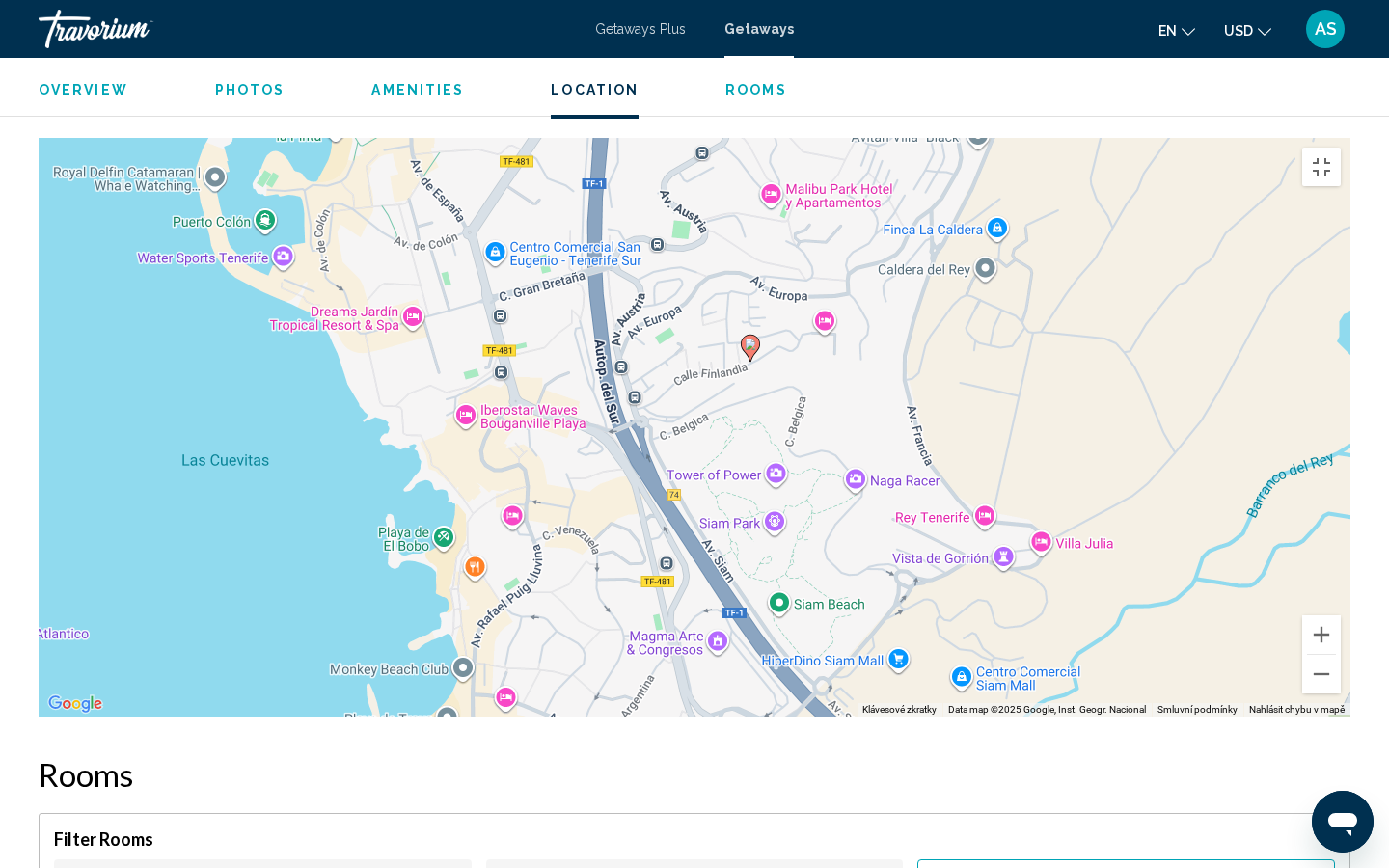 drag, startPoint x: 803, startPoint y: 176, endPoint x: 834, endPoint y: 557, distance: 382.25907 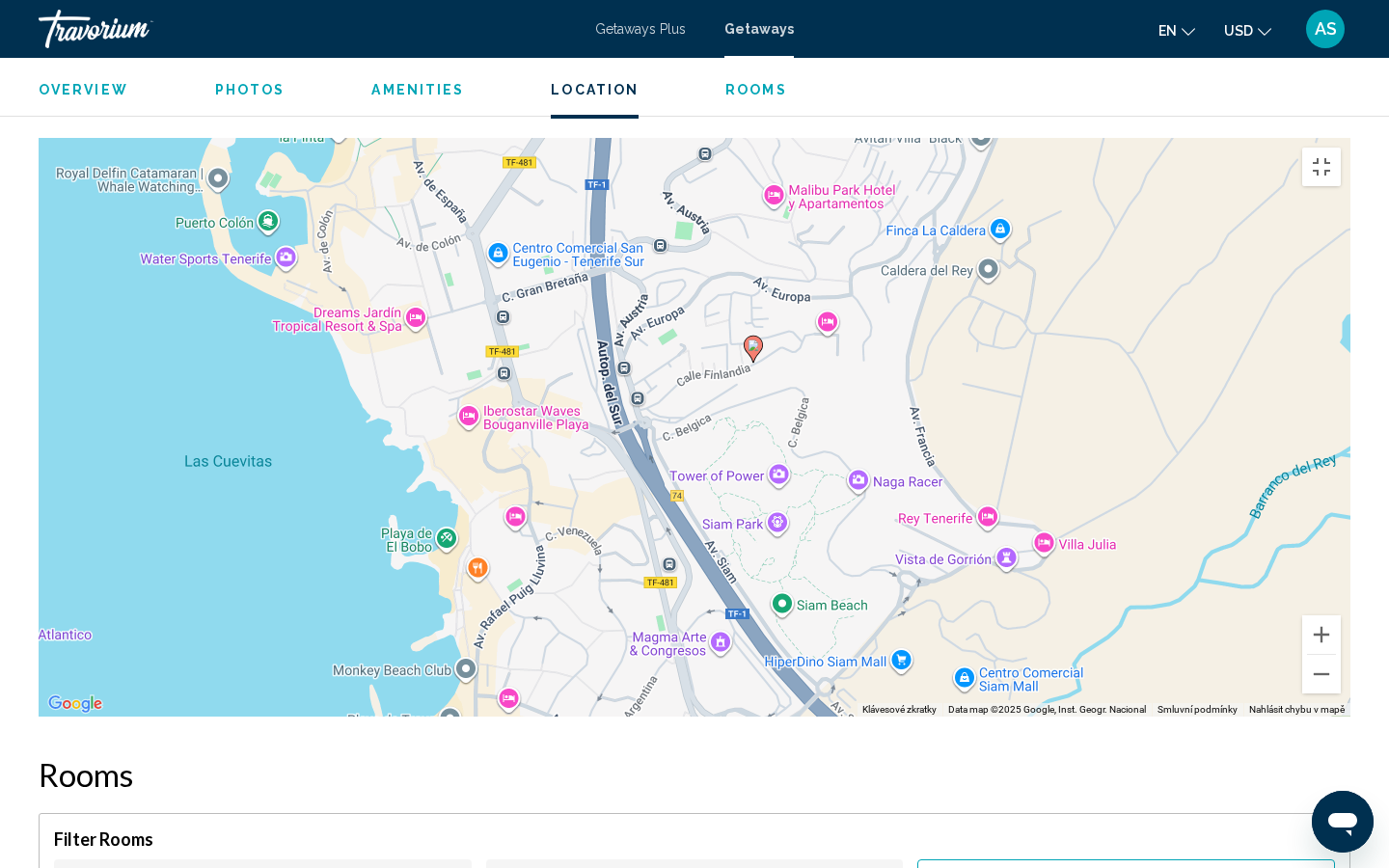 click on "Pokud chcete aktivovat možnost přetažení pomocí klávesnice, stiskněte Alt + Enter. Když je přetažení pomocí klávesnice aktivní, můžete značkou pohybovat pomocí šipek. Přetažení dokončíte stisknutím klávesy Enter. Klávesou Escape můžete akci zrušit." at bounding box center (694, 427) 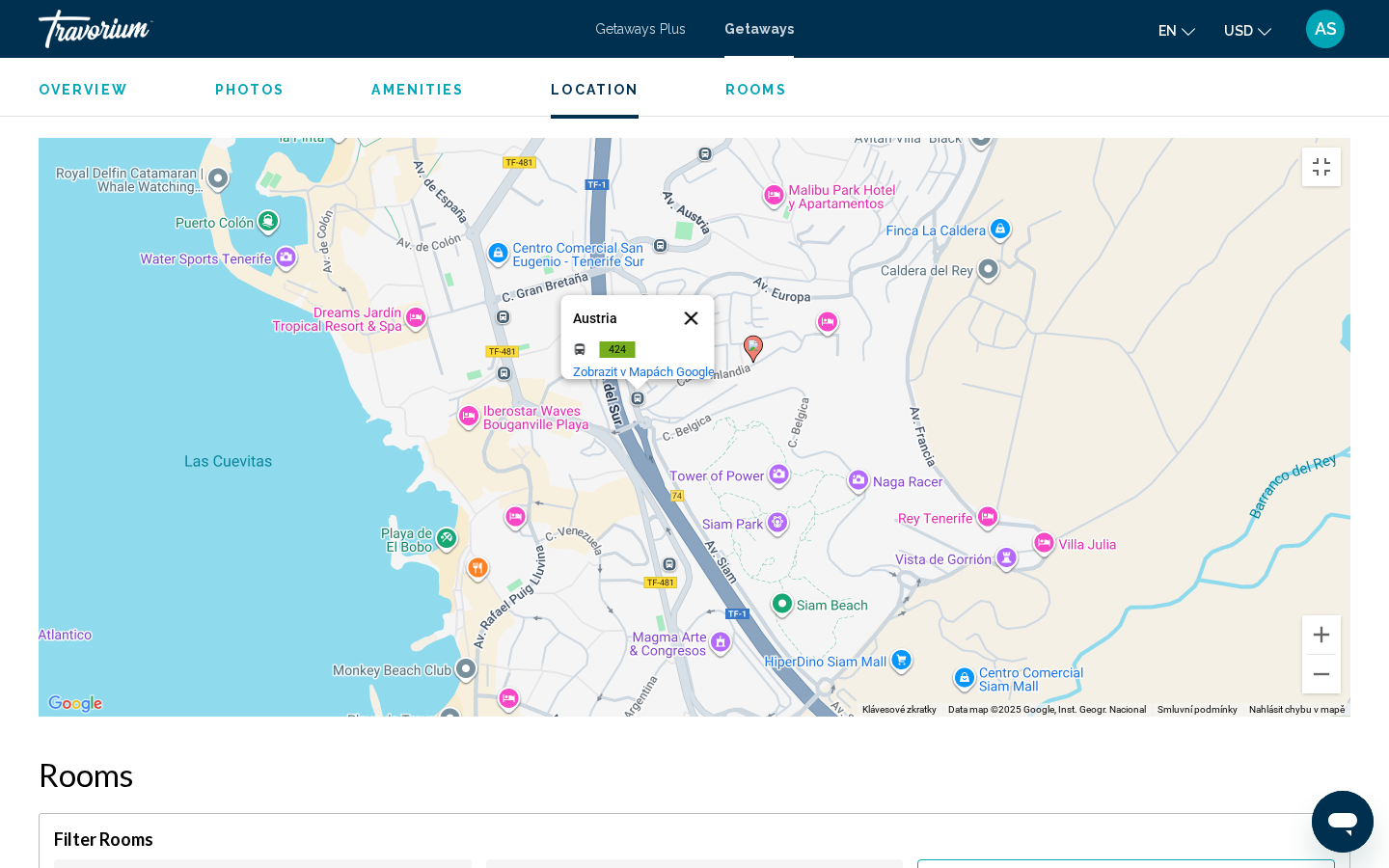 click at bounding box center (692, 318) 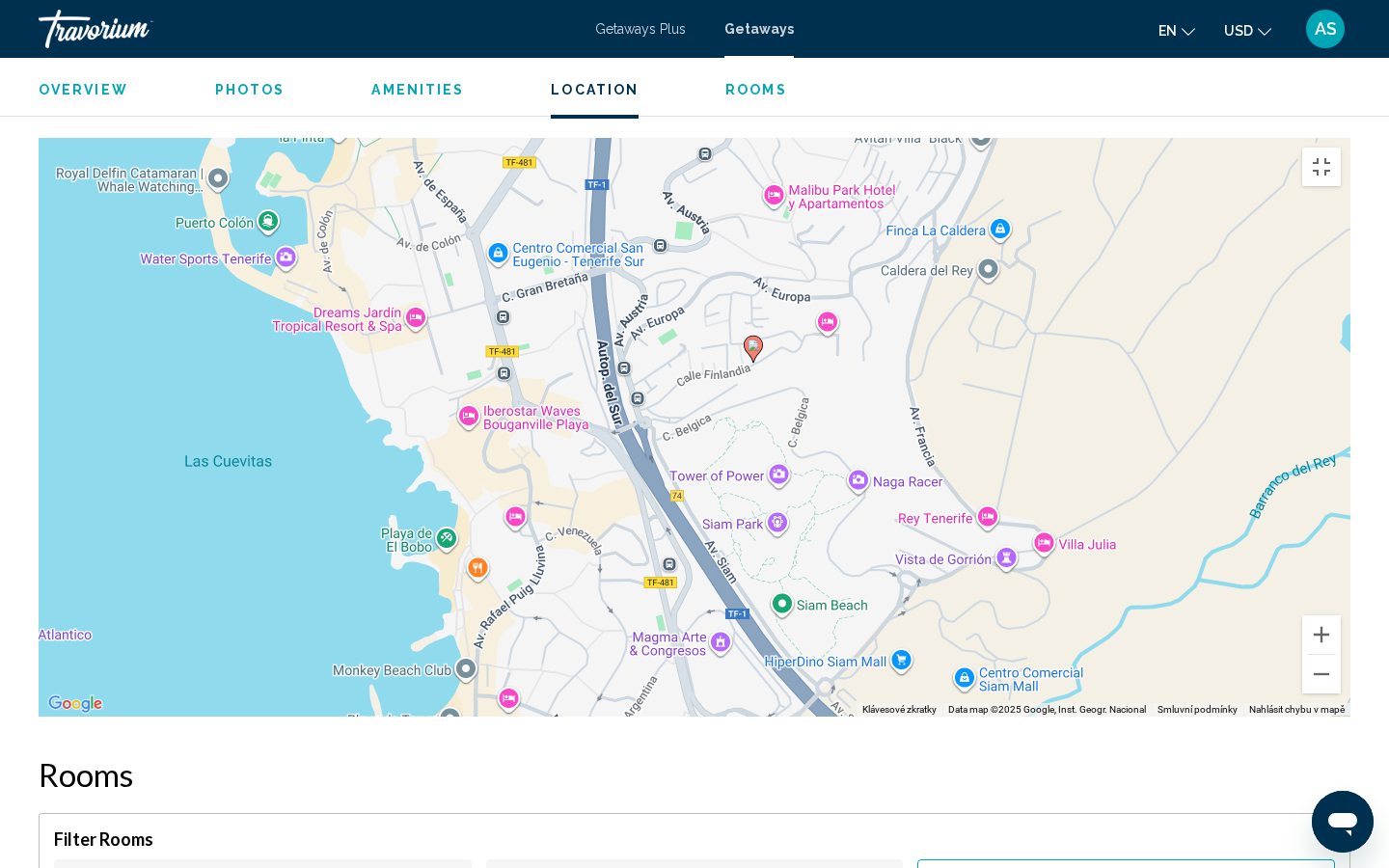 click on "Pokud chcete aktivovat možnost přetažení pomocí klávesnice, stiskněte Alt + Enter. Když je přetažení pomocí klávesnice aktivní, můžete značkou pohybovat pomocí šipek. Přetažení dokončíte stisknutím klávesy Enter. Klávesou Escape můžete akci zrušit." at bounding box center [694, 427] 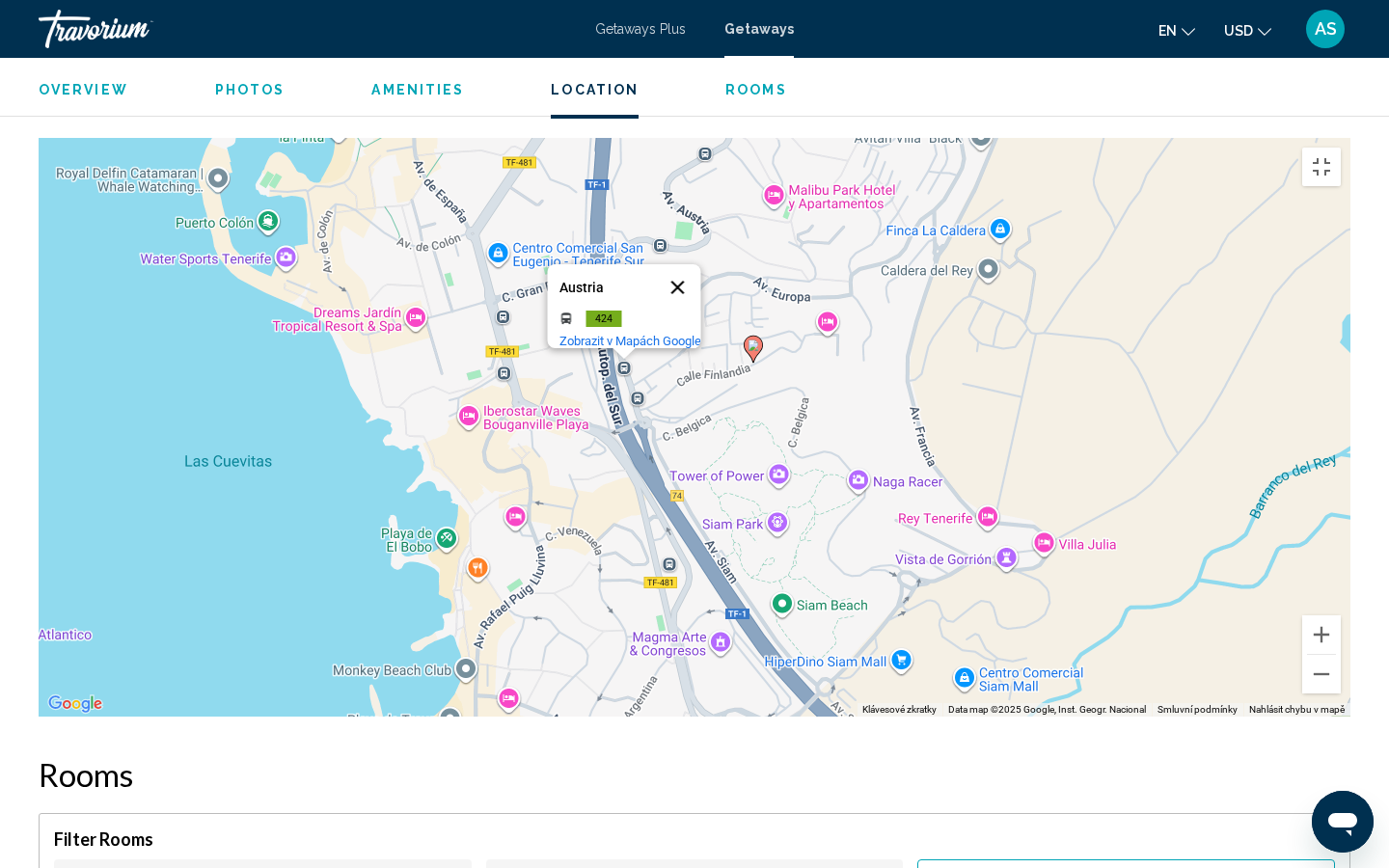 click at bounding box center [678, 287] 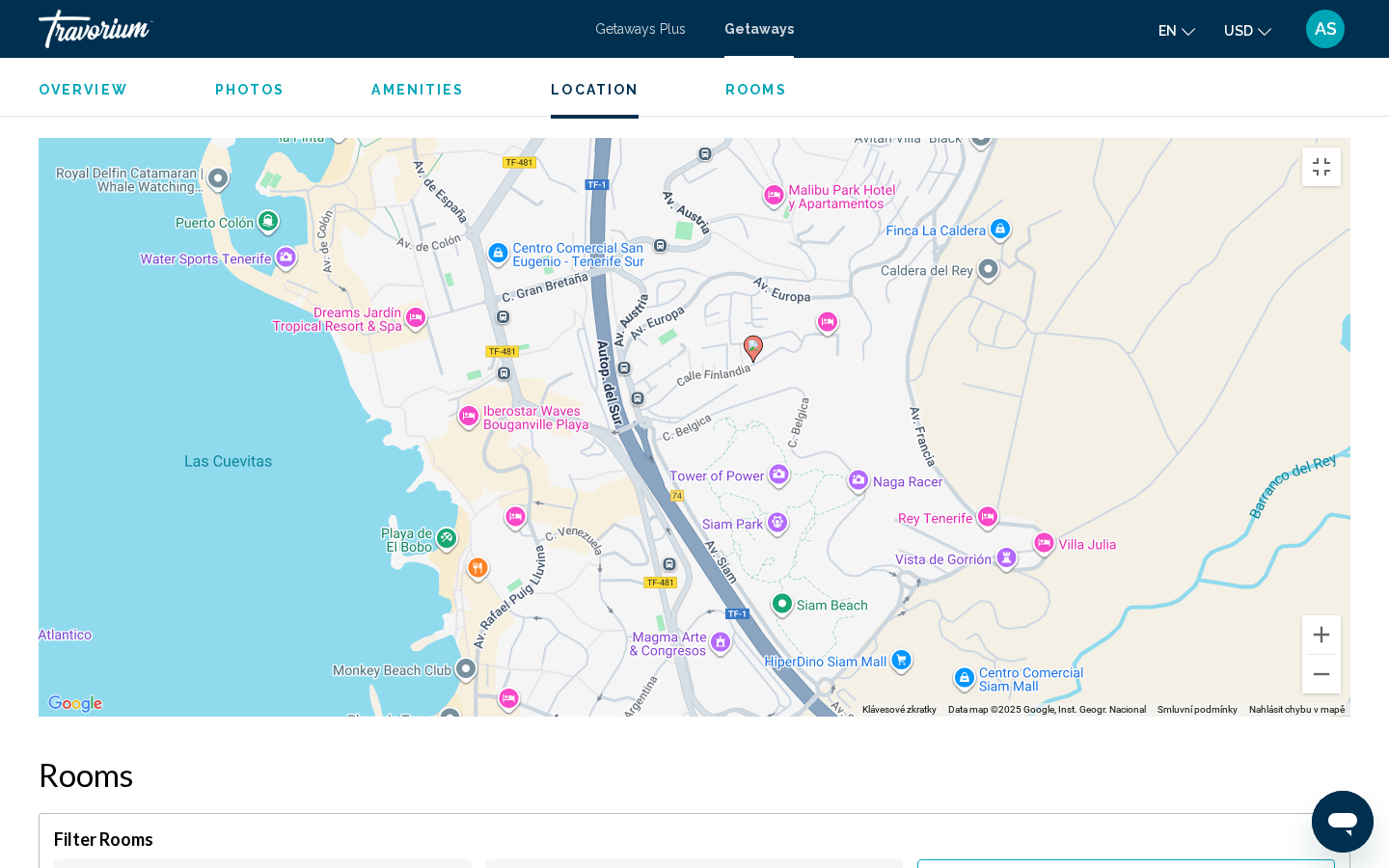 click on "Pokud chcete aktivovat možnost přetažení pomocí klávesnice, stiskněte Alt + Enter. Když je přetažení pomocí klávesnice aktivní, můžete značkou pohybovat pomocí šipek. Přetažení dokončíte stisknutím klávesy Enter. Klávesou Escape můžete akci zrušit." at bounding box center [694, 427] 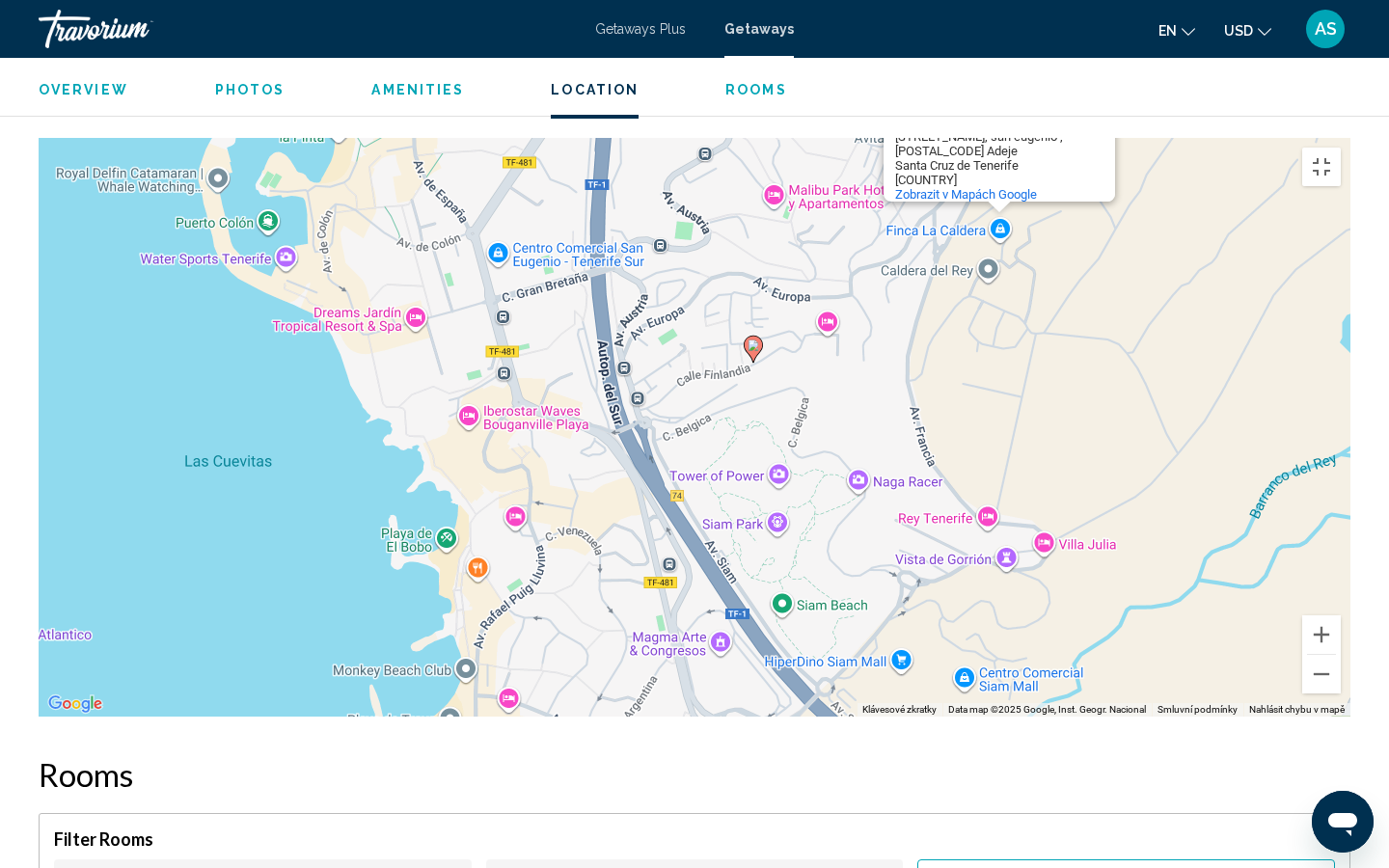 click at bounding box center (1092, 90) 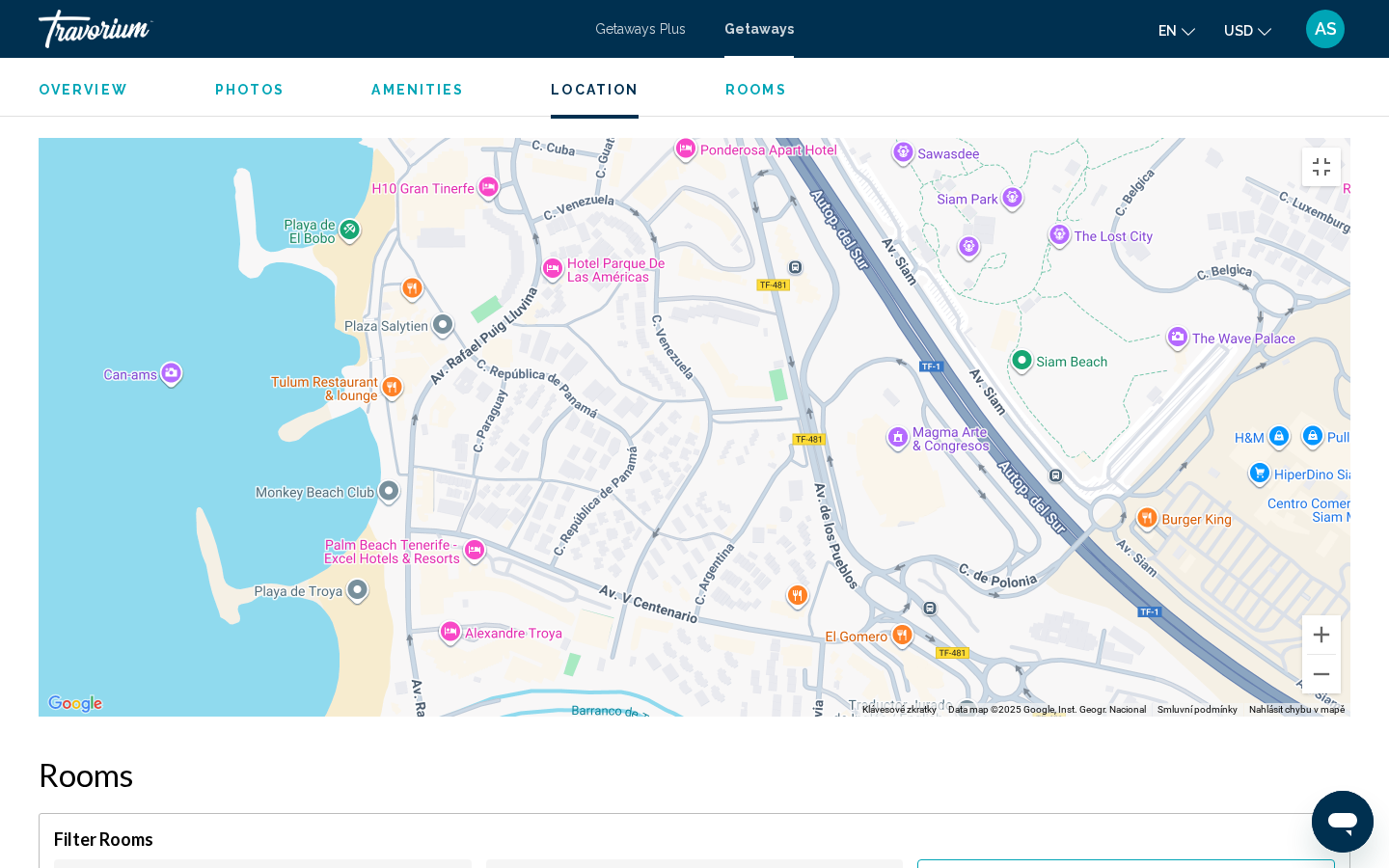 drag, startPoint x: 643, startPoint y: 639, endPoint x: 559, endPoint y: 571, distance: 108.07405 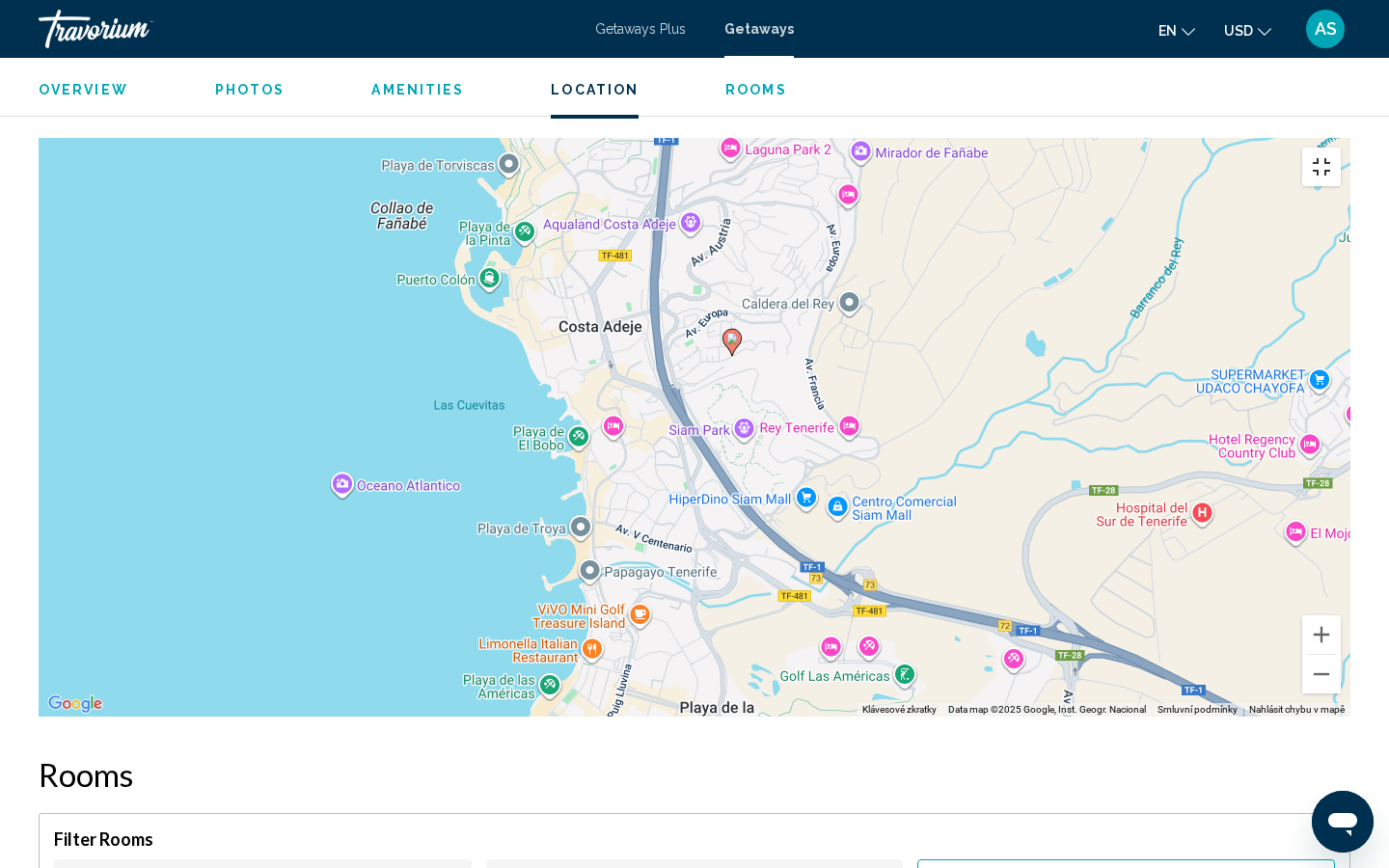 click at bounding box center (1321, 167) 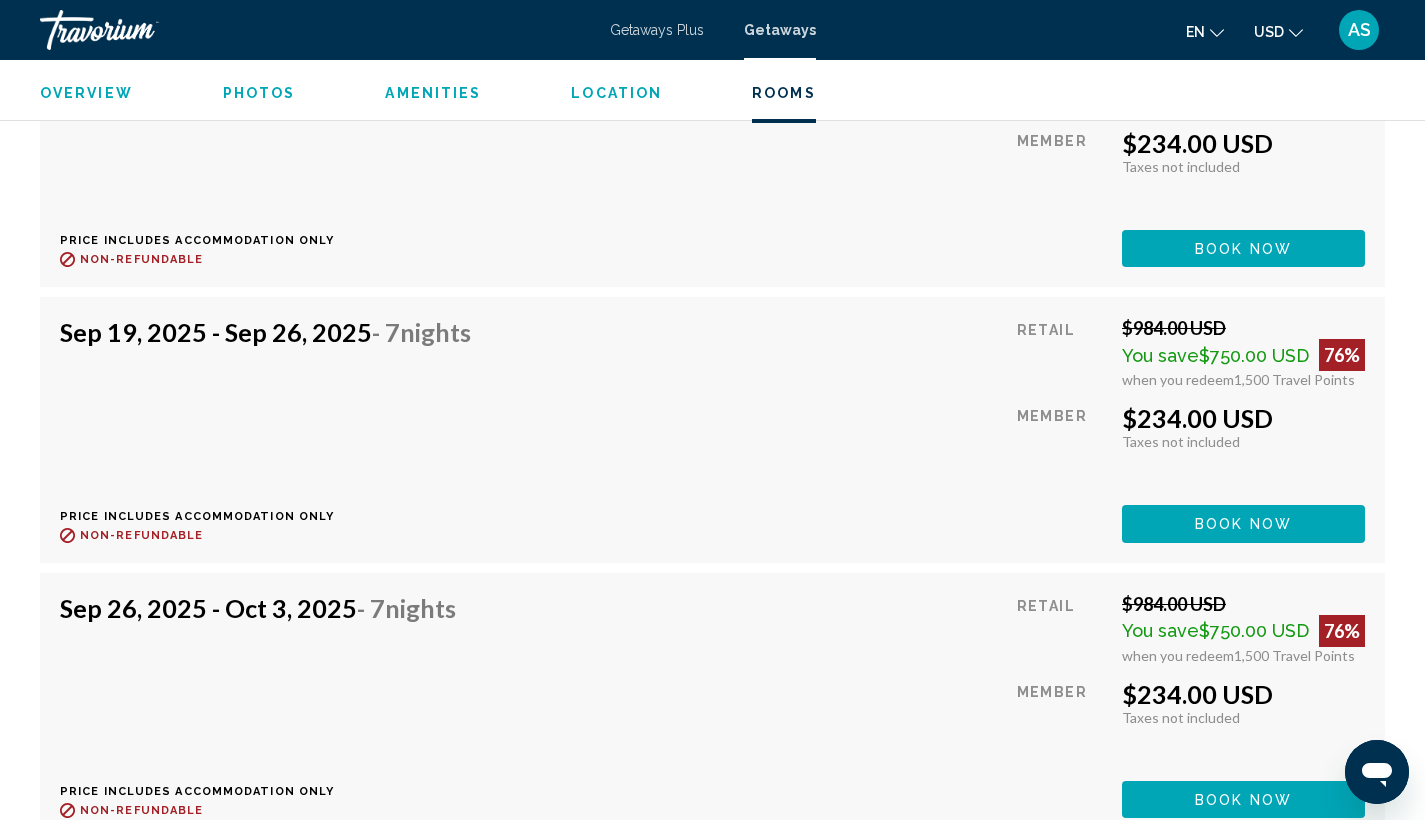 scroll, scrollTop: 4333, scrollLeft: 0, axis: vertical 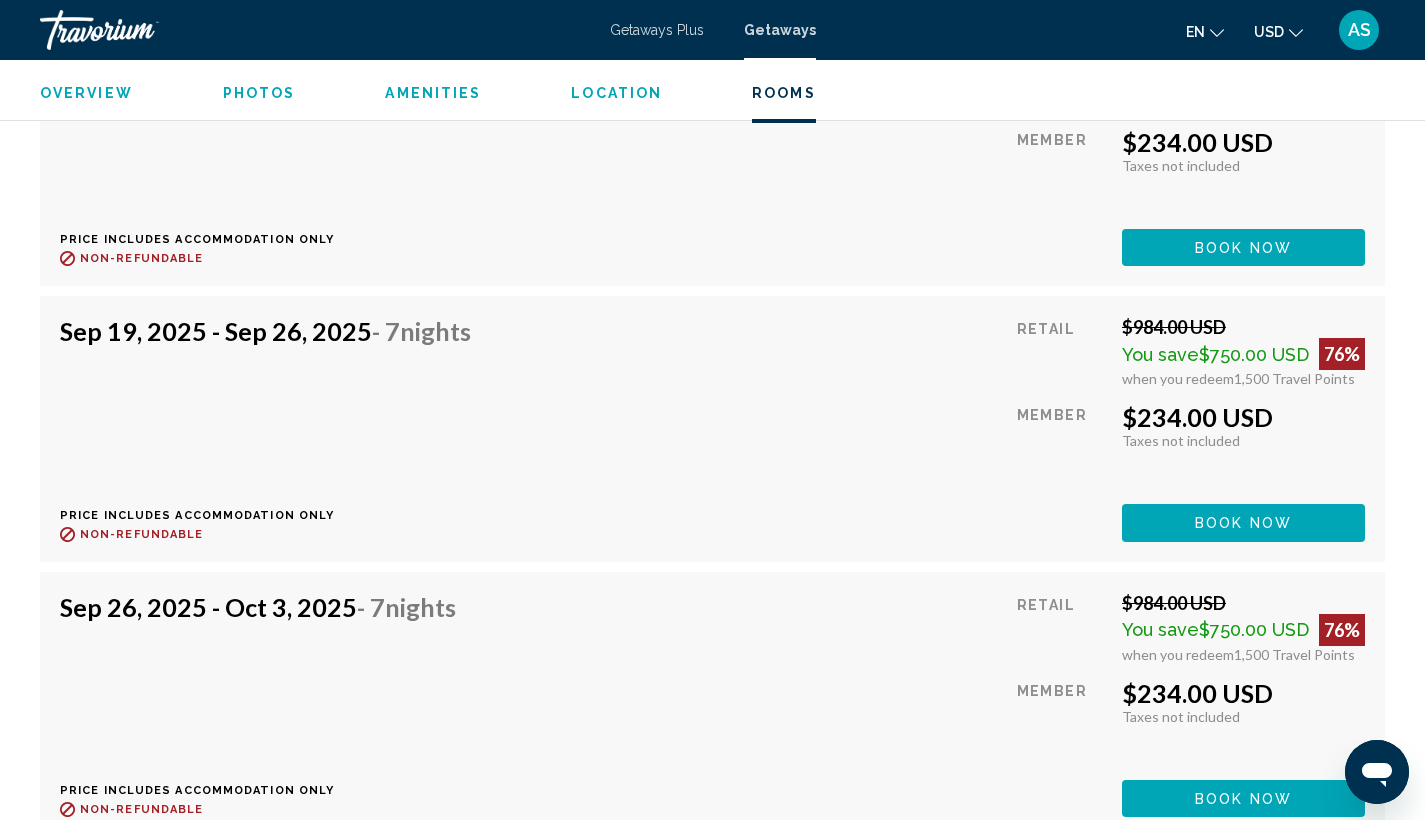 click on "Book now" at bounding box center (1243, -28) 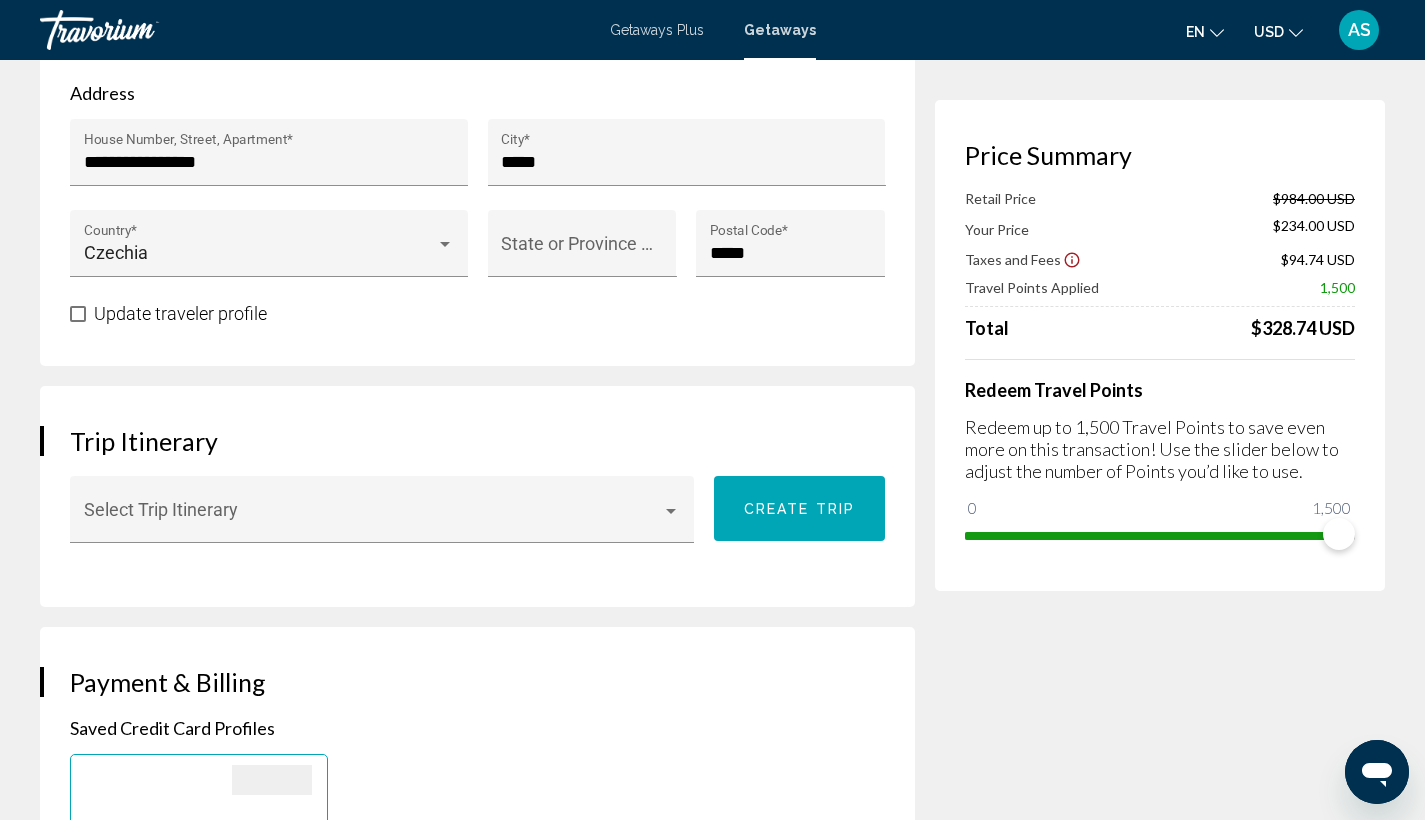 scroll, scrollTop: 855, scrollLeft: 0, axis: vertical 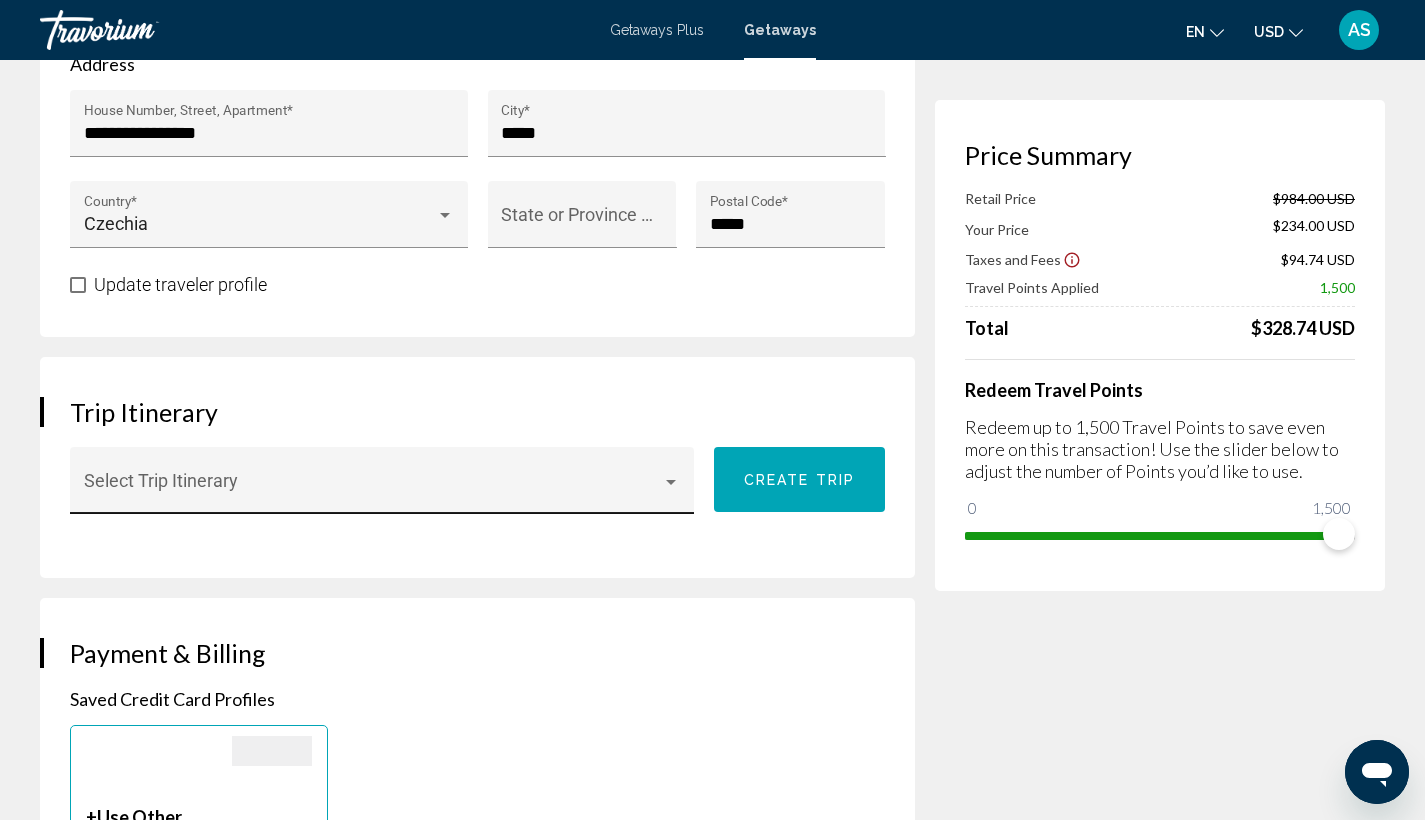 click on "Select Trip Itinerary" at bounding box center (382, 487) 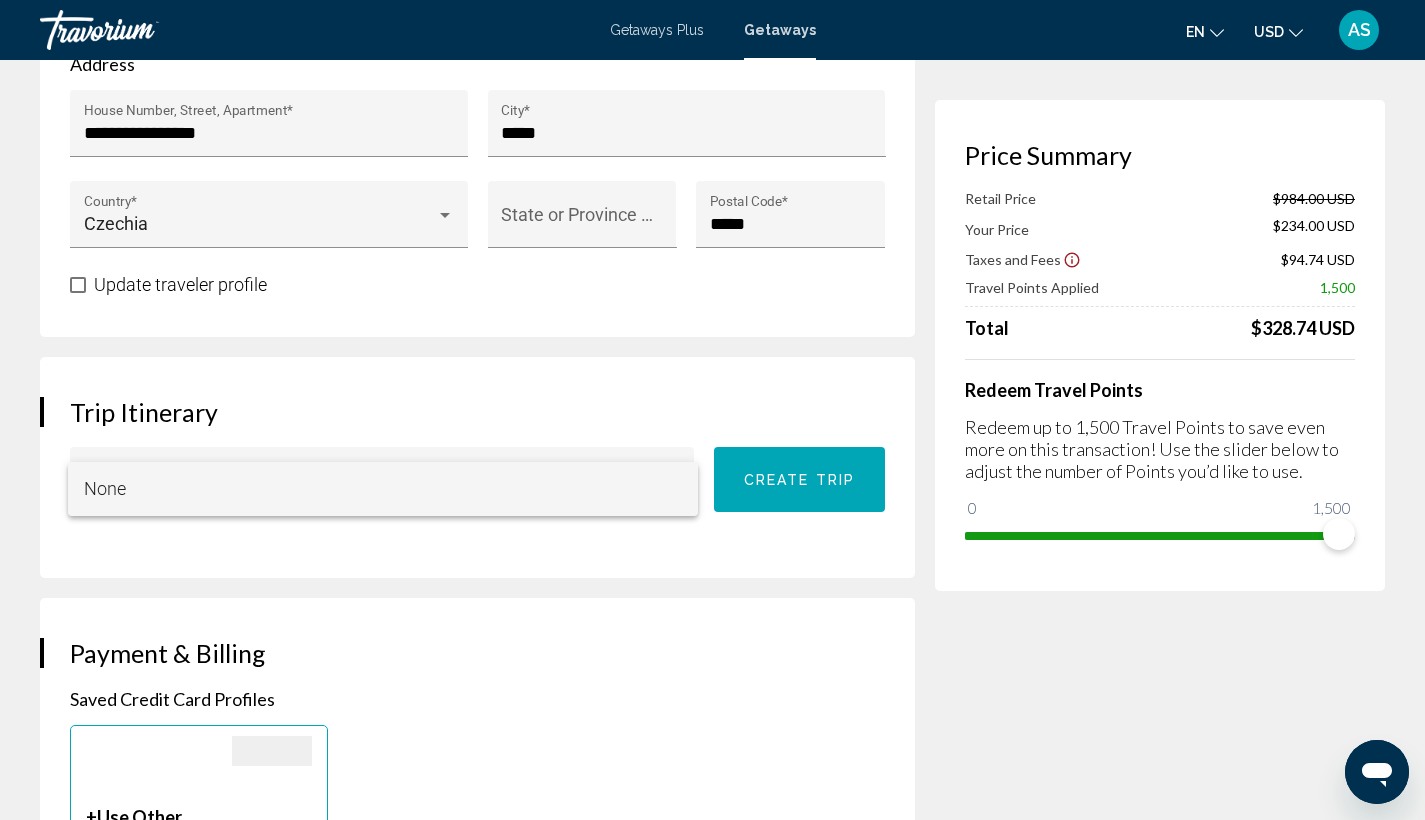 click at bounding box center [712, 410] 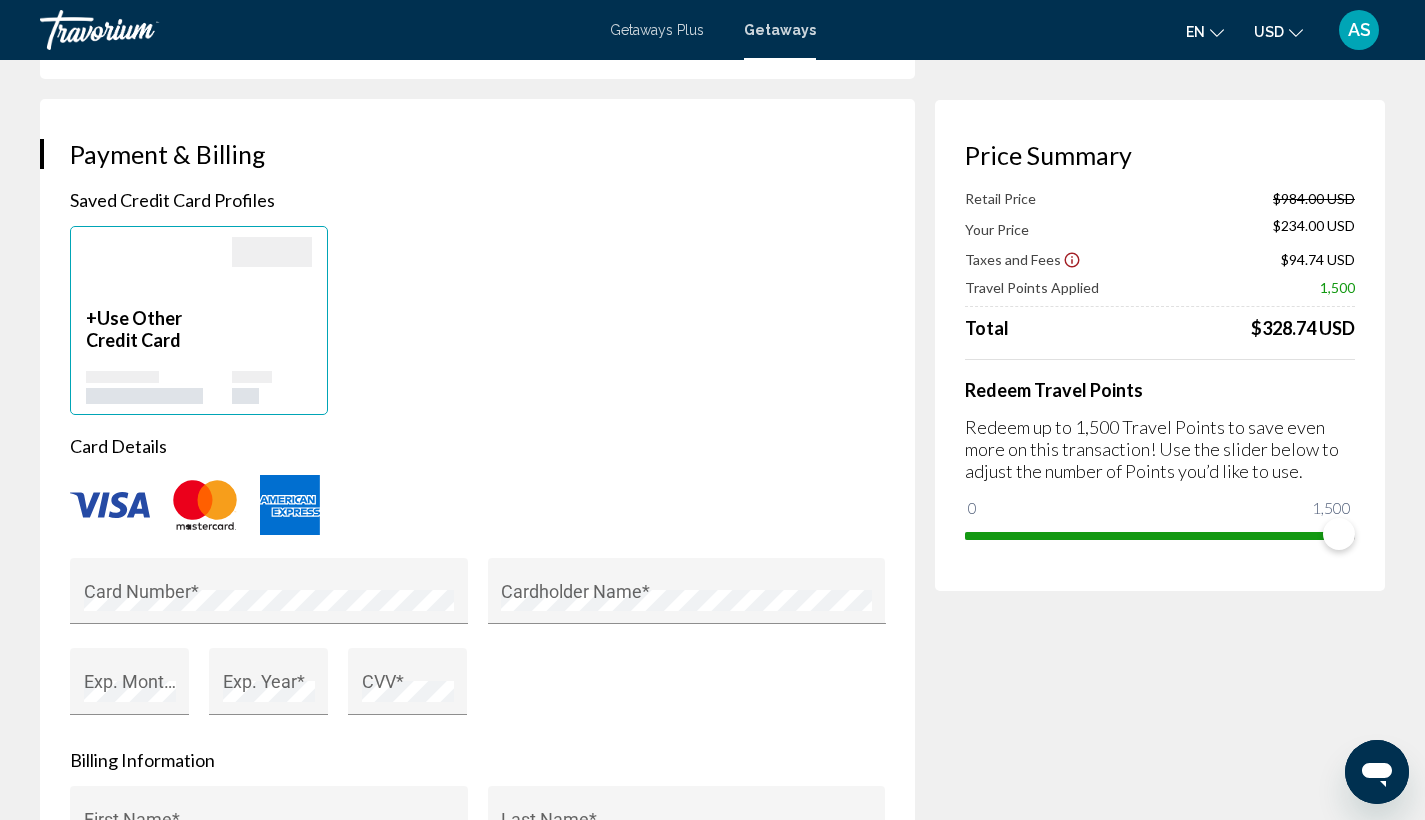 scroll, scrollTop: 1446, scrollLeft: 0, axis: vertical 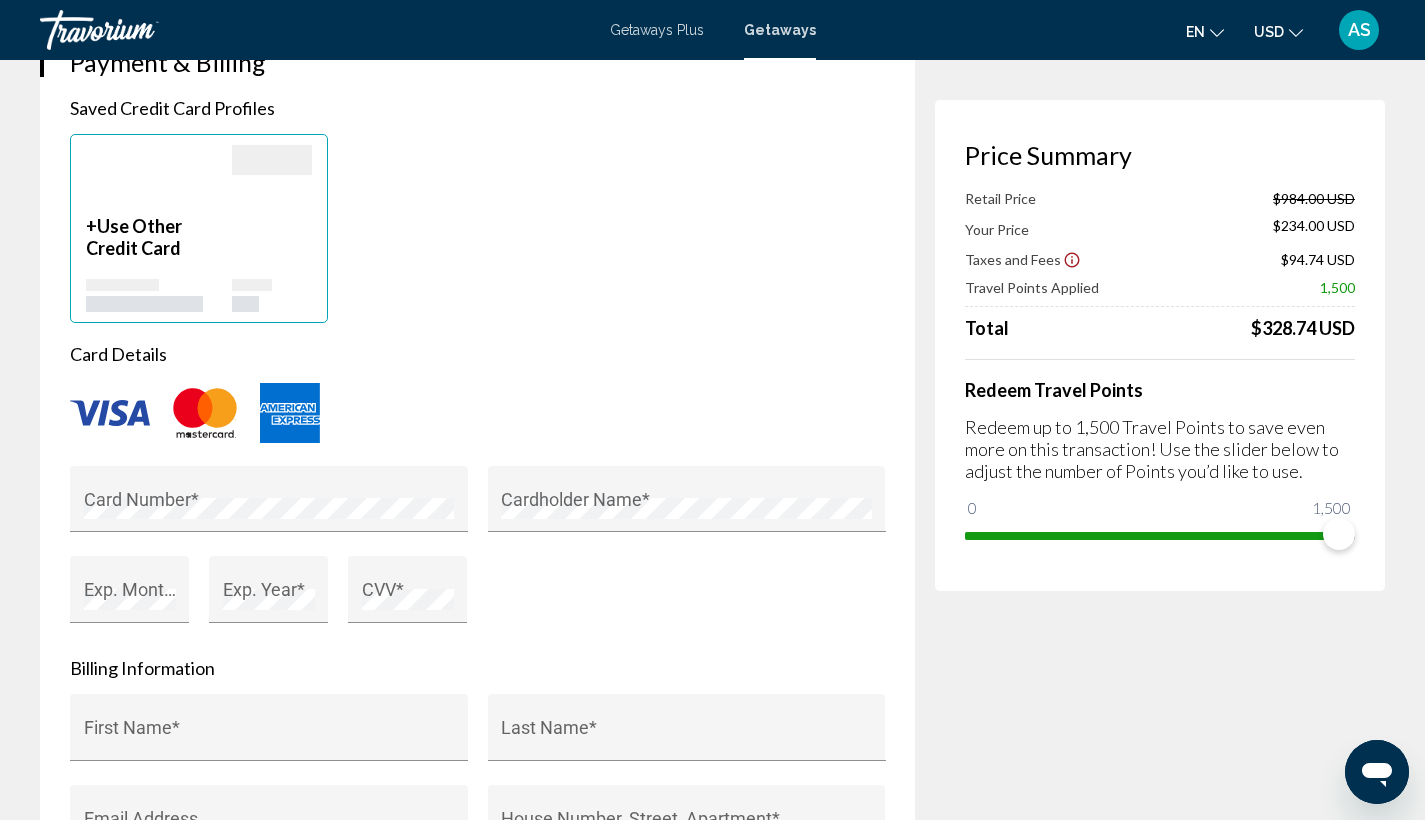 click at bounding box center [477, 413] 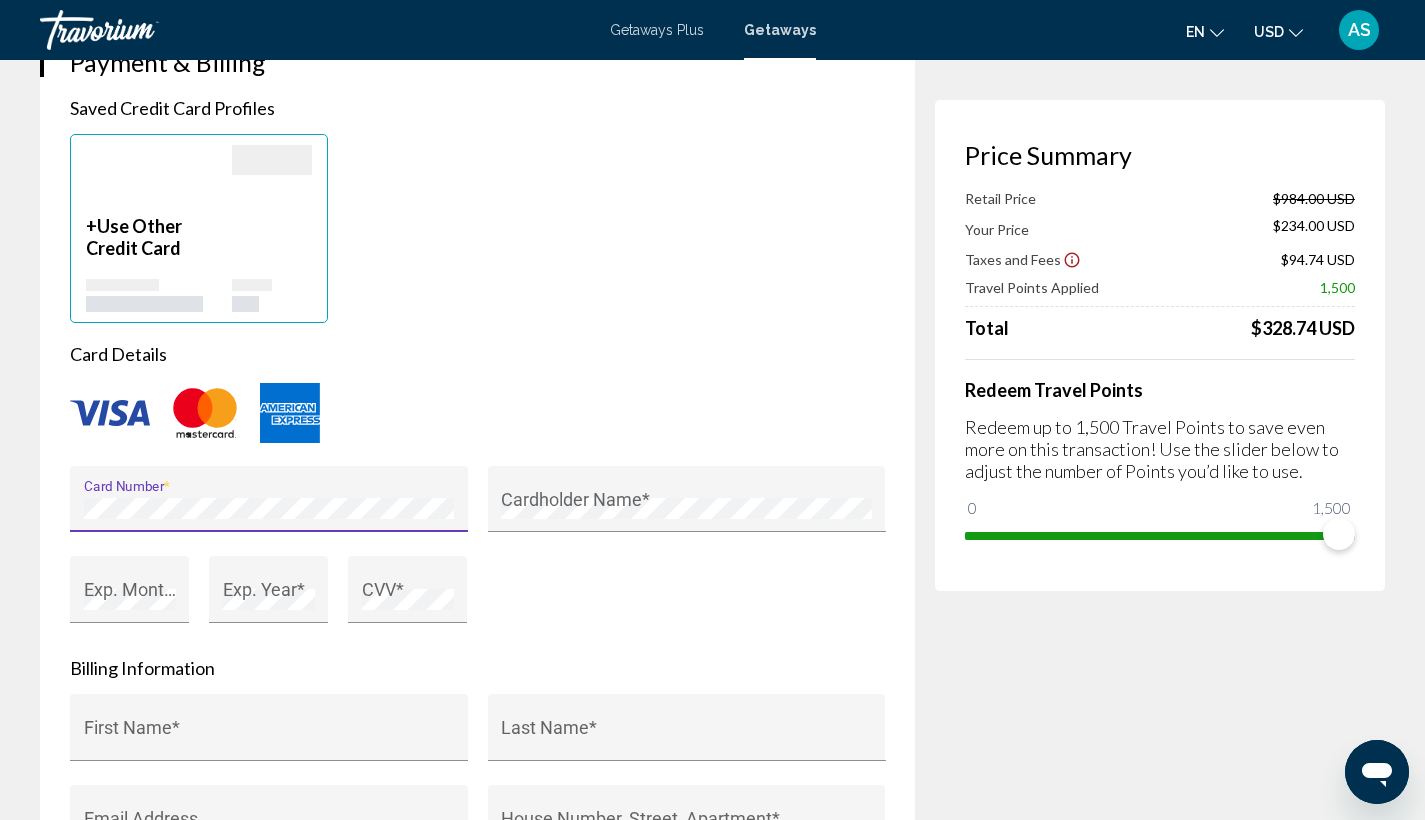 click on "Card Number  *" at bounding box center (269, 505) 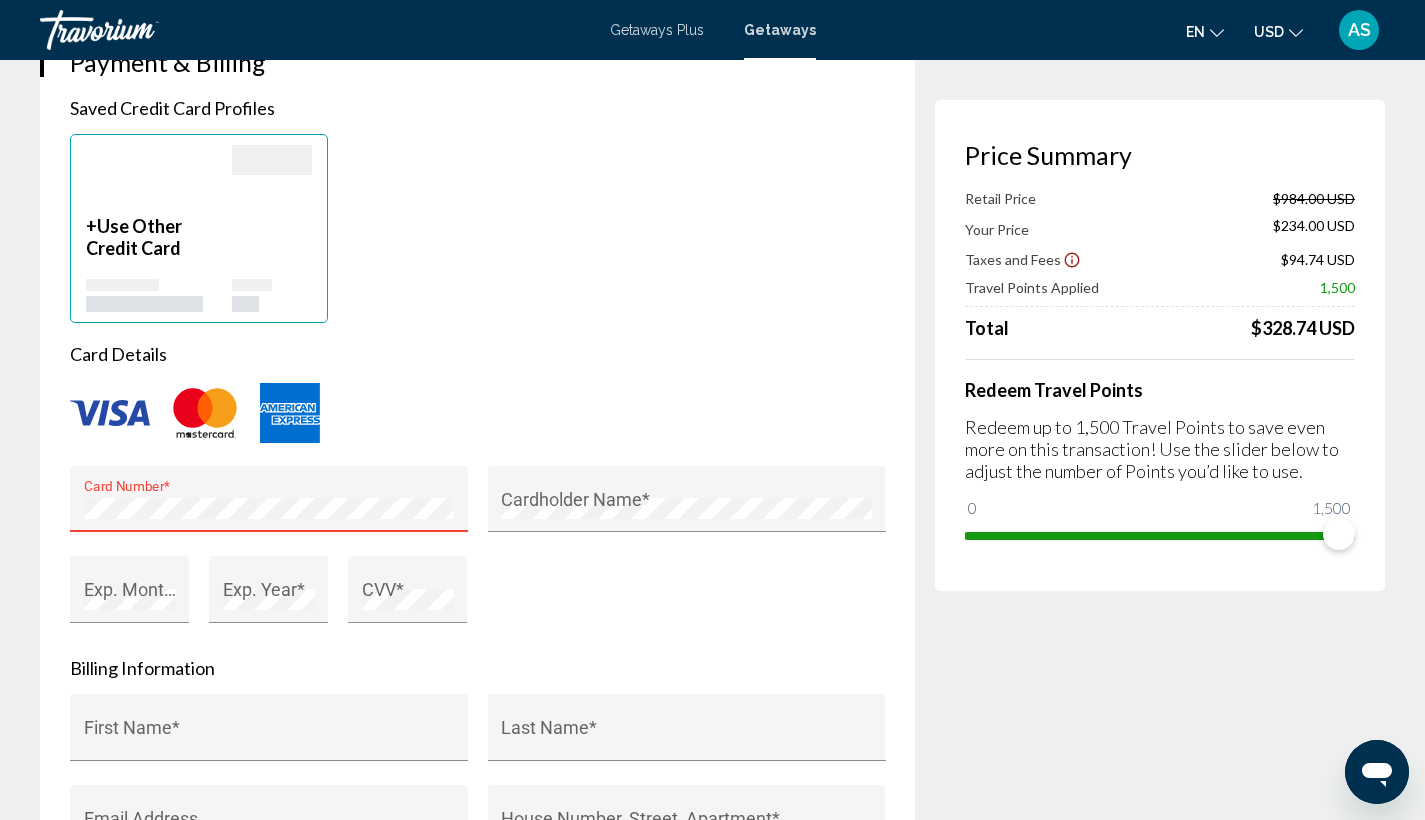 click on "Card Details Card Number  * Cardholder Name  * Exp. Month  * Exp. Year  * CVV  *" at bounding box center (477, 495) 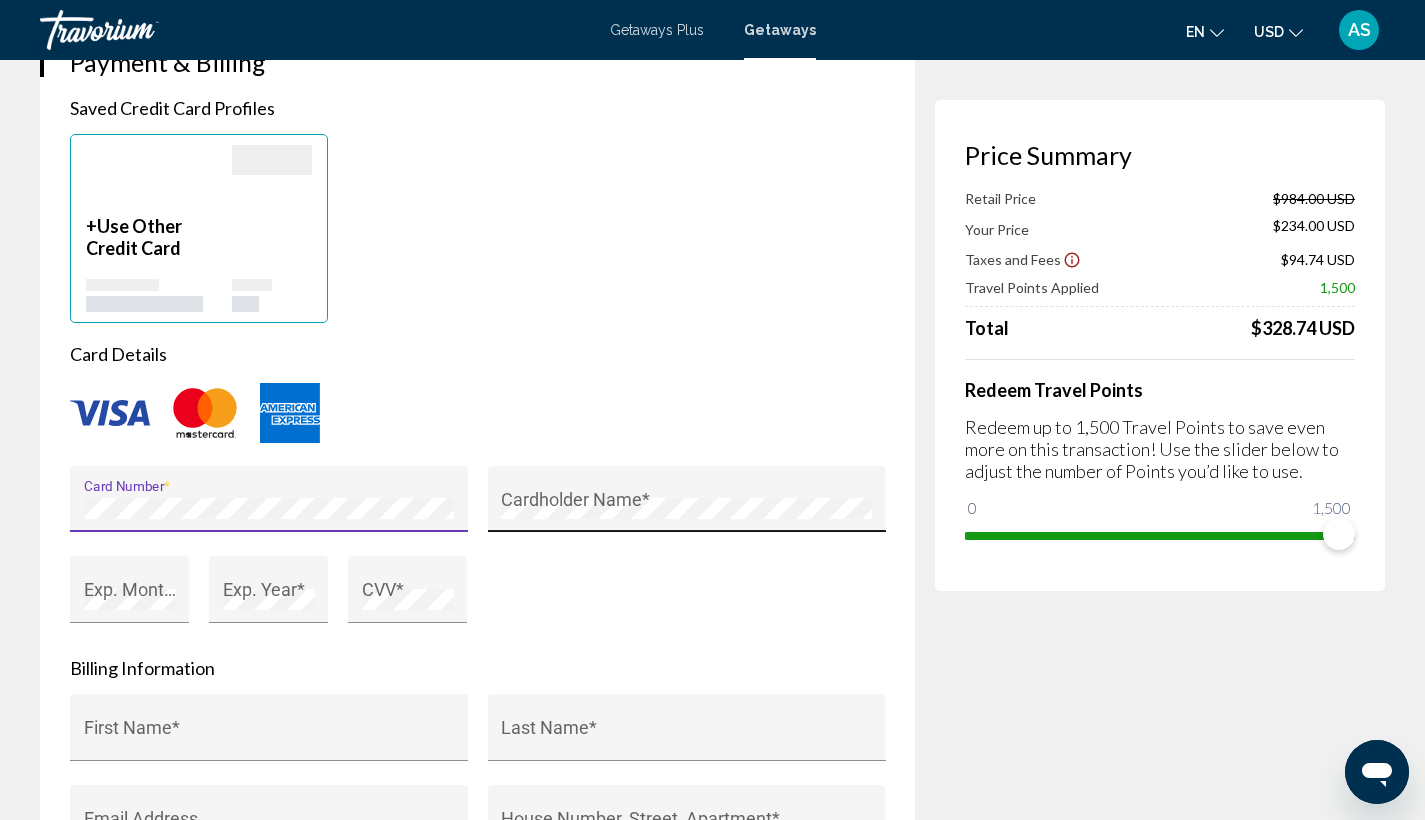click on "Cardholder Name  *" at bounding box center [686, 505] 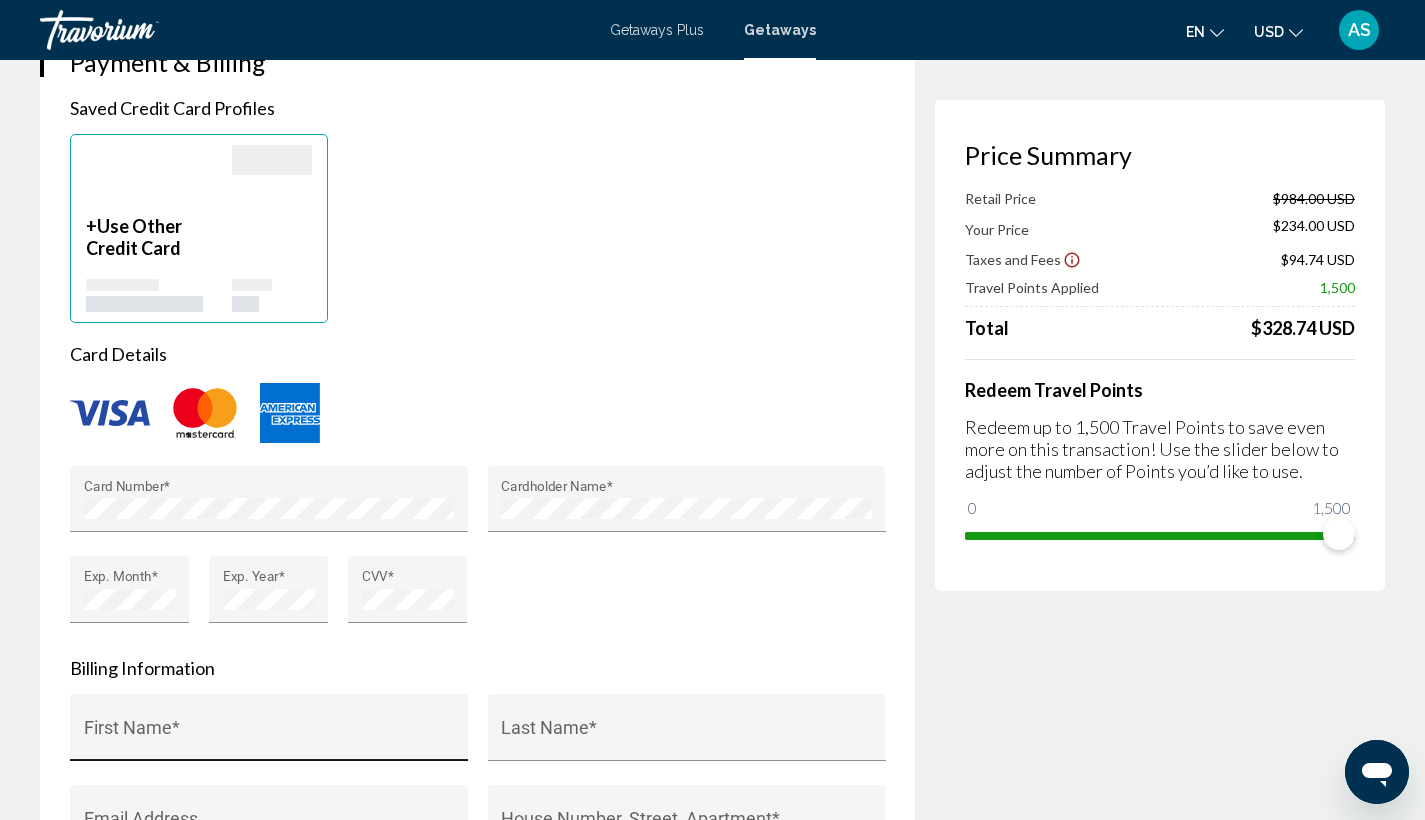click on "First Name  *" at bounding box center [269, 734] 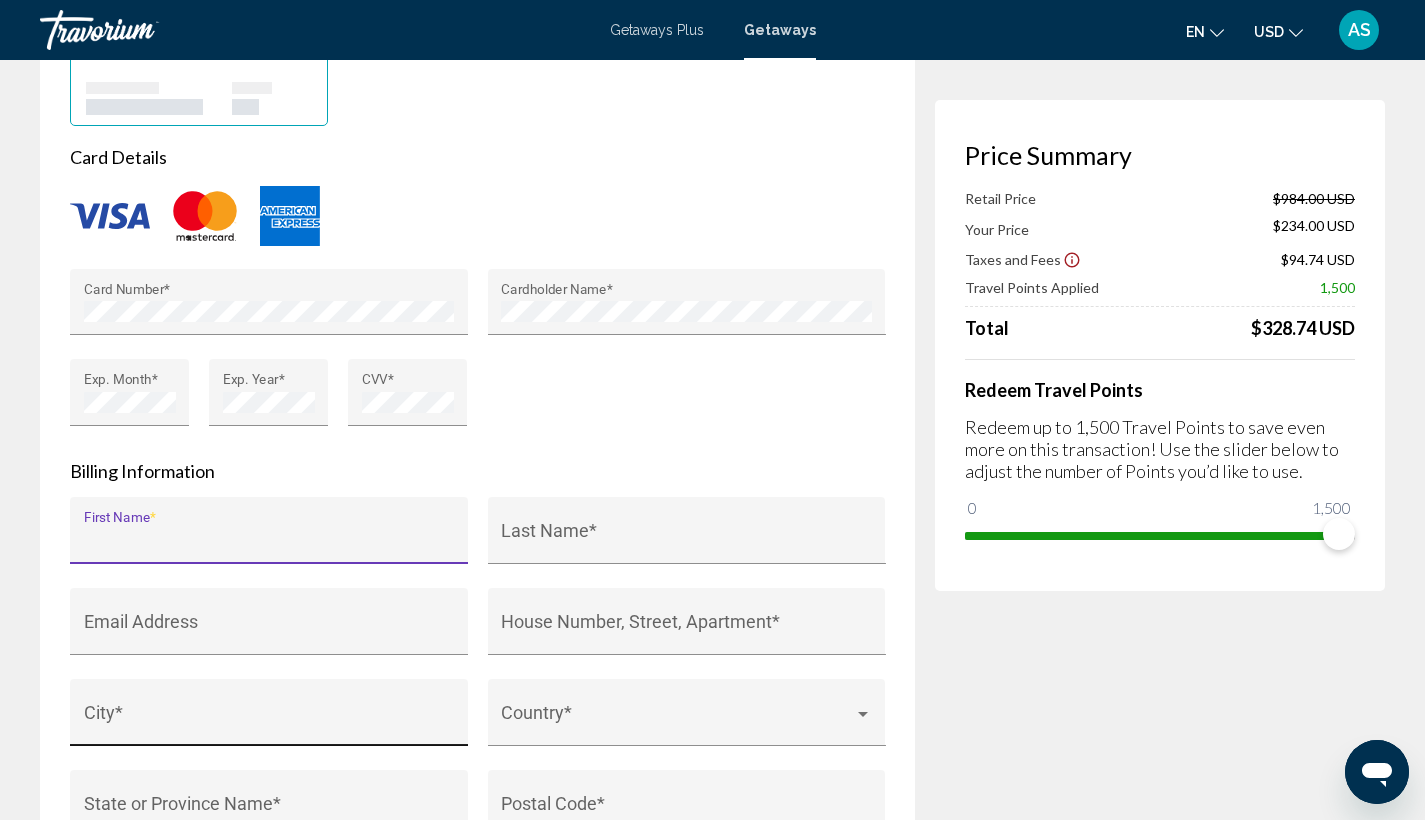 scroll, scrollTop: 1755, scrollLeft: 0, axis: vertical 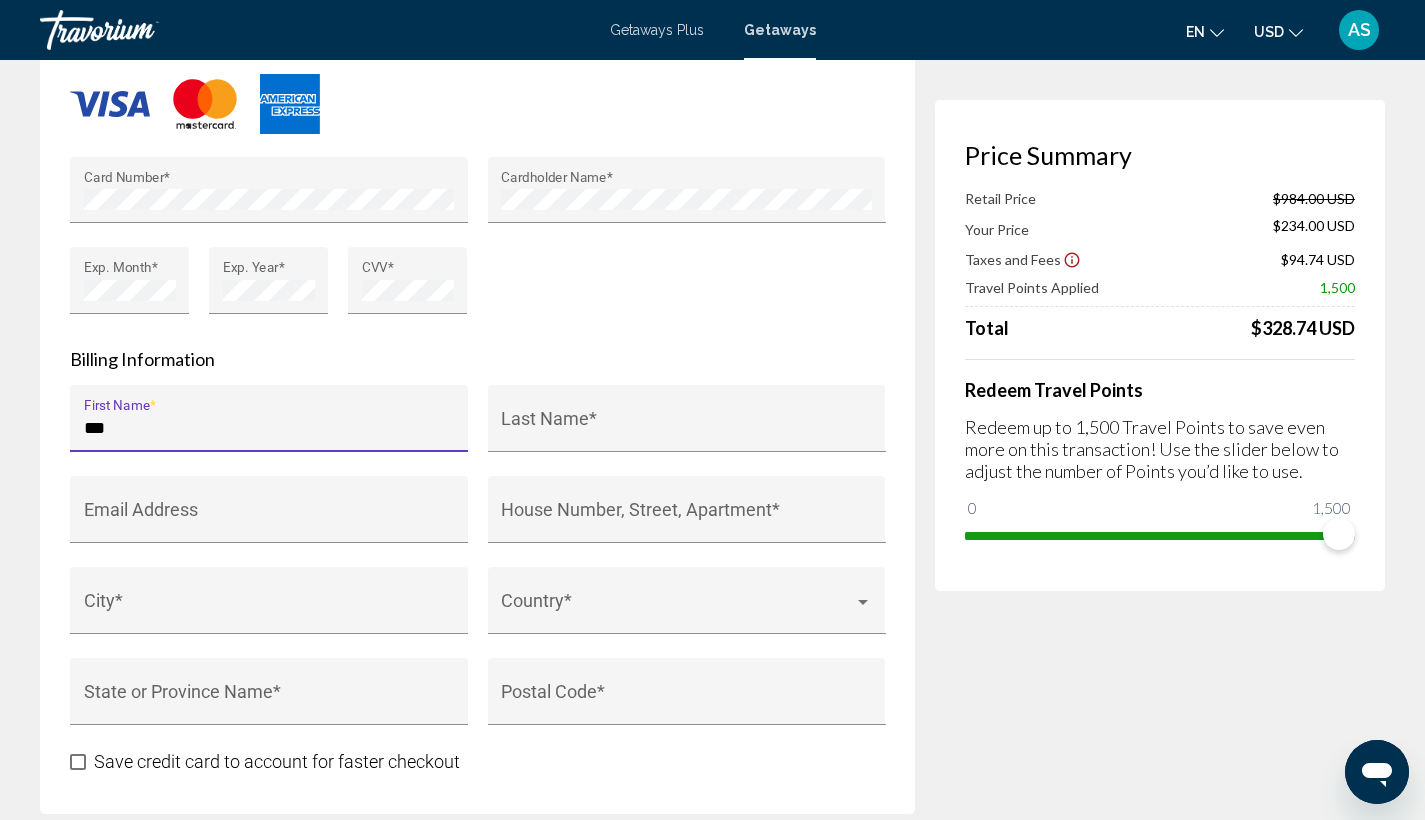 type on "****" 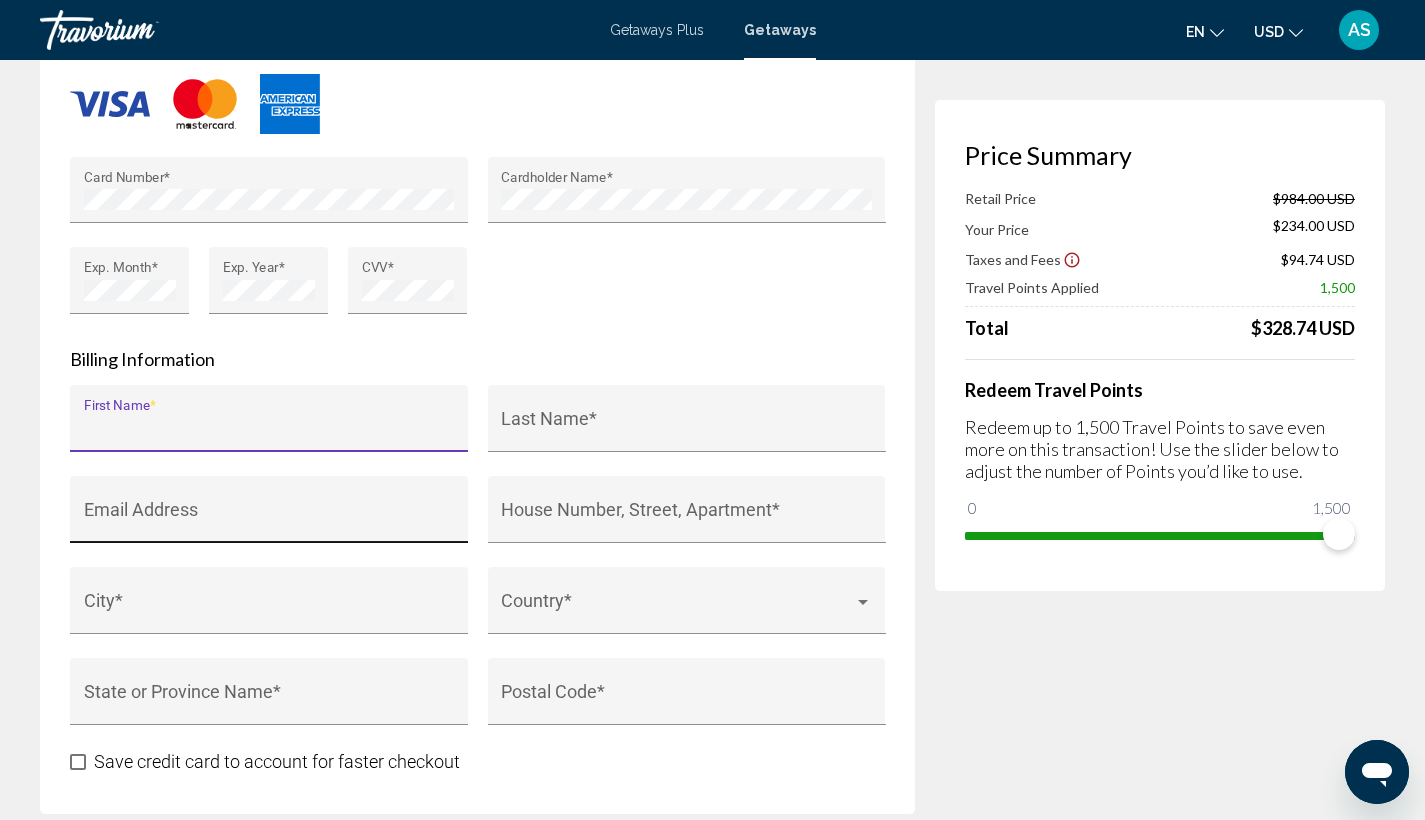 type on "********" 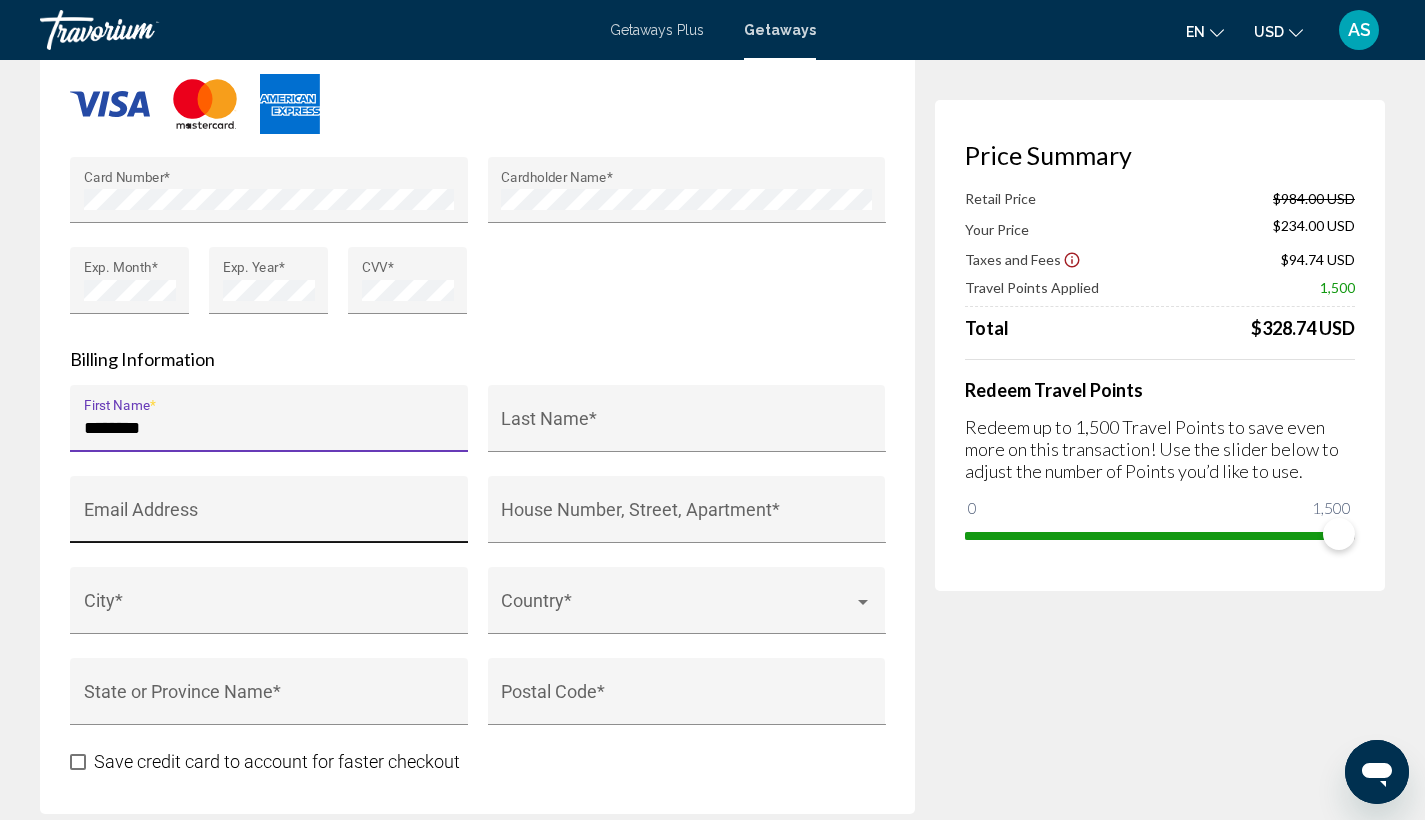 type on "***" 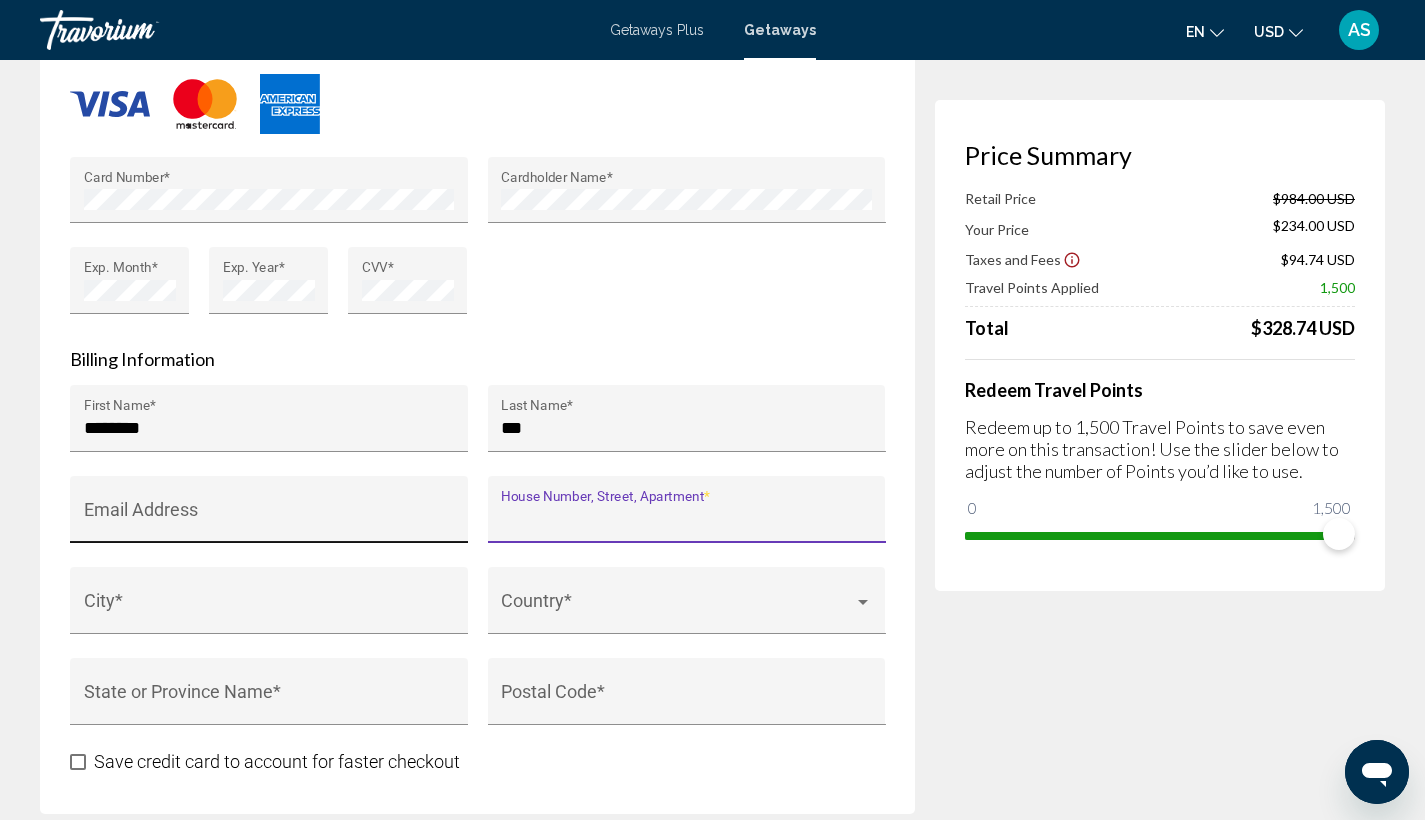 type on "**********" 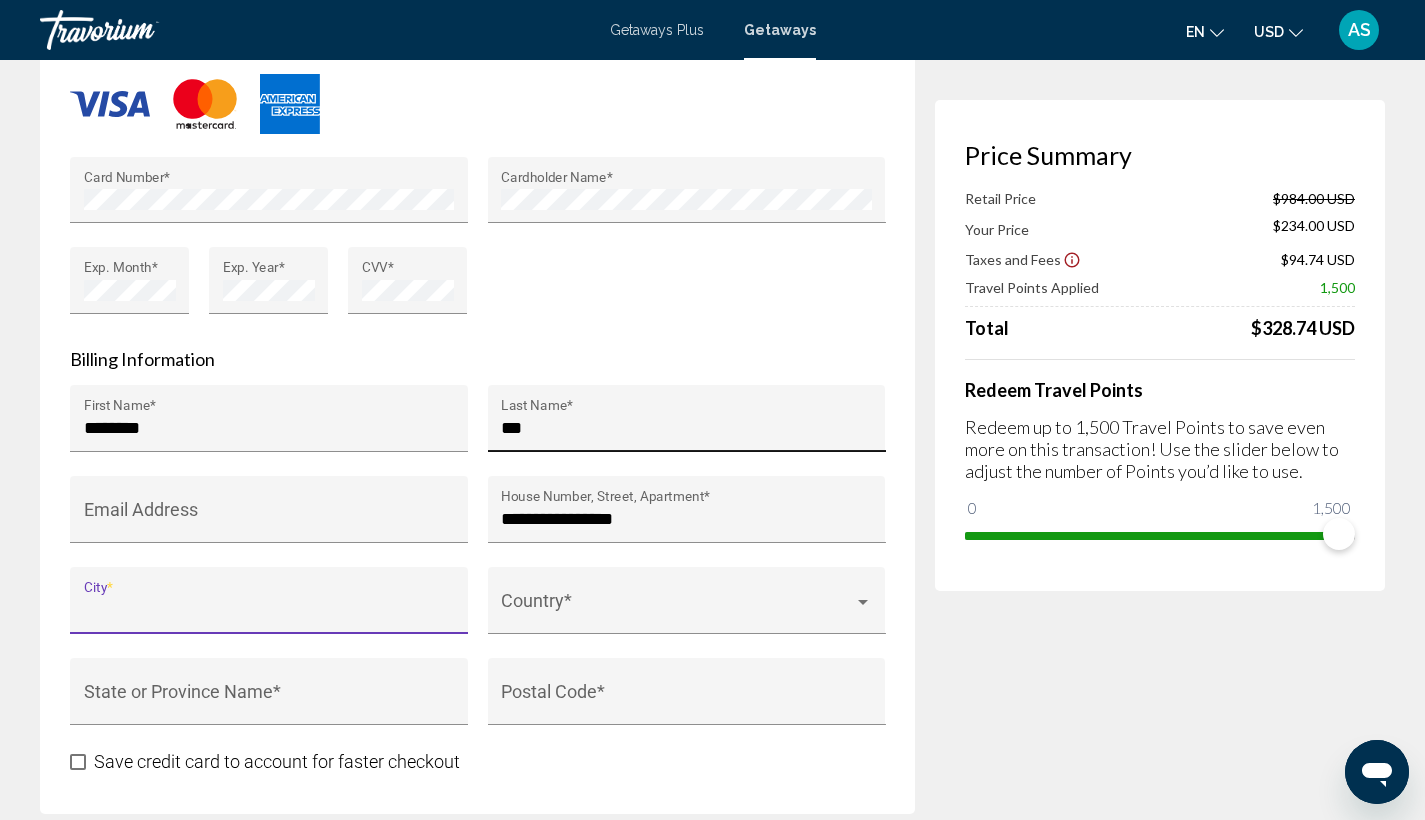 type on "********" 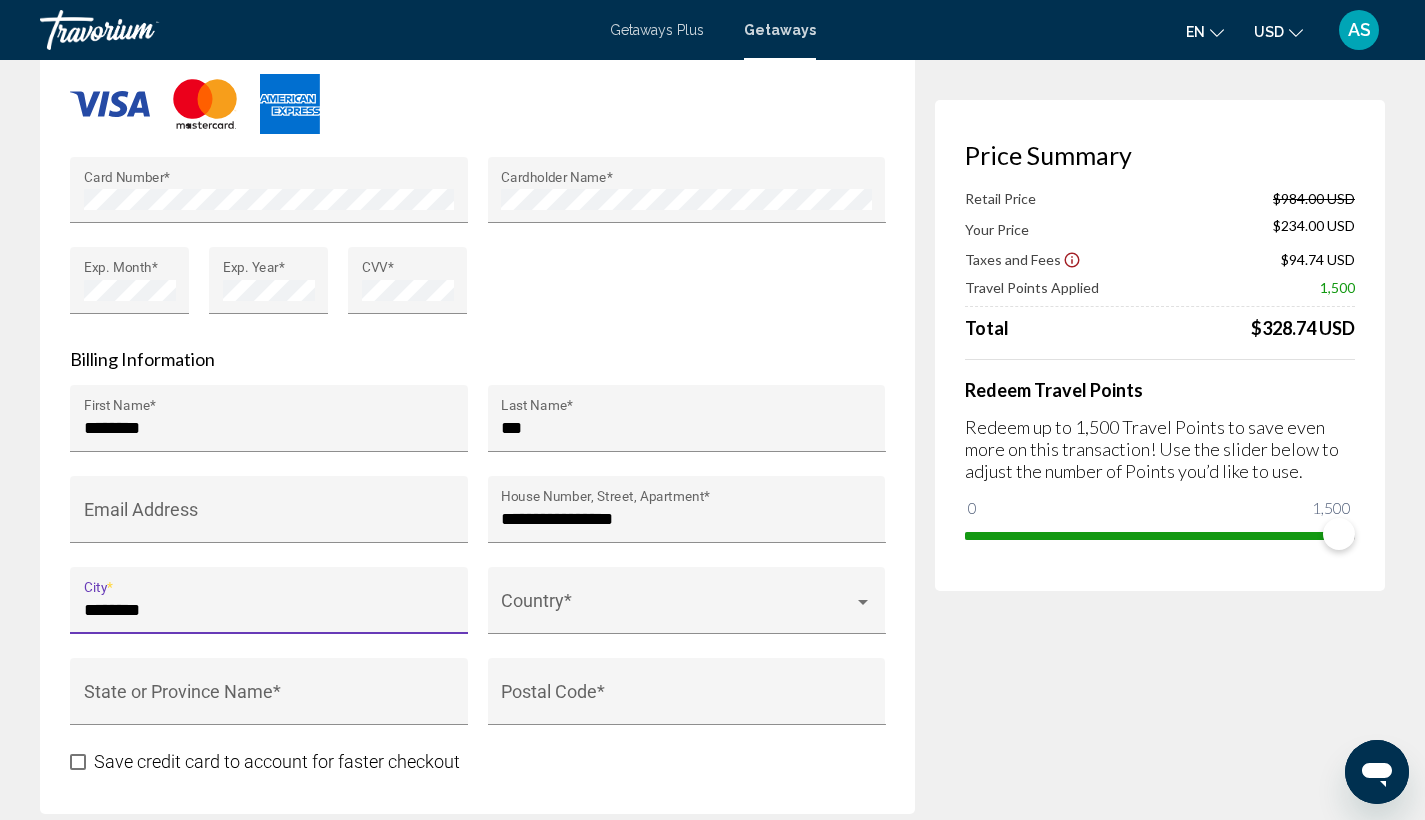 type on "******" 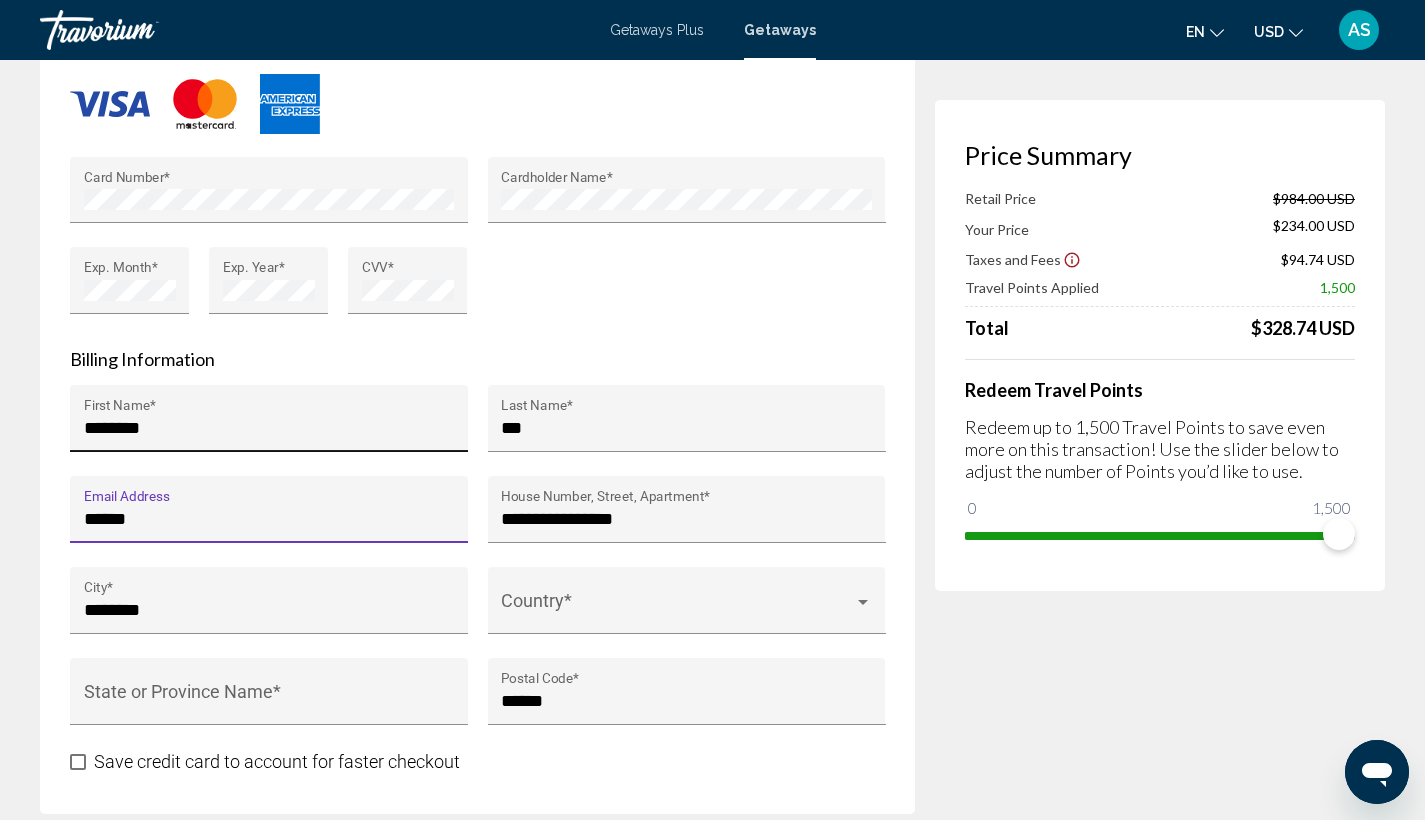 type on "*******" 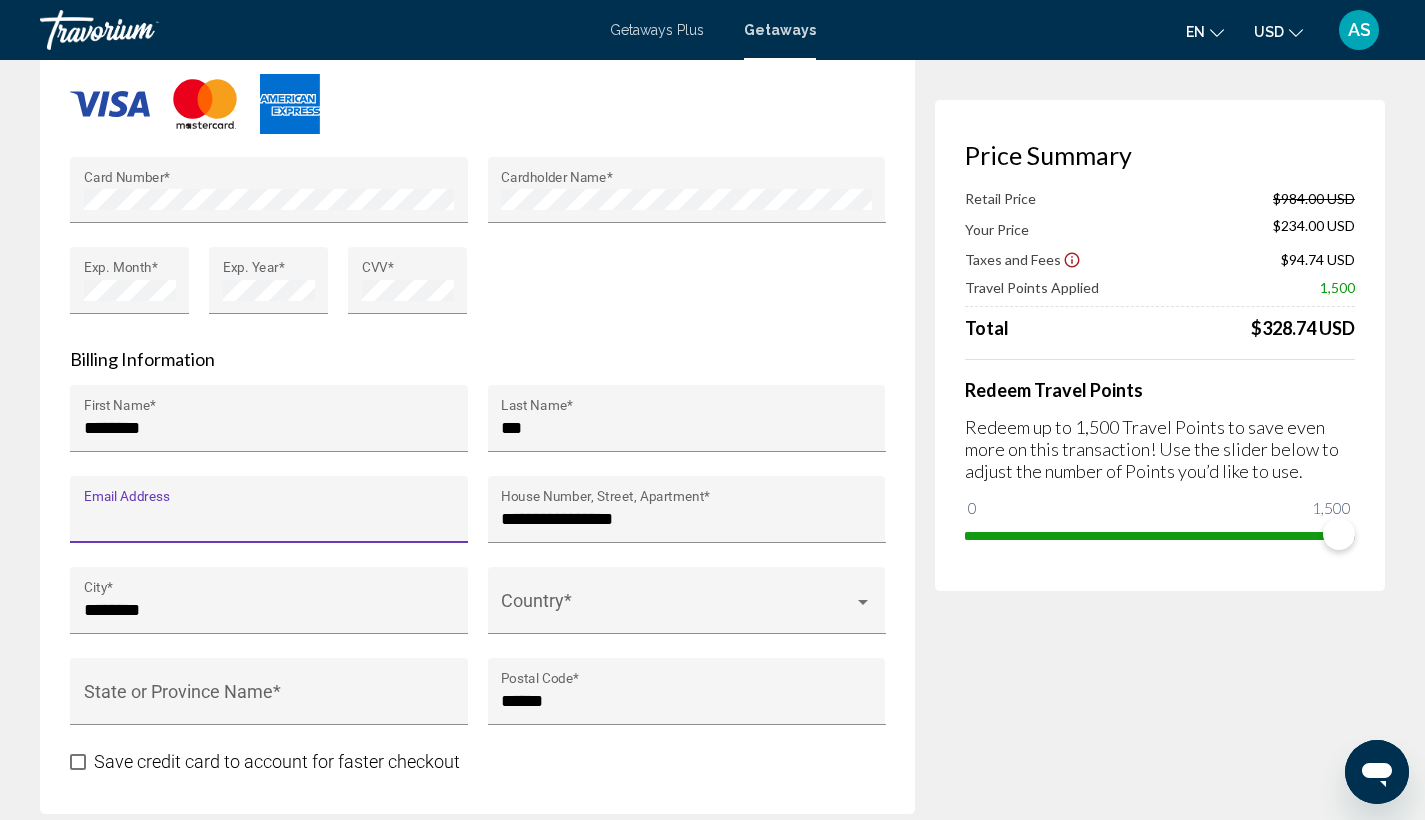 type on "**********" 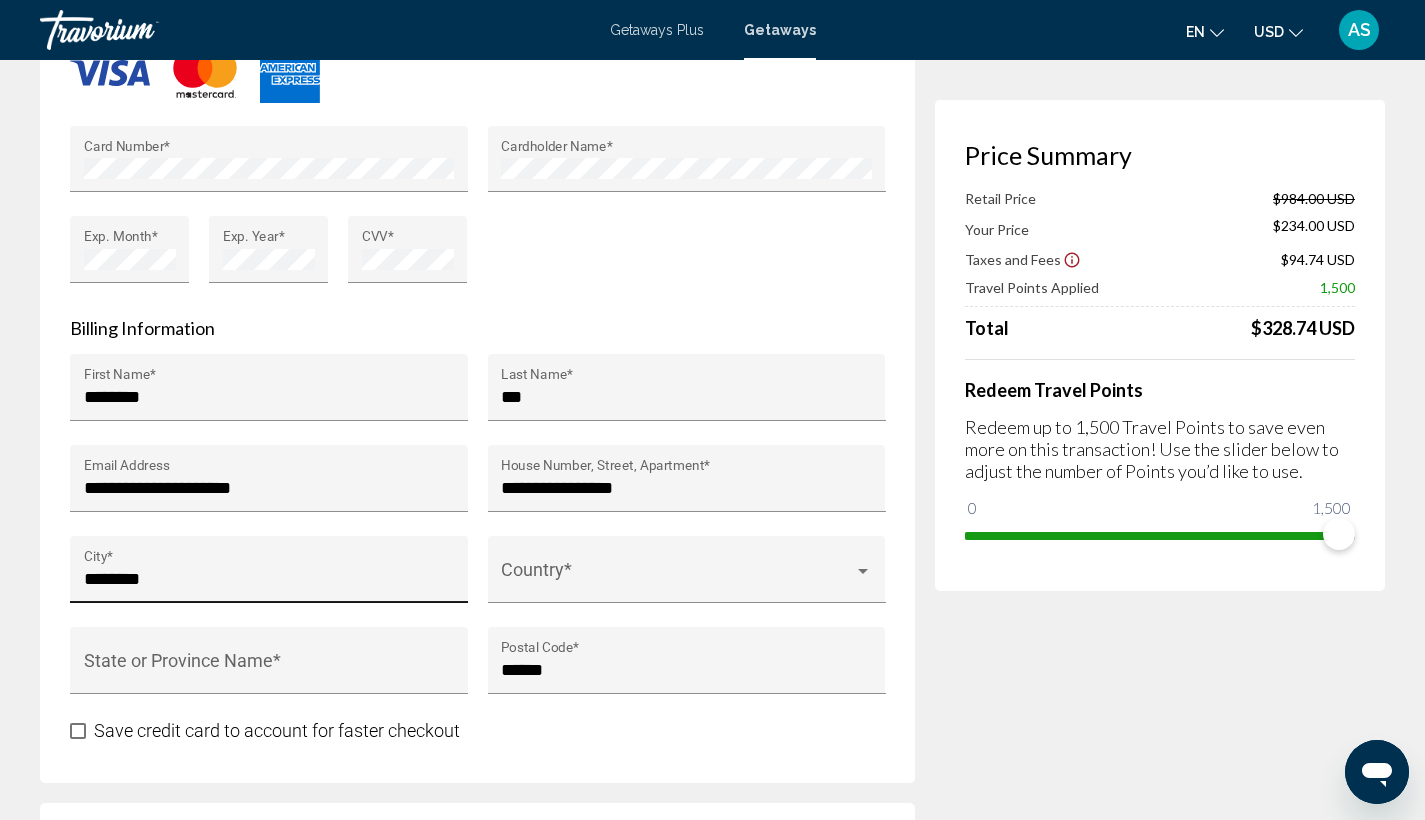 scroll, scrollTop: 1896, scrollLeft: 0, axis: vertical 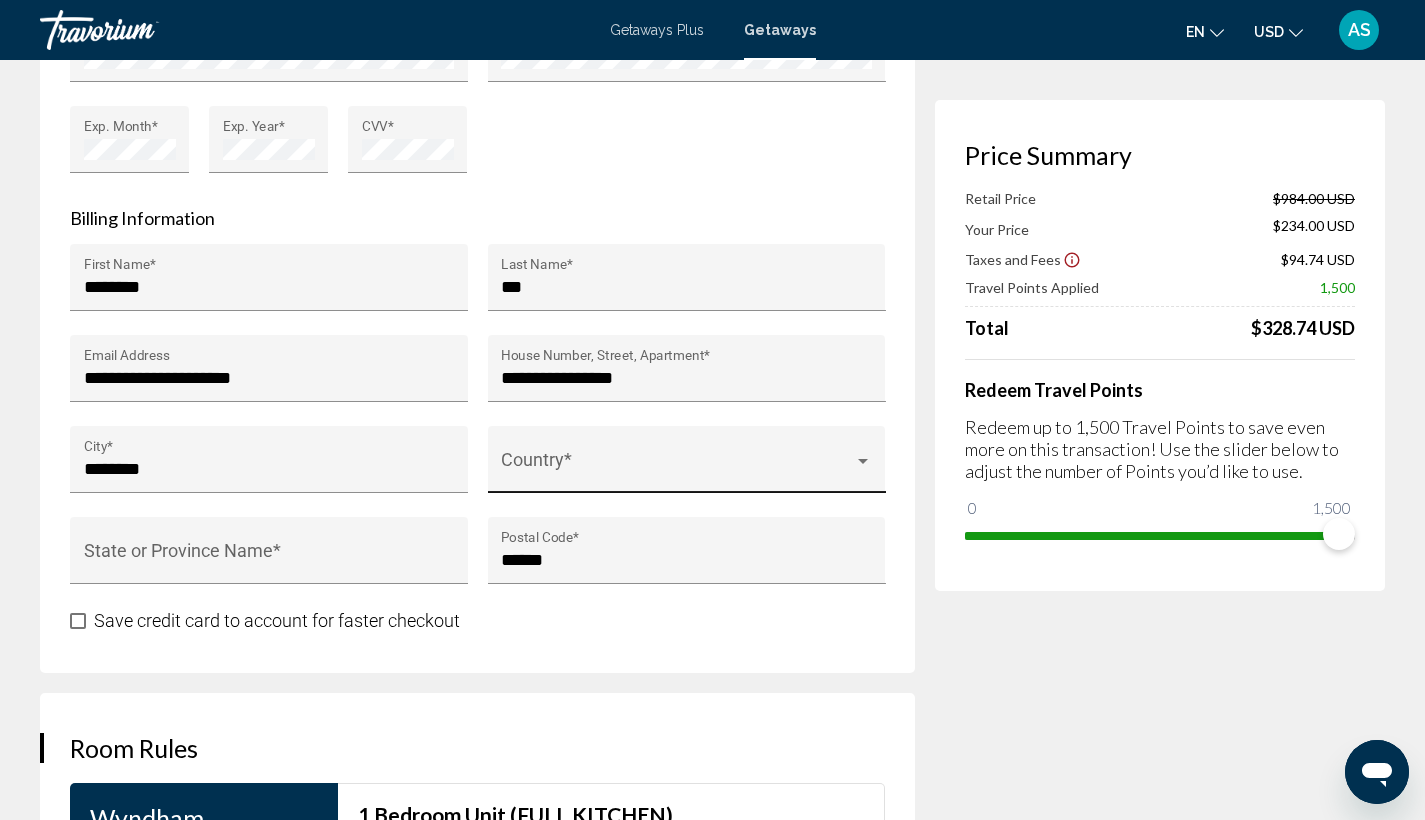 click on "Country  *" at bounding box center (686, 466) 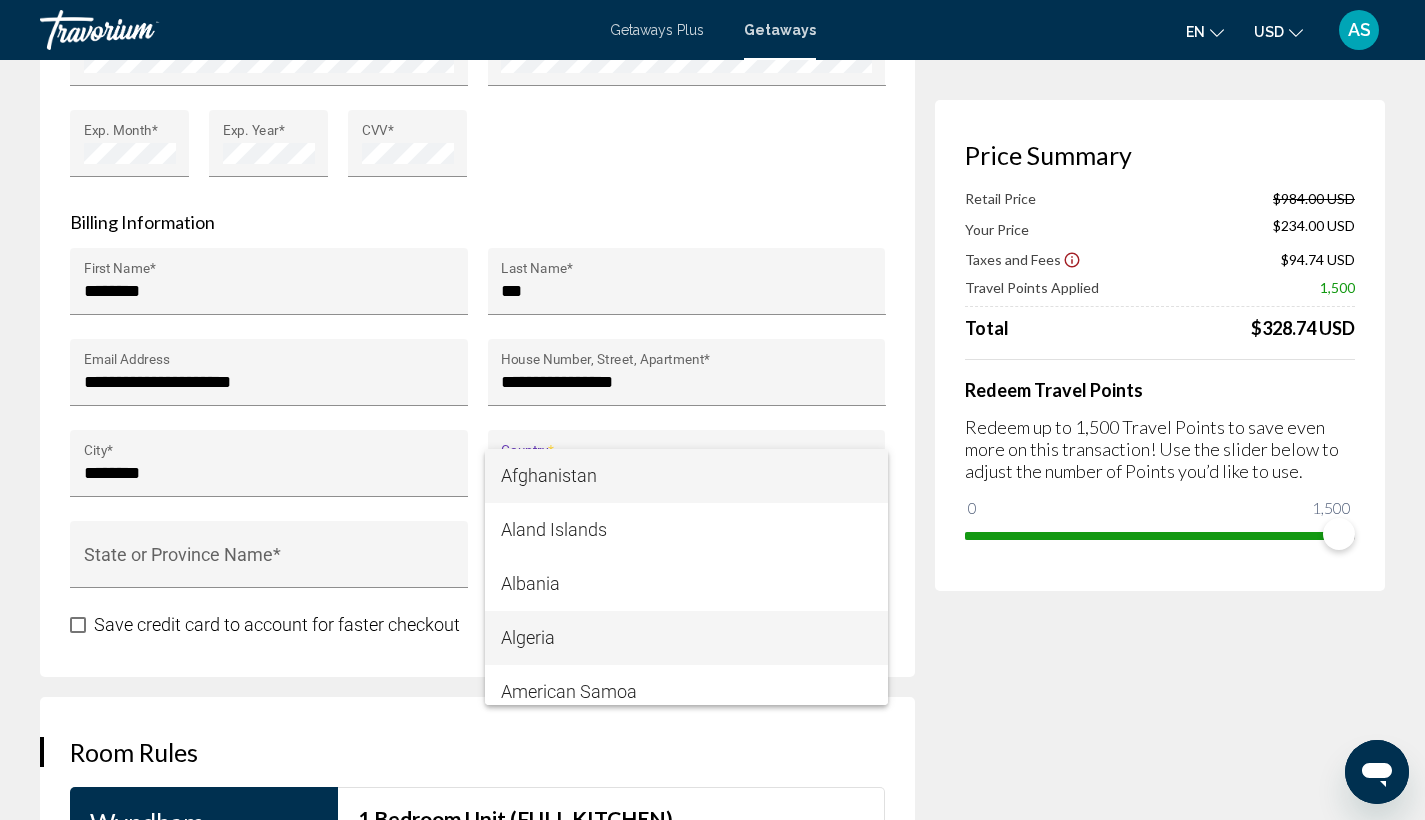 scroll, scrollTop: 1854, scrollLeft: 0, axis: vertical 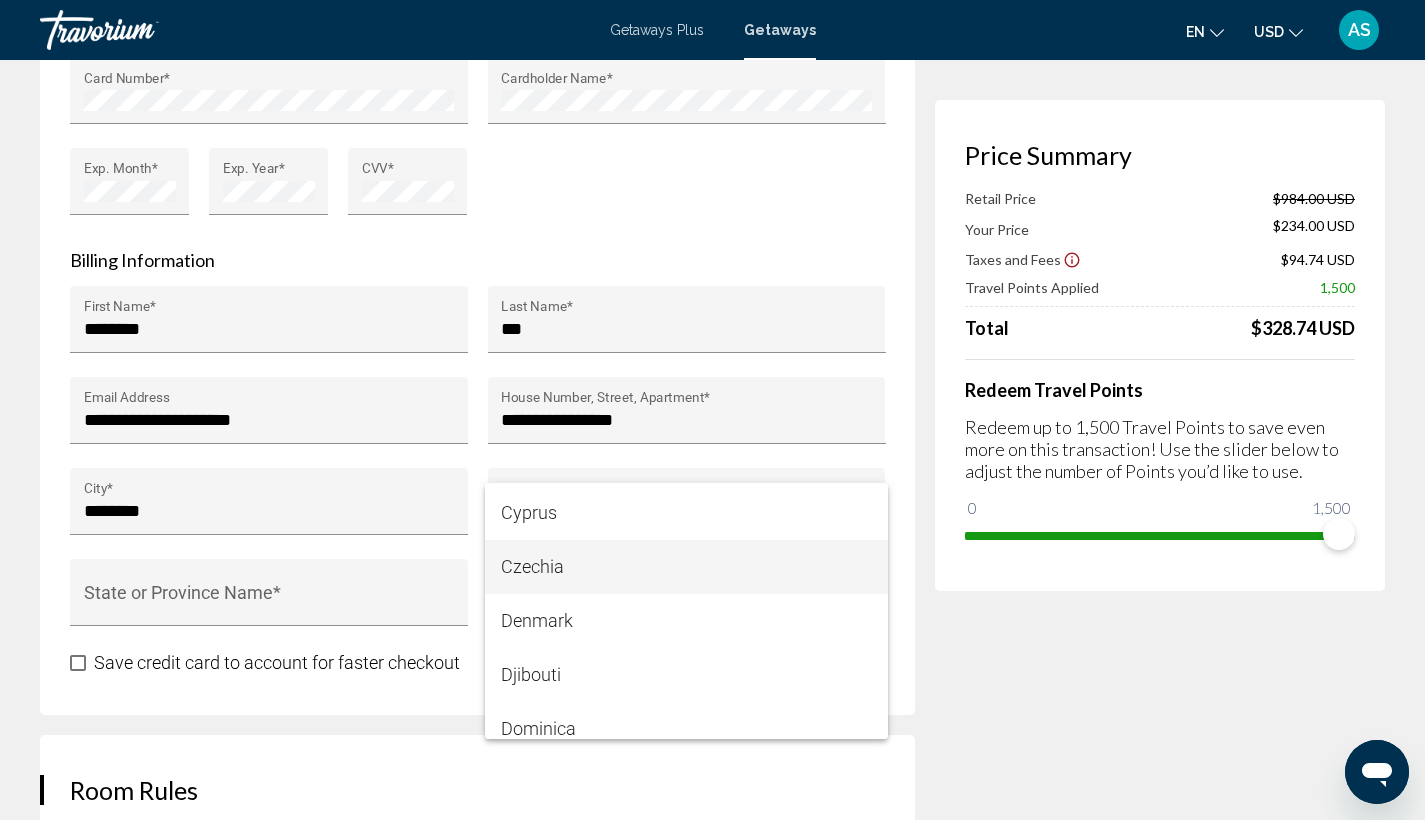 click on "Czechia" at bounding box center (686, 567) 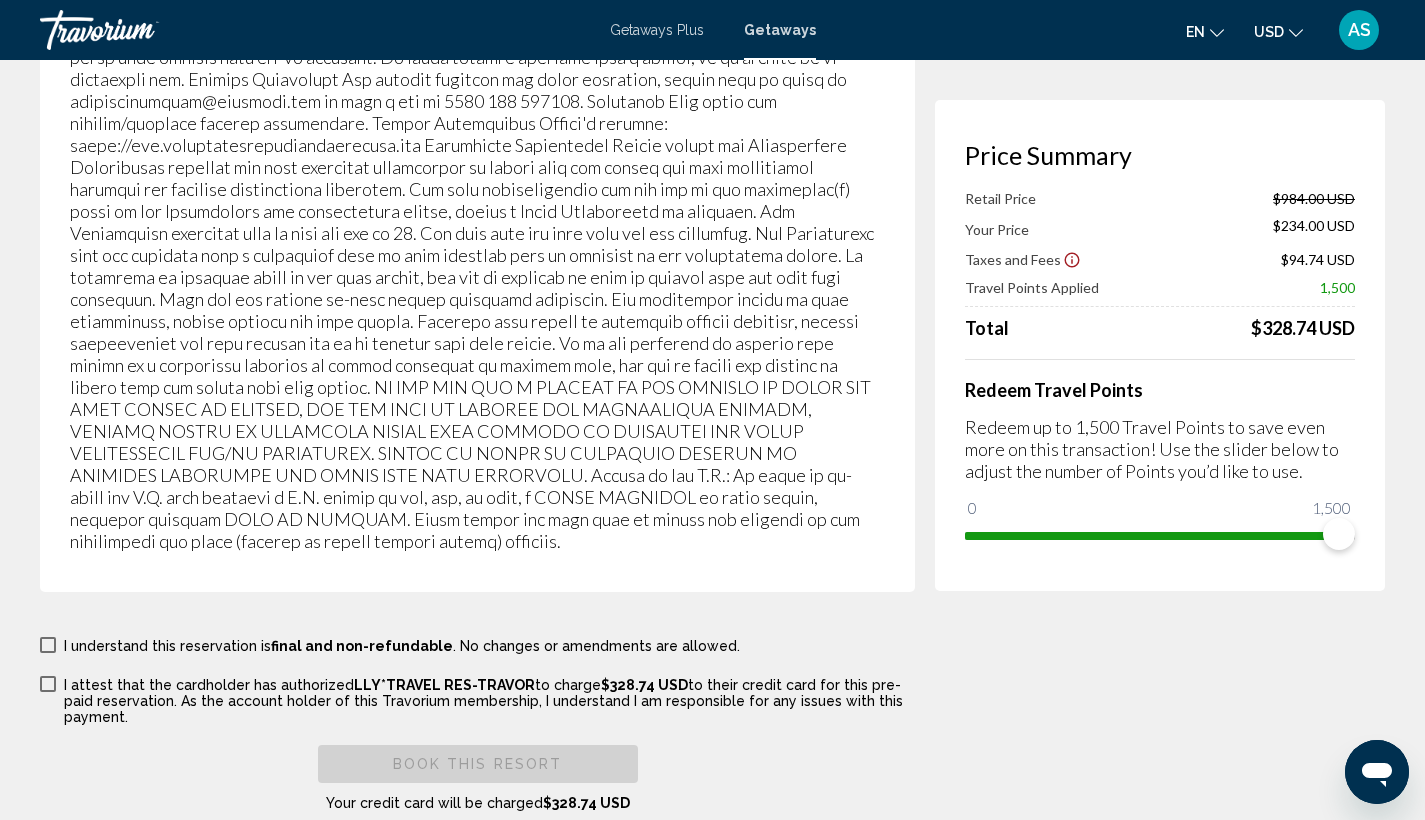 scroll, scrollTop: 3520, scrollLeft: 0, axis: vertical 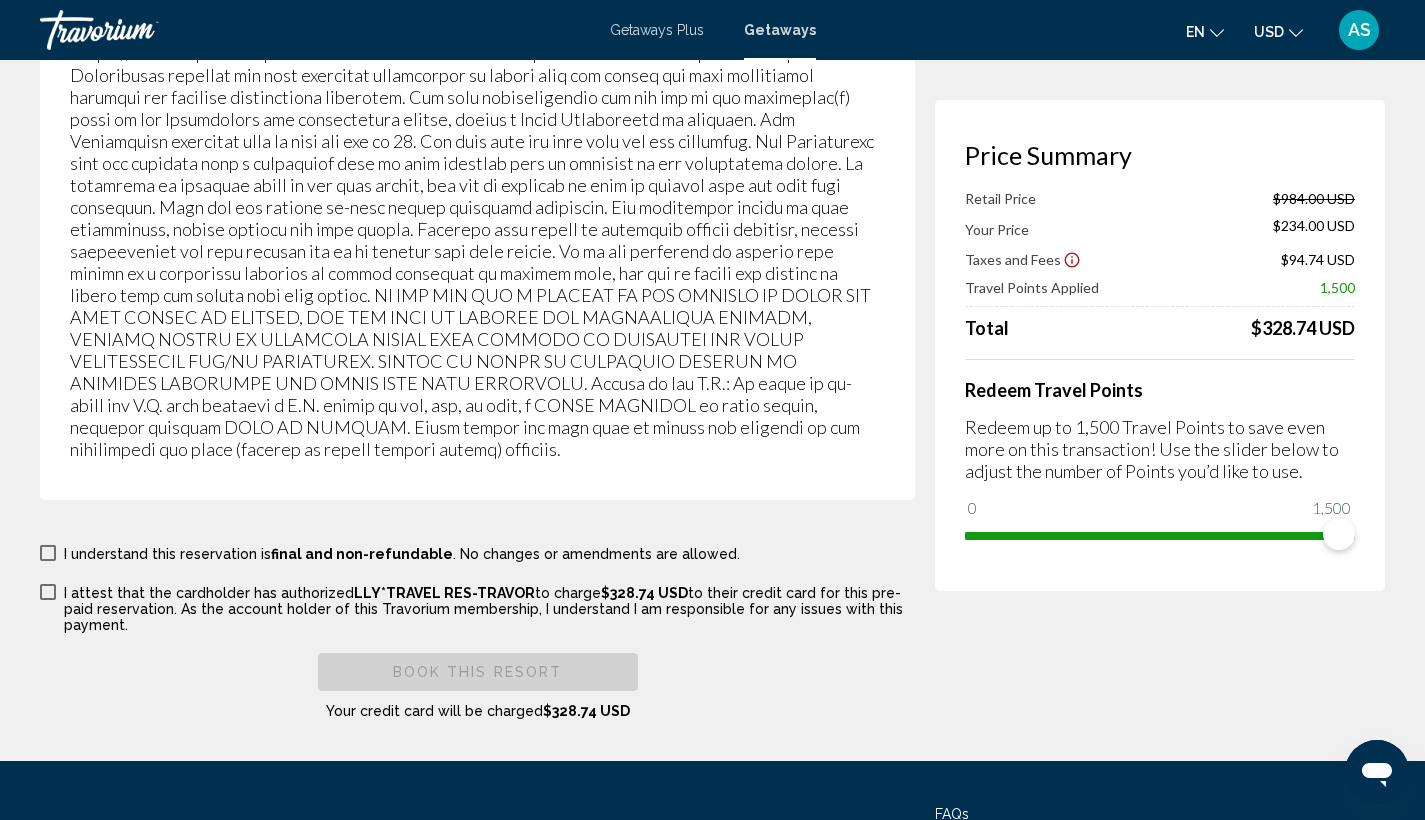 type on "******" 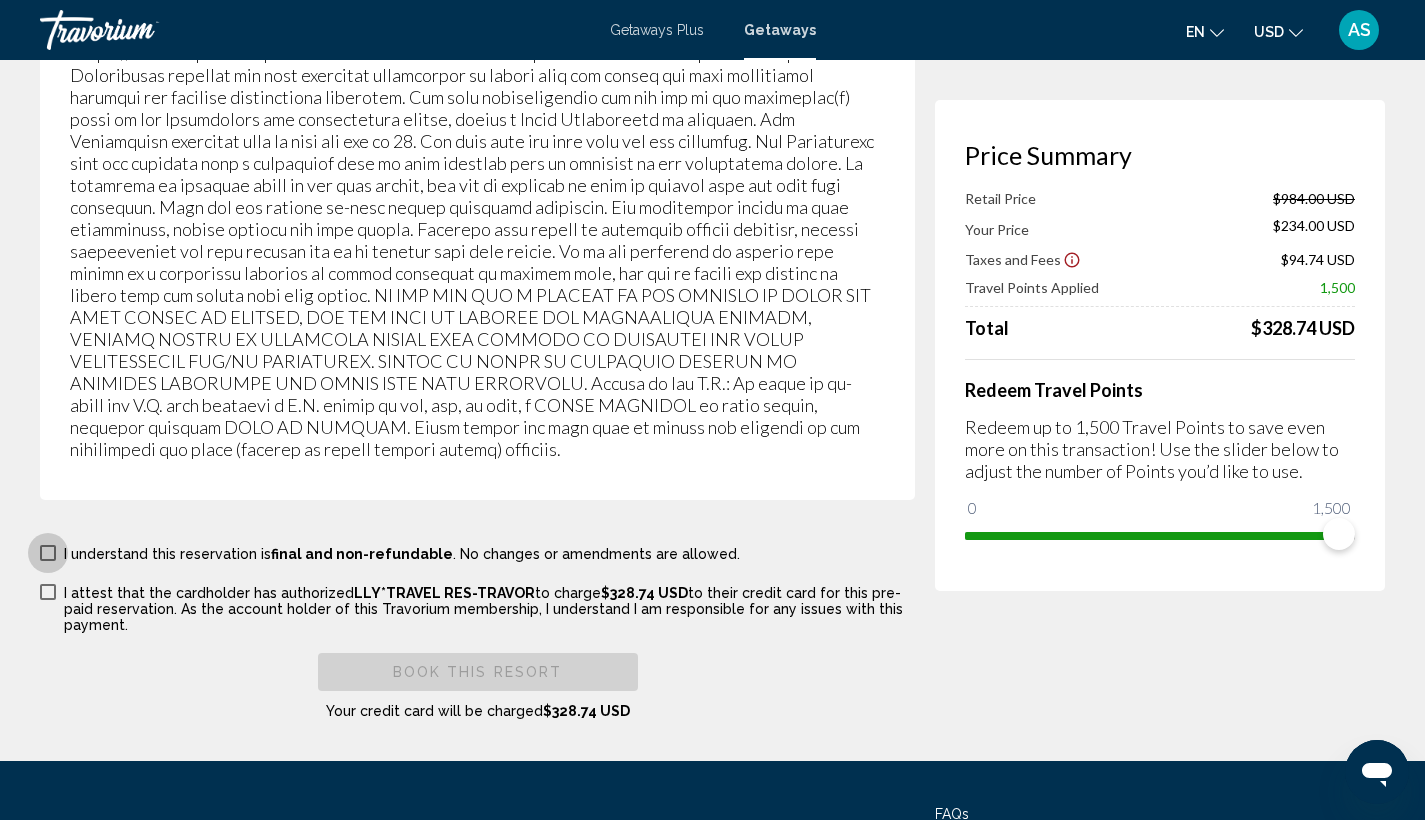 click at bounding box center (48, 553) 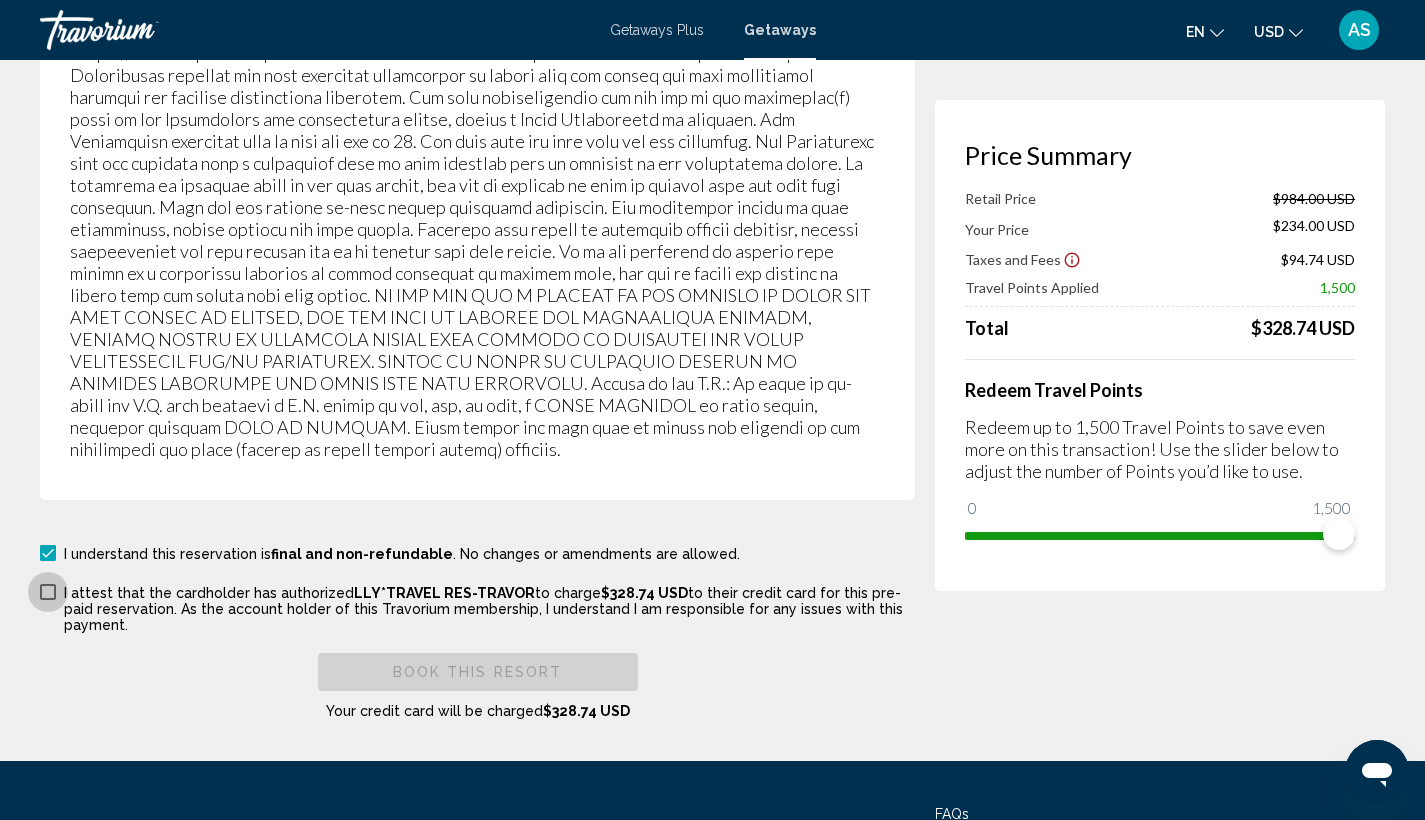 click at bounding box center (48, 592) 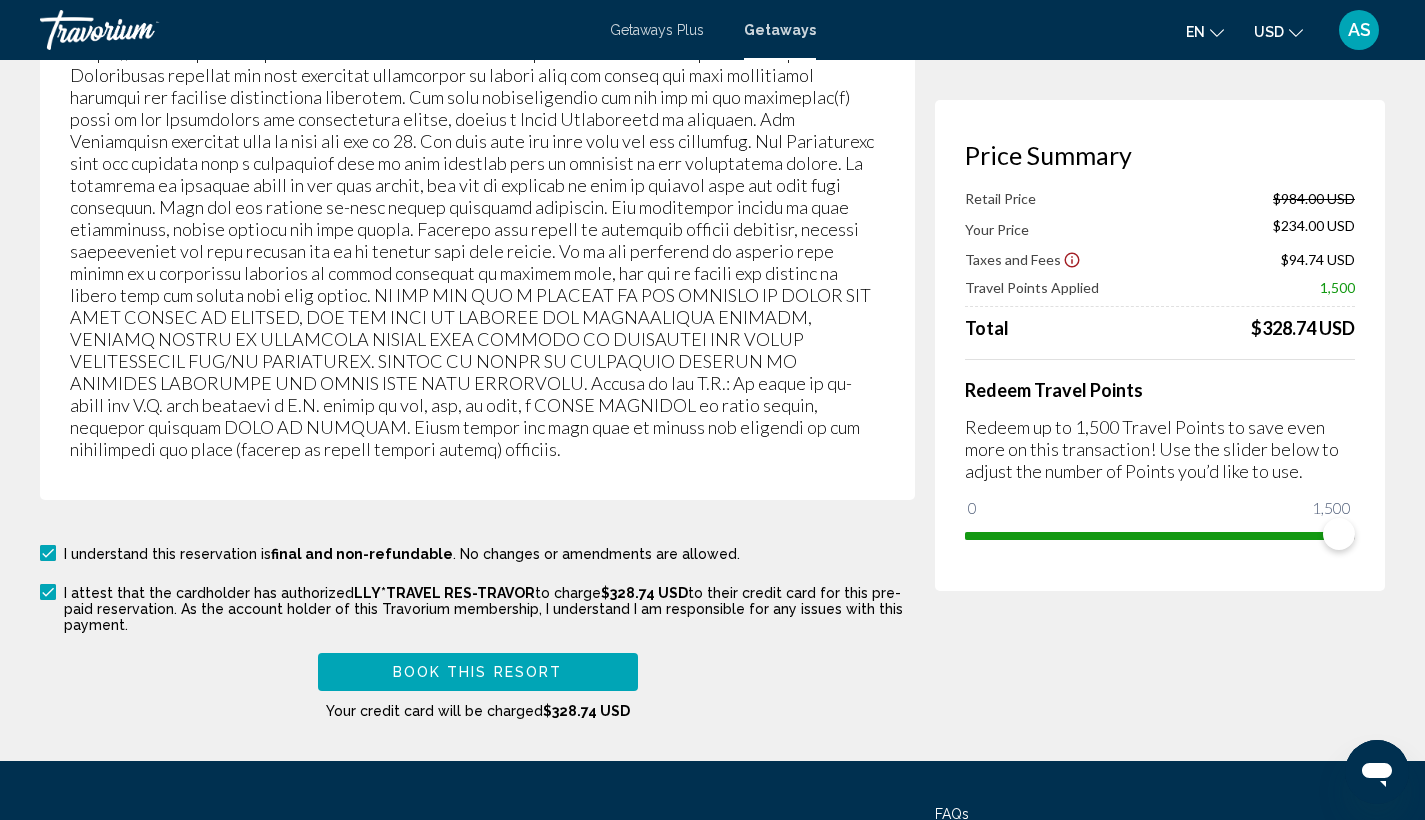 click on "Book this Resort" at bounding box center (478, 673) 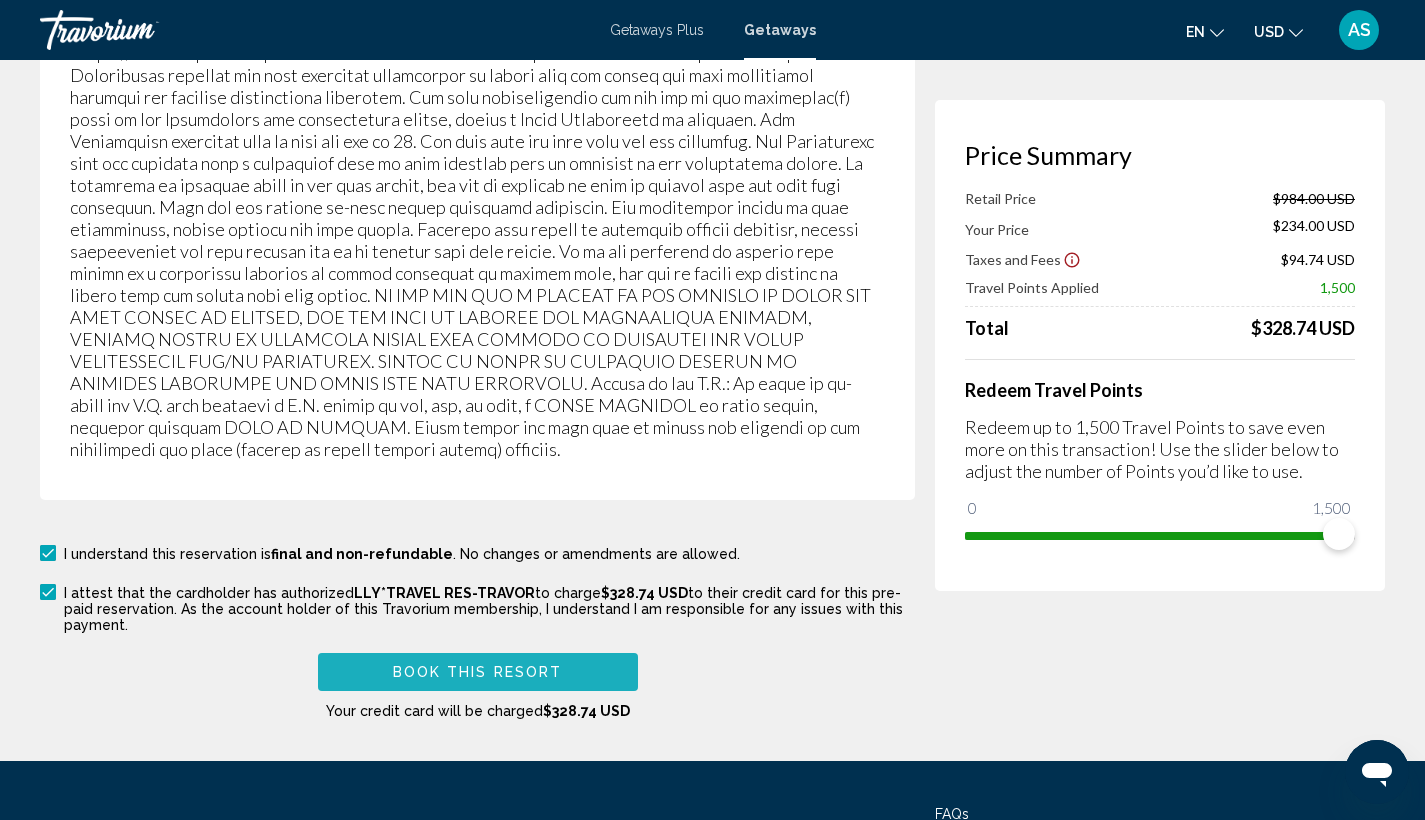 scroll, scrollTop: 449, scrollLeft: 0, axis: vertical 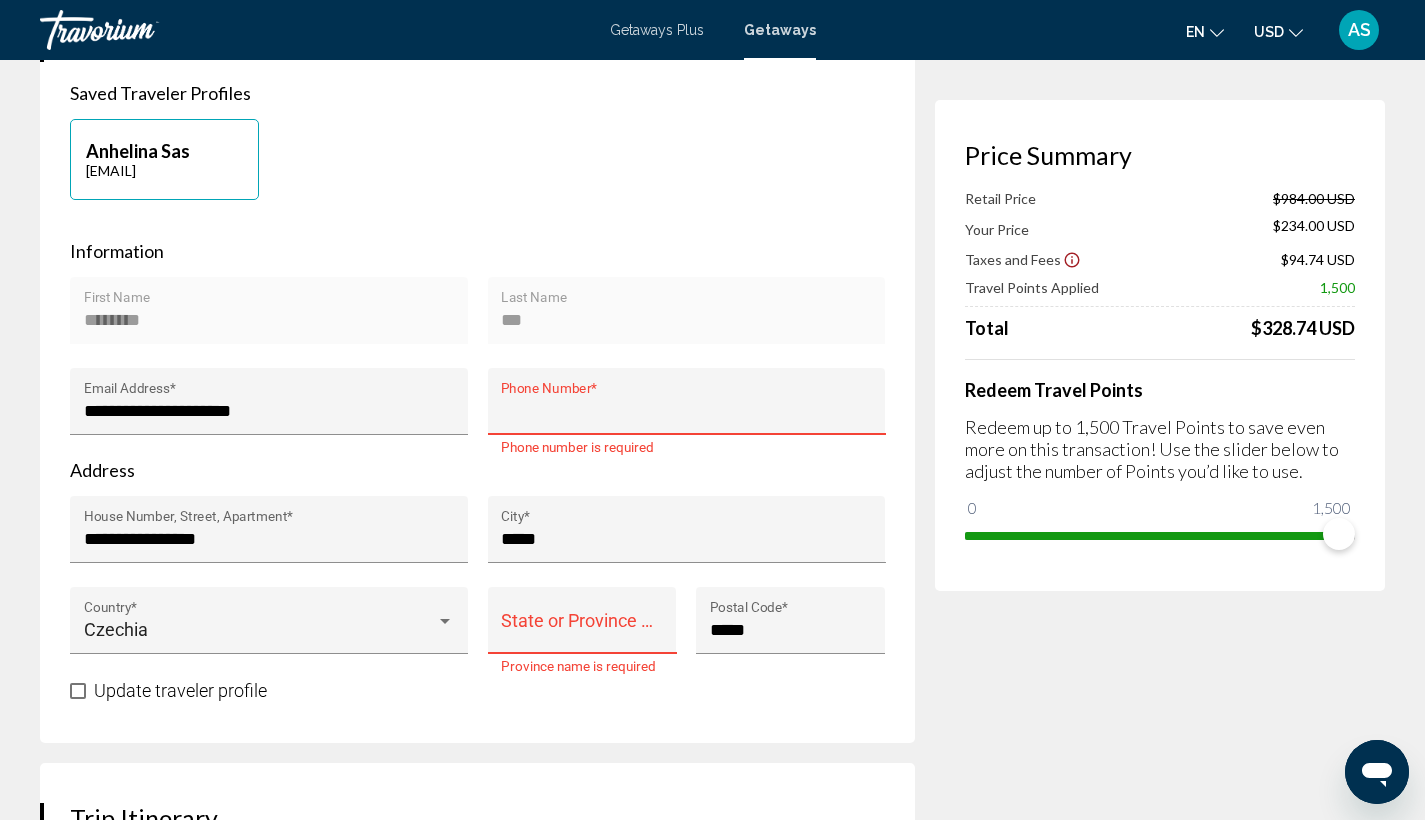 type on "*" 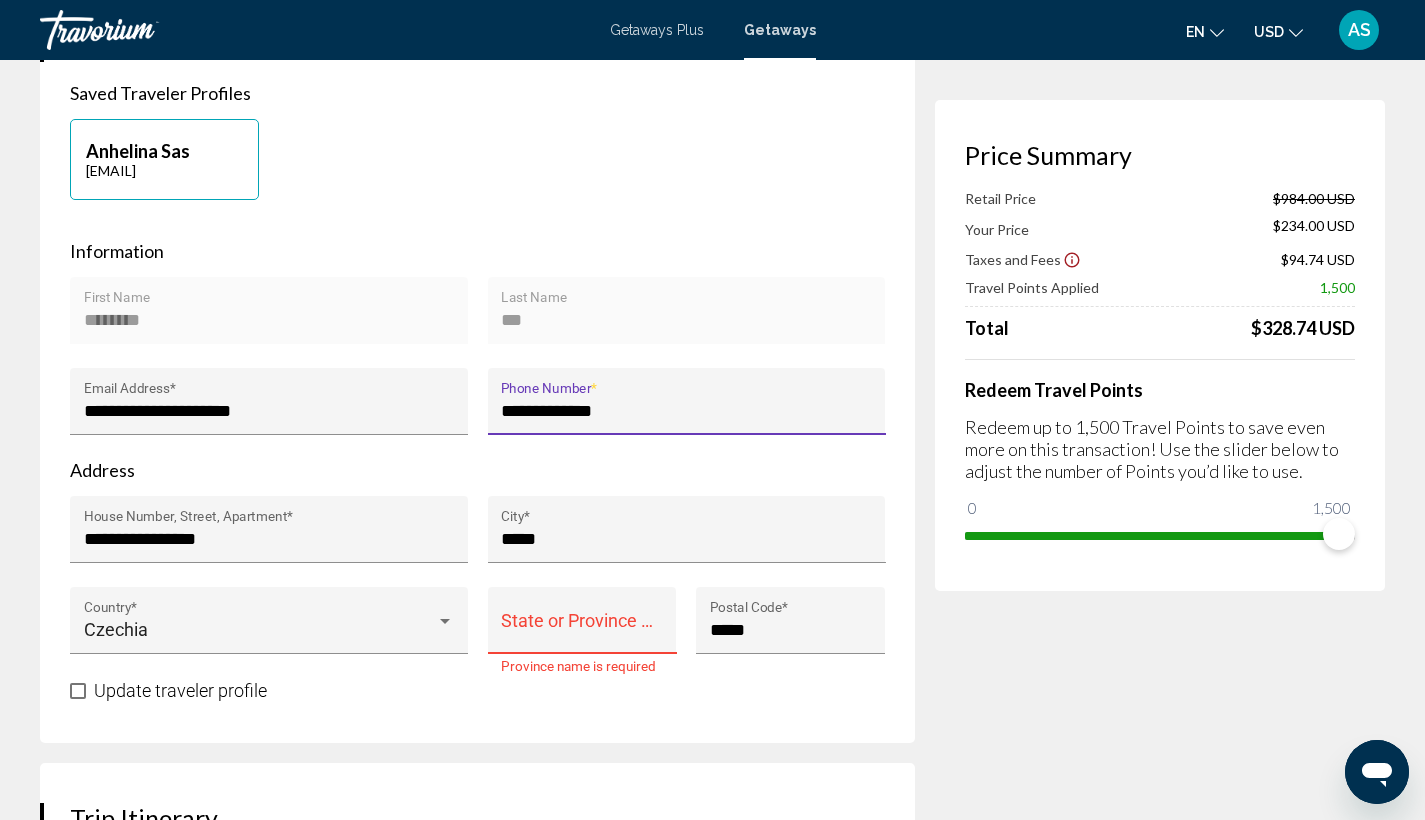 type on "**********" 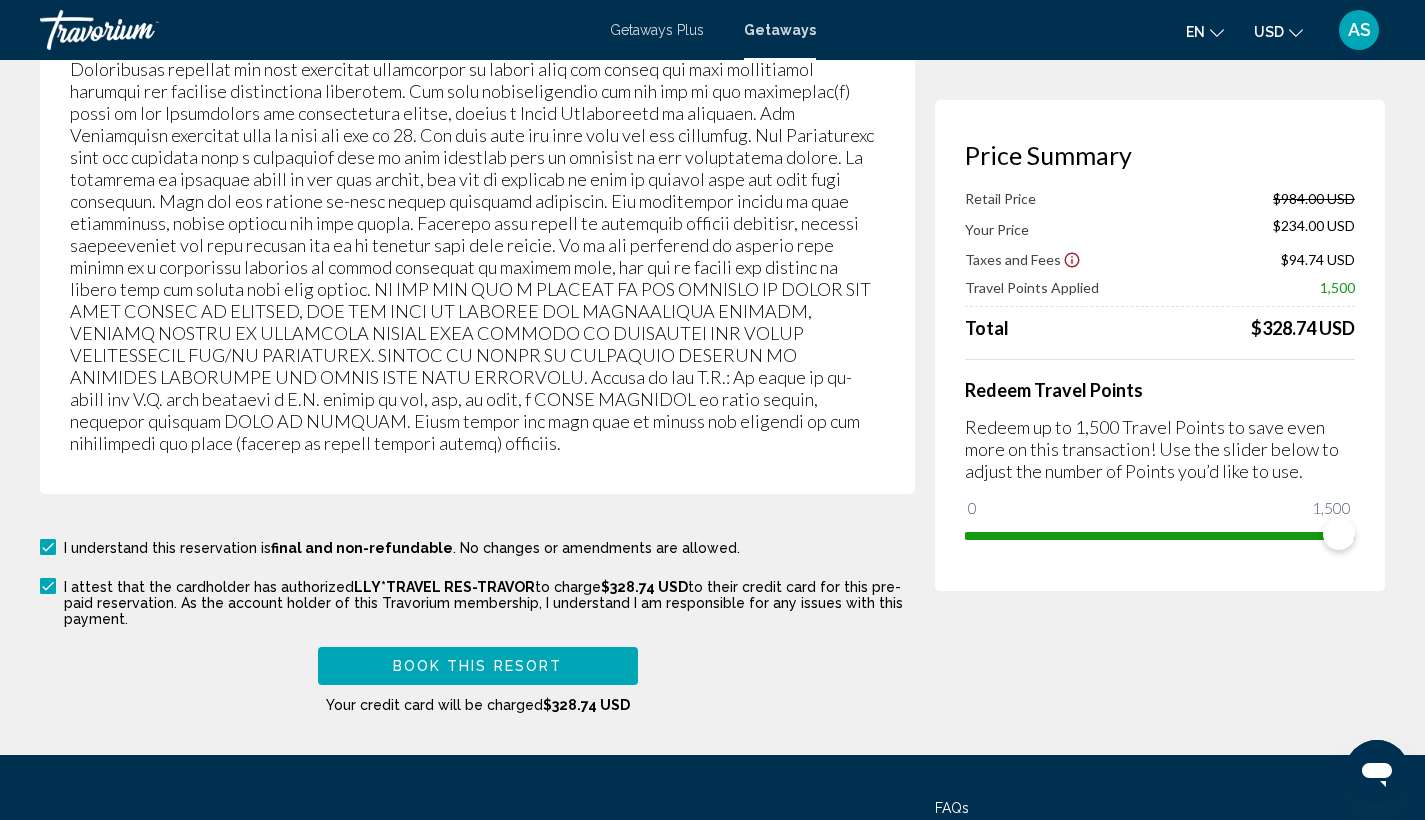 scroll, scrollTop: 3666, scrollLeft: 0, axis: vertical 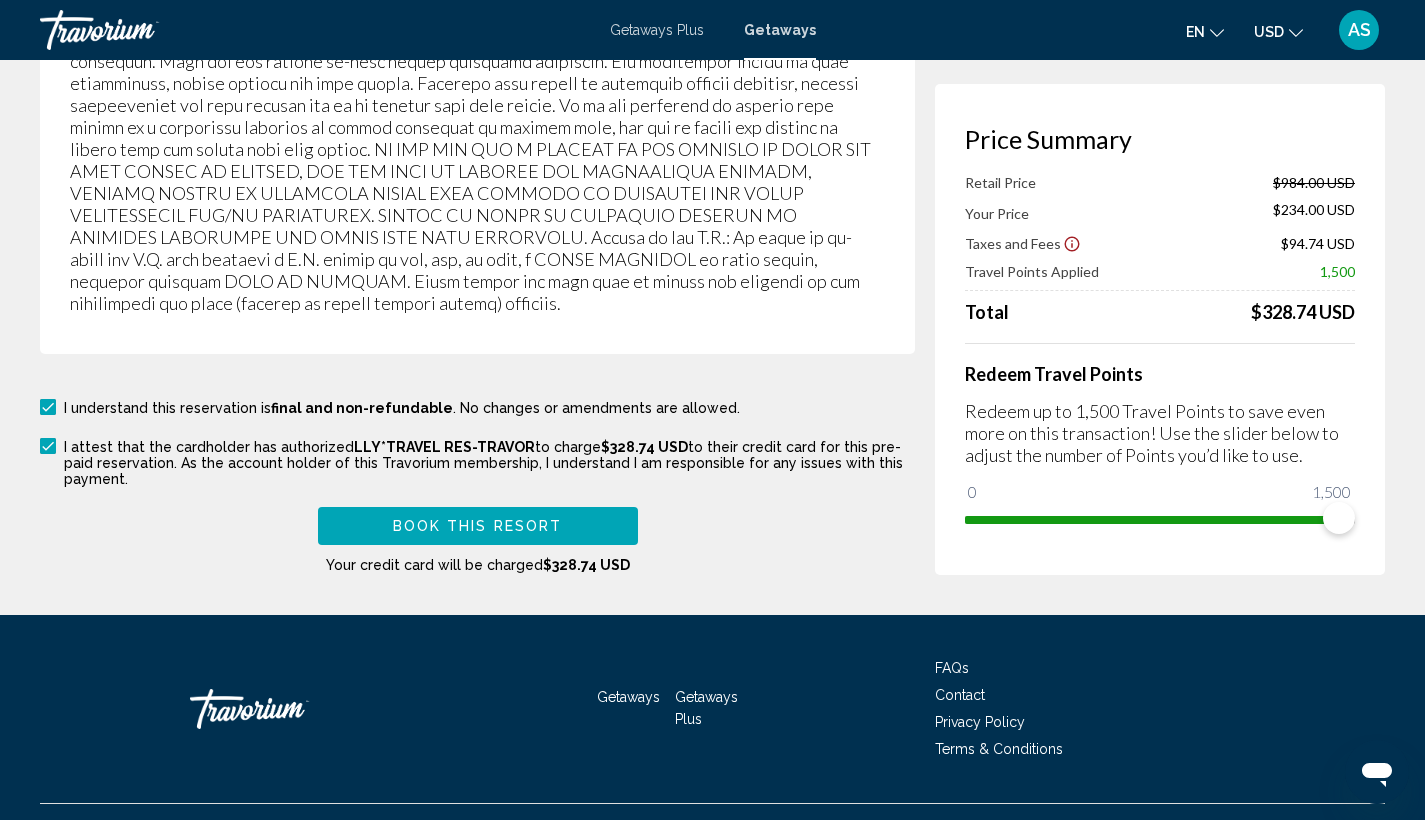 type on "********" 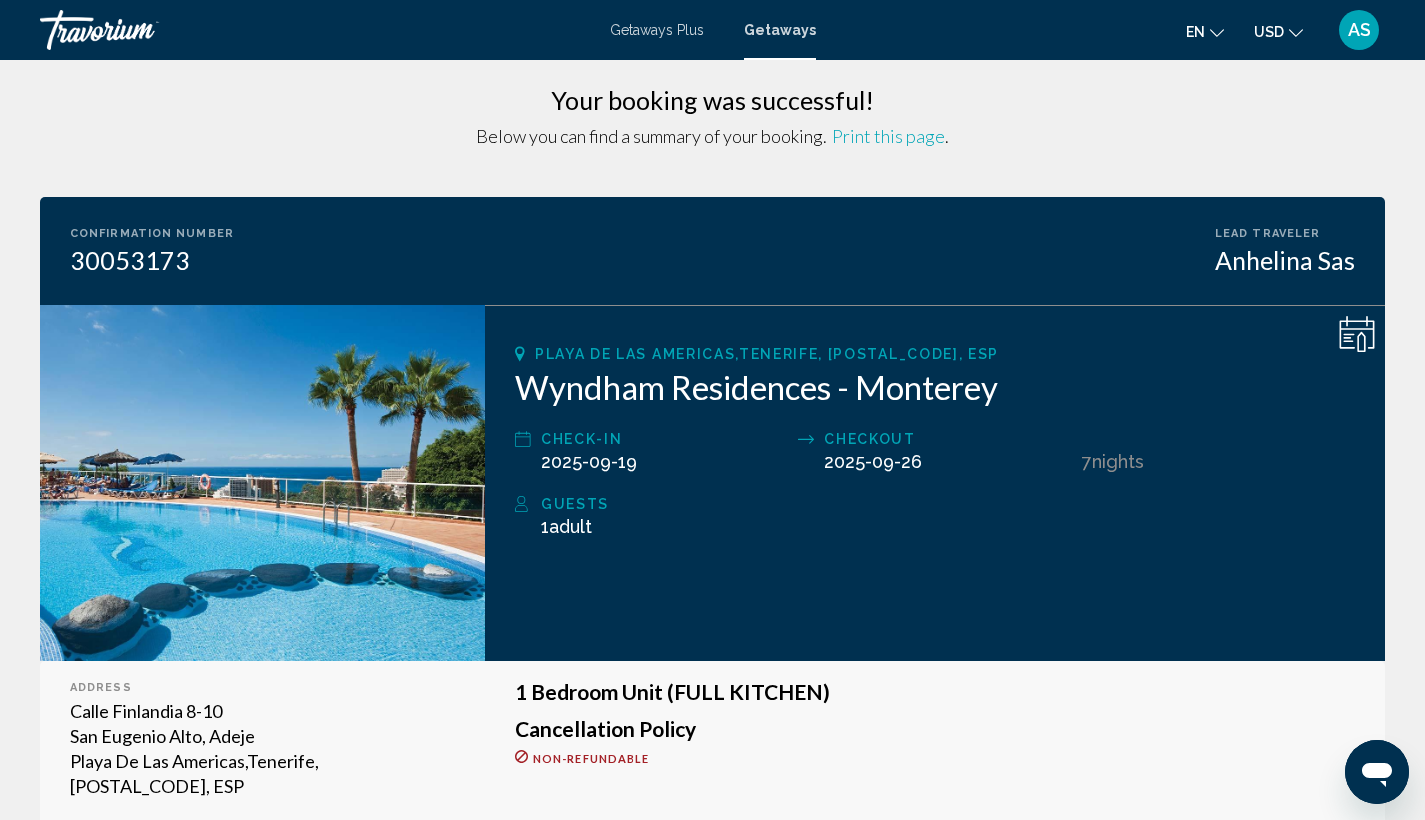 scroll, scrollTop: 0, scrollLeft: 0, axis: both 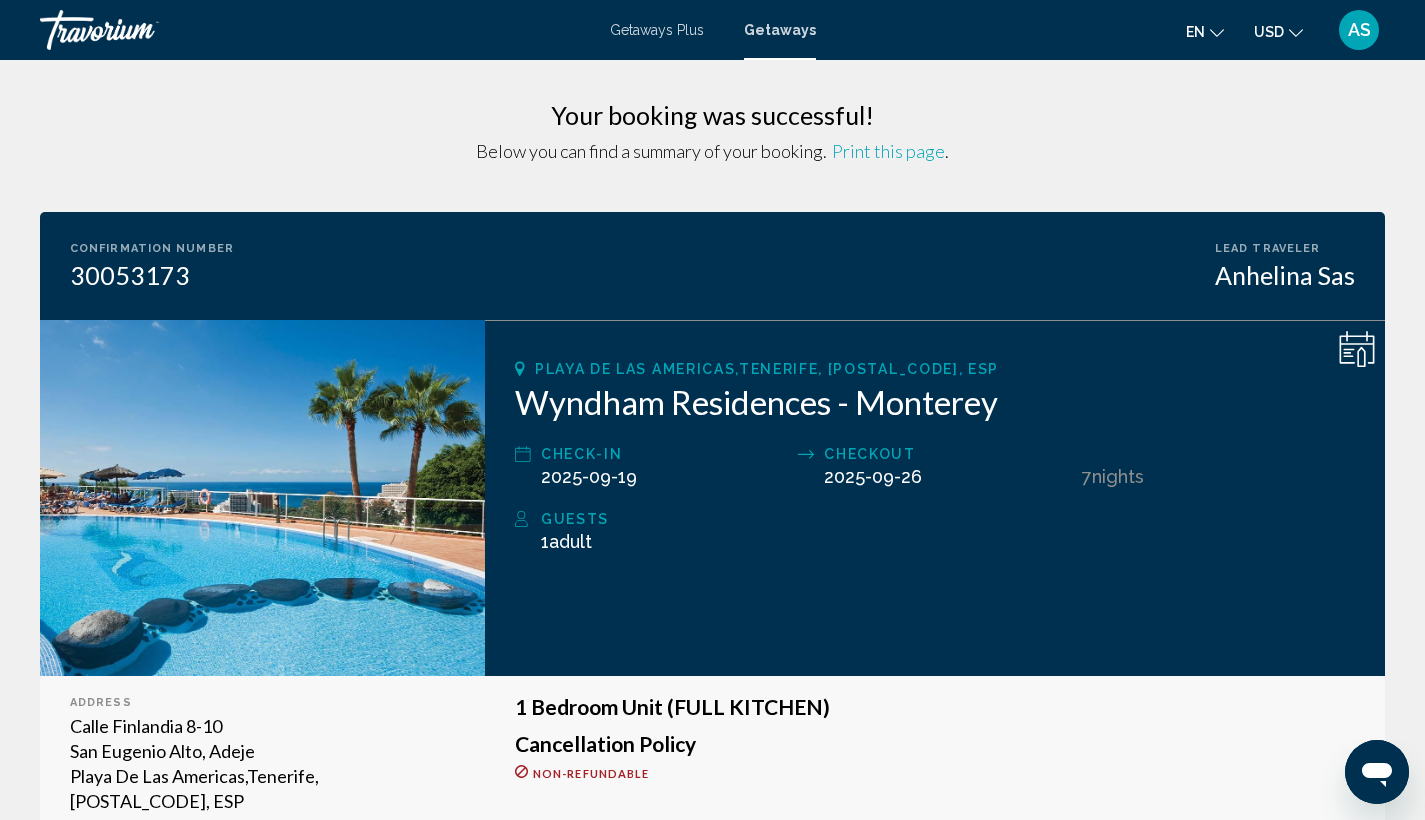 click on "Print this page" at bounding box center (888, 151) 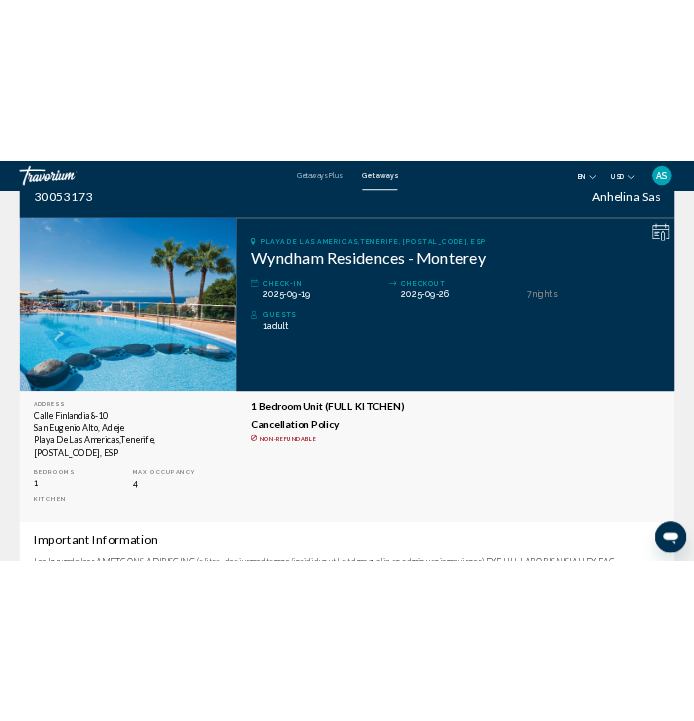 scroll, scrollTop: 225, scrollLeft: 0, axis: vertical 